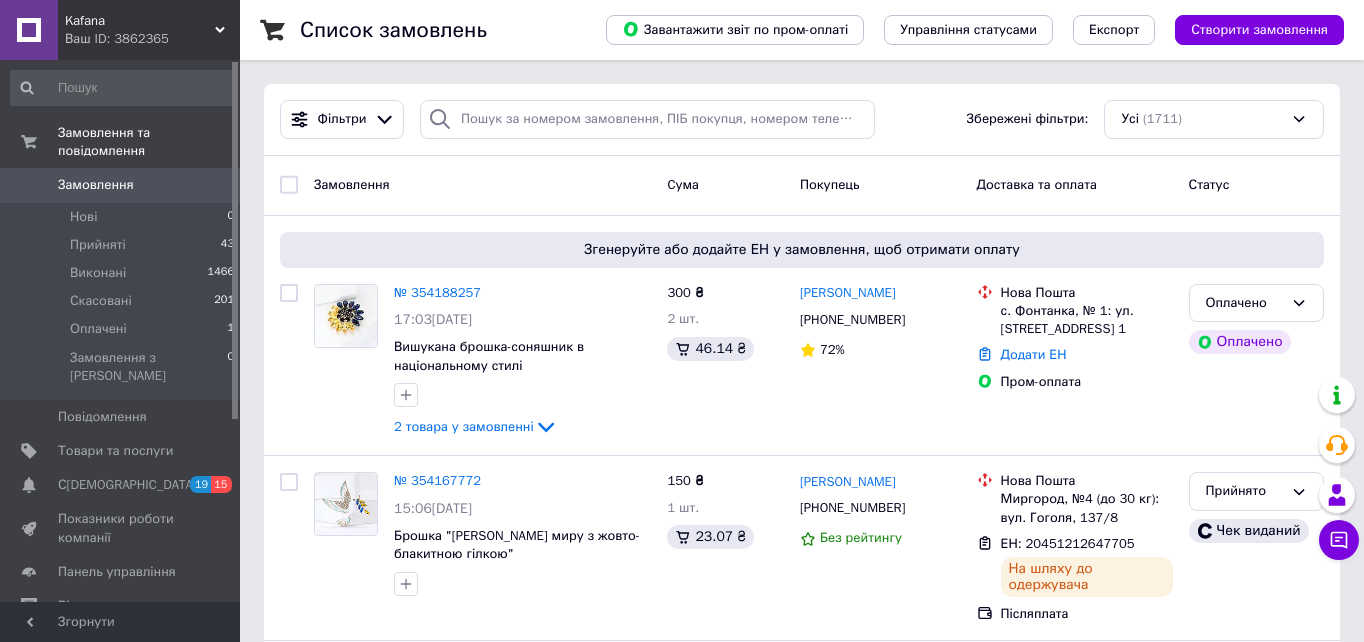 click on "Товари та послуги" at bounding box center (115, 451) 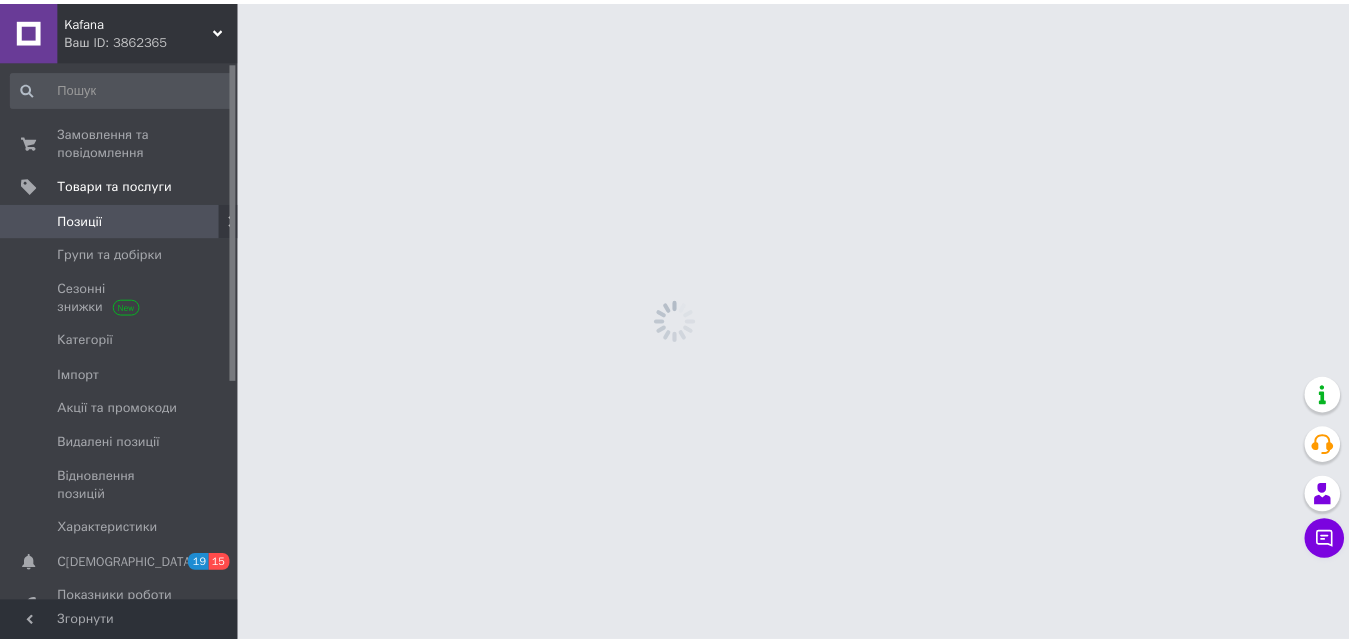 scroll, scrollTop: 0, scrollLeft: 0, axis: both 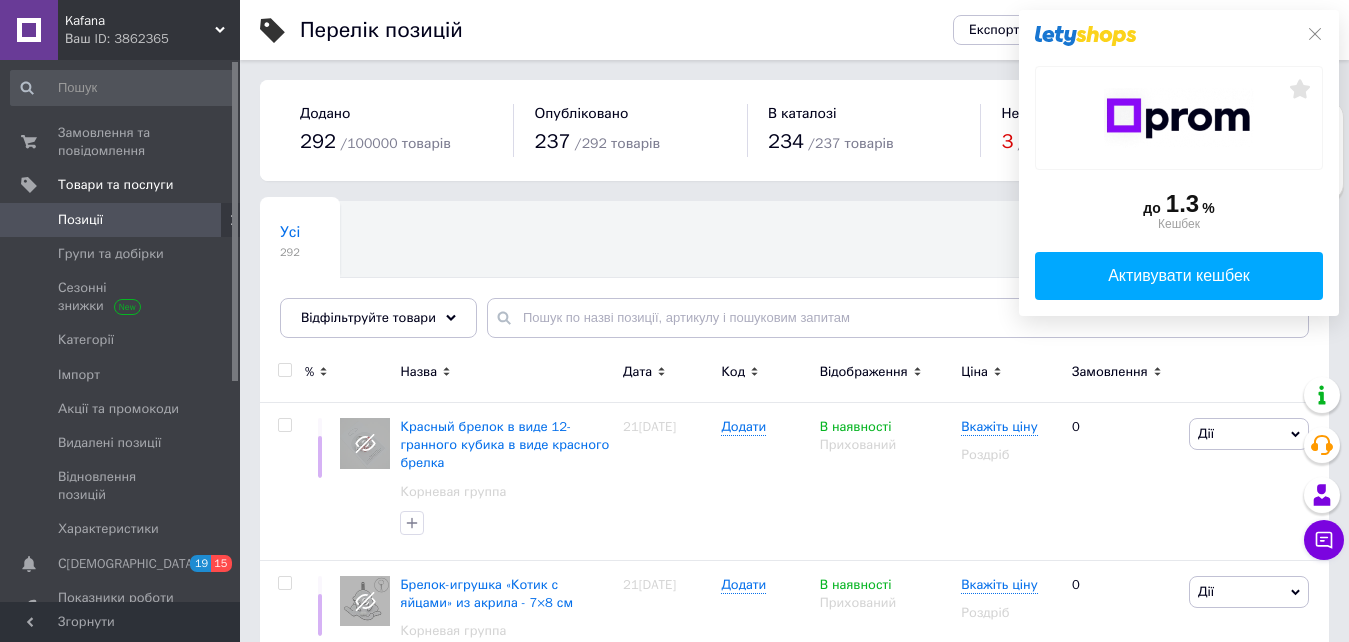 click on "до  1.3 %  Кешбек   Активувати кешбек" 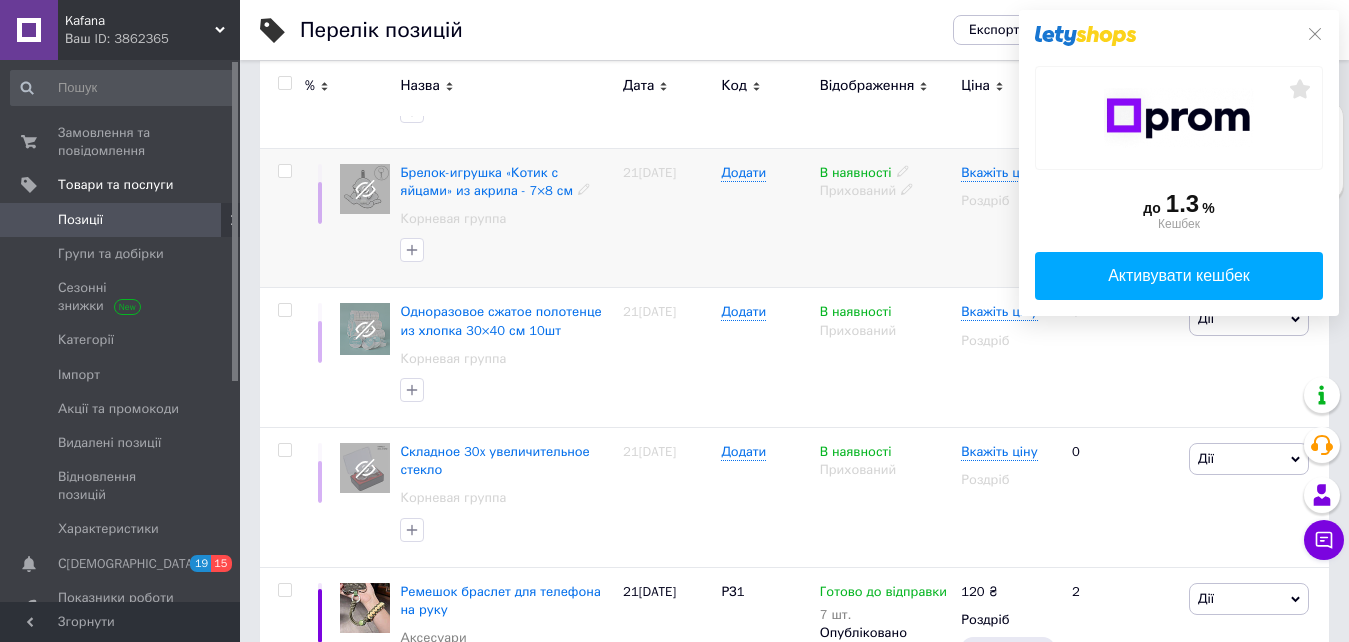 scroll, scrollTop: 600, scrollLeft: 0, axis: vertical 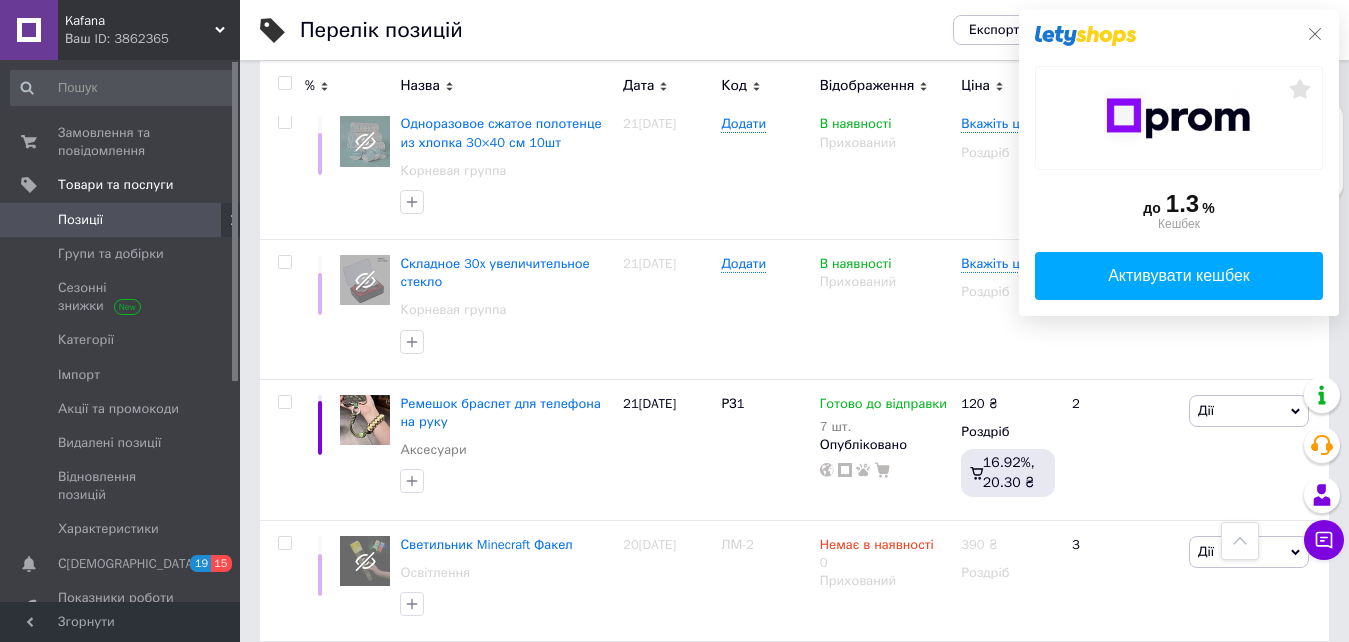 click 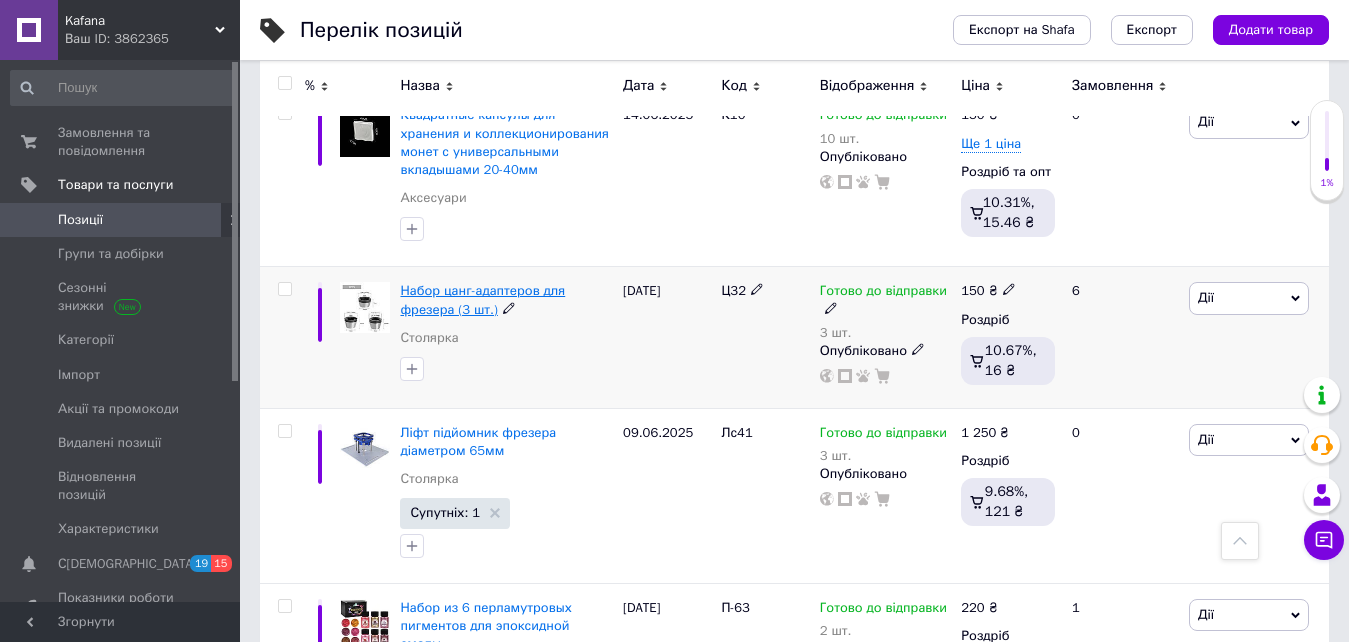 scroll, scrollTop: 2200, scrollLeft: 0, axis: vertical 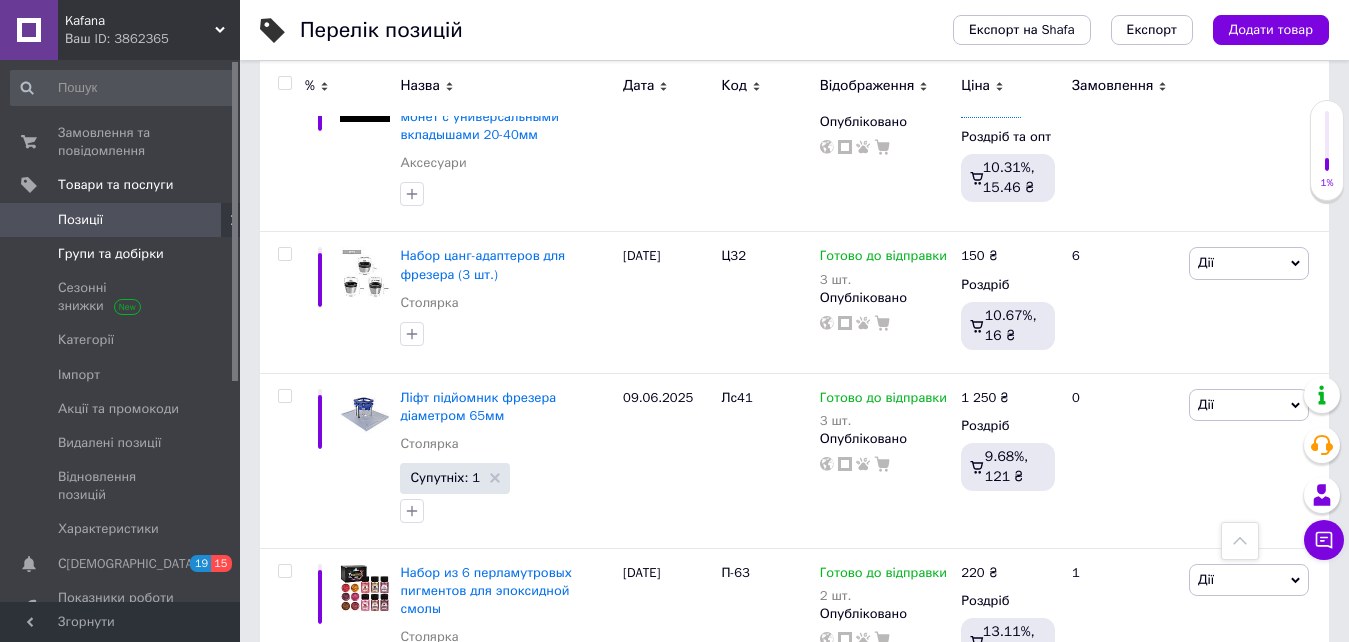 click on "Групи та добірки" at bounding box center [123, 254] 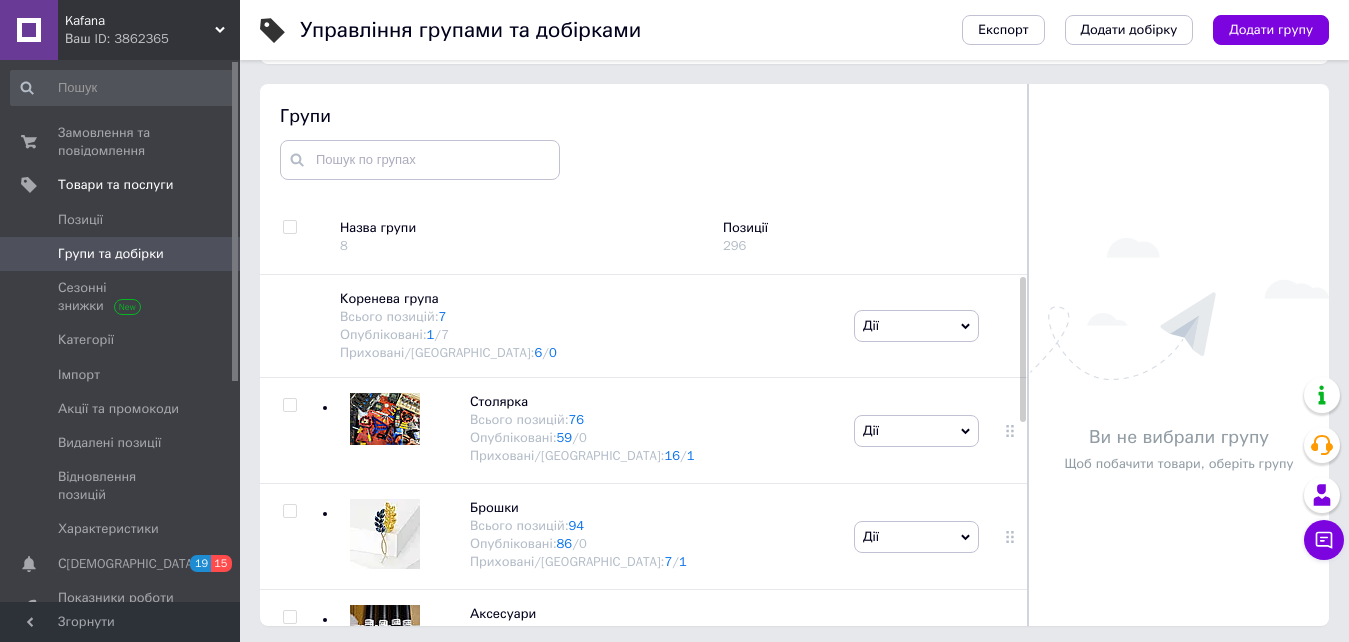 scroll, scrollTop: 113, scrollLeft: 0, axis: vertical 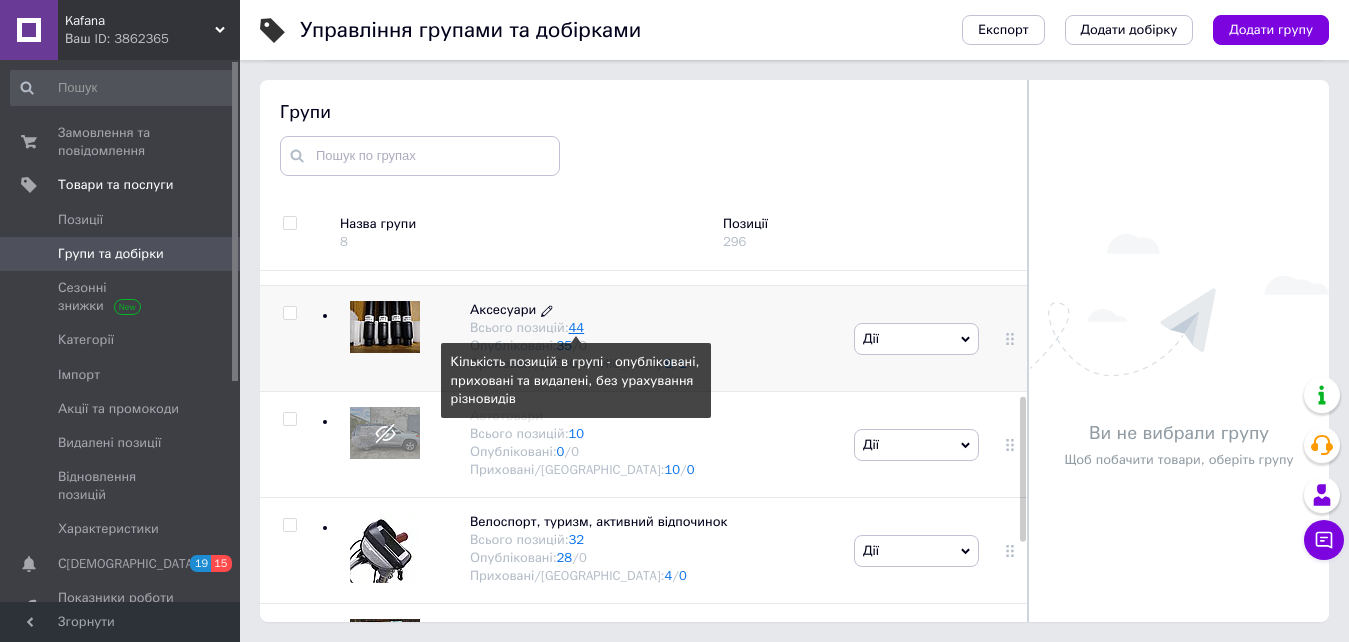 click on "44" at bounding box center [577, 327] 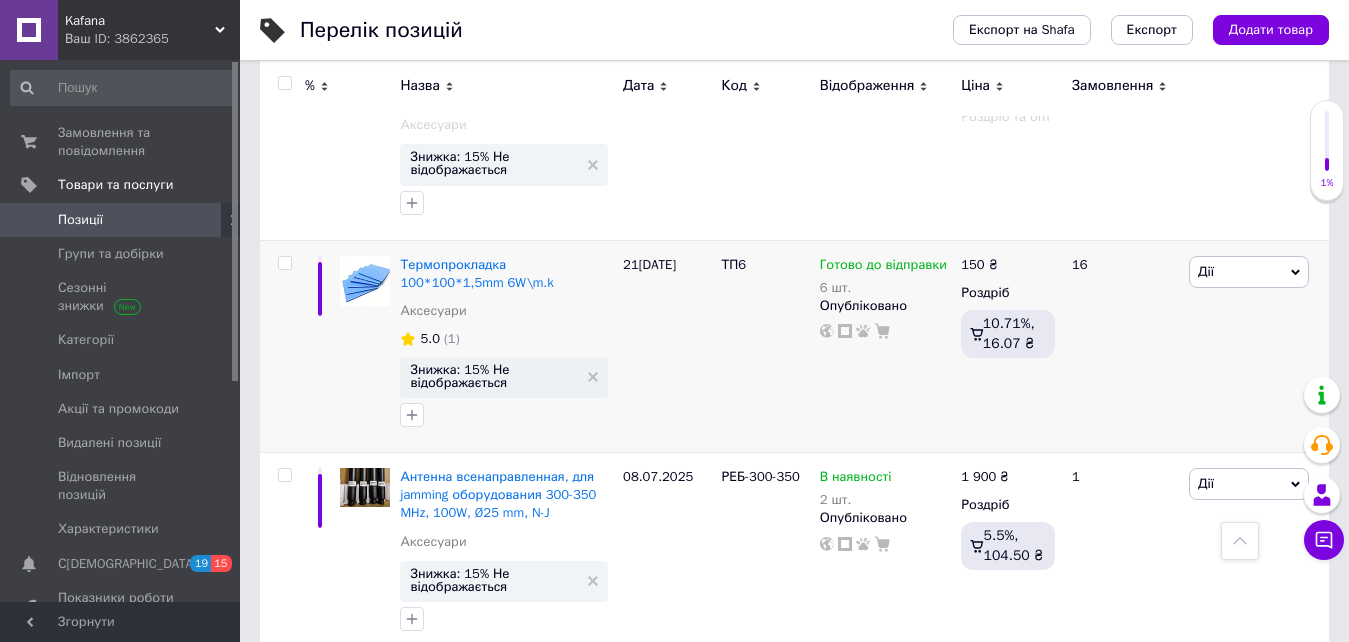 scroll, scrollTop: 2900, scrollLeft: 0, axis: vertical 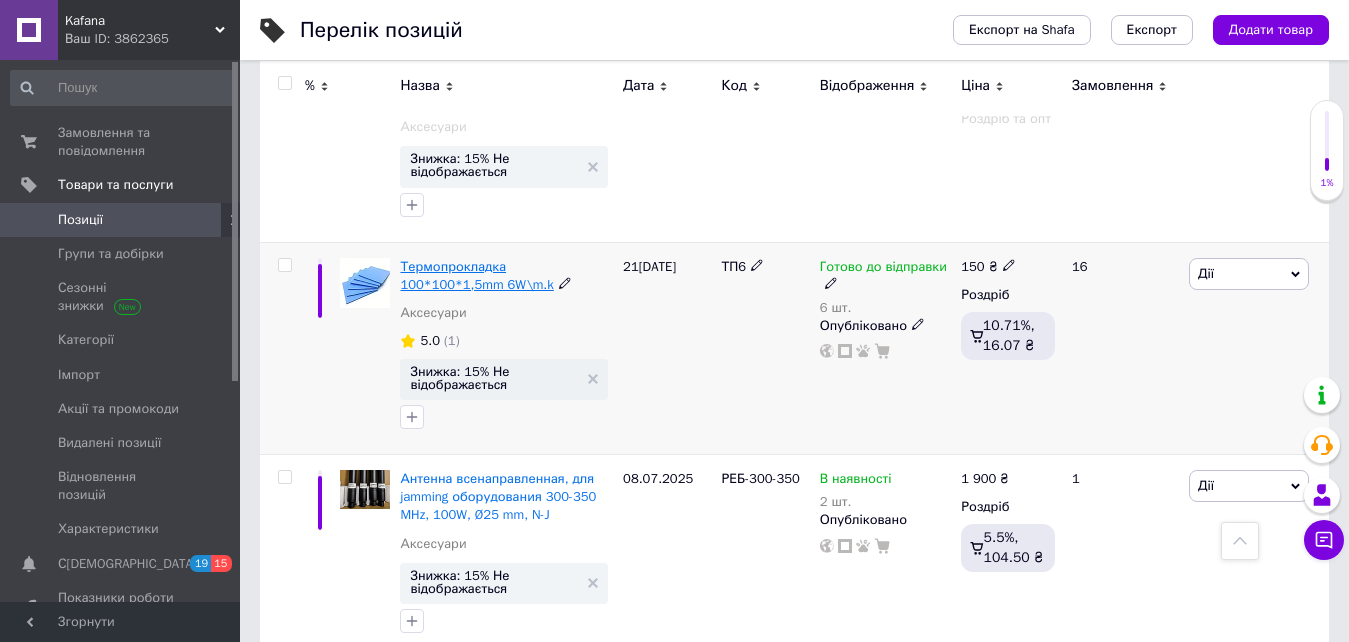 click on "Термопрокладка  100*100*1,5mm 6W\m.k" at bounding box center [476, 275] 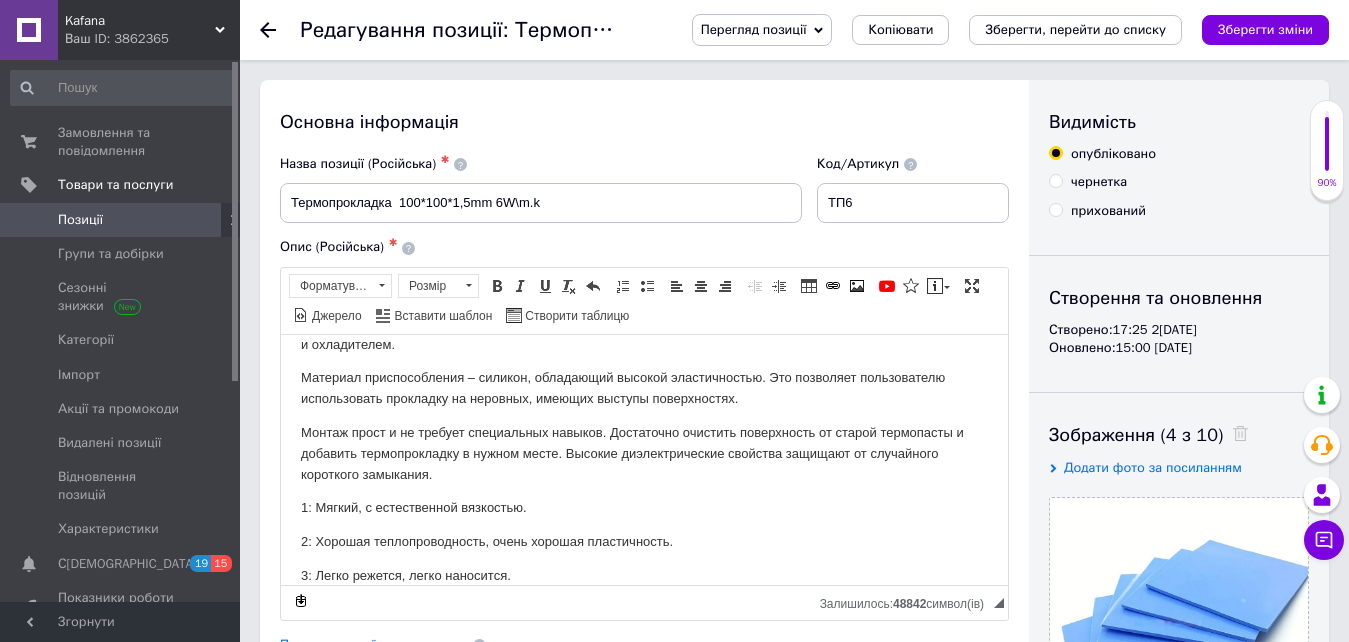 scroll, scrollTop: 268, scrollLeft: 0, axis: vertical 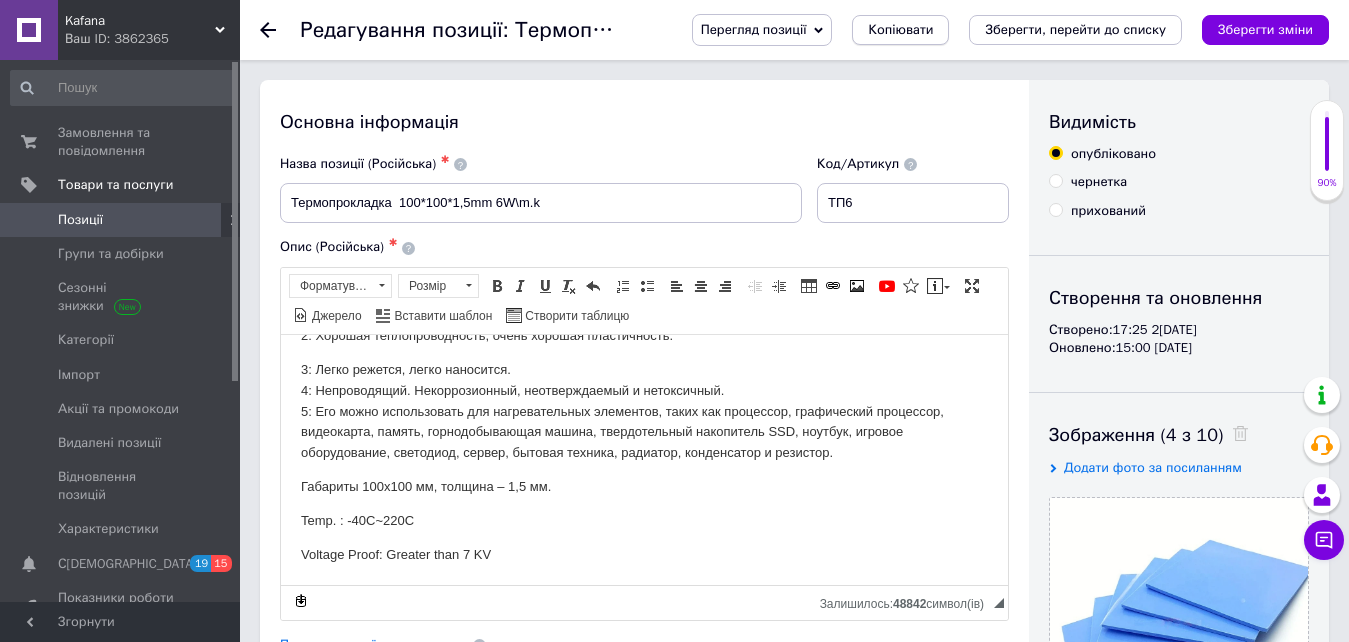 click on "Копіювати" at bounding box center [900, 30] 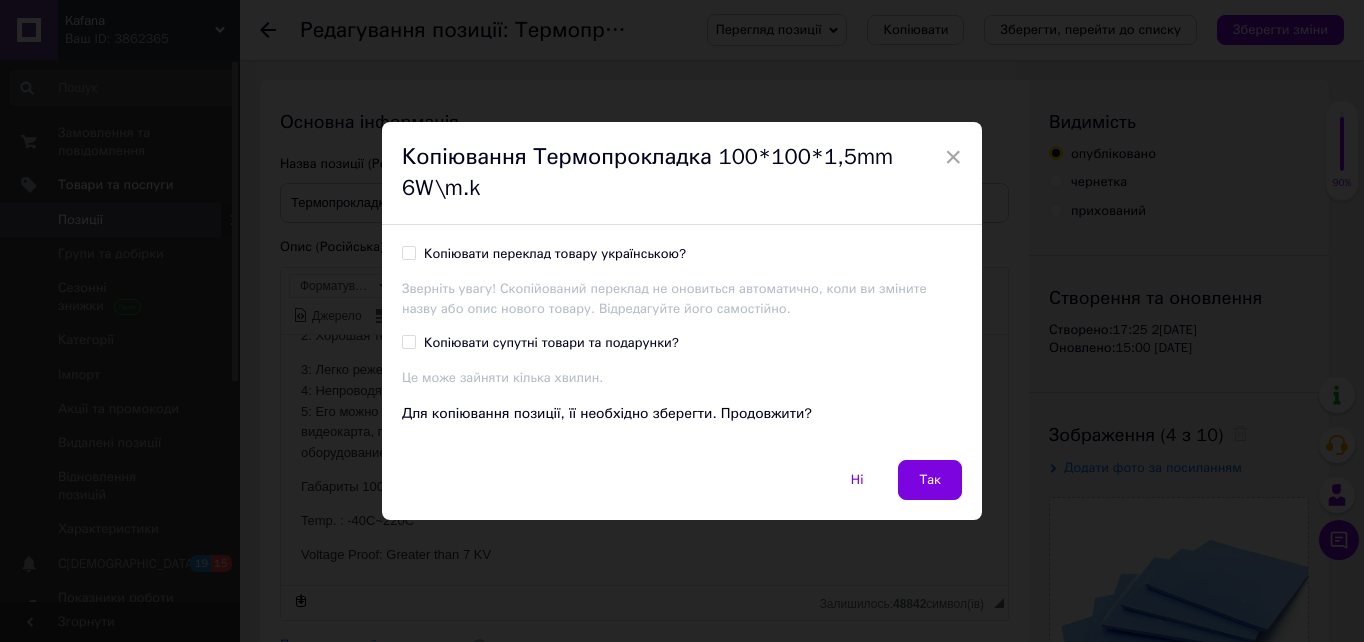 click on "Копіювати переклад товару українською? Зверніть увагу! Скопійований переклад не оновиться автоматично,
коли ви зміните назву або опис нового товару.
Відредагуйте його самостійно. Копіювати супутні товари та подарунки? Це може зайняти кілька хвилин. Для копіювання позиції, її необхідно зберегти. Продовжити?" at bounding box center (682, 342) 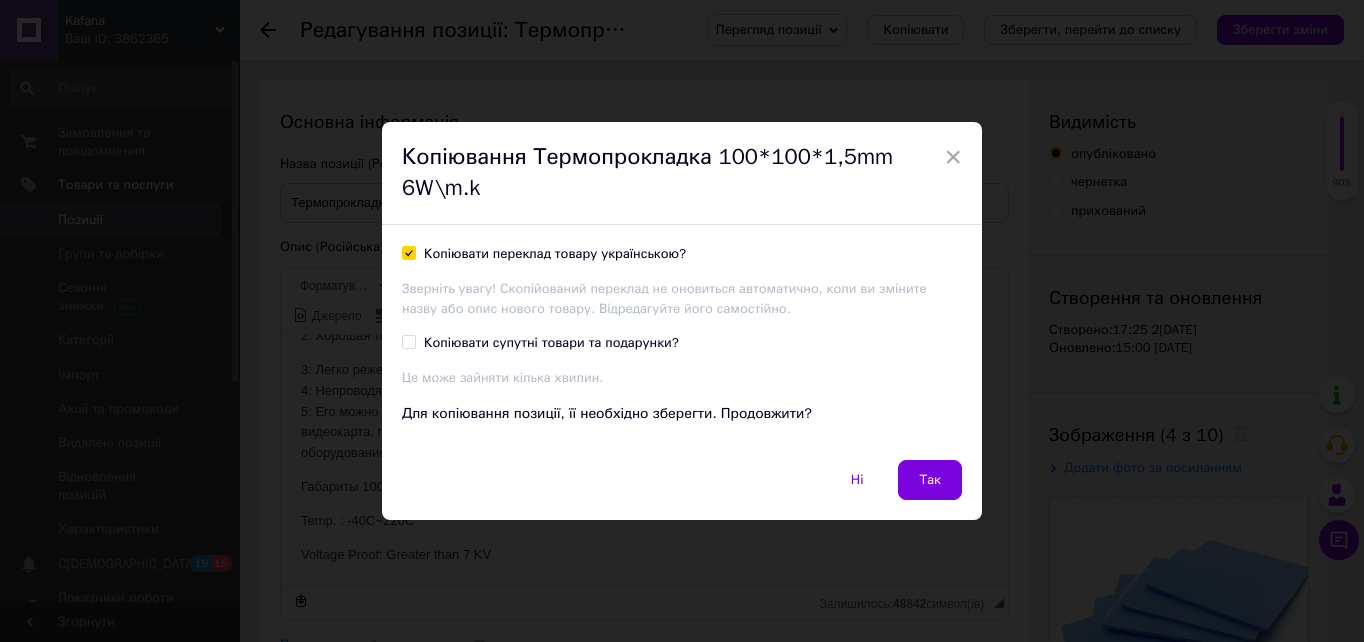 checkbox on "true" 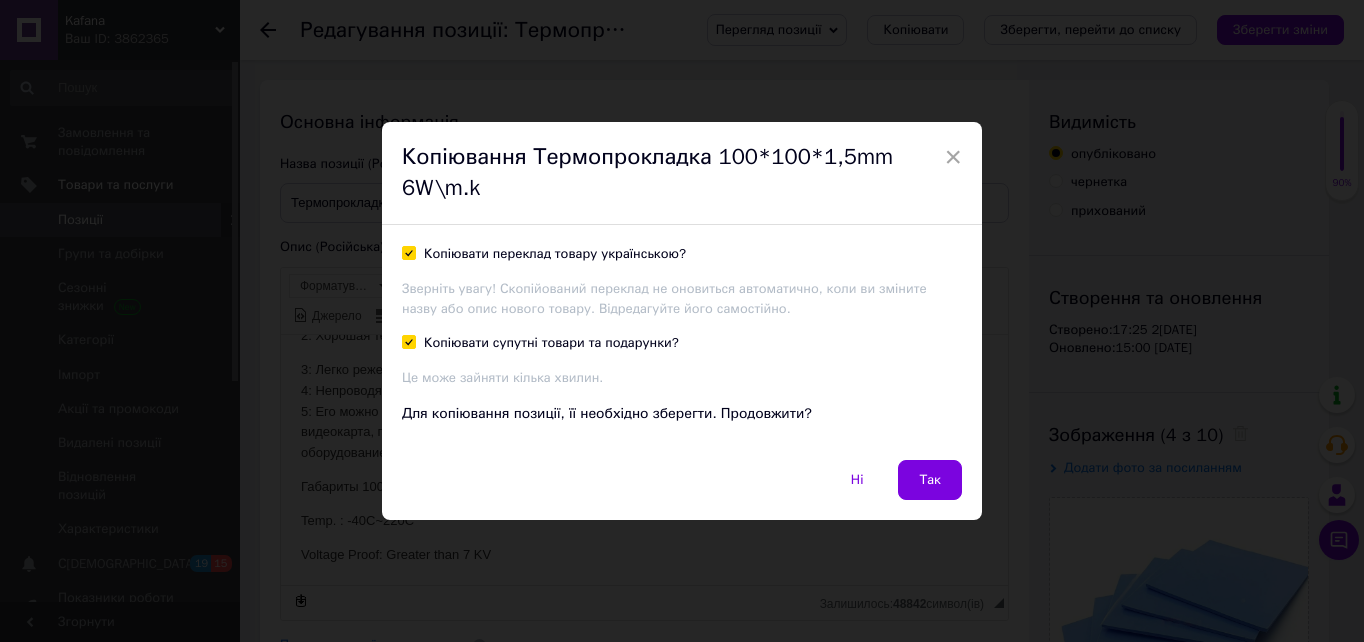 checkbox on "true" 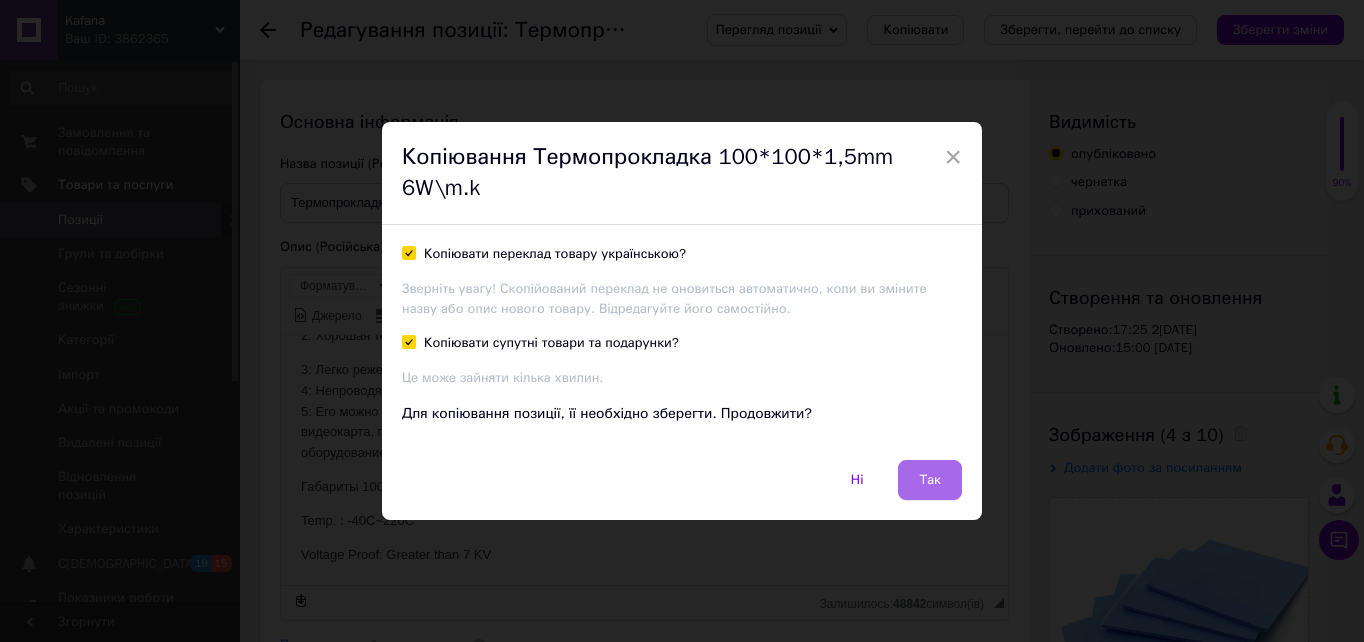 click on "Так" at bounding box center [930, 480] 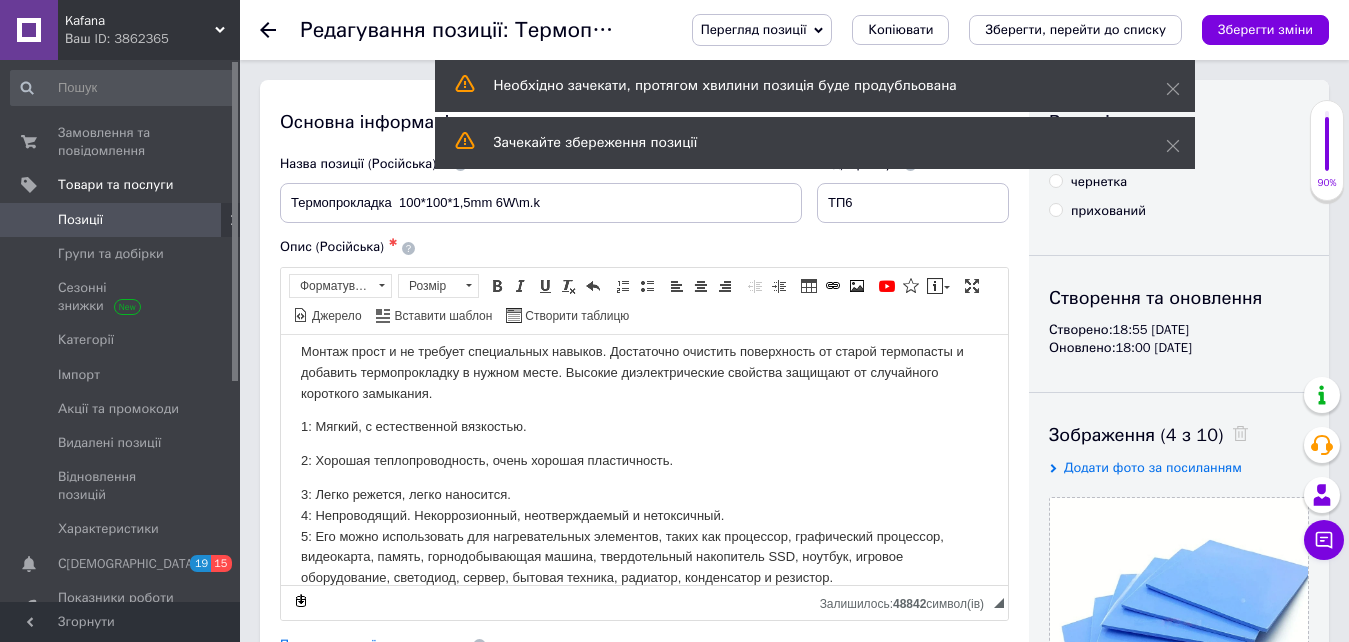 scroll, scrollTop: 0, scrollLeft: 0, axis: both 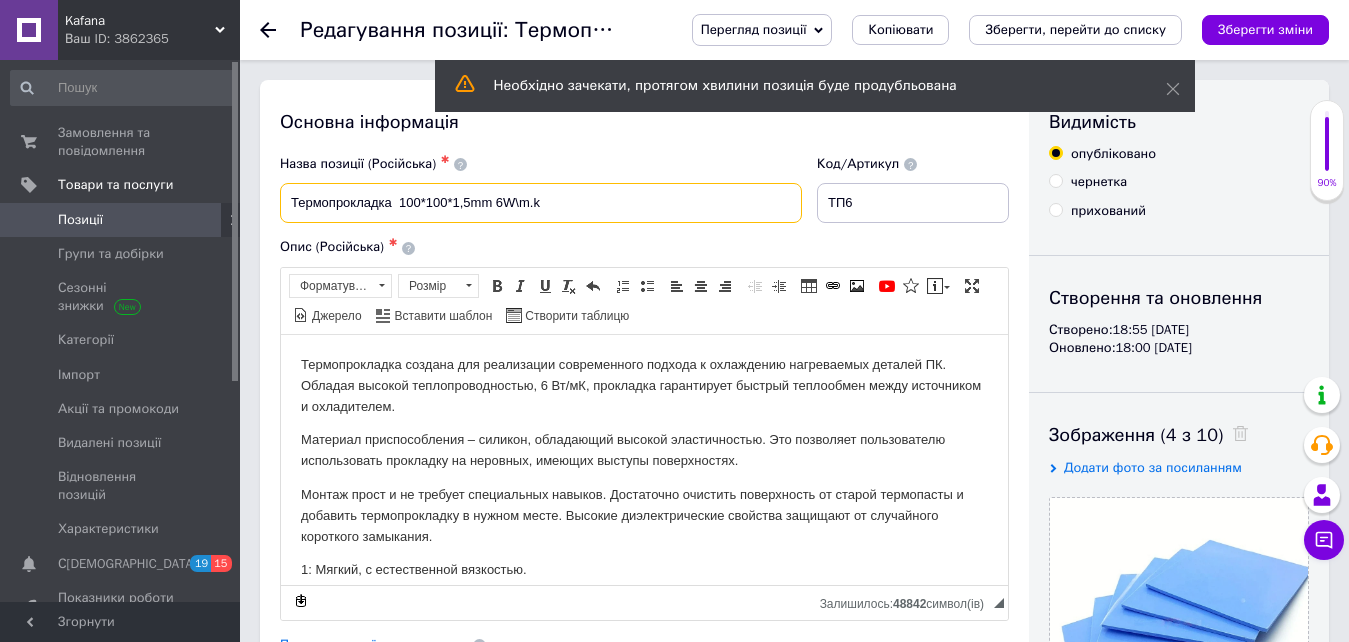 click on "Термопрокладка  100*100*1,5mm 6W\m.k" at bounding box center (541, 203) 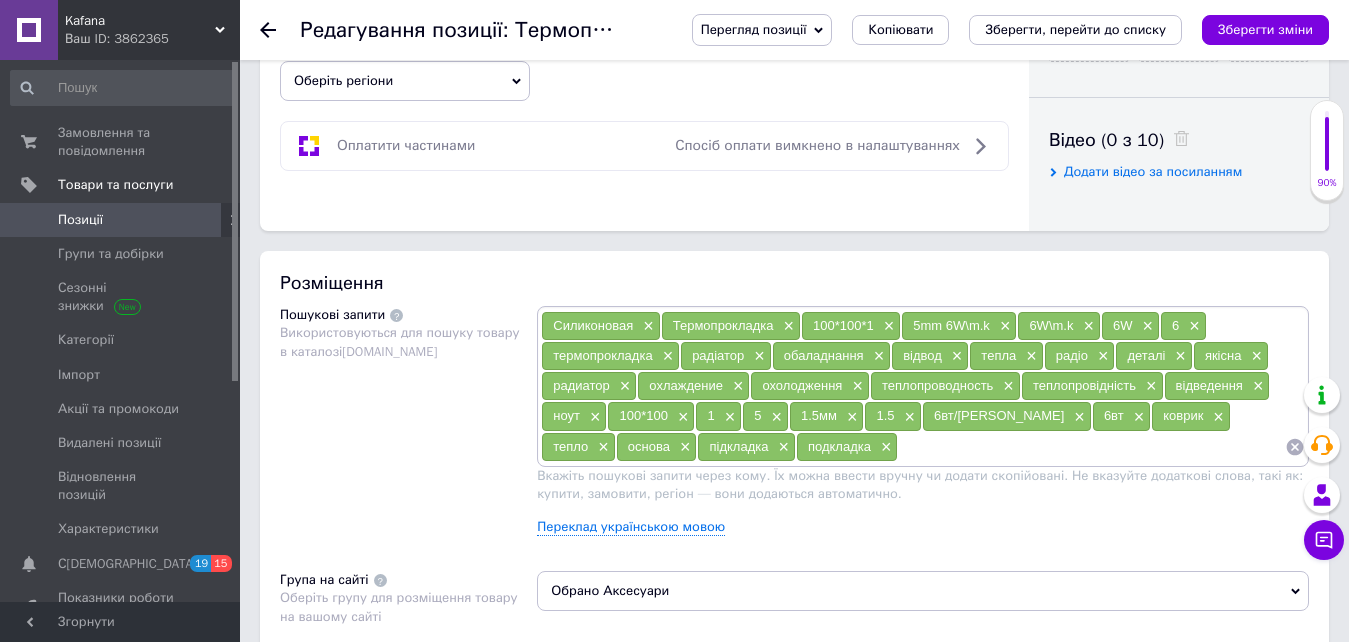scroll, scrollTop: 1000, scrollLeft: 0, axis: vertical 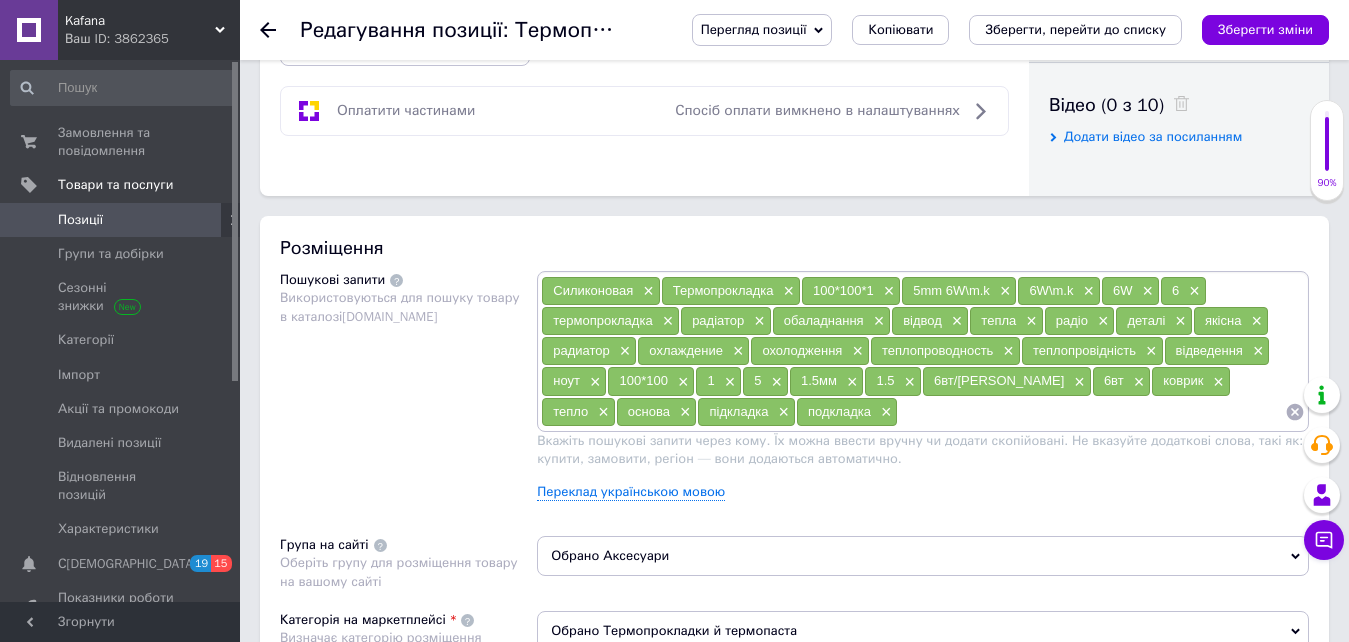 type on "Термопрокладка  100*100*1mm 6W\m.k" 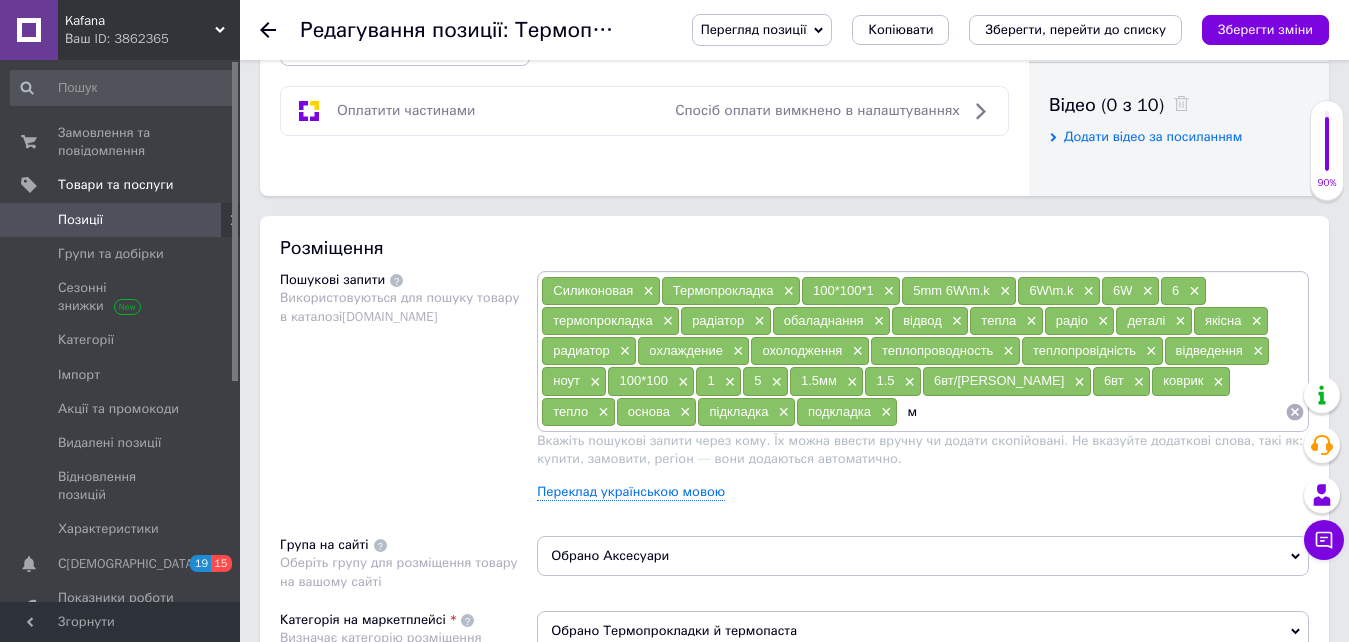 type on "мм" 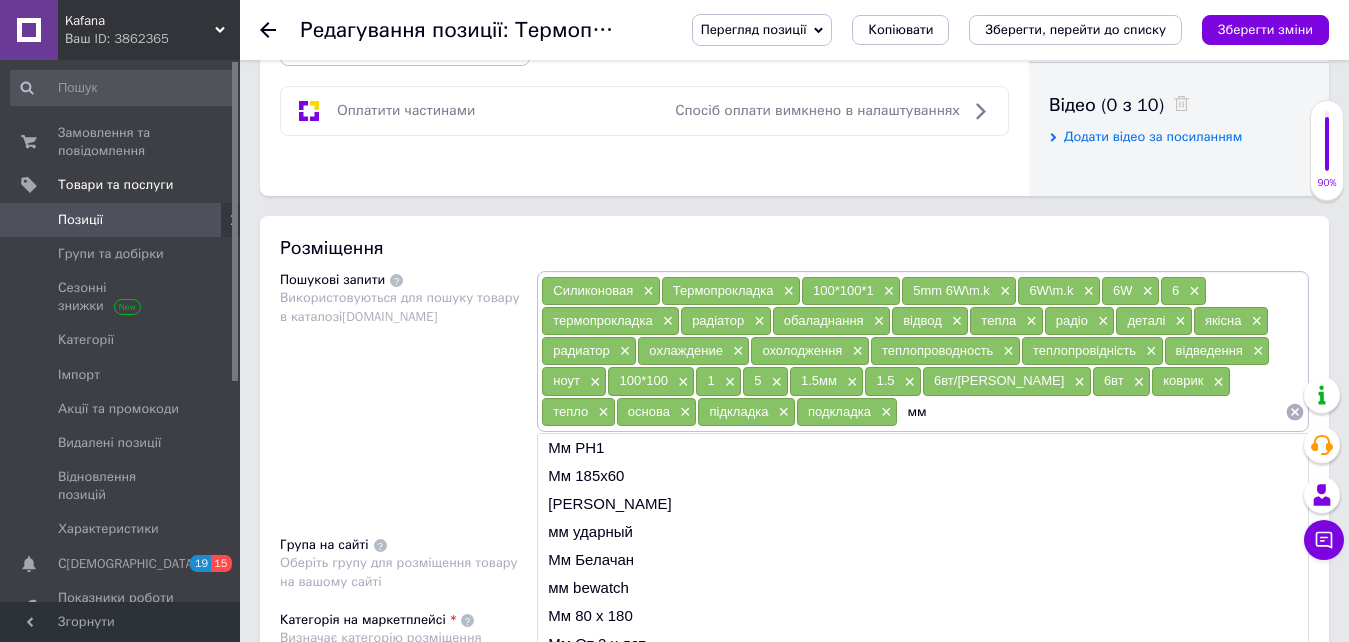 type 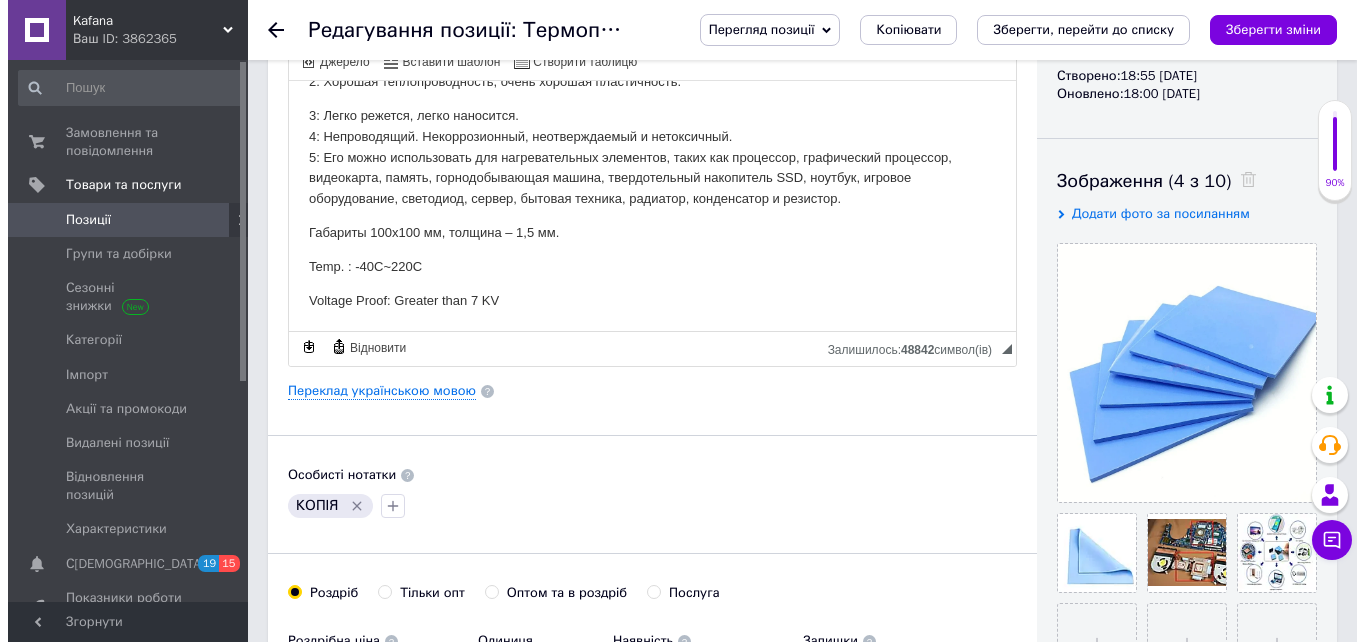 scroll, scrollTop: 200, scrollLeft: 0, axis: vertical 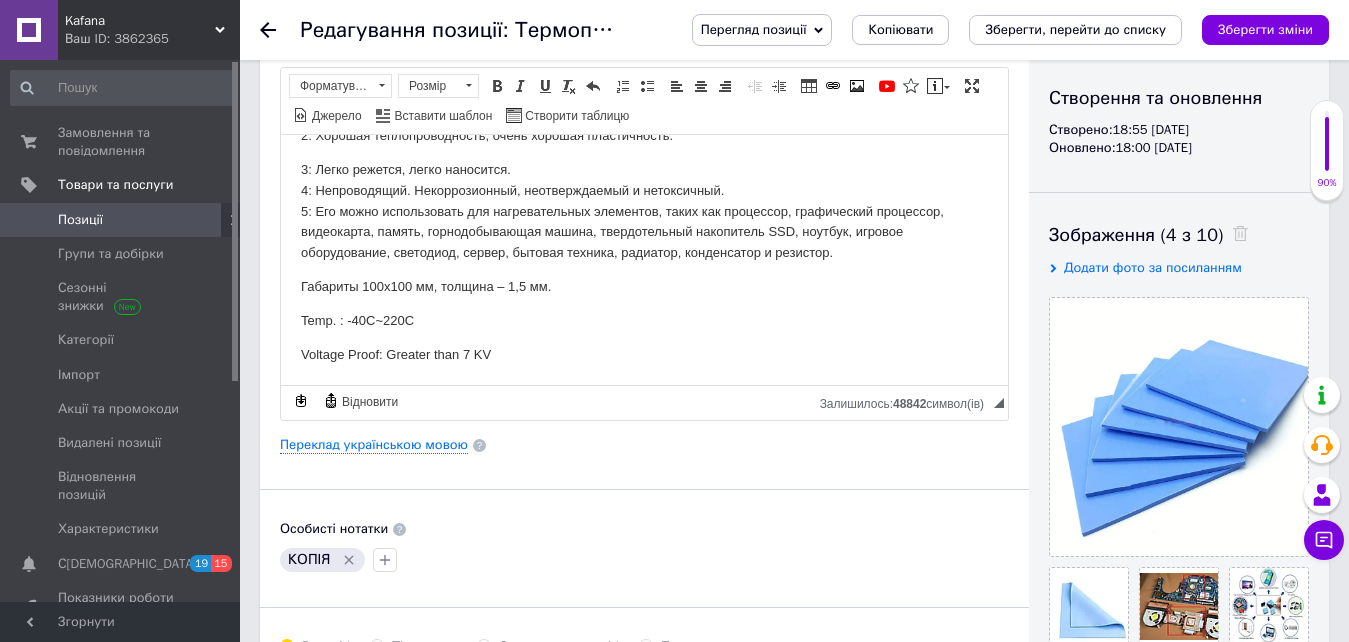 click on "Основна інформація Назва позиції (Російська) ✱ Термопрокладка  100*100*1mm 6W\m.k Код/Артикул ТП6 Опис (Російська) ✱ Термопрокладка создана для реализации современного подхода к охлаждению нагреваемых деталей ПК. Обладая высокой теплопроводностью, 6 Вт/мК, прокладка гарантирует быстрый теплообмен между источником и охладителем.
Материал приспособления – силикон, обладающий высокой эластичностью. Это позволяет пользователю использовать прокладку на неровных, имеющих выступы поверхностях.
1: Мягкий, с естественной вязкостью.
Temp. : -40C~220C
Розмір   $" at bounding box center (644, 438) 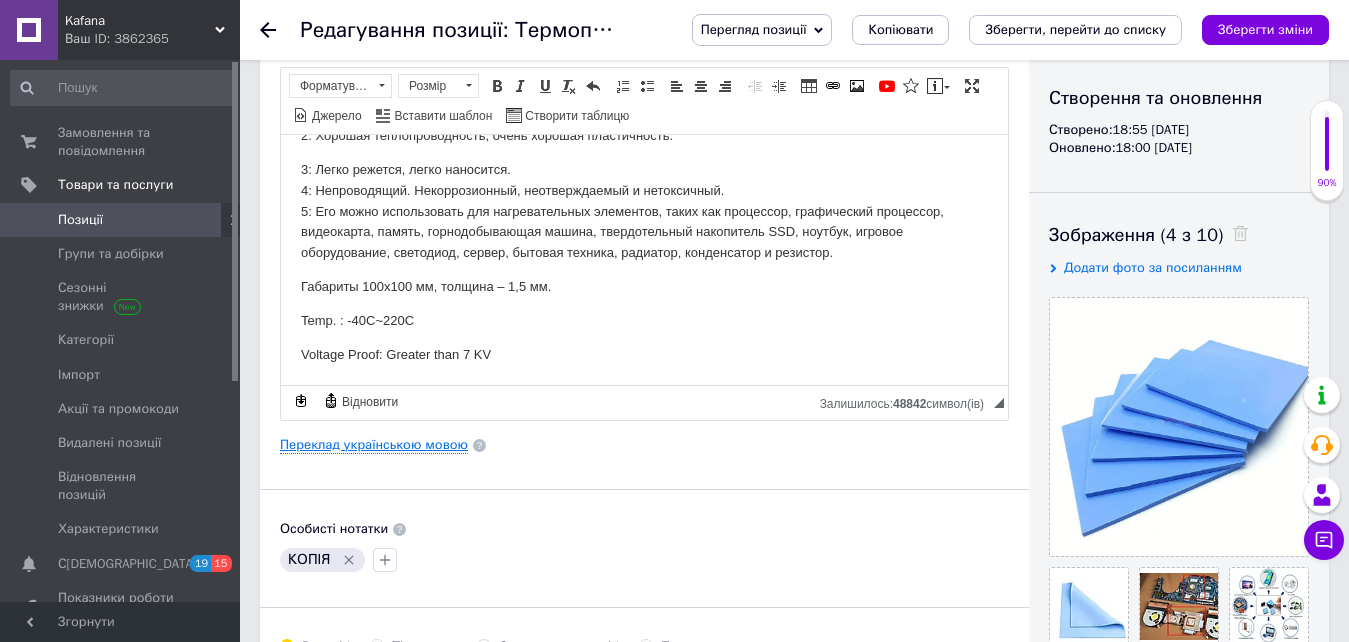 click on "Переклад українською мовою" at bounding box center (374, 445) 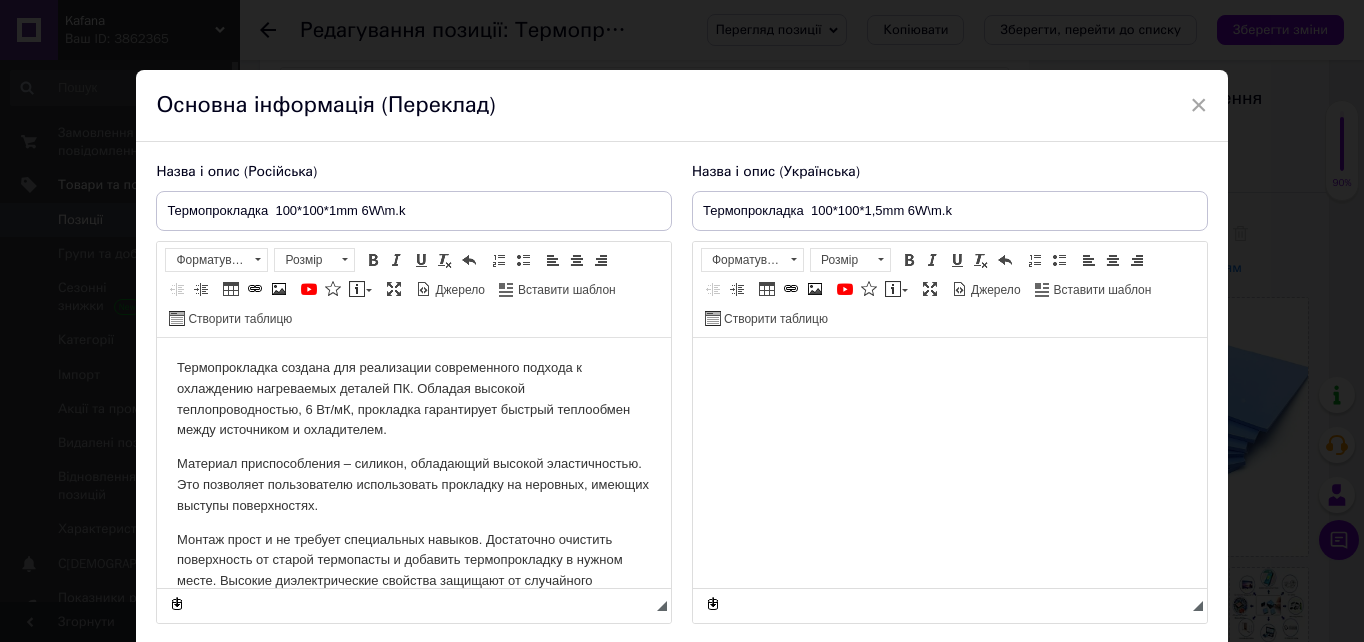 scroll, scrollTop: 0, scrollLeft: 0, axis: both 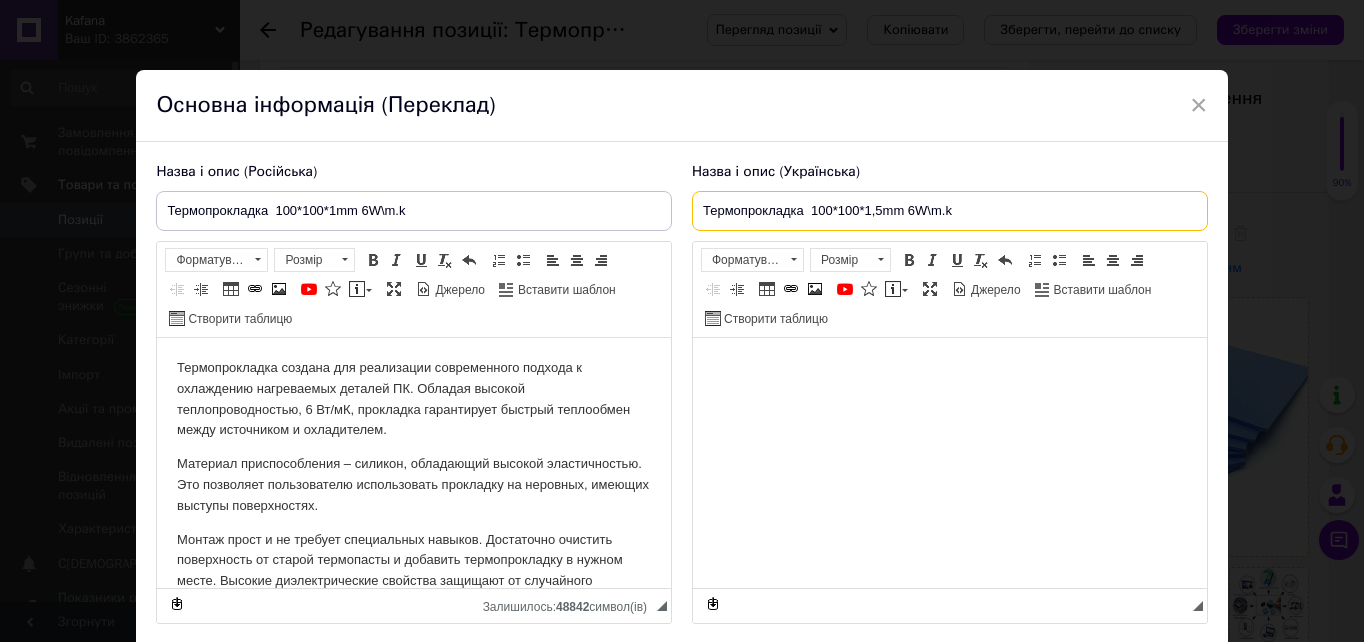 click on "Термопрокладка  100*100*1,5mm 6W\m.k" at bounding box center [950, 211] 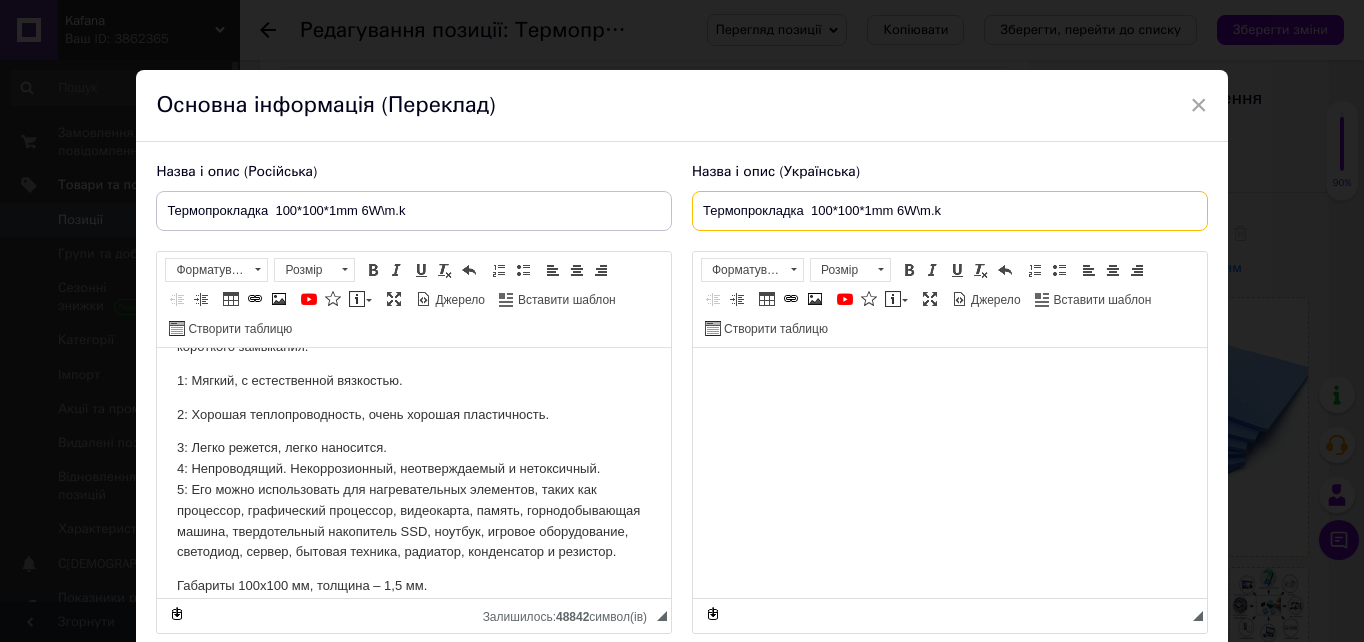 scroll, scrollTop: 300, scrollLeft: 0, axis: vertical 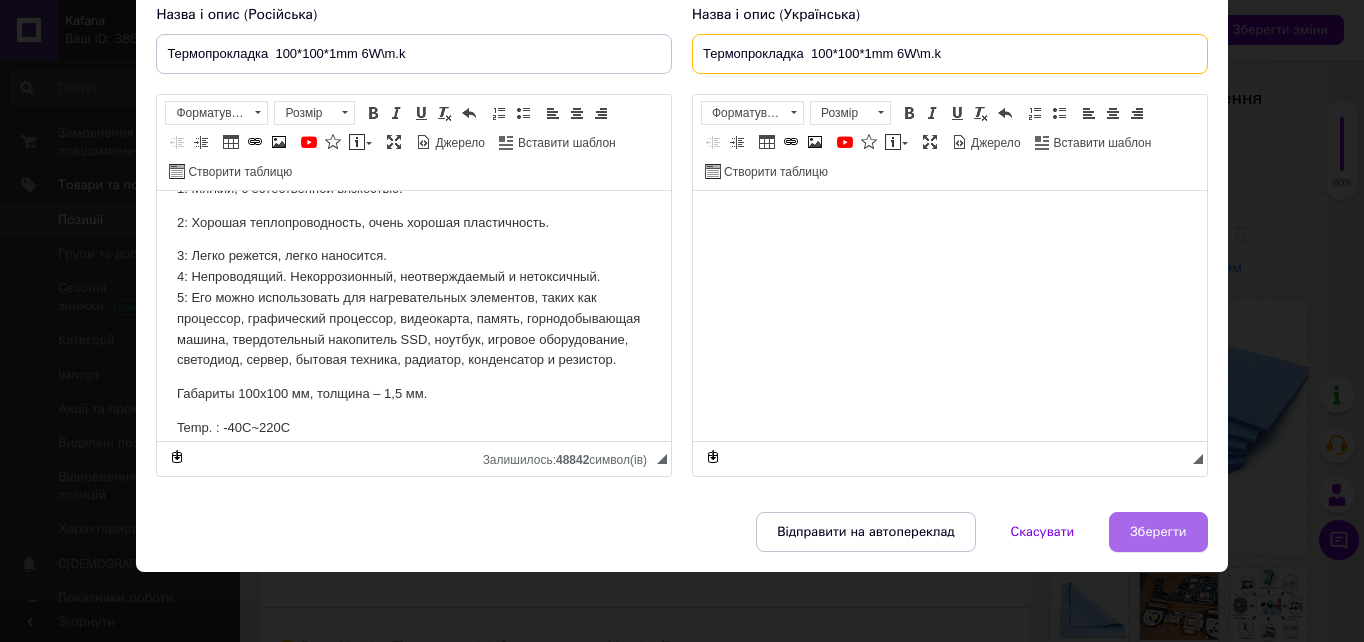 type on "Термопрокладка  100*100*1mm 6W\m.k" 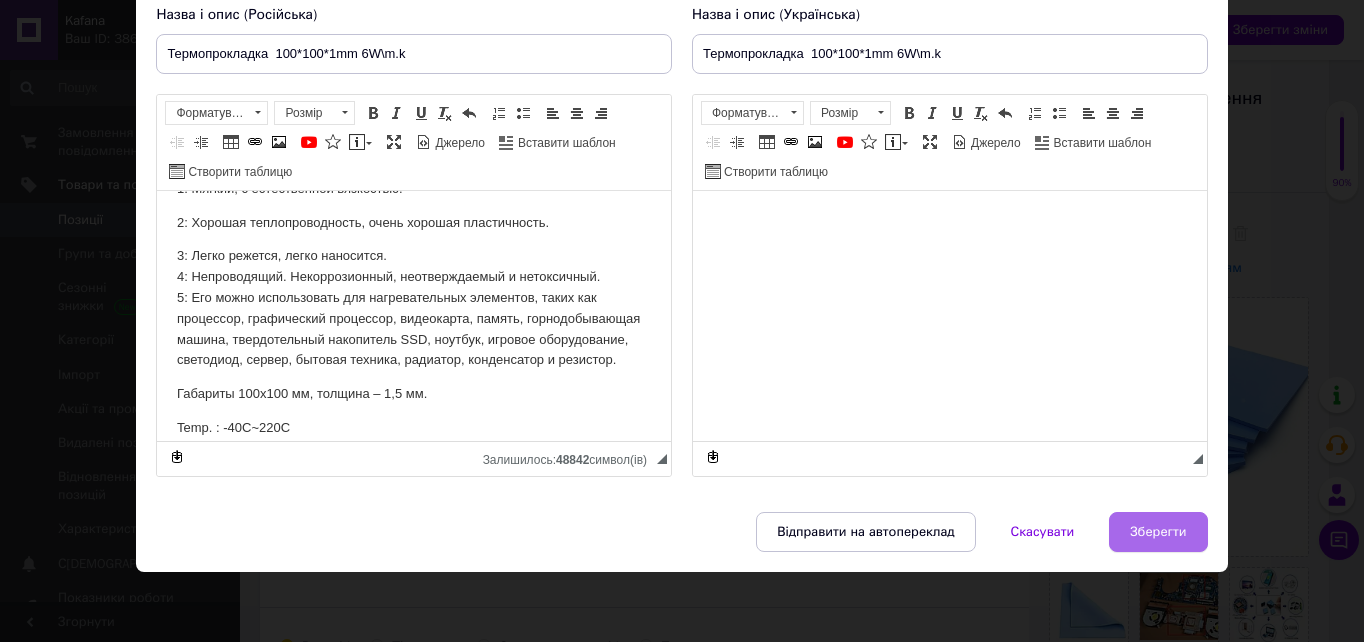 click on "Зберегти" at bounding box center (1158, 532) 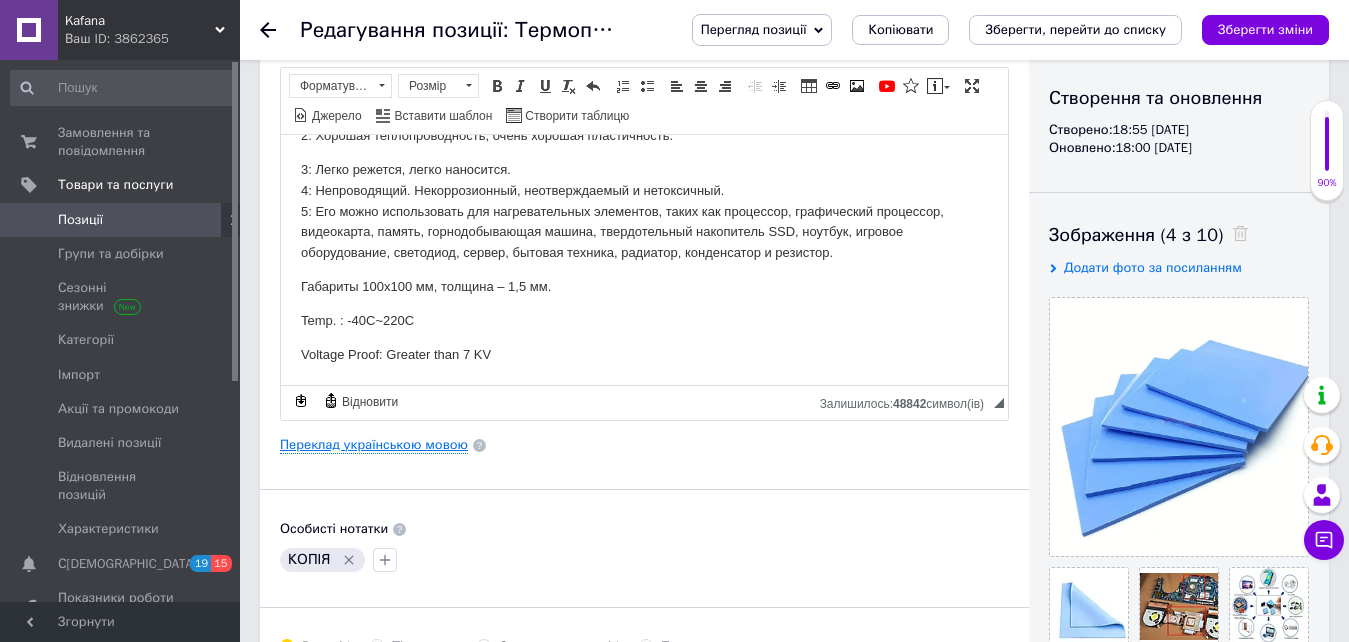 click on "Переклад українською мовою" at bounding box center [374, 445] 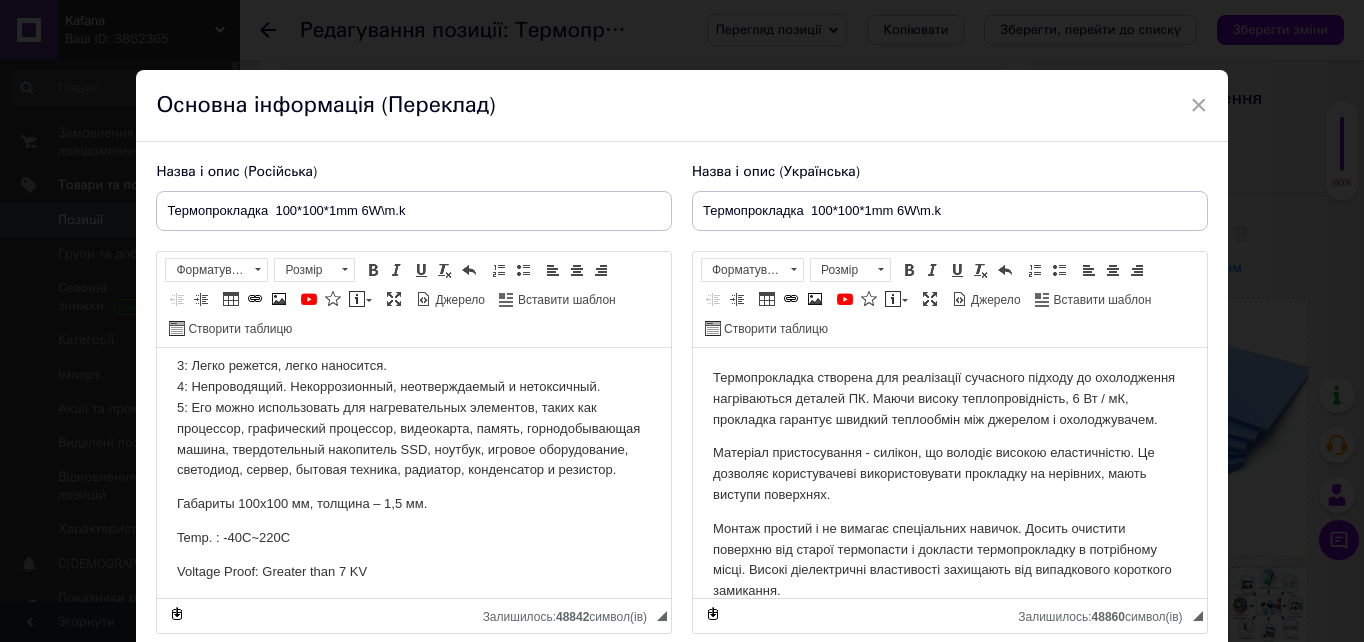 scroll, scrollTop: 372, scrollLeft: 0, axis: vertical 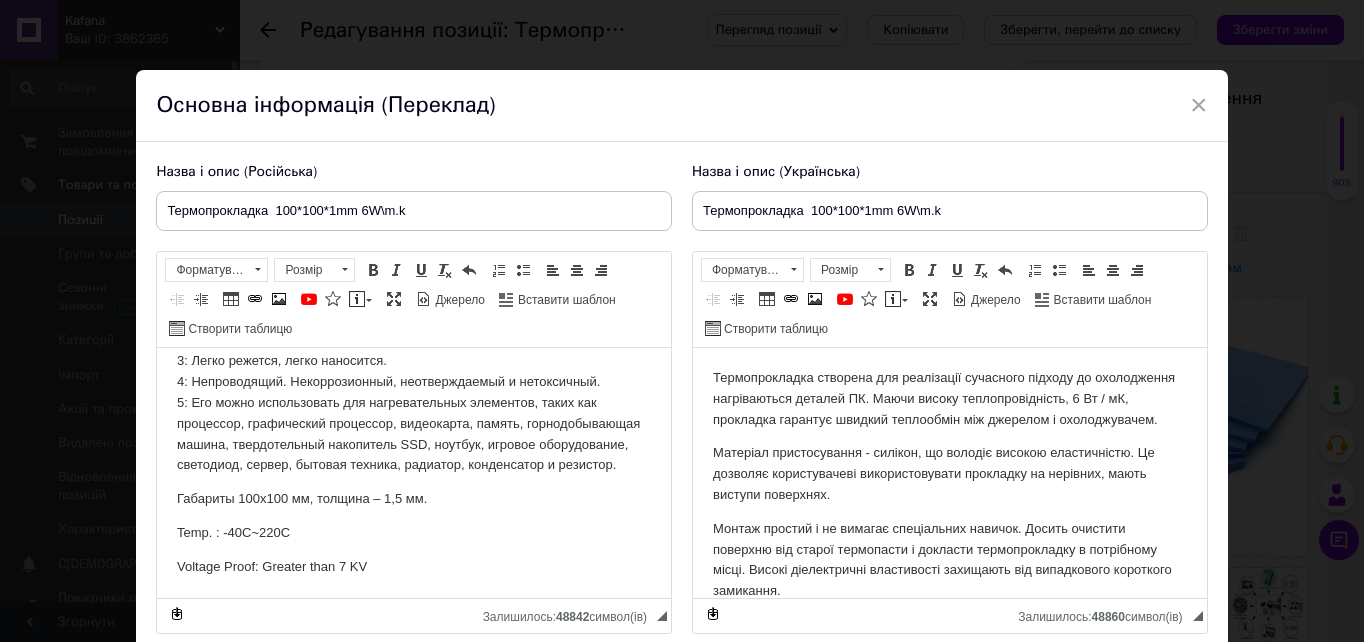 click on "Габариты 100х100 мм, толщина – 1,5 мм." at bounding box center [414, 499] 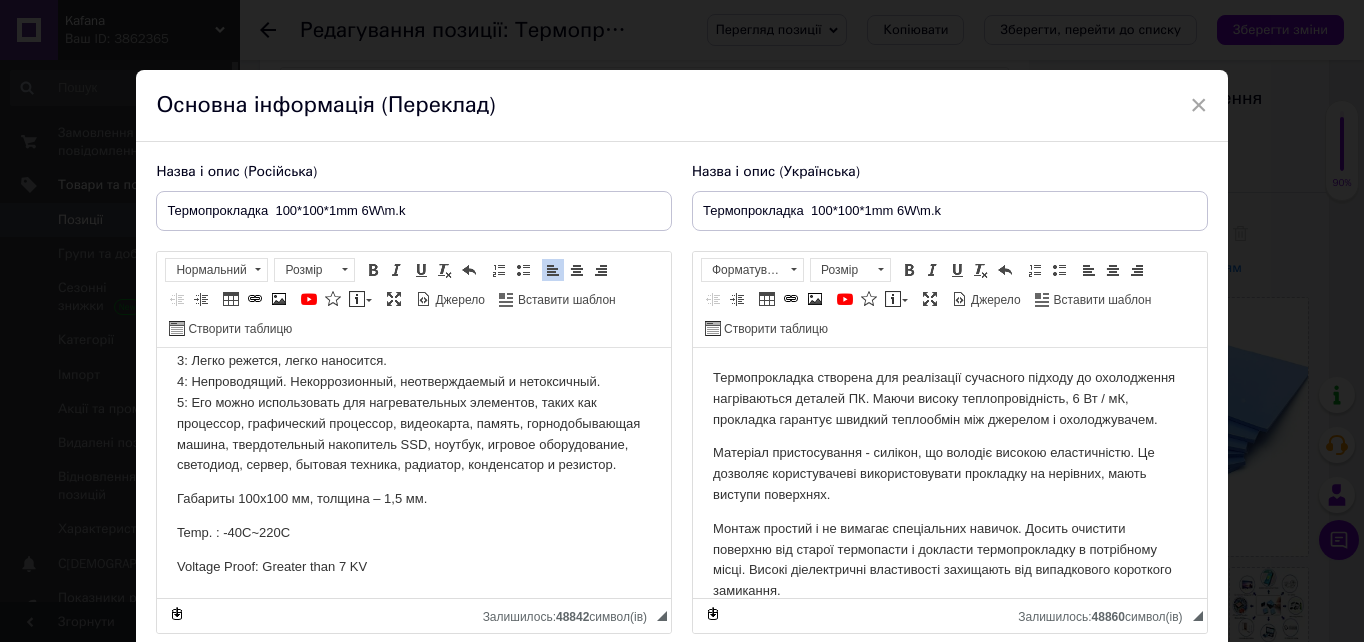 click on "Габариты 100х100 мм, толщина – 1,5 мм." at bounding box center (414, 499) 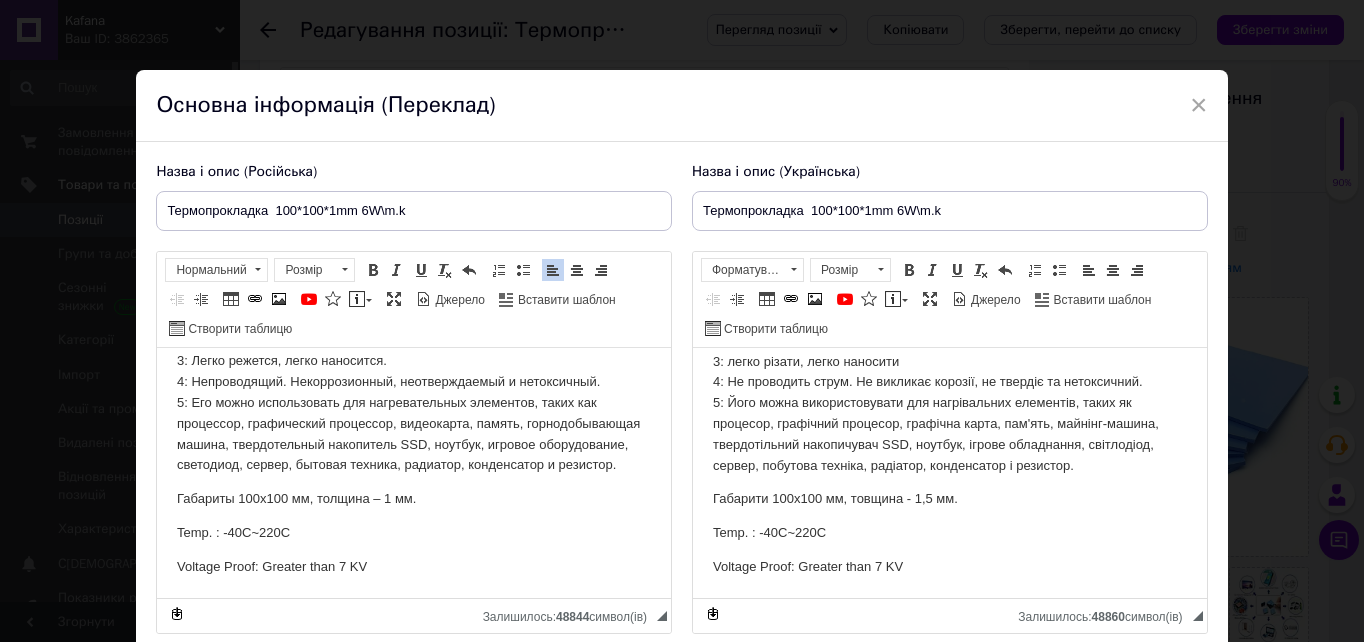 scroll, scrollTop: 352, scrollLeft: 0, axis: vertical 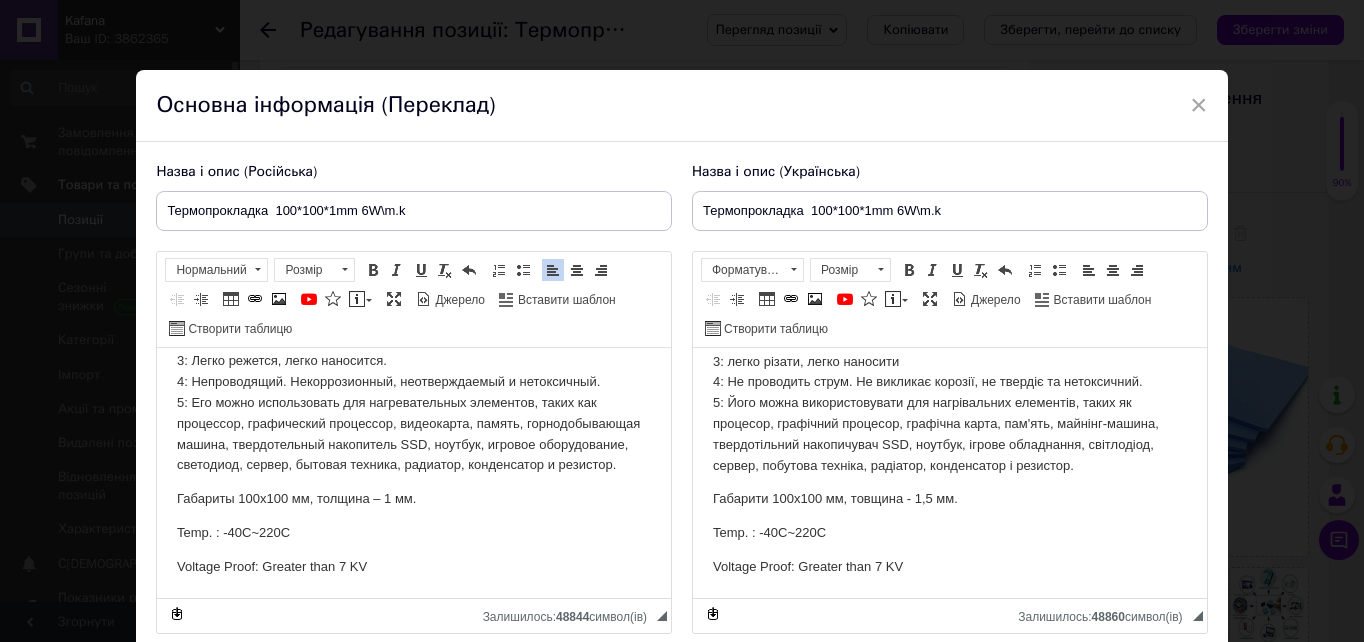 click on "Габарити 100х100 мм, товщина - 1,5 мм." at bounding box center (950, 499) 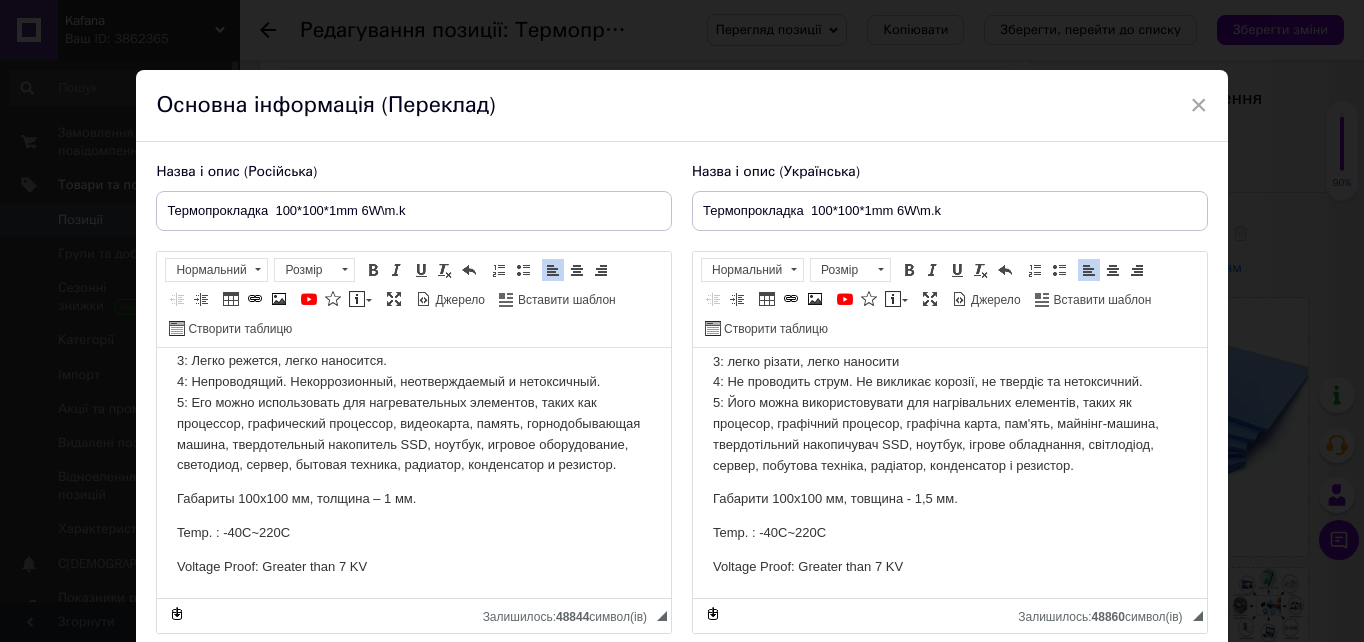 type 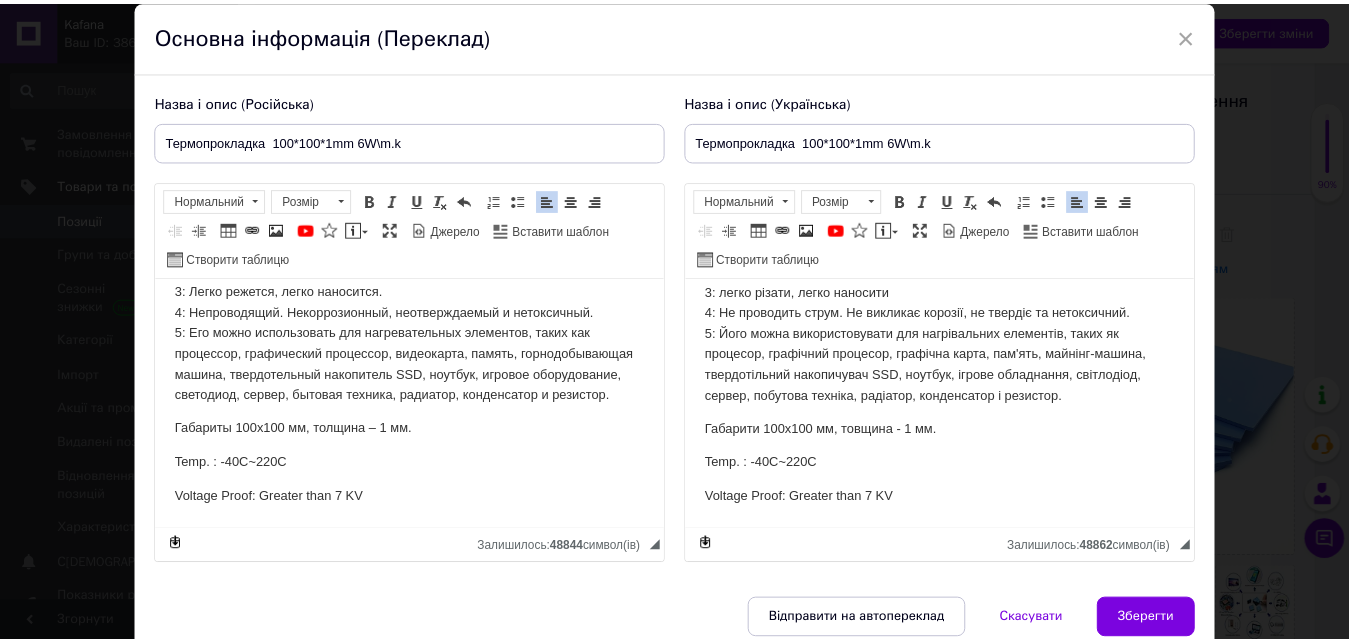 scroll, scrollTop: 157, scrollLeft: 0, axis: vertical 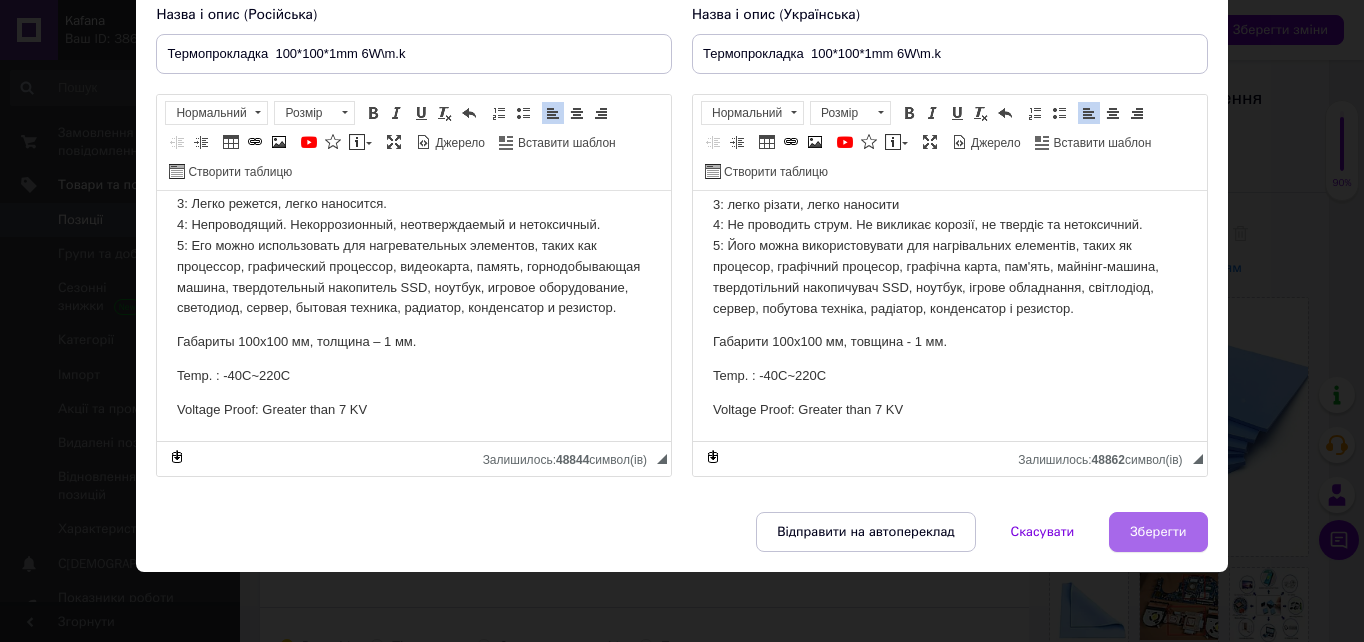 click on "Зберегти" at bounding box center (1158, 532) 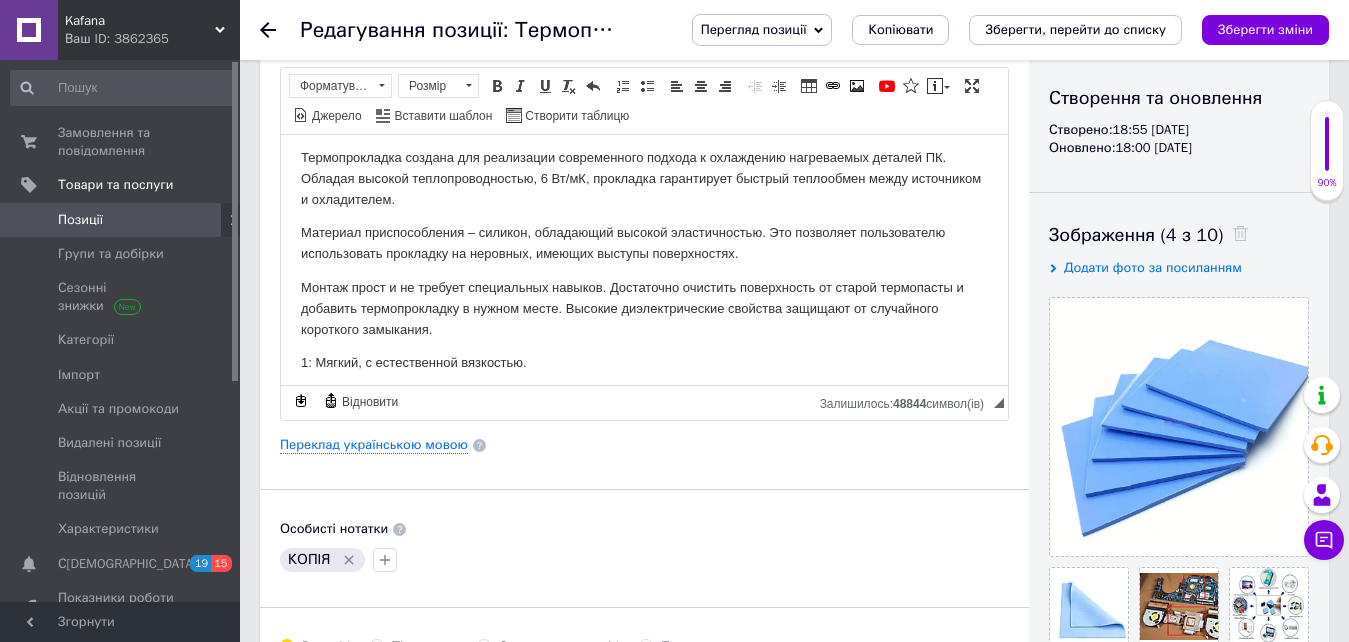 scroll, scrollTop: 0, scrollLeft: 0, axis: both 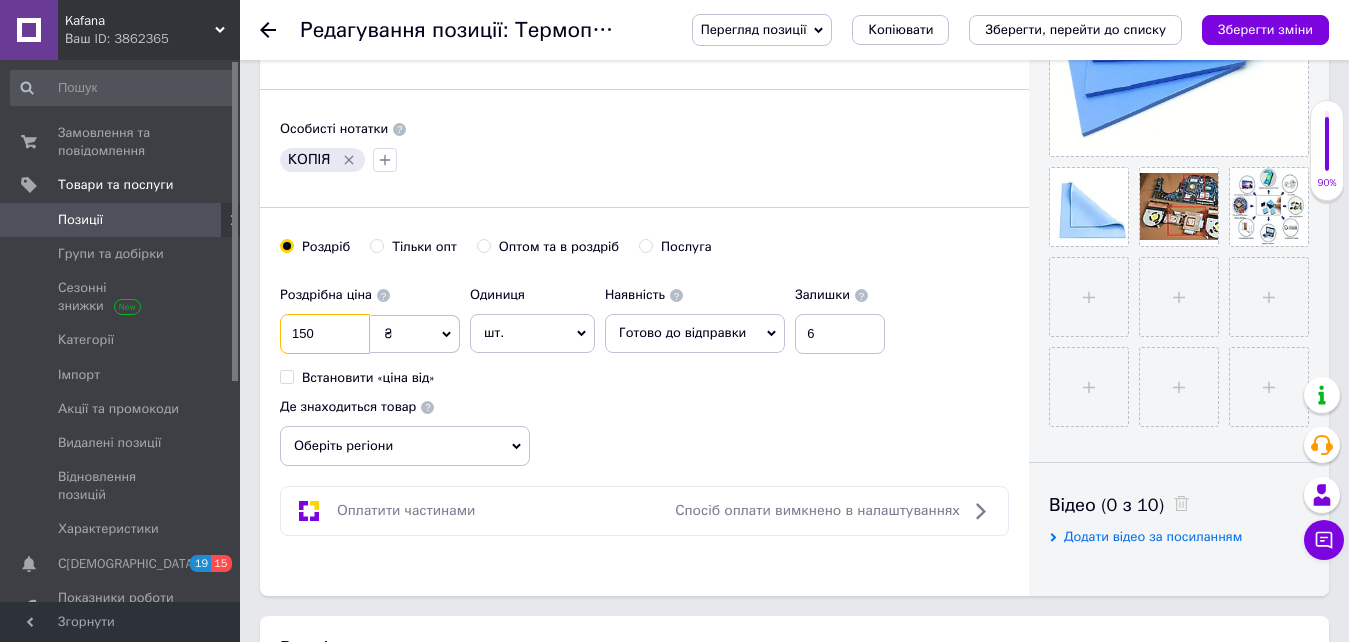 click on "150" at bounding box center [325, 334] 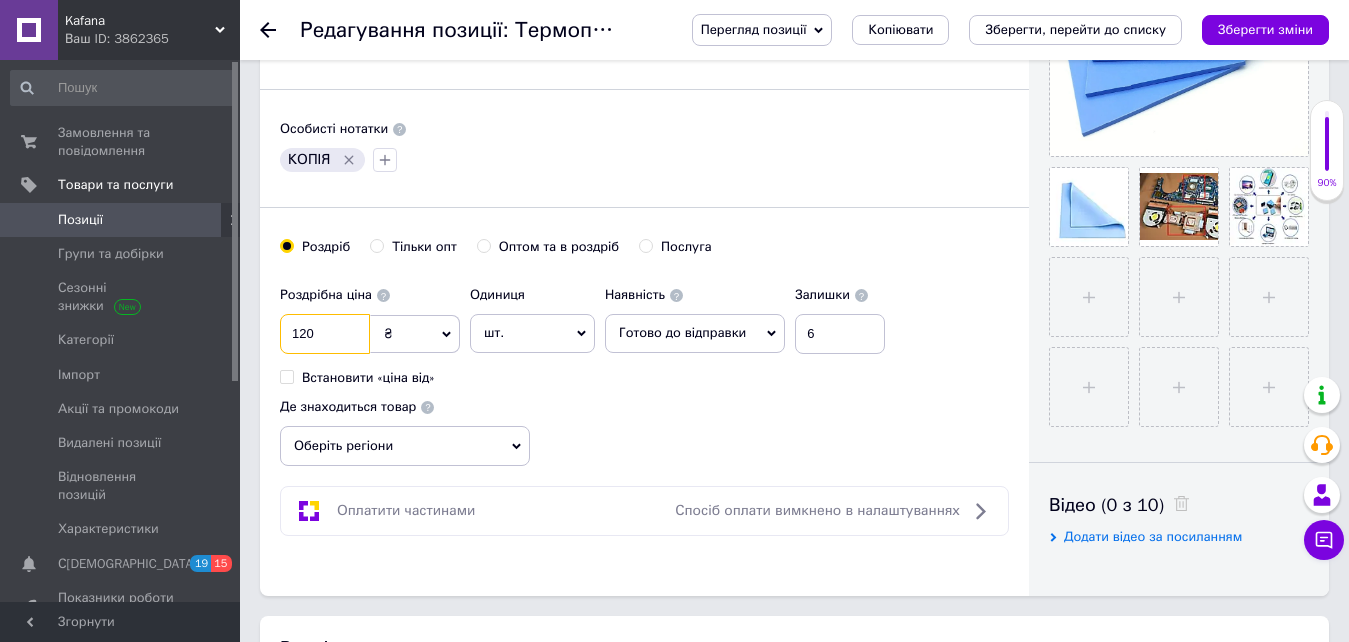 type on "120" 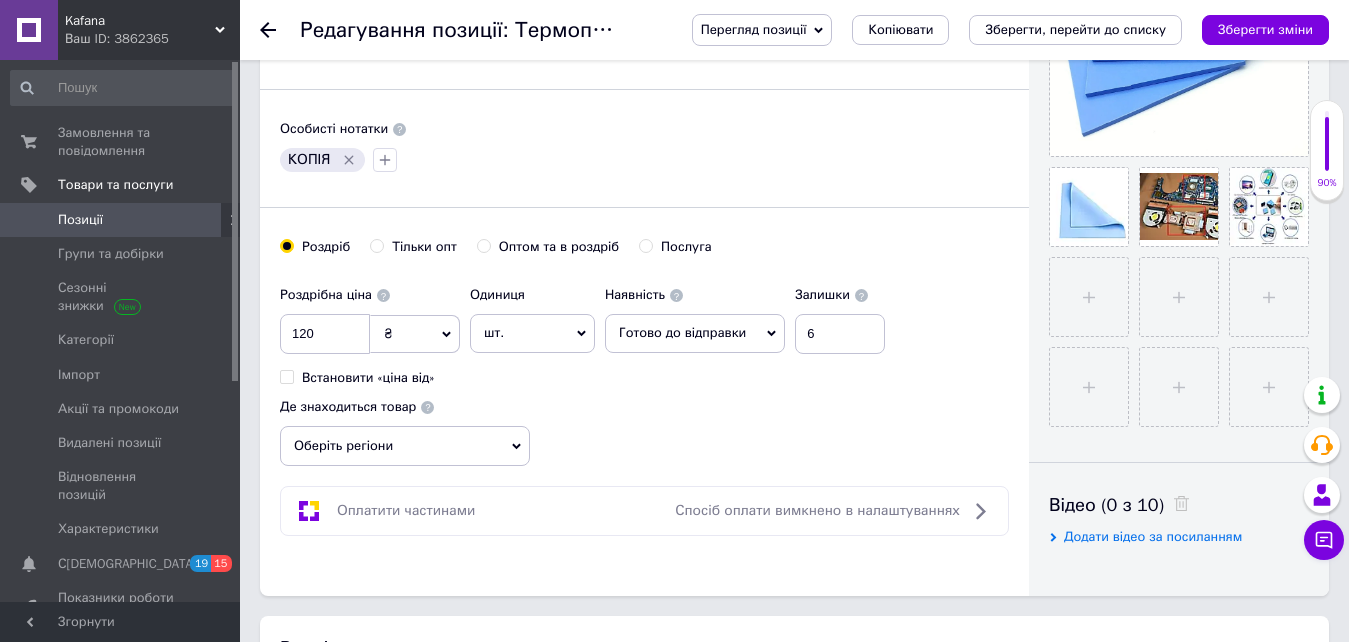 click on "Роздрібна ціна 120 ₴ $ EUR CHF GBP ¥ PLN ₸ MDL HUF KGS CNY TRY KRW lei Встановити «ціна від» Одиниця шт. Популярне комплект упаковка кв.м пара м кг пог.м послуга т а автоцистерна ампула б балон банка блістер бобіна бочка [PERSON_NAME] бухта в ват виїзд відро г г га година гр/кв.м гігакалорія д дав два місяці день доба доза є єврокуб з зміна к кВт каністра карат кв.дм кв.м кв.см кв.фут квартал кг кг/кв.м км колесо комплект коробка куб.дм куб.м л л лист м м мВт мл мм моток місяць мішок н набір номер о об'єкт од. п палетомісце пара партія пач пог.м послуга посівна одиниця птахомісце півроку пігулка" at bounding box center [644, 371] 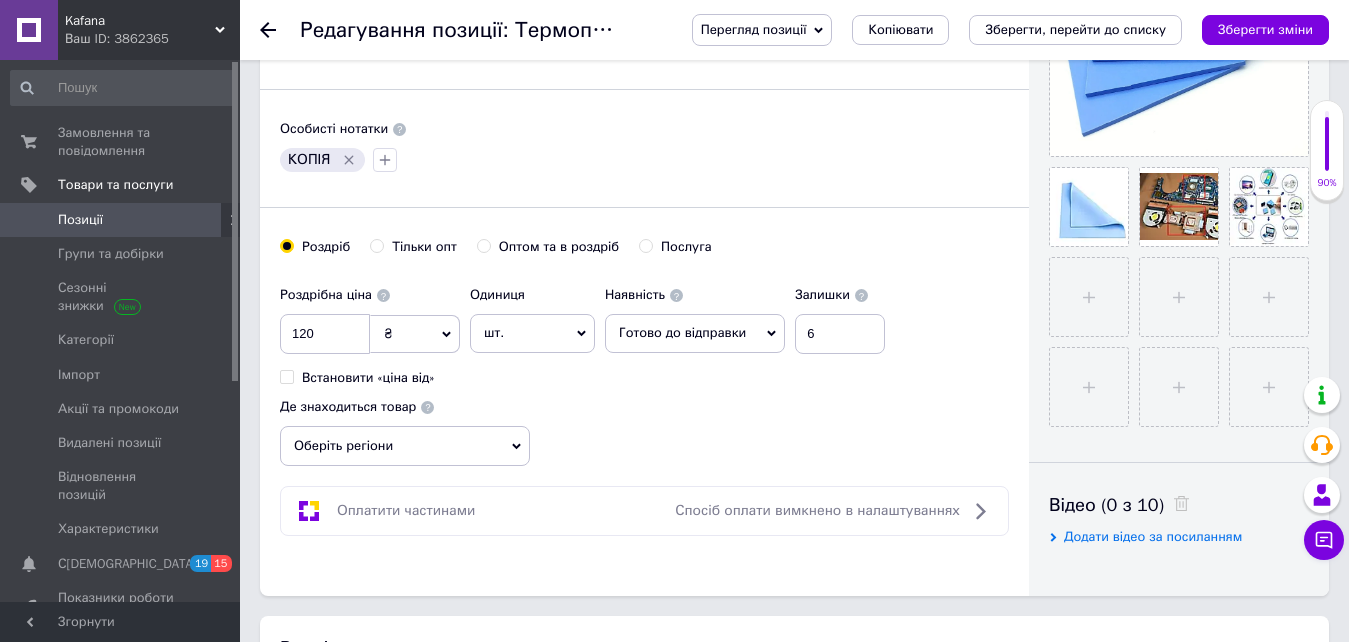 radio on "true" 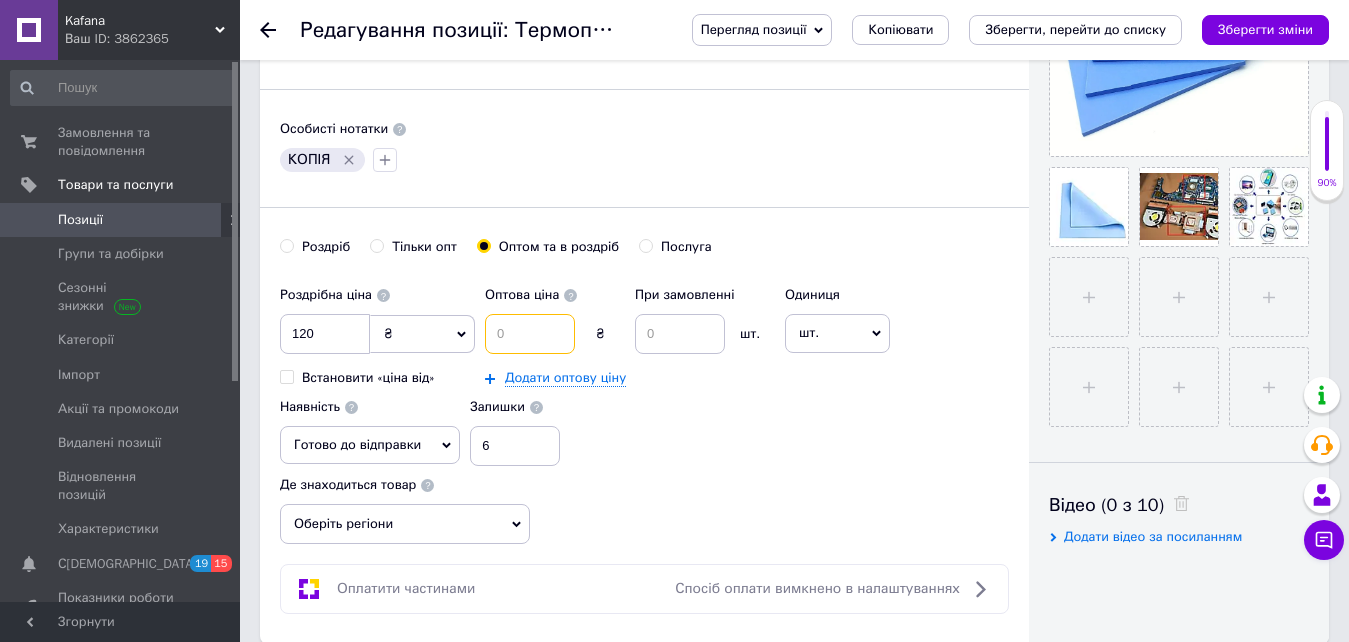 click at bounding box center [530, 334] 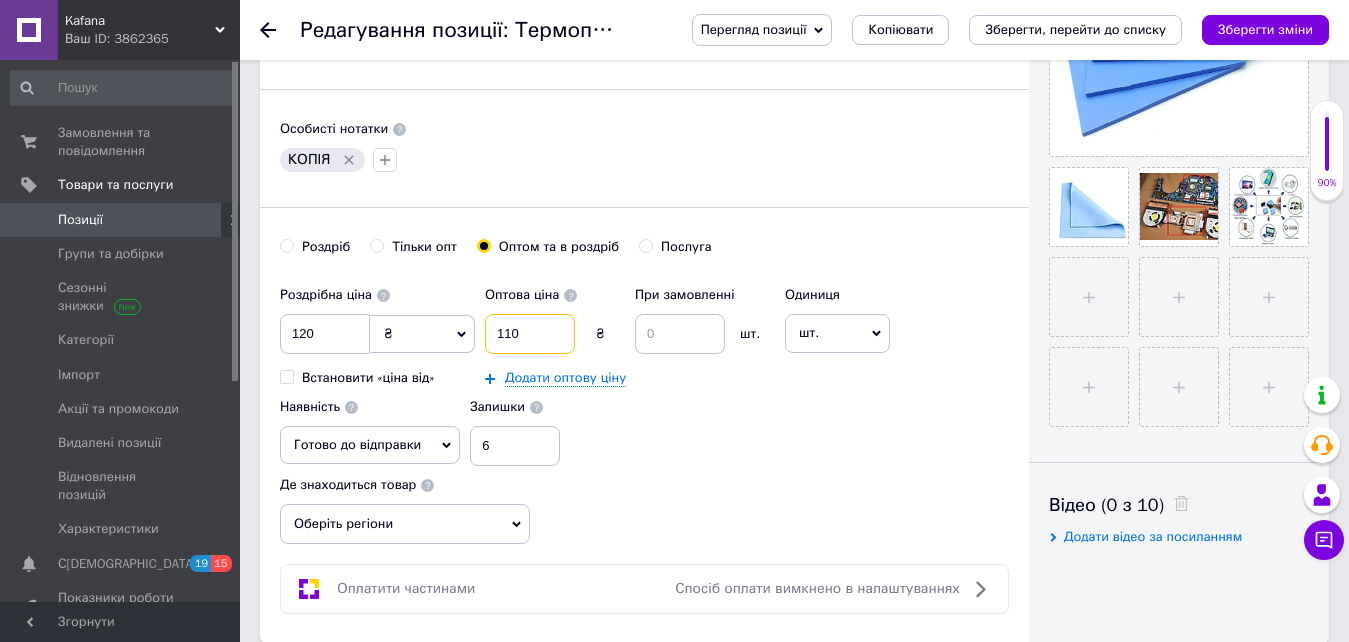 type on "110" 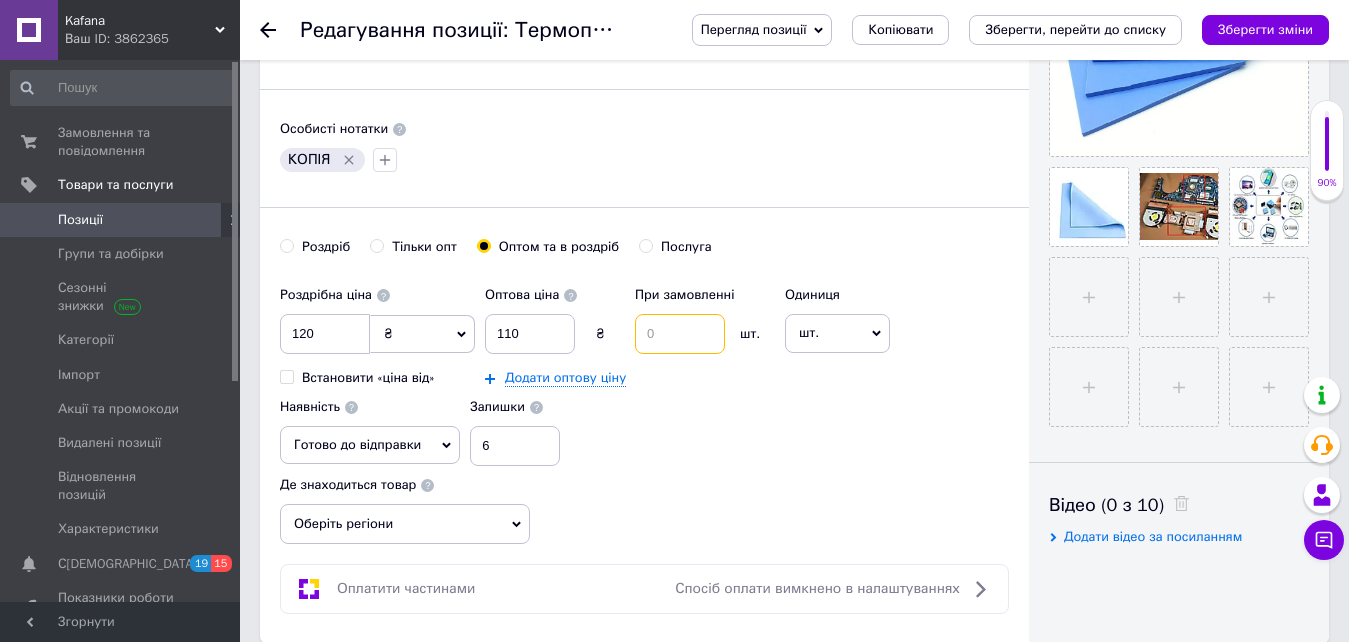 click at bounding box center [680, 334] 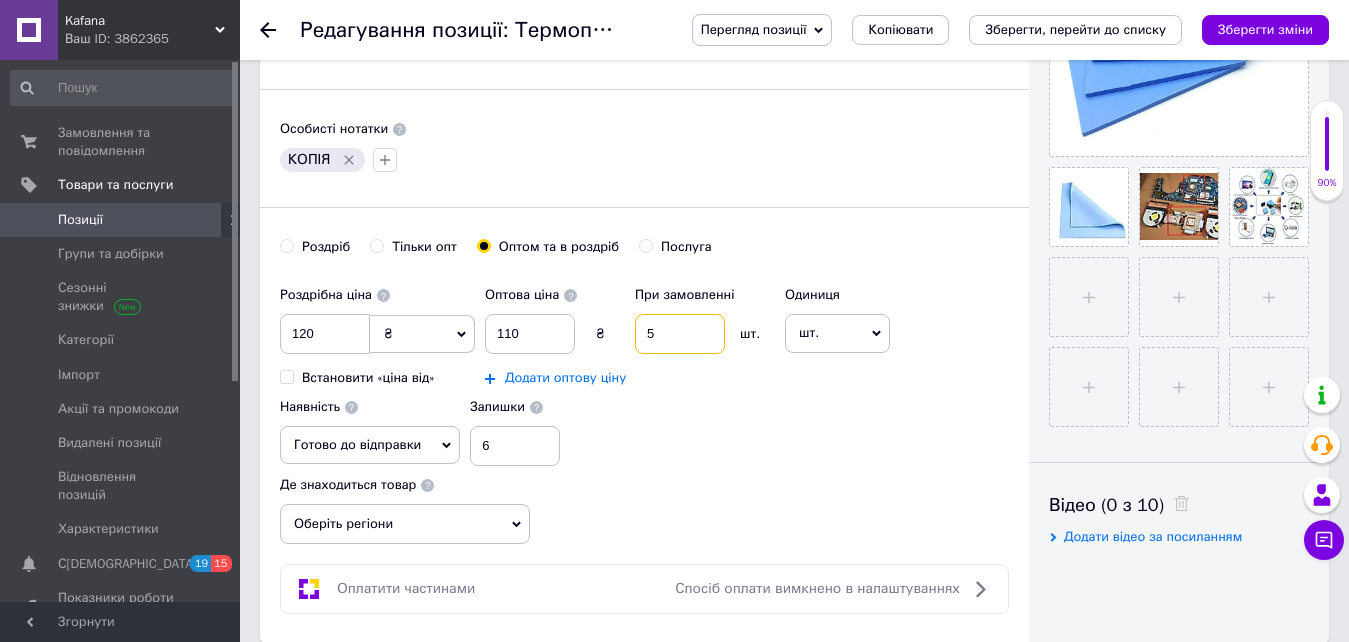 type on "5" 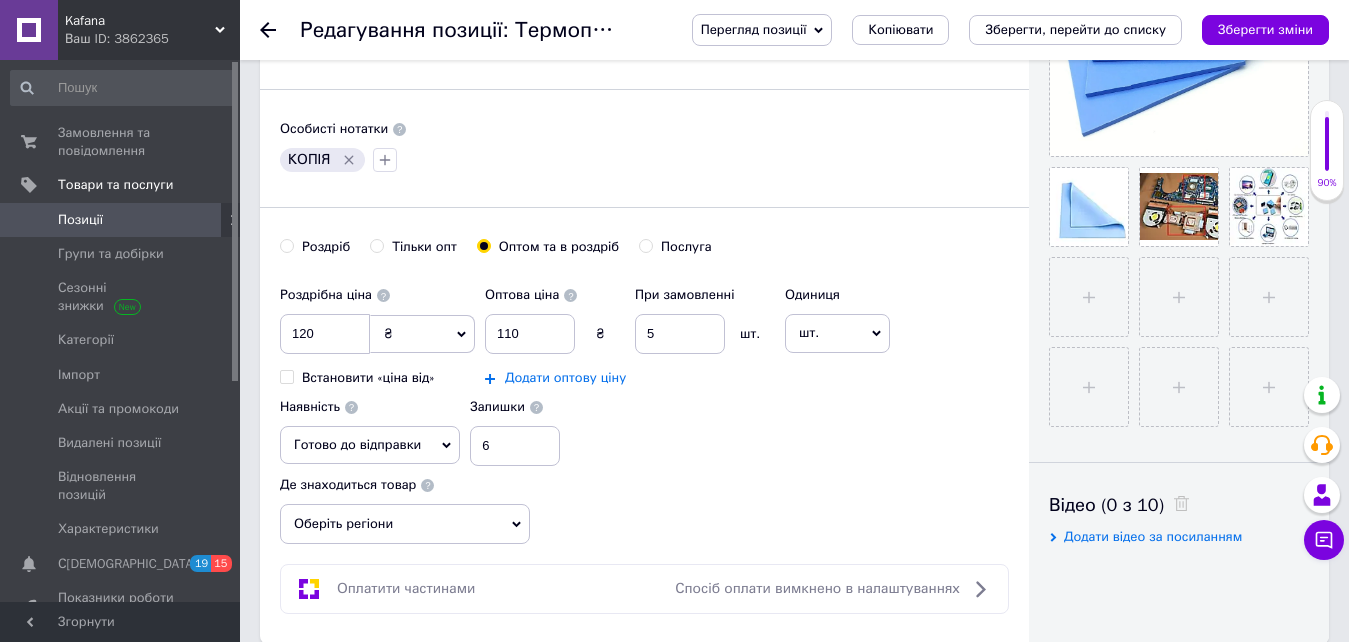 click on "Додати оптову ціну" at bounding box center [565, 378] 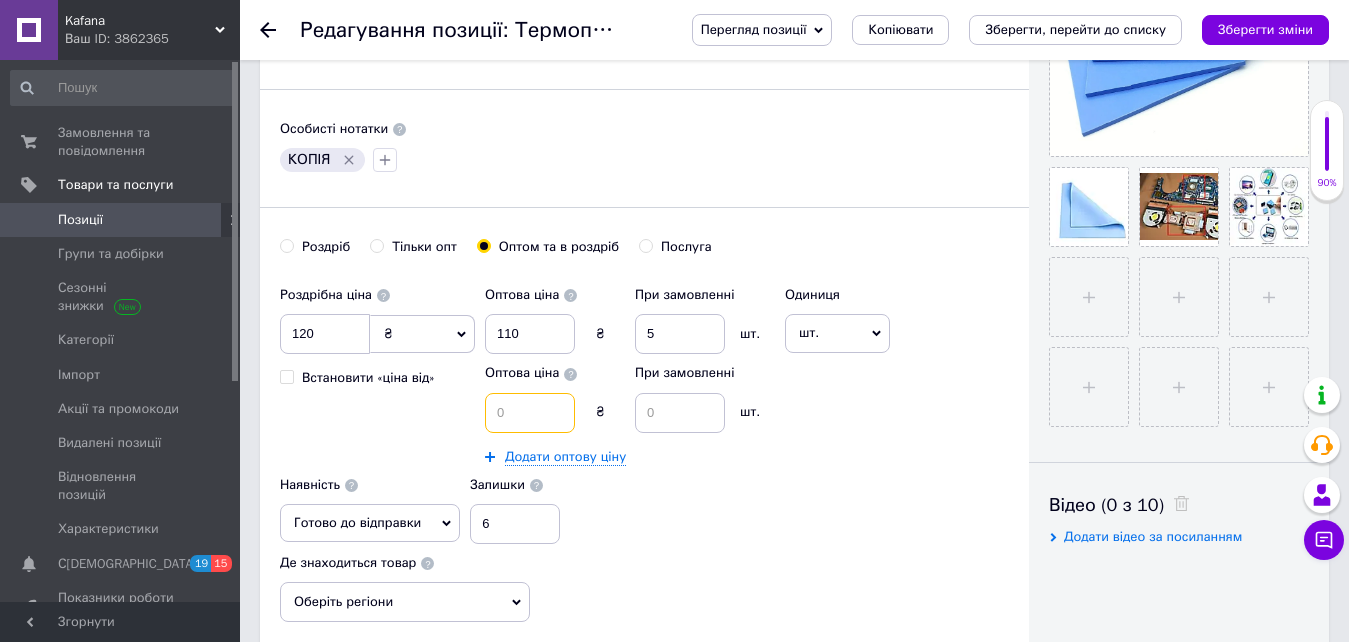click at bounding box center (530, 413) 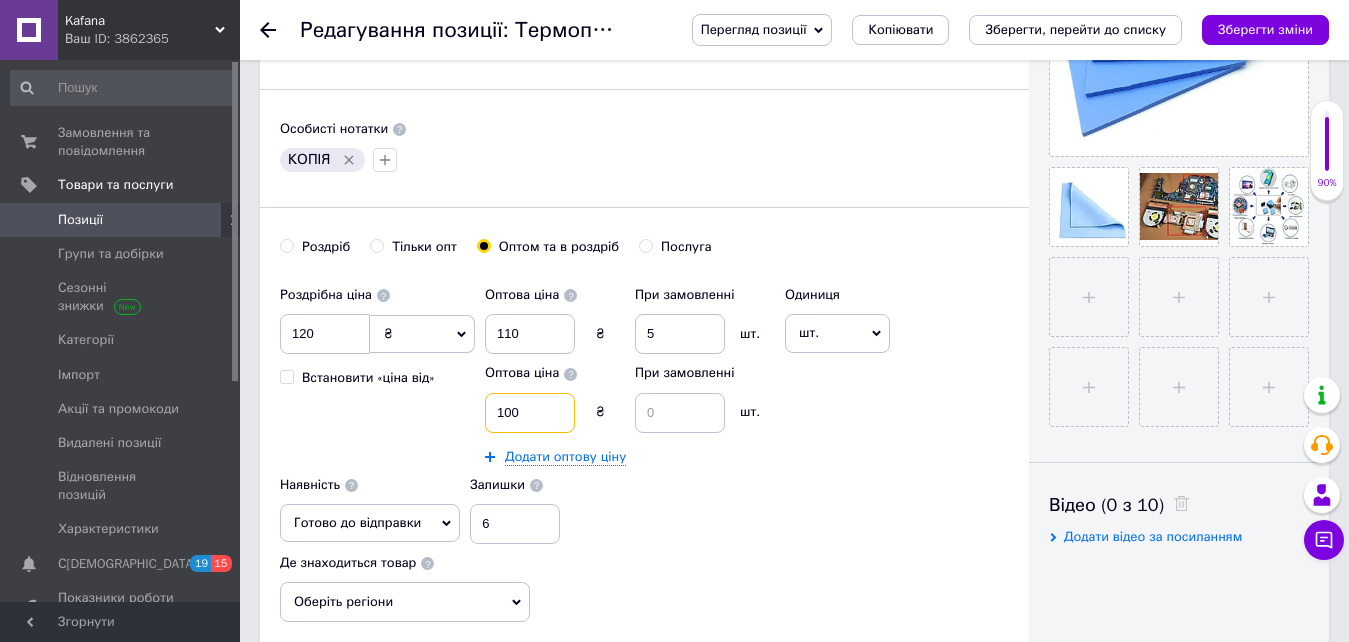 type on "100" 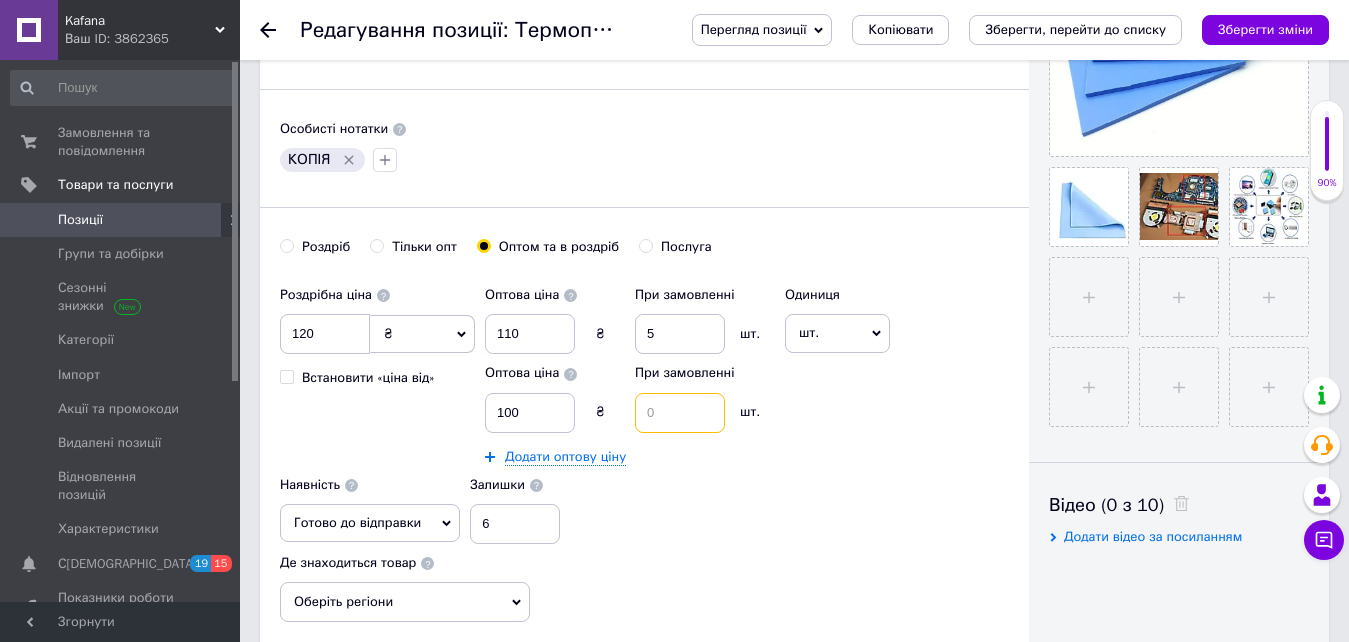 click at bounding box center (680, 413) 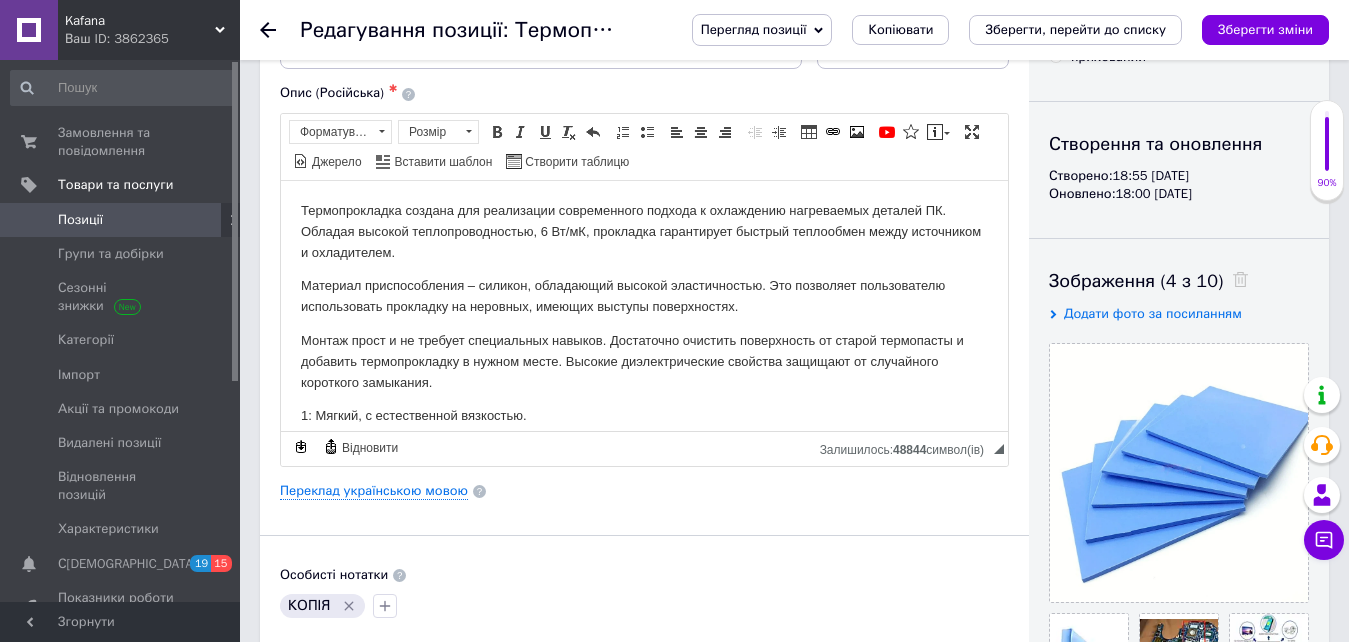 scroll, scrollTop: 0, scrollLeft: 0, axis: both 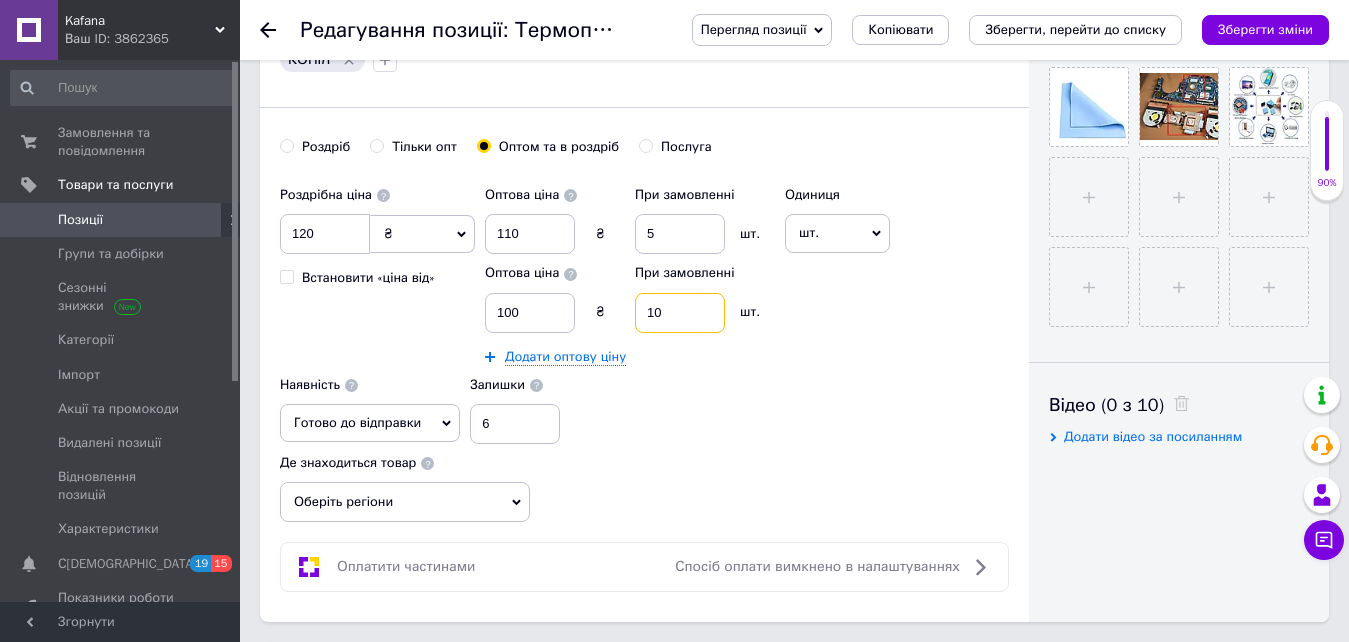 type on "10" 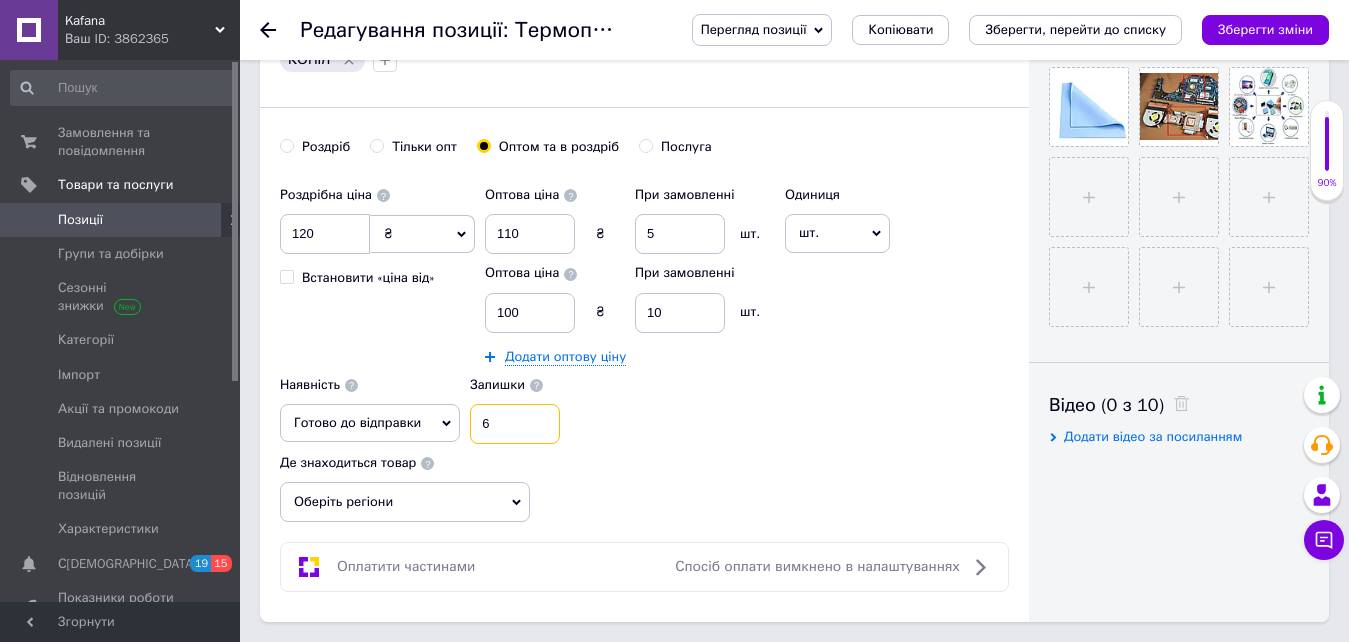 drag, startPoint x: 502, startPoint y: 414, endPoint x: 477, endPoint y: 414, distance: 25 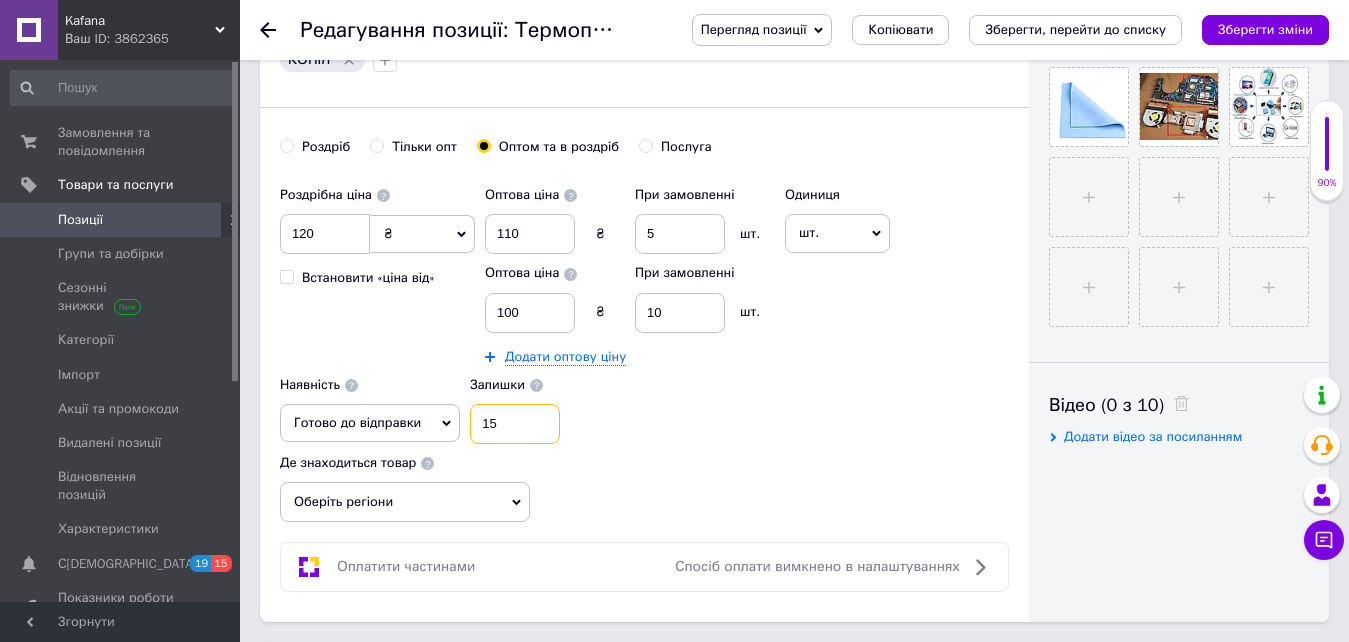 type on "15" 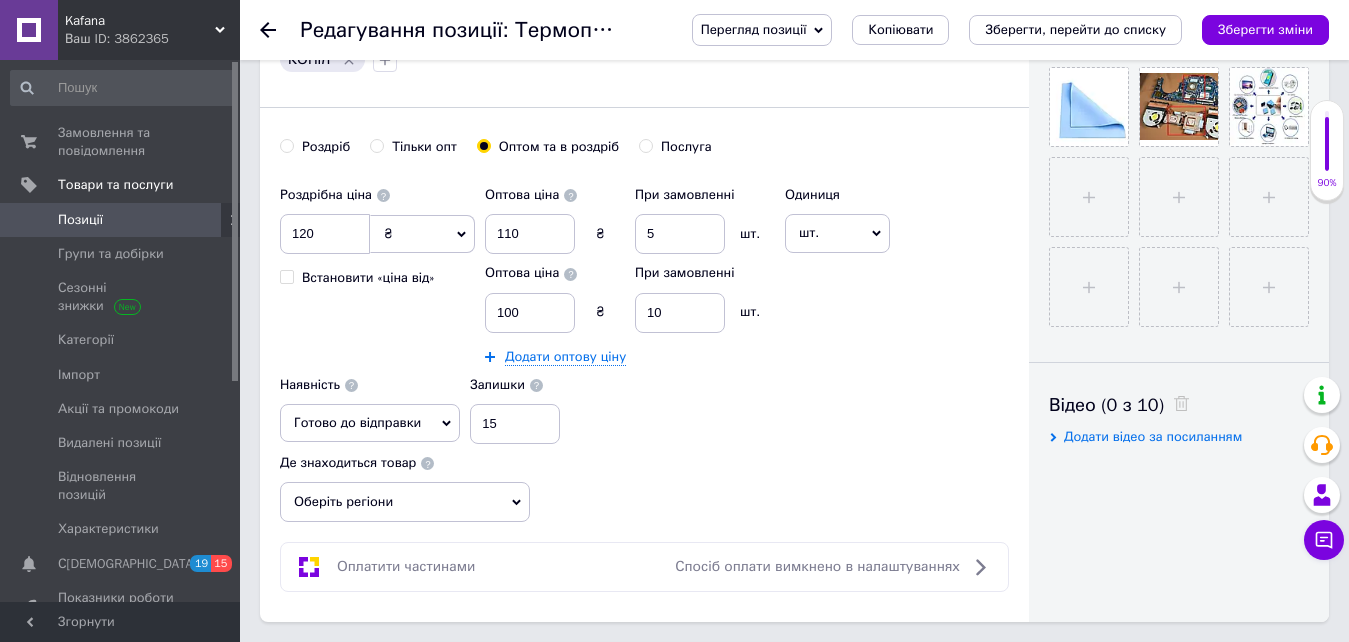 click on "Оберіть регіони" at bounding box center (405, 502) 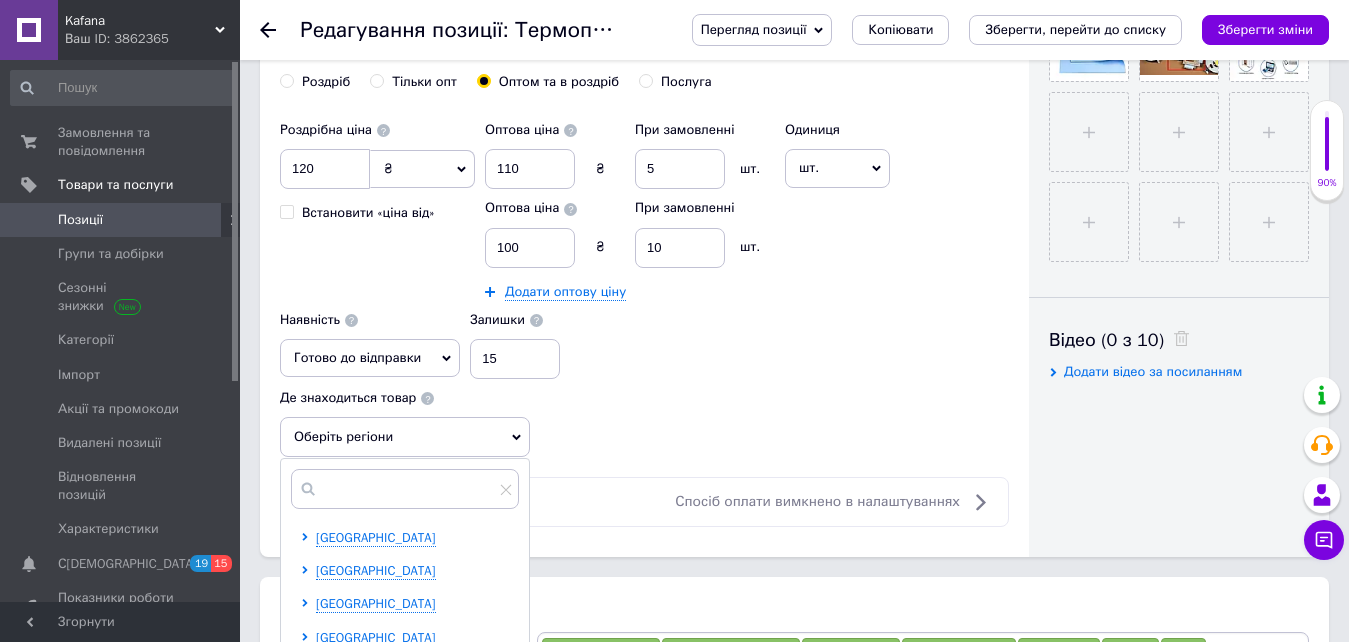 scroll, scrollTop: 800, scrollLeft: 0, axis: vertical 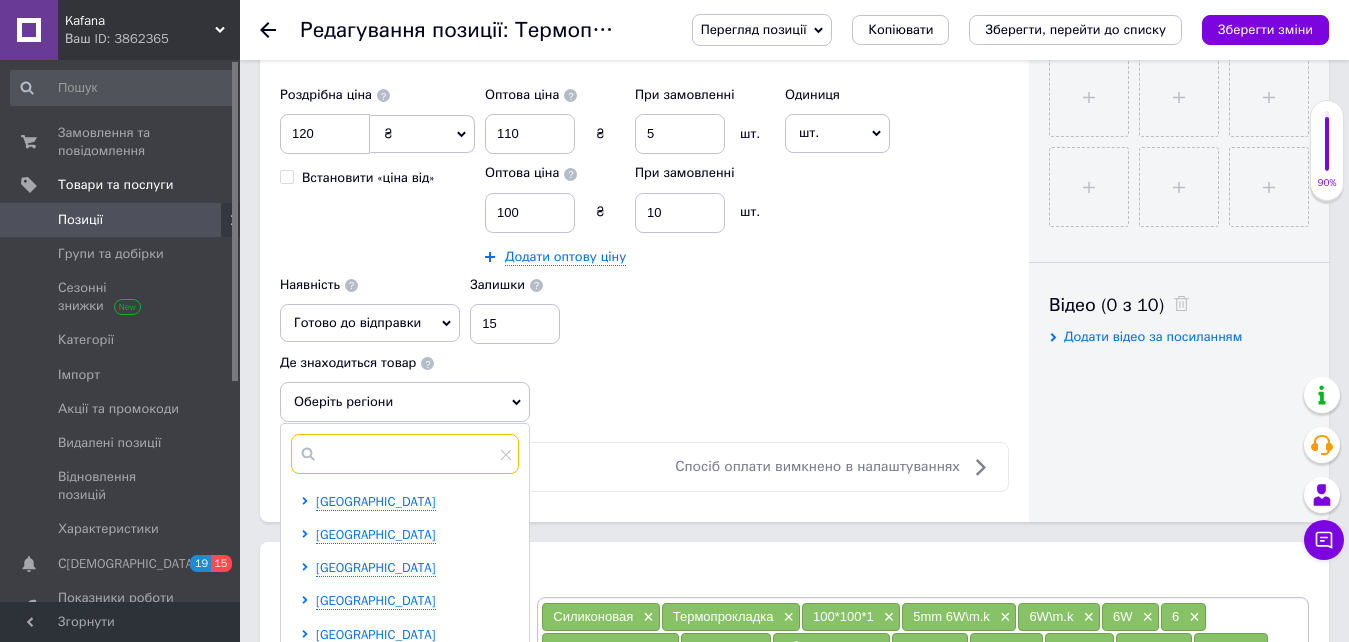 click at bounding box center [405, 454] 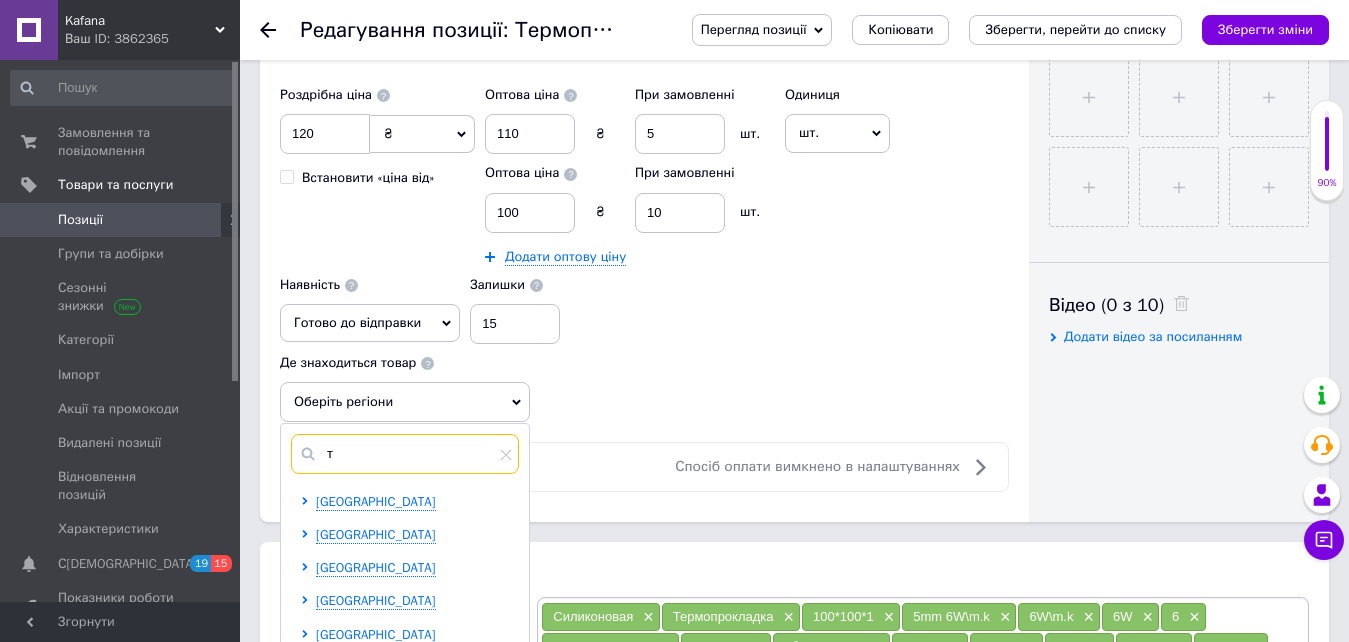 scroll, scrollTop: 0, scrollLeft: 0, axis: both 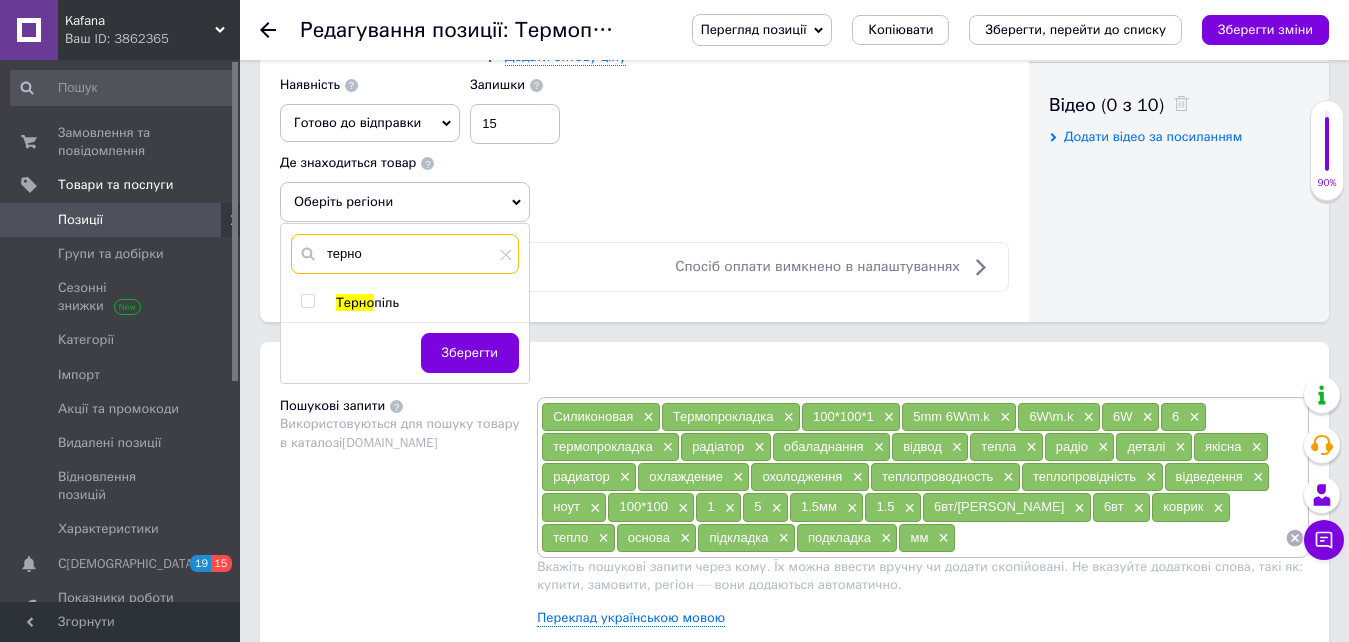 type on "терно" 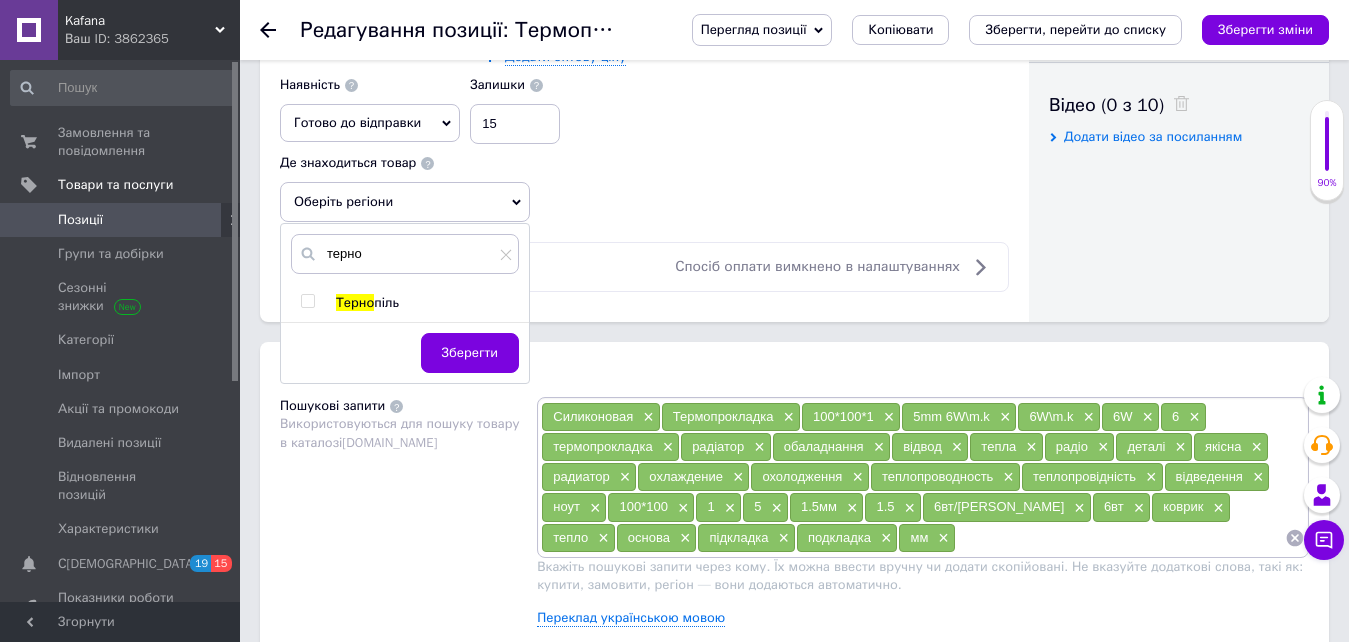 click on "Терно" at bounding box center [355, 302] 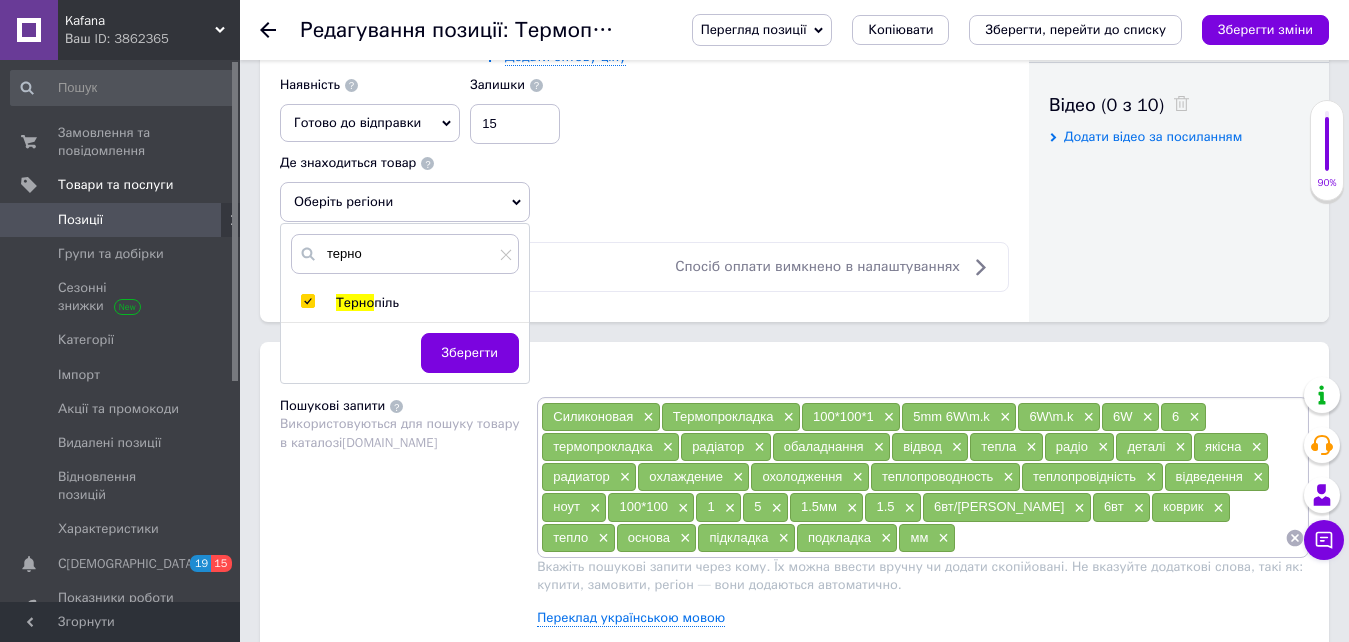 checkbox on "true" 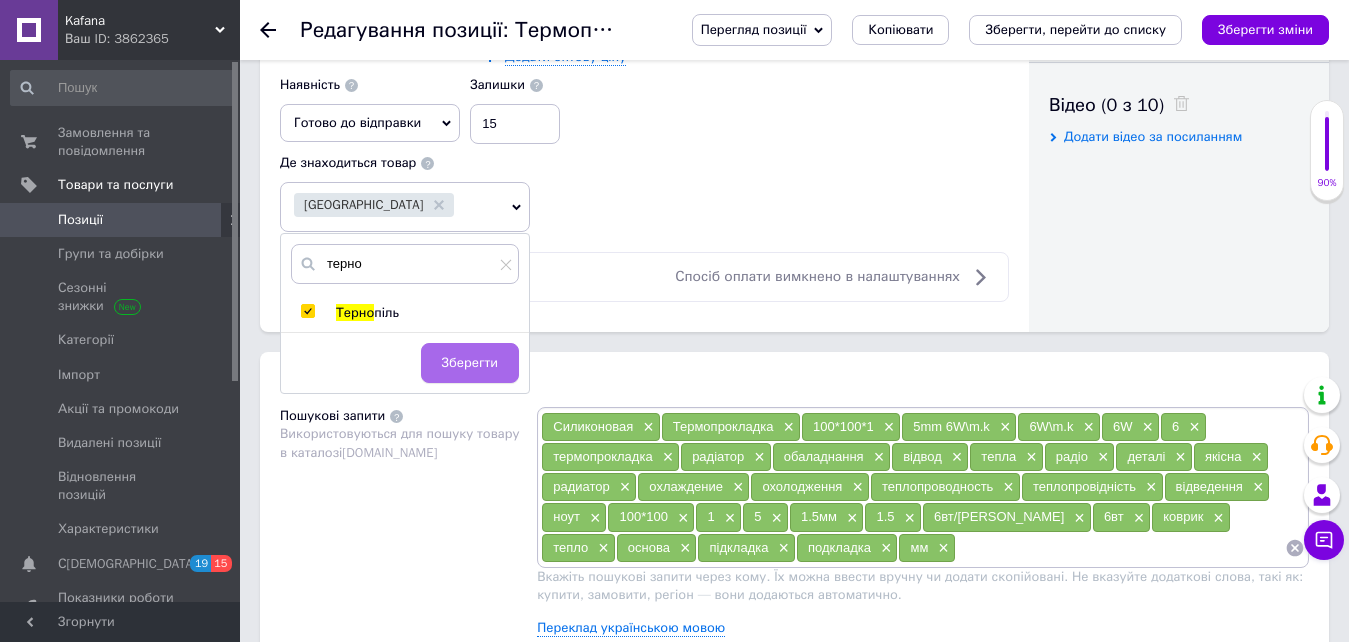 click on "Зберегти" at bounding box center [470, 363] 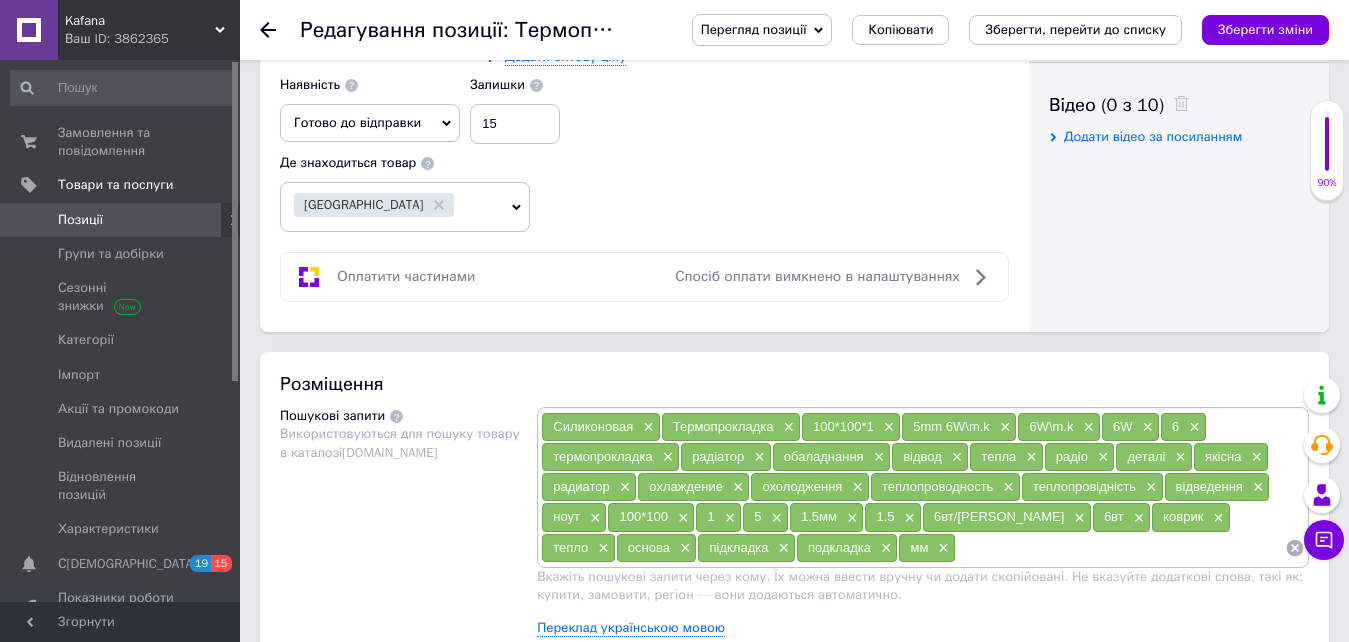 click at bounding box center (1120, 548) 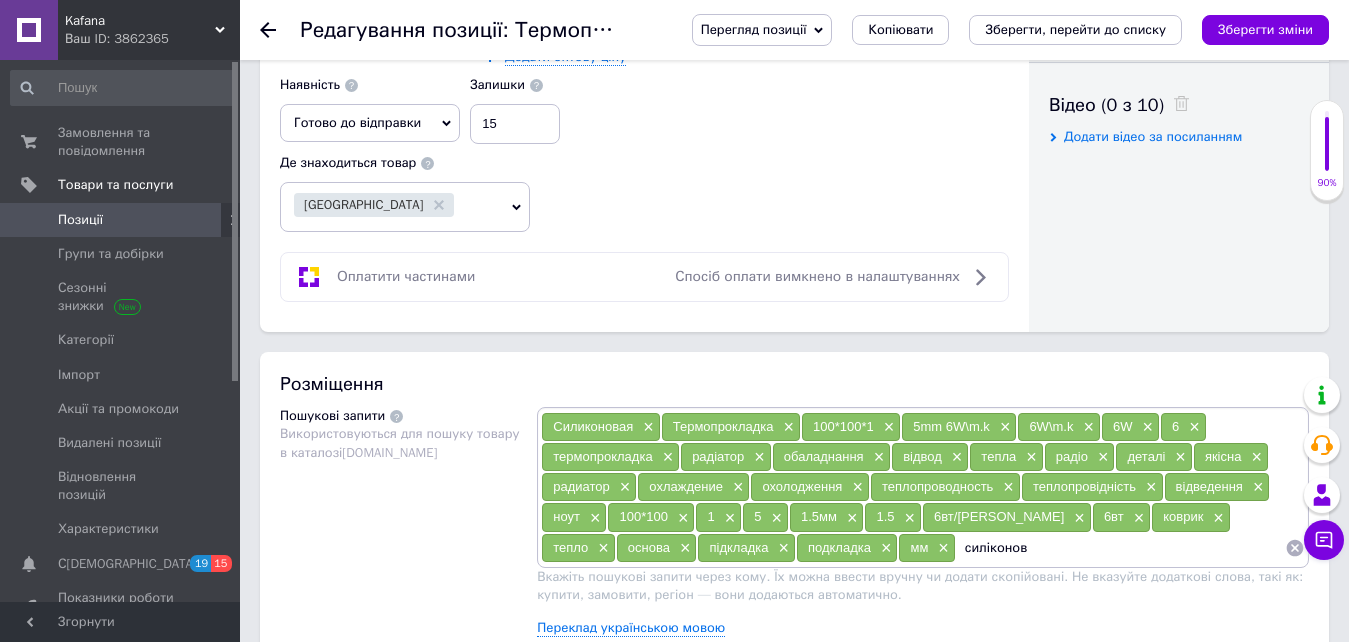 type on "силіконова" 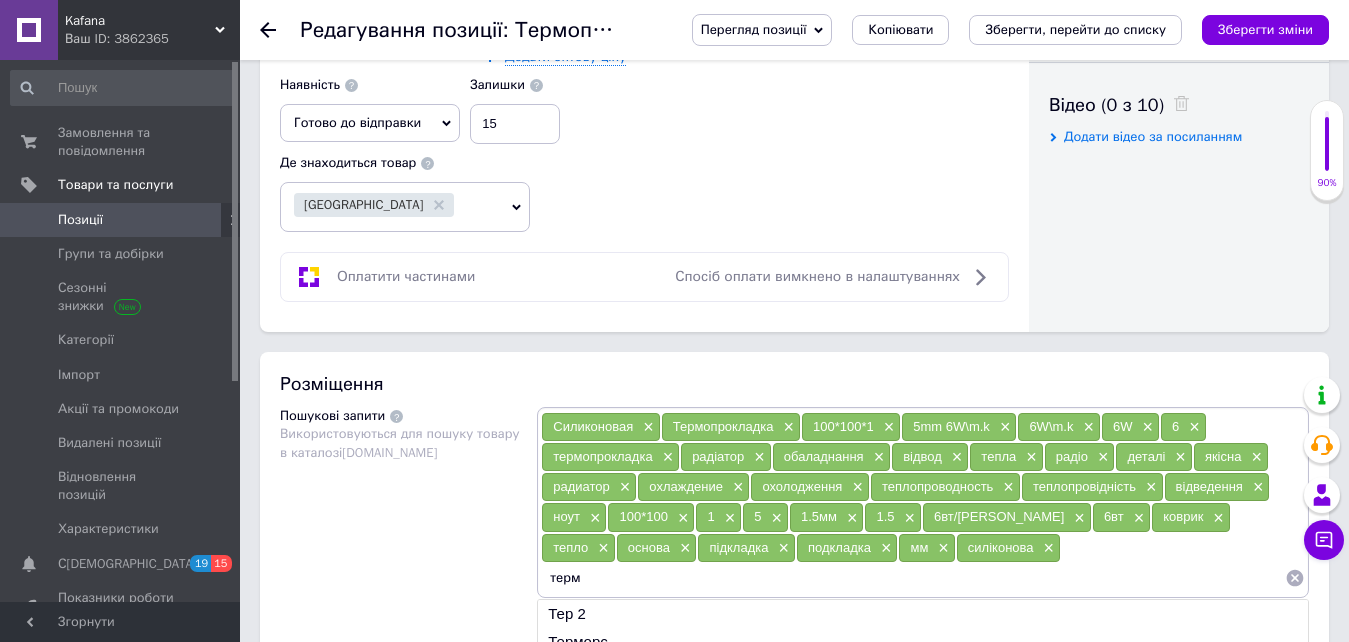 type on "термо" 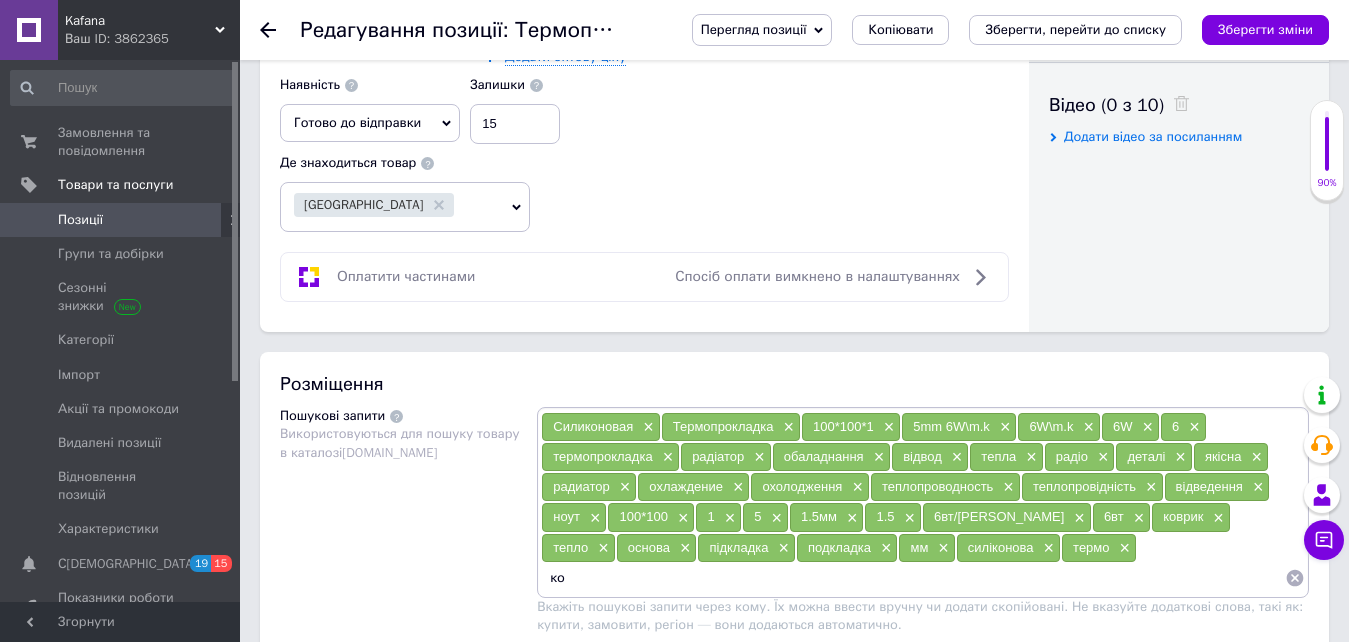 type on "к" 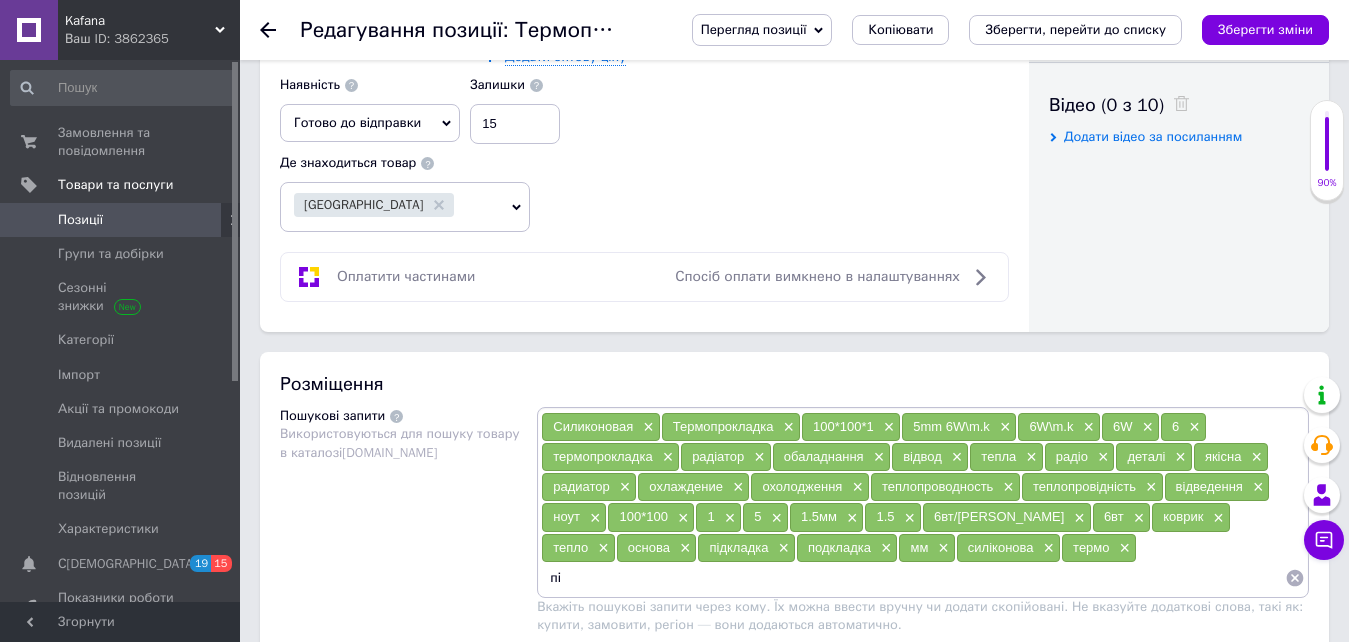 type on "п" 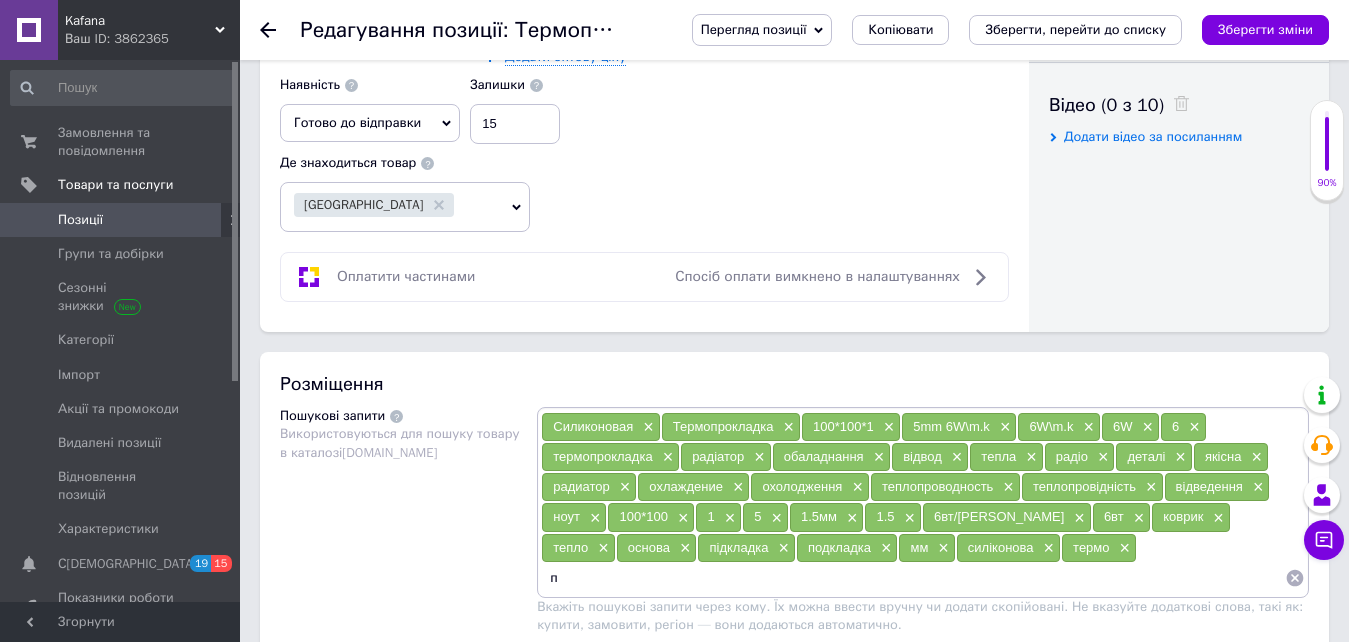 type 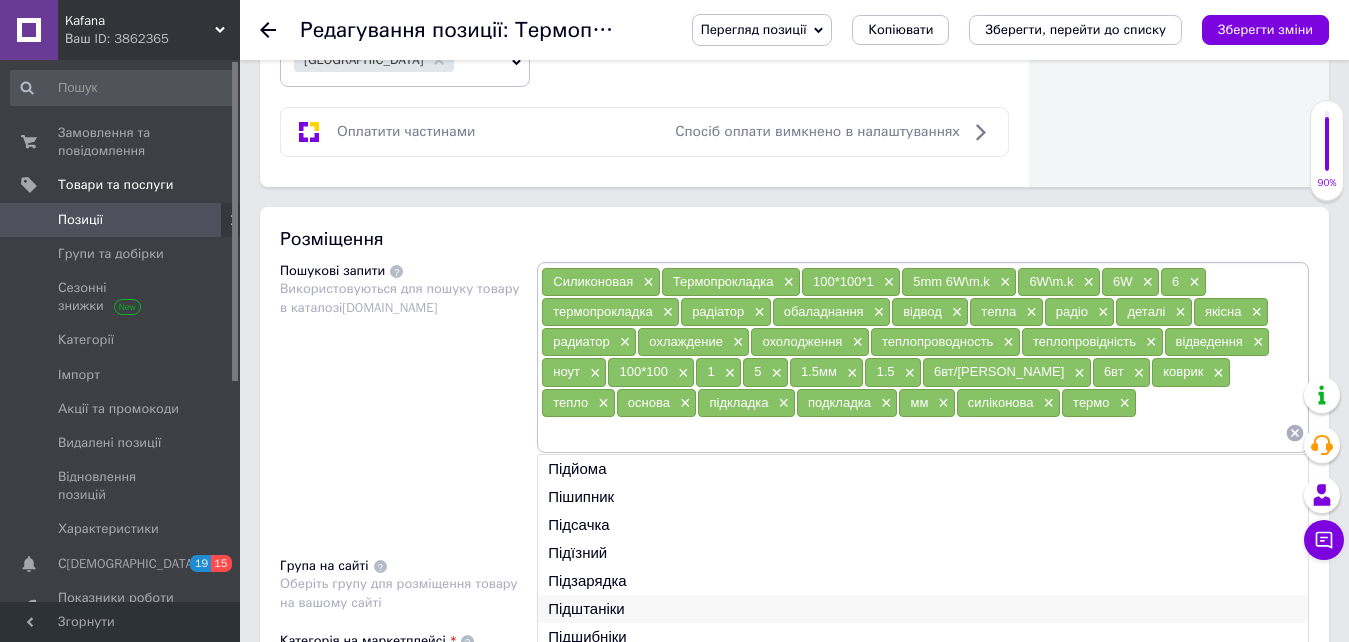 scroll, scrollTop: 1400, scrollLeft: 0, axis: vertical 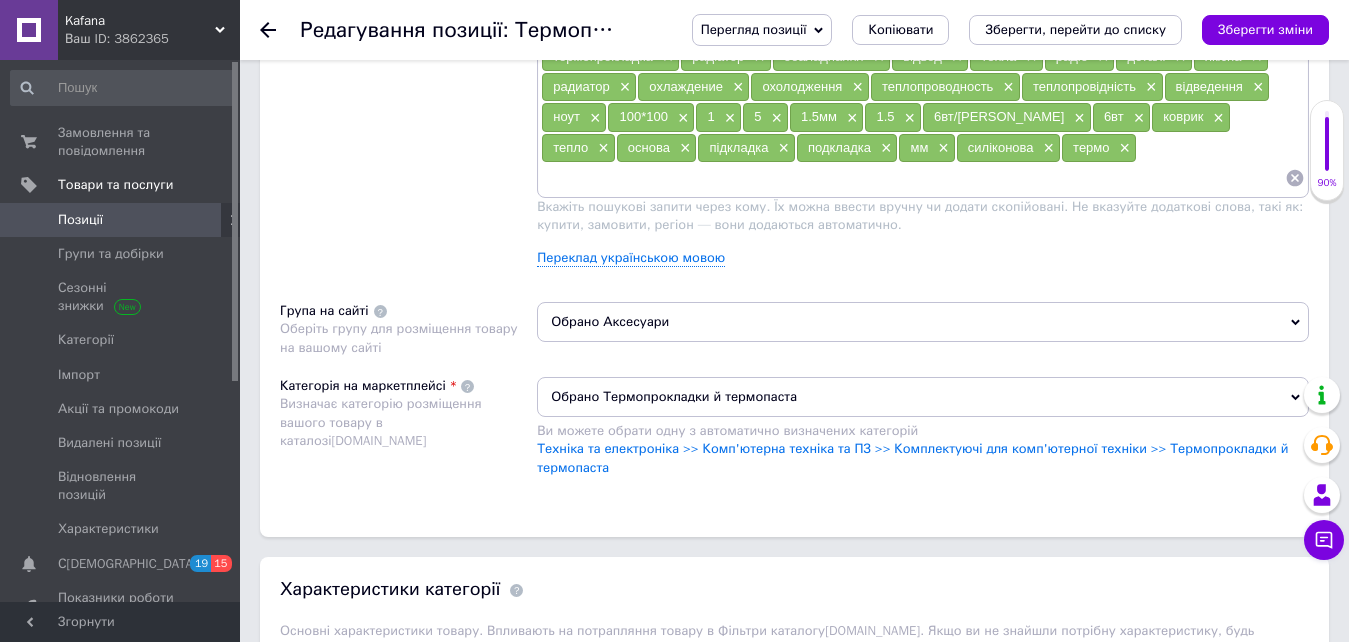 click on "Пошукові запити Використовуються для пошуку товару в каталозі  [DOMAIN_NAME]" at bounding box center (408, 144) 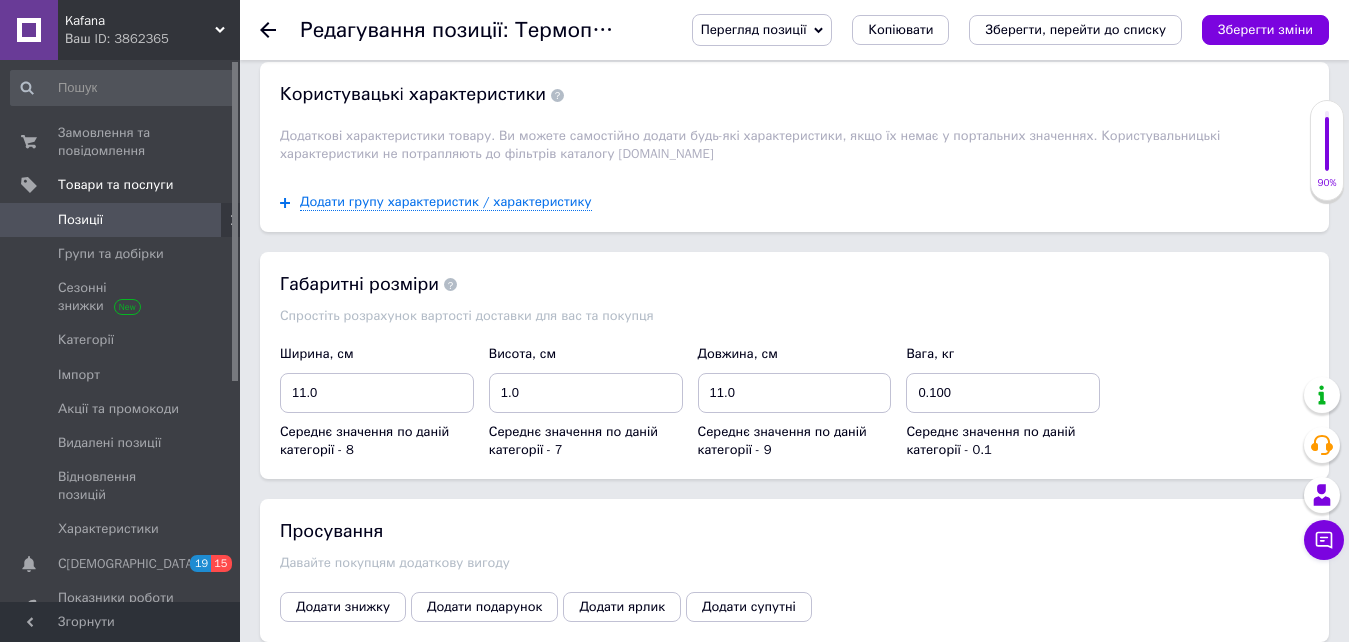 scroll, scrollTop: 2180, scrollLeft: 0, axis: vertical 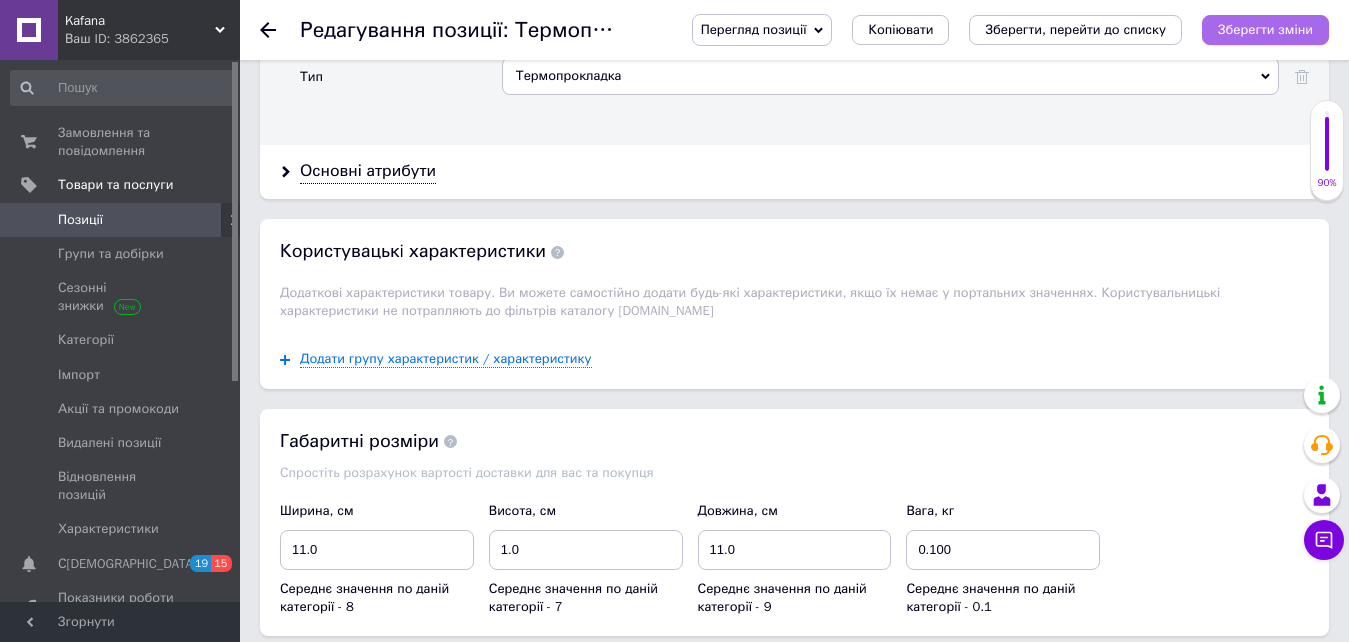click on "Зберегти зміни" at bounding box center (1265, 29) 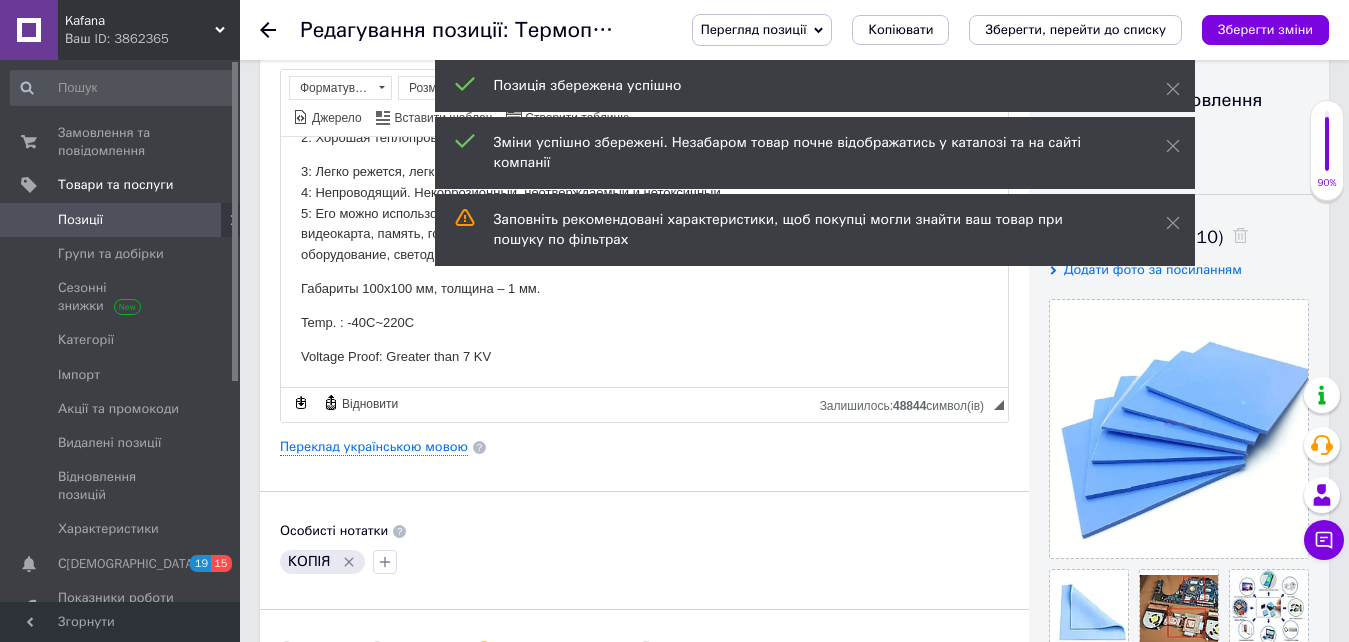 scroll, scrollTop: 0, scrollLeft: 0, axis: both 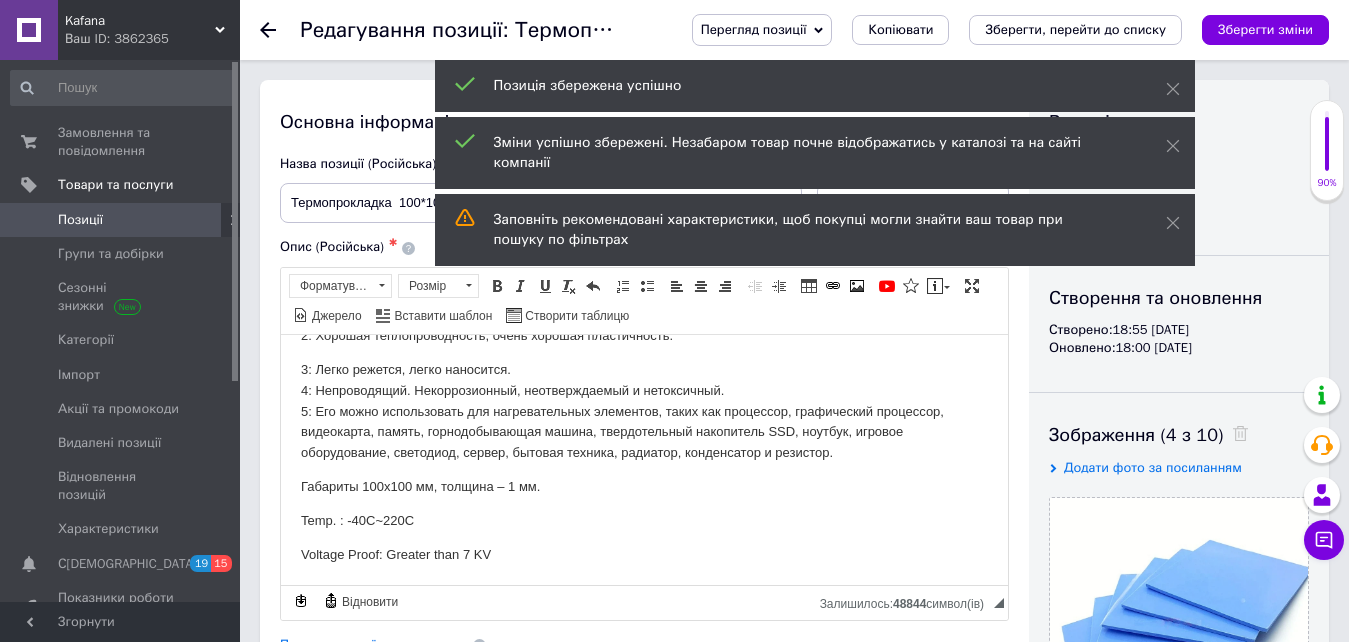 click on "Видимість" at bounding box center (1179, 122) 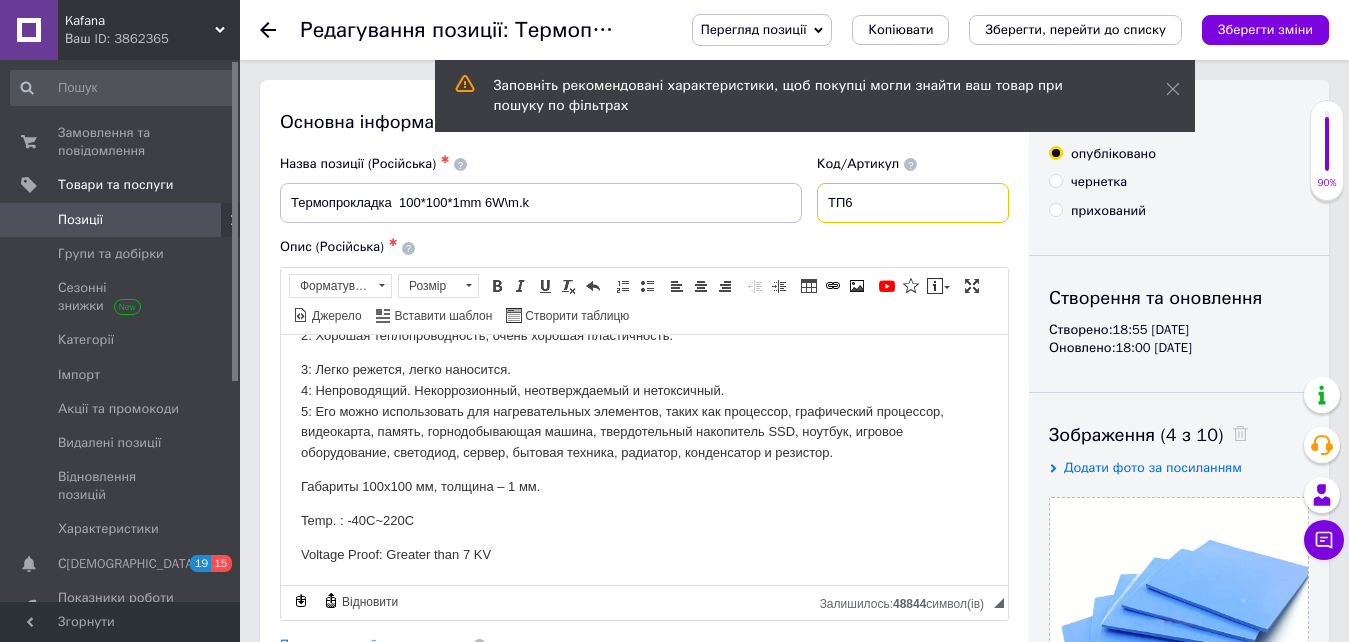click on "ТП6" at bounding box center [913, 203] 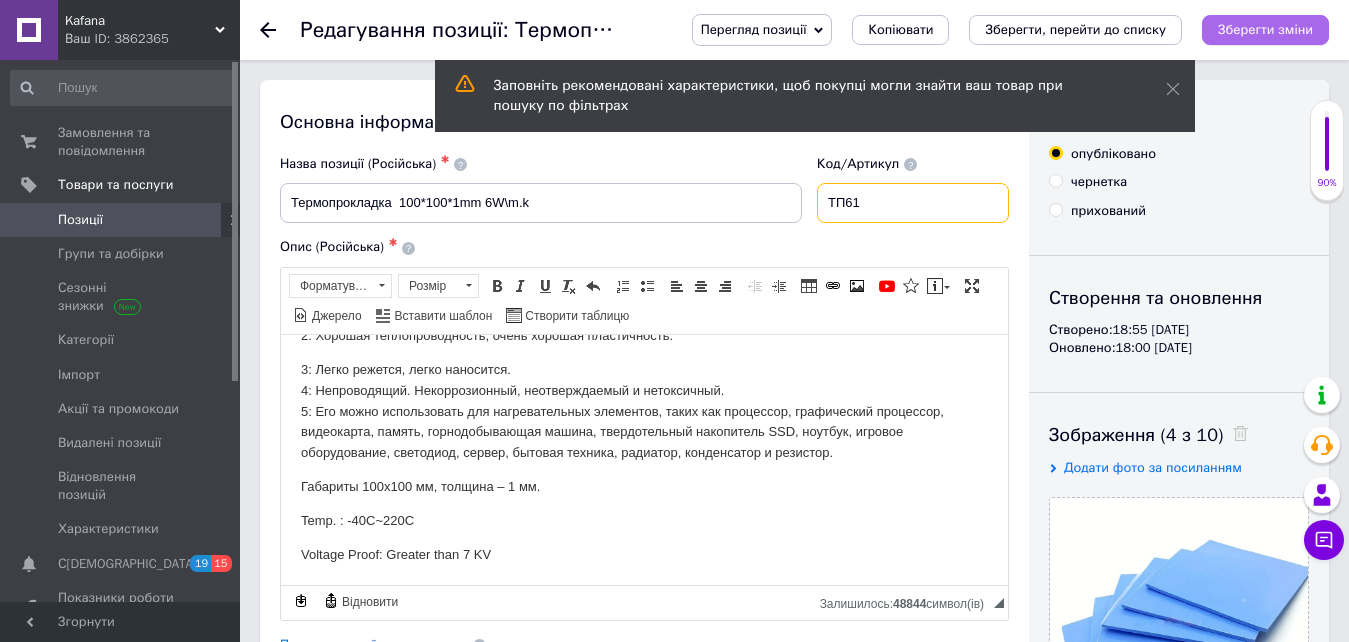 type on "ТП61" 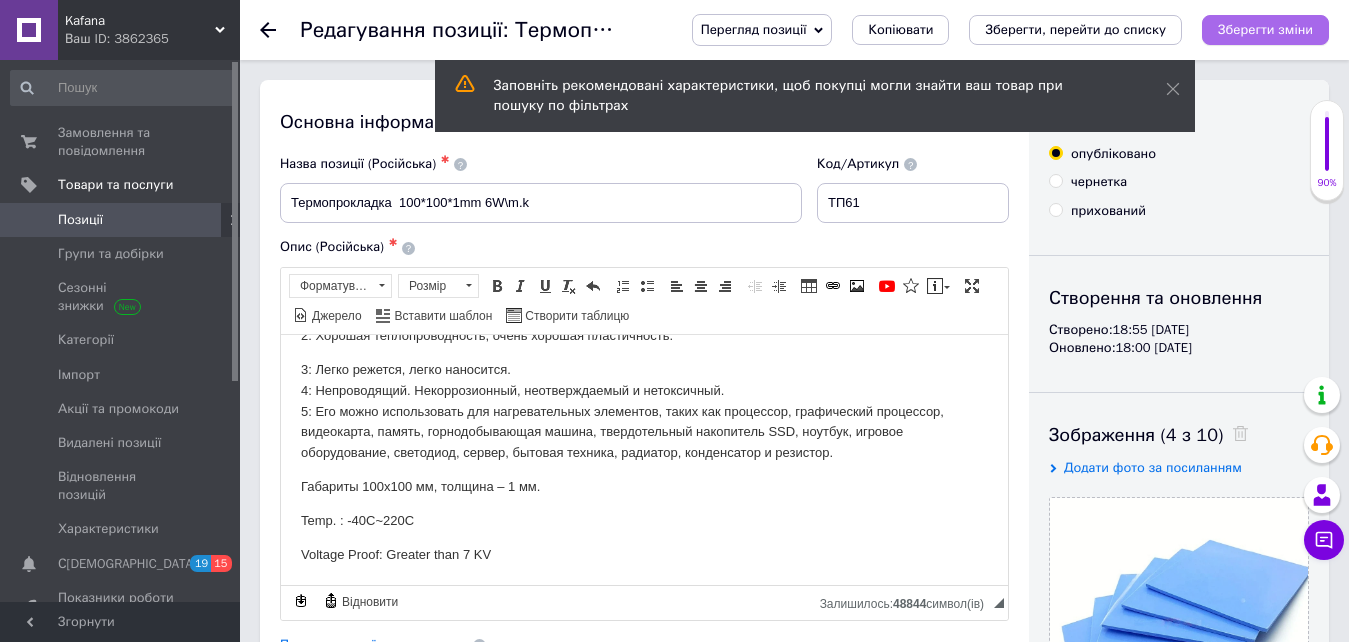click on "Зберегти зміни" at bounding box center (1265, 29) 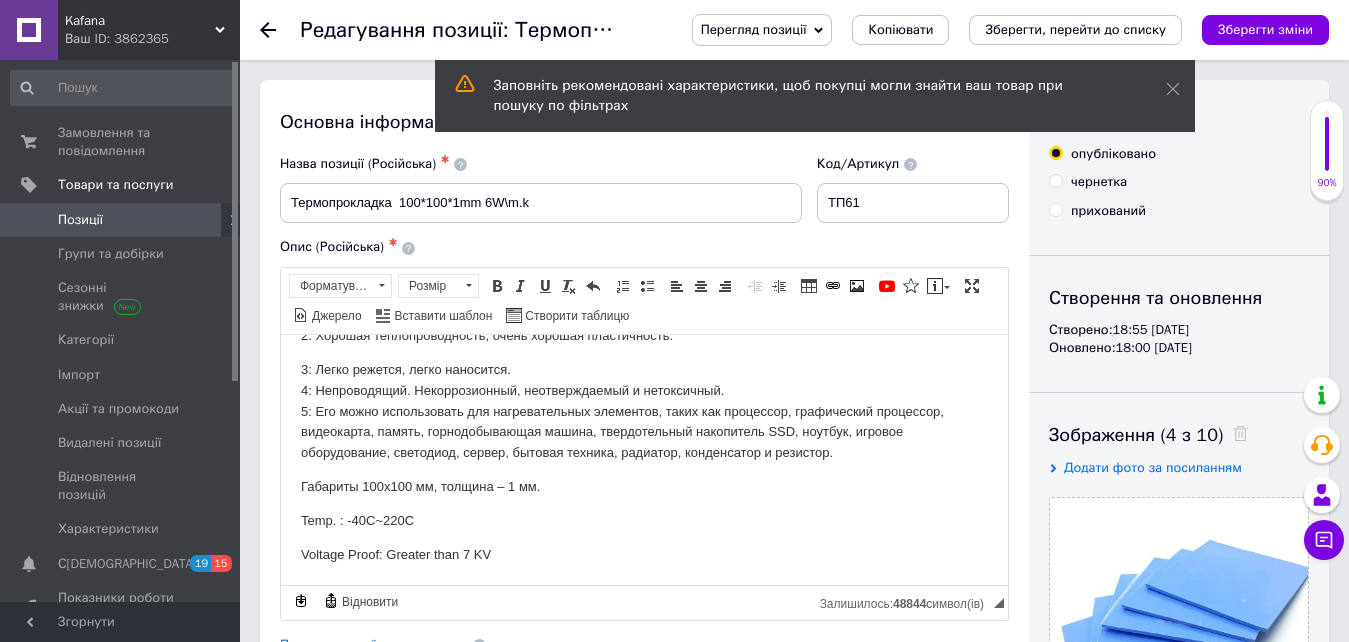 click on "Позиції" at bounding box center [121, 220] 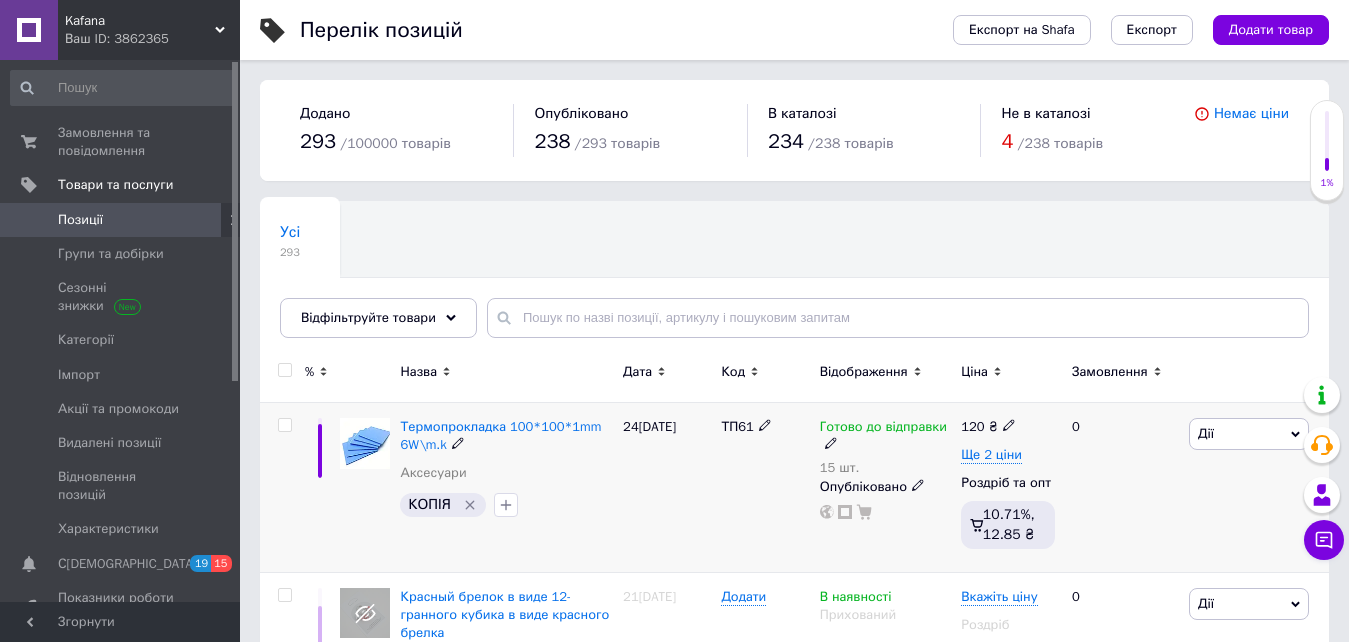 click 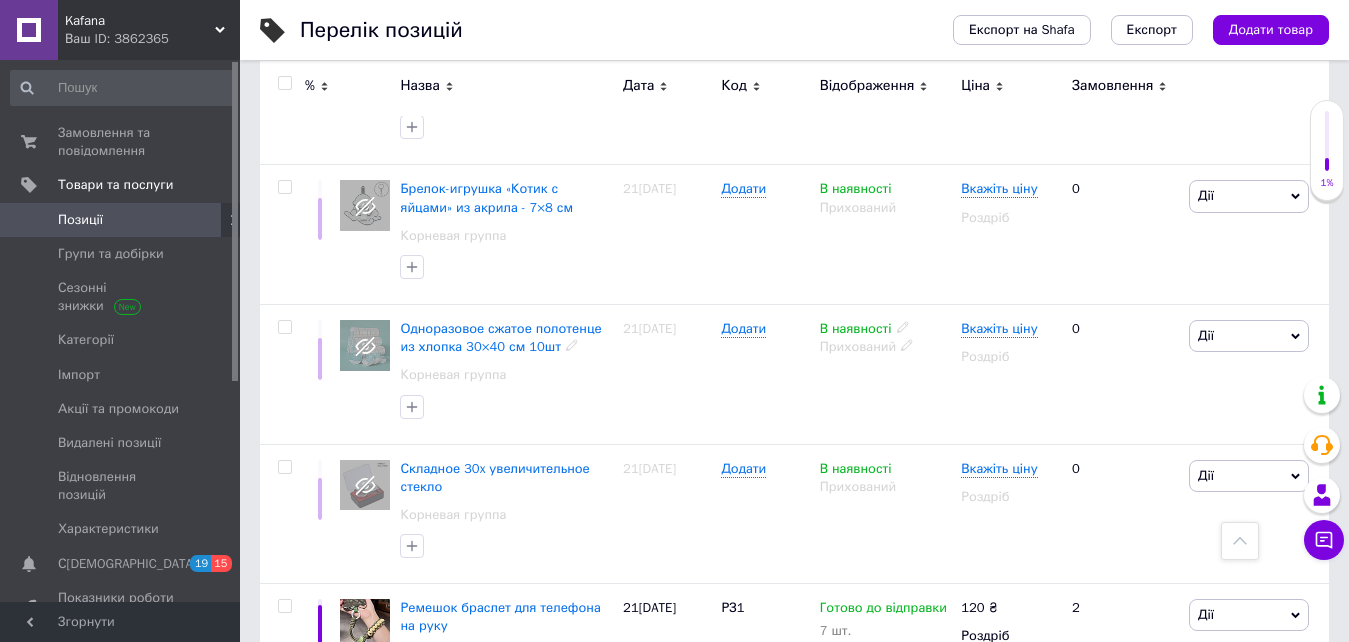 scroll, scrollTop: 600, scrollLeft: 0, axis: vertical 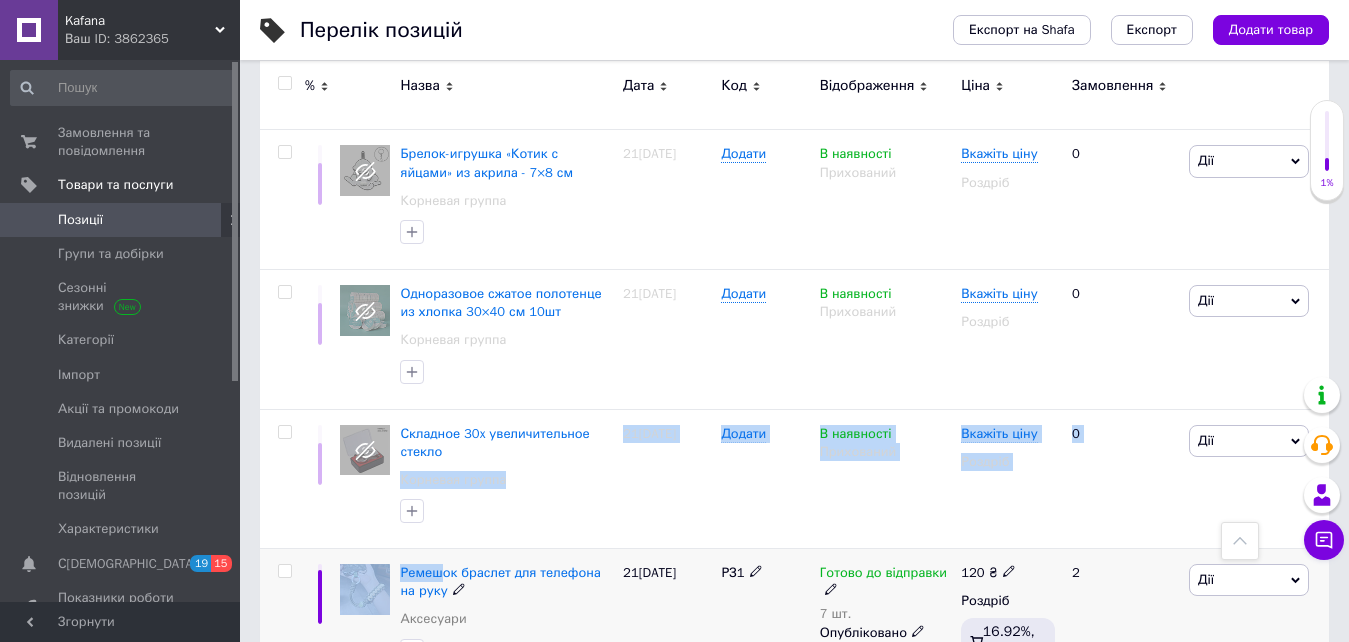 drag, startPoint x: 454, startPoint y: 450, endPoint x: 436, endPoint y: 557, distance: 108.503456 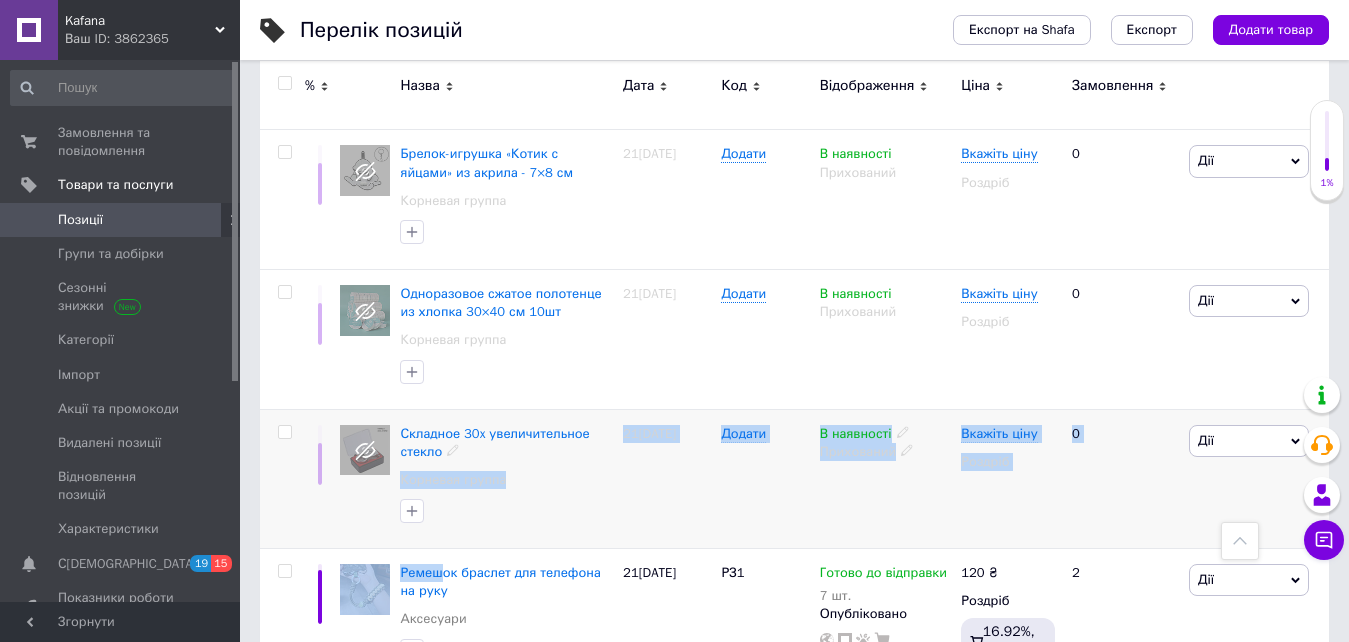 click on "Складное 30x увеличительное стекло Корневая группа" at bounding box center [506, 479] 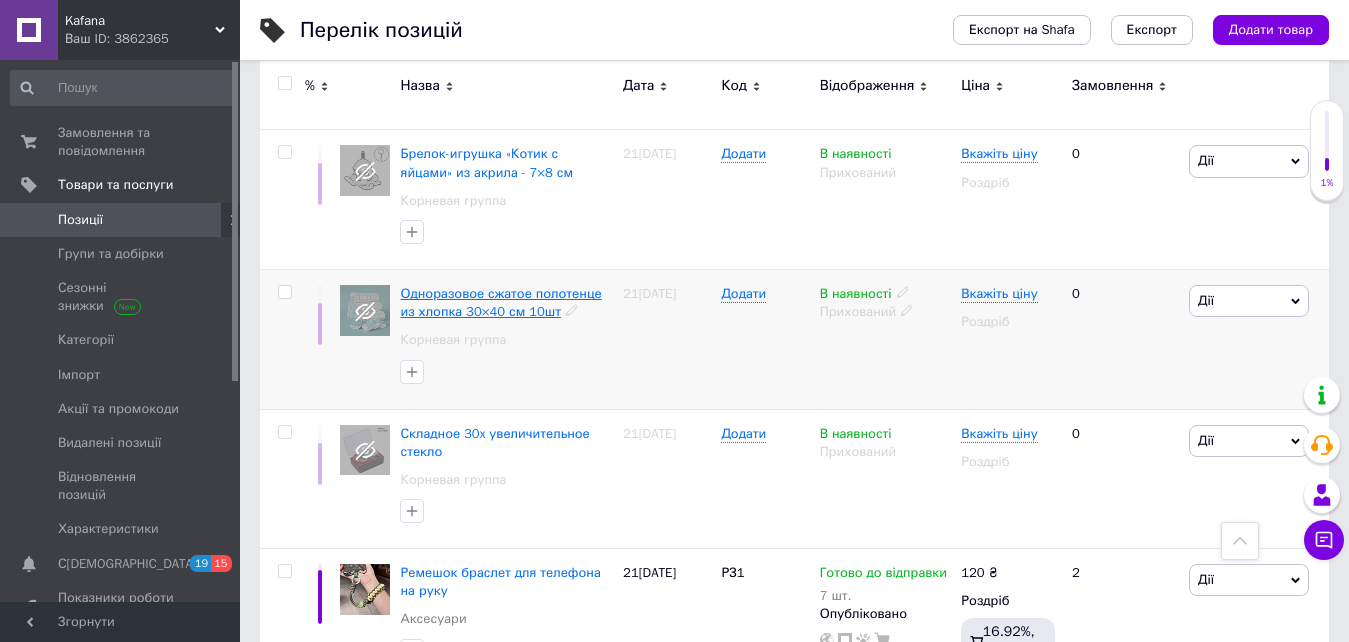 click on "Одноразовое сжатое полотенце из хлопка 30×40 см 10шт" at bounding box center (500, 302) 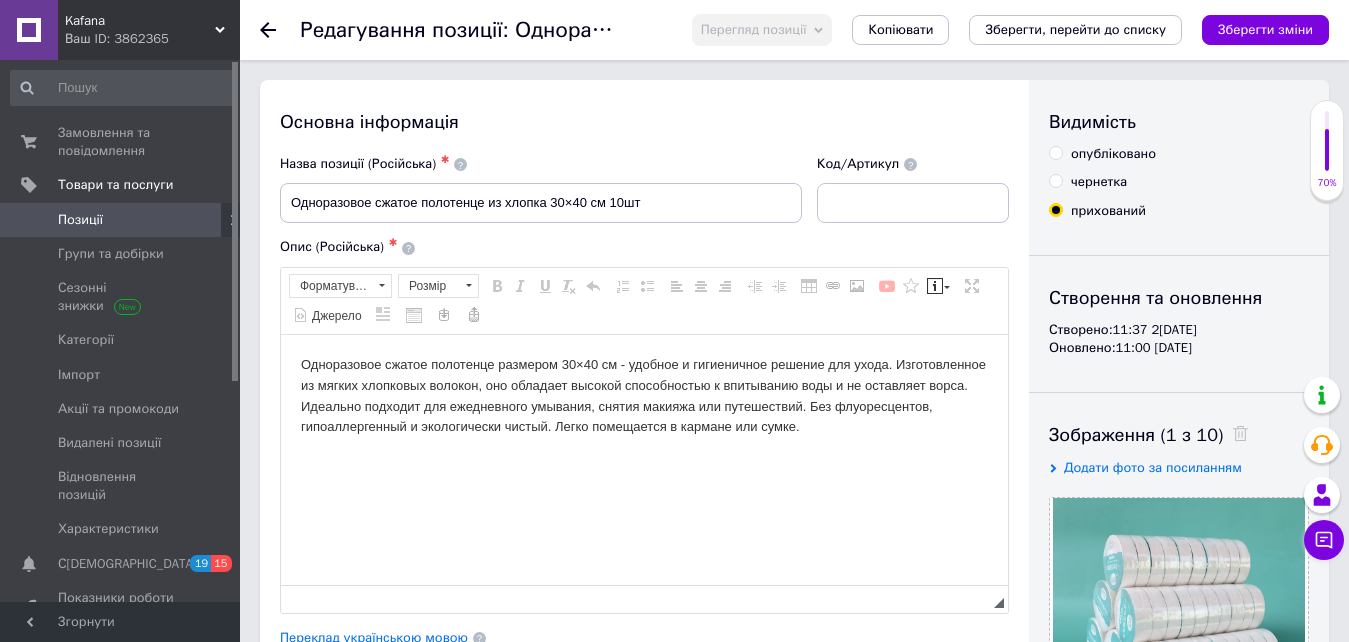 scroll, scrollTop: 0, scrollLeft: 0, axis: both 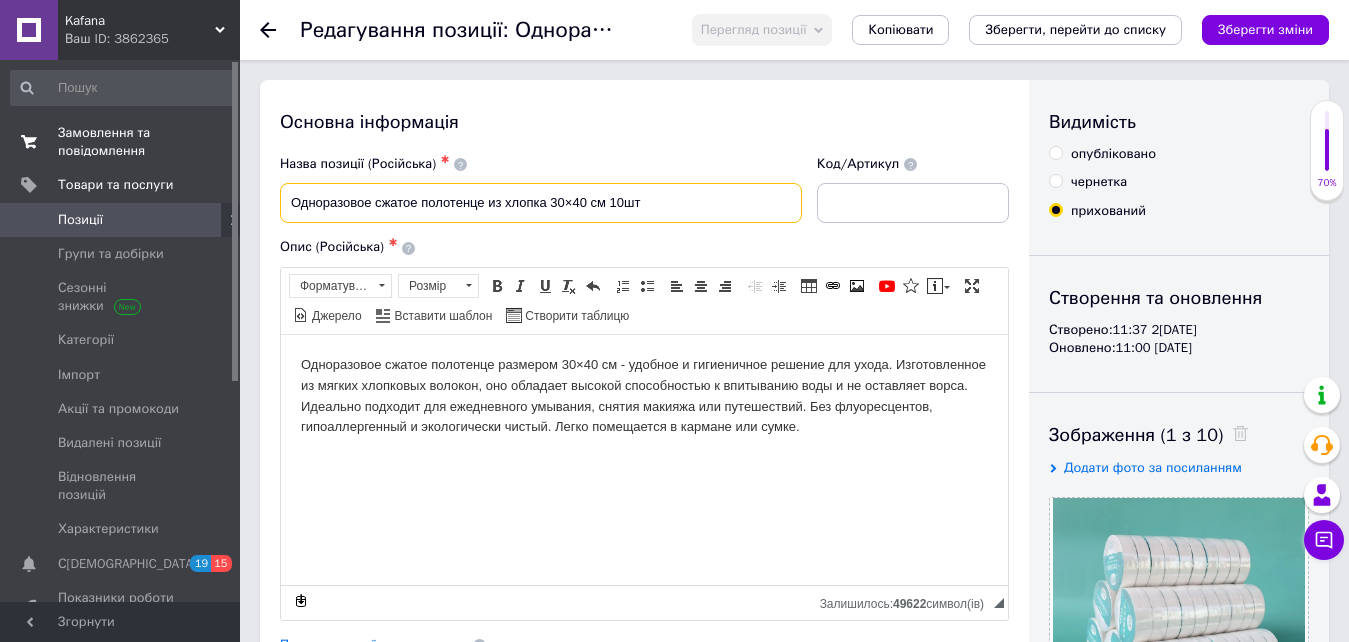 drag, startPoint x: 379, startPoint y: 207, endPoint x: 204, endPoint y: 154, distance: 182.84967 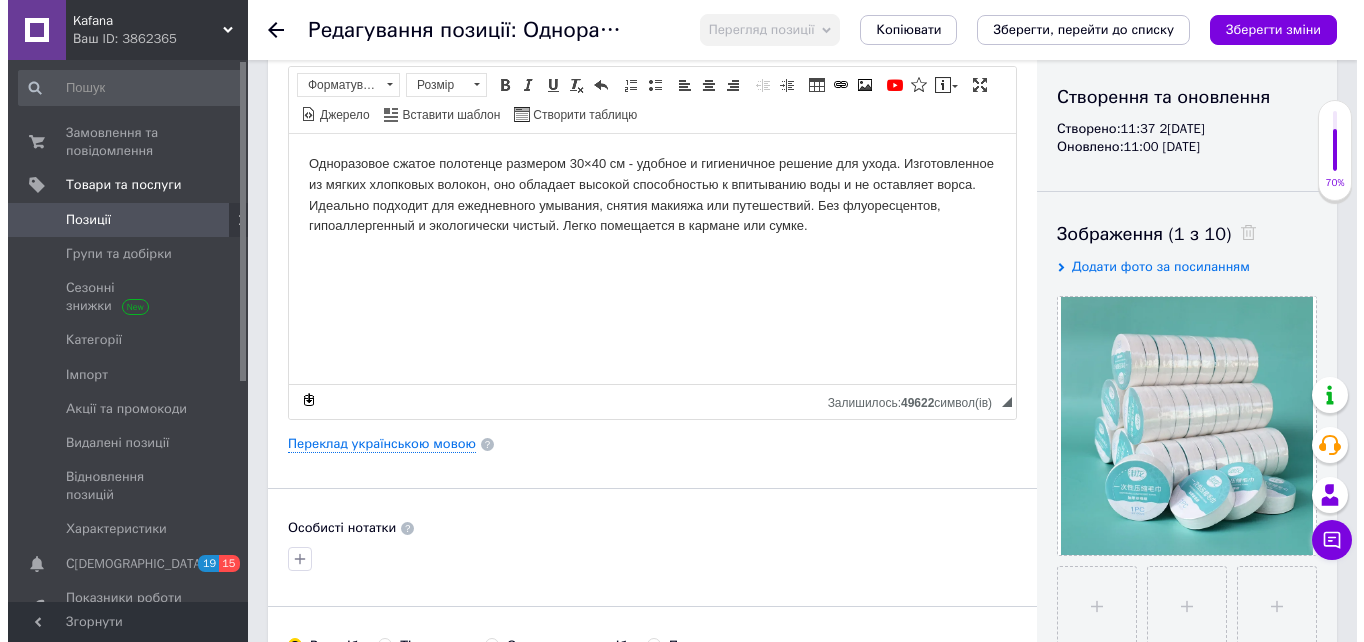 scroll, scrollTop: 200, scrollLeft: 0, axis: vertical 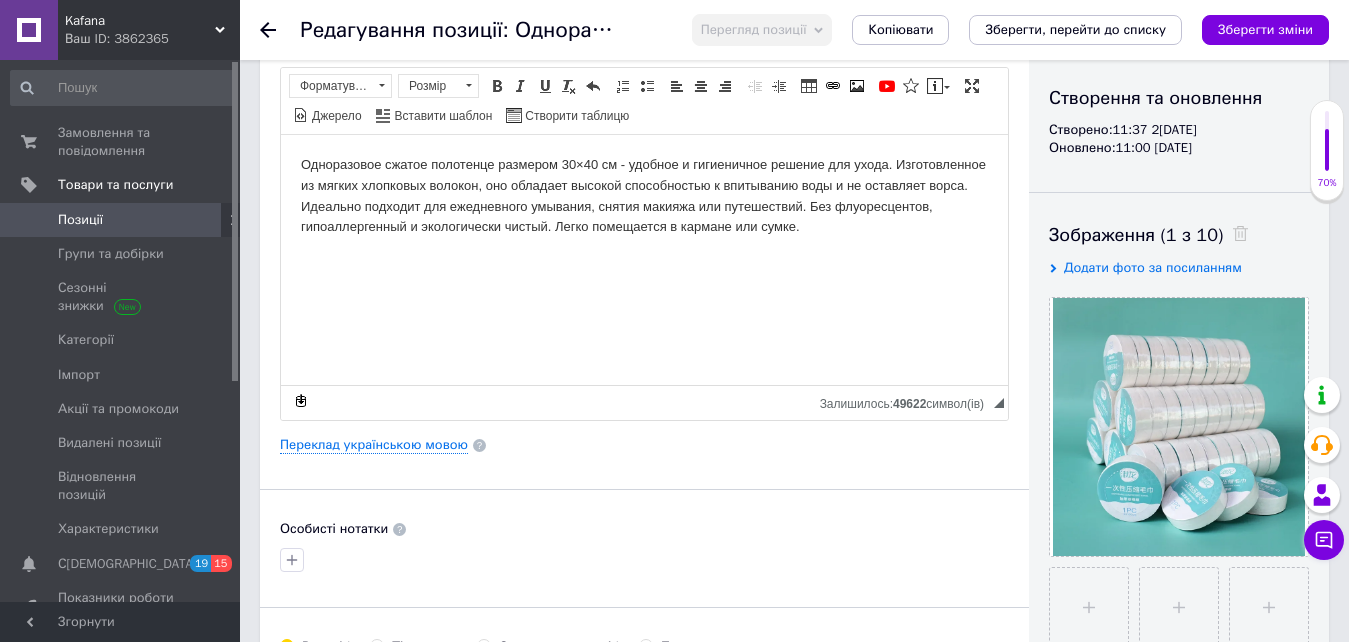 type on "Сжатое полотенце из хлопка 30×40 см 10шт" 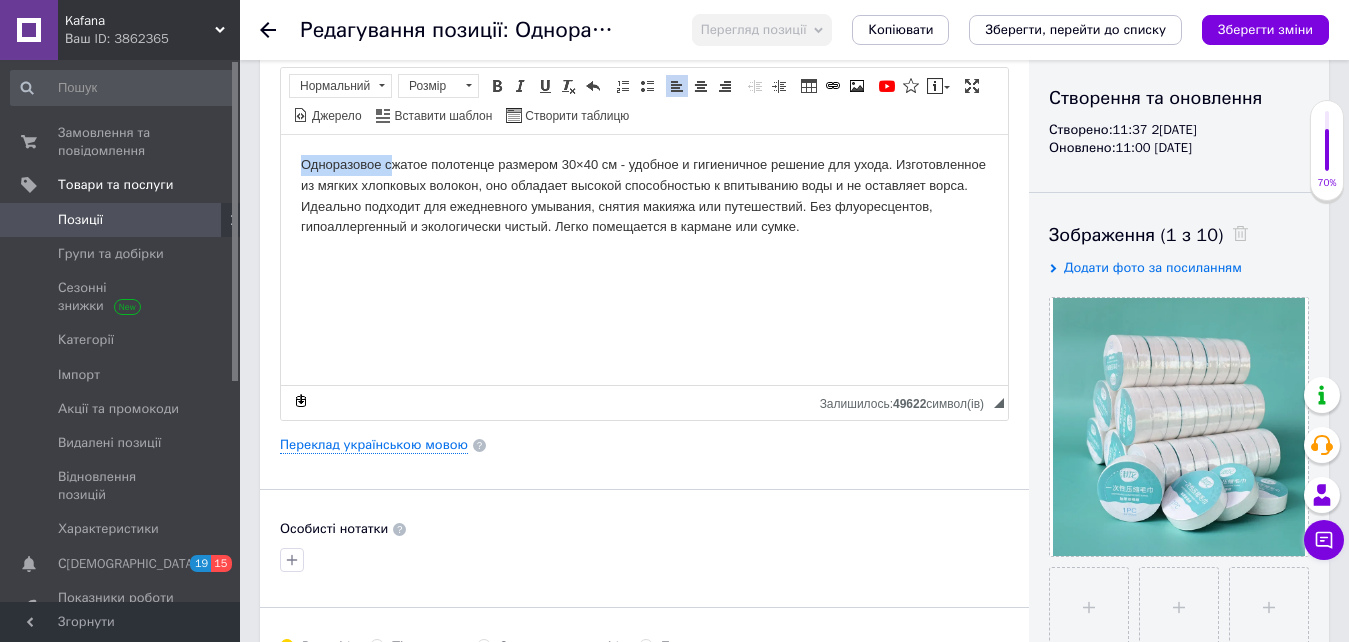 drag, startPoint x: 392, startPoint y: 159, endPoint x: 288, endPoint y: 143, distance: 105.22357 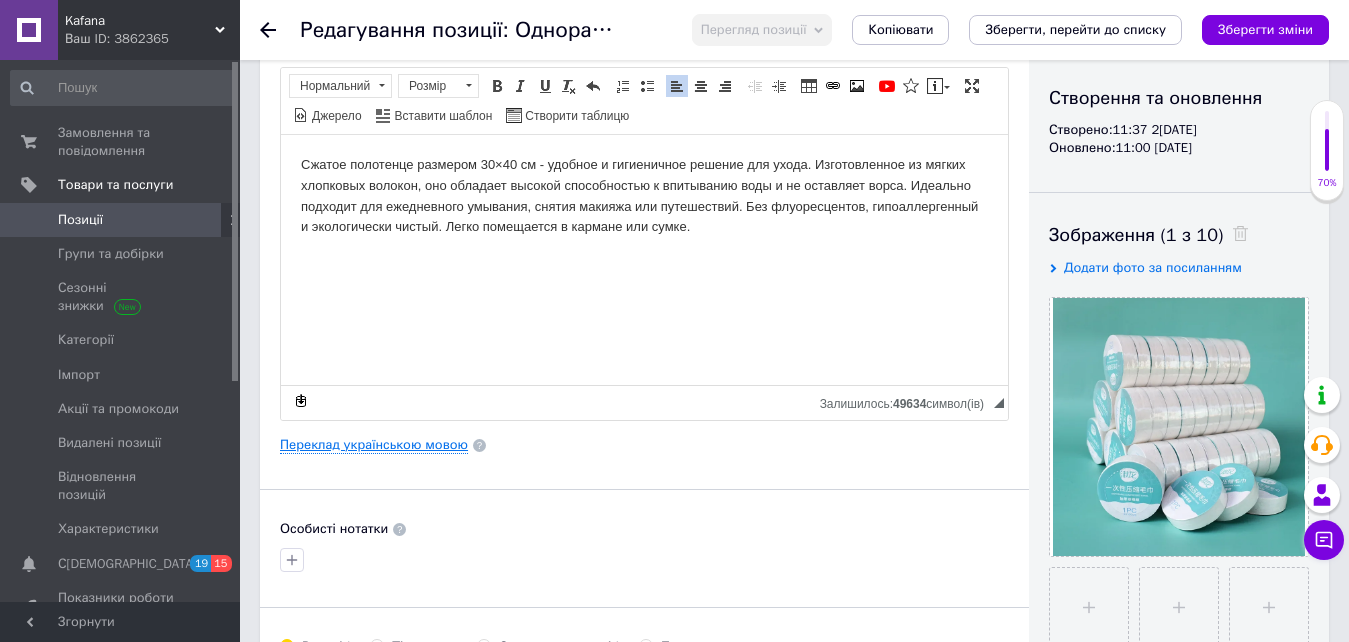 click on "Переклад українською мовою" at bounding box center (374, 445) 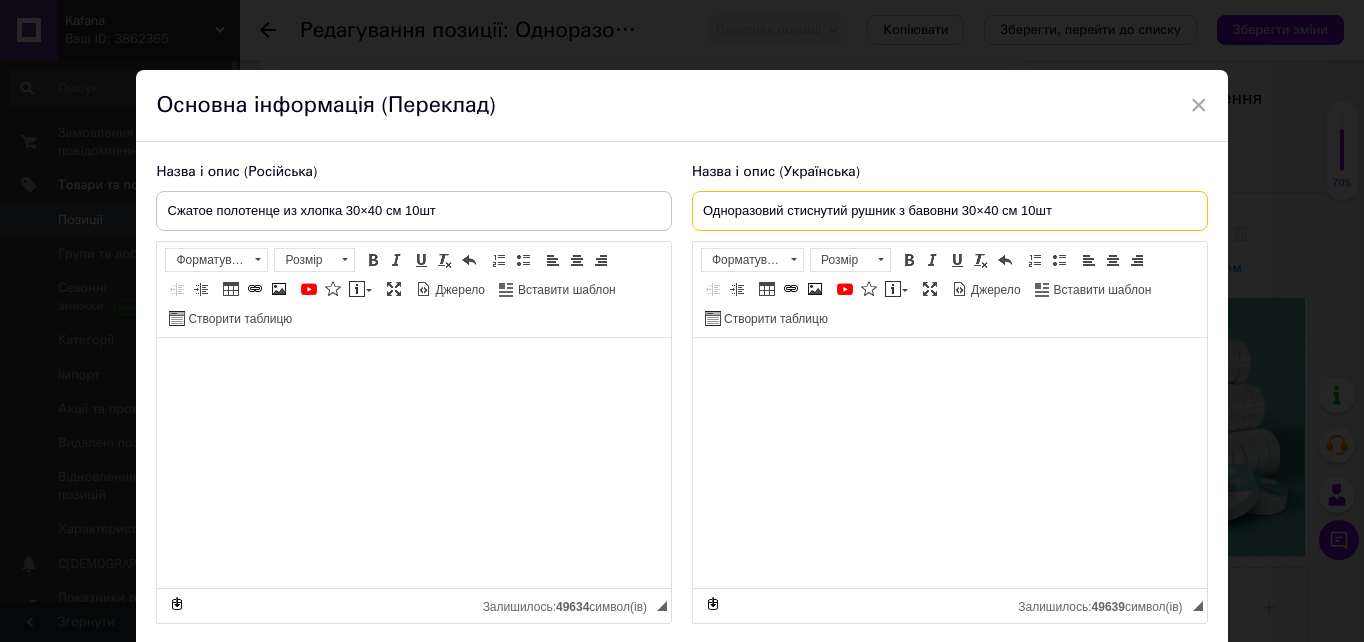 drag, startPoint x: 789, startPoint y: 208, endPoint x: 453, endPoint y: 136, distance: 343.62772 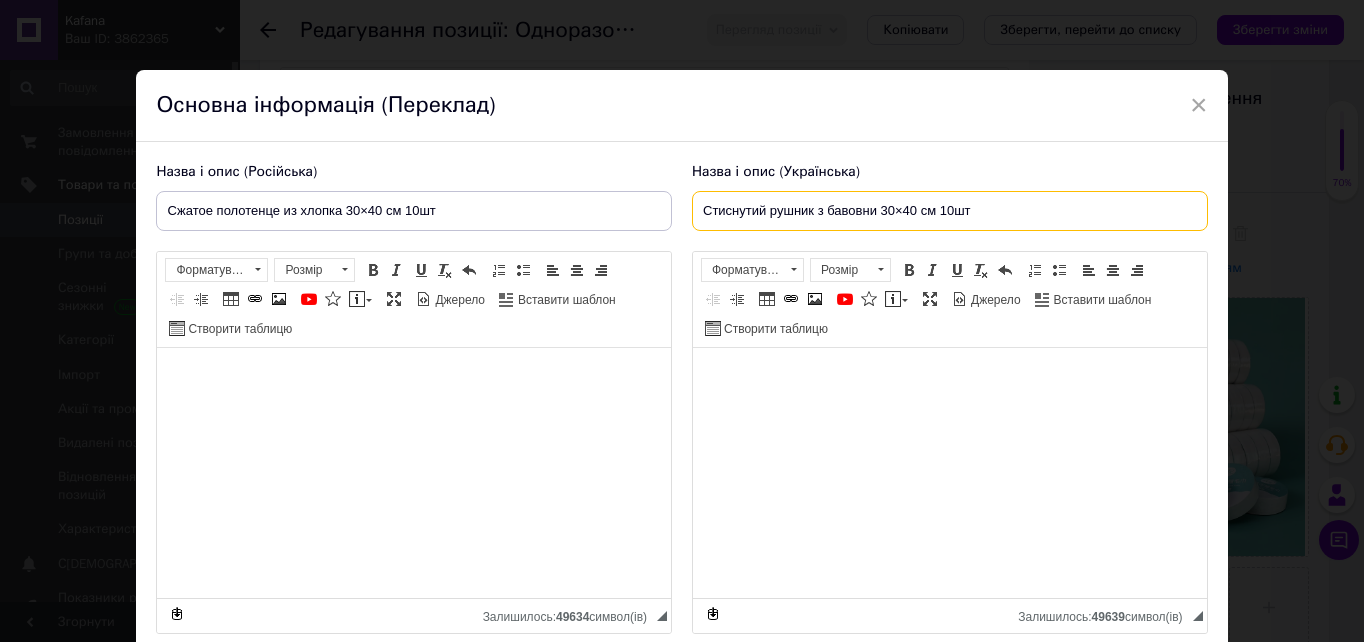 type on "Стиснутий рушник з бавовни 30×40 см 10шт" 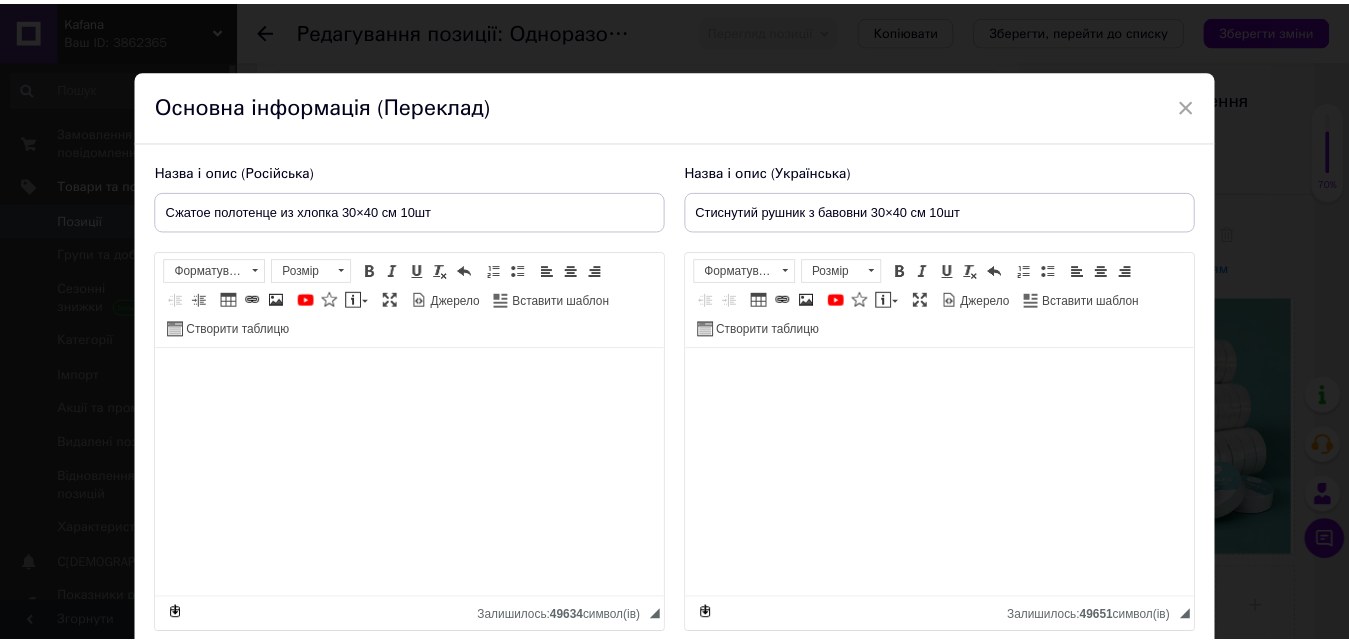 scroll, scrollTop: 100, scrollLeft: 0, axis: vertical 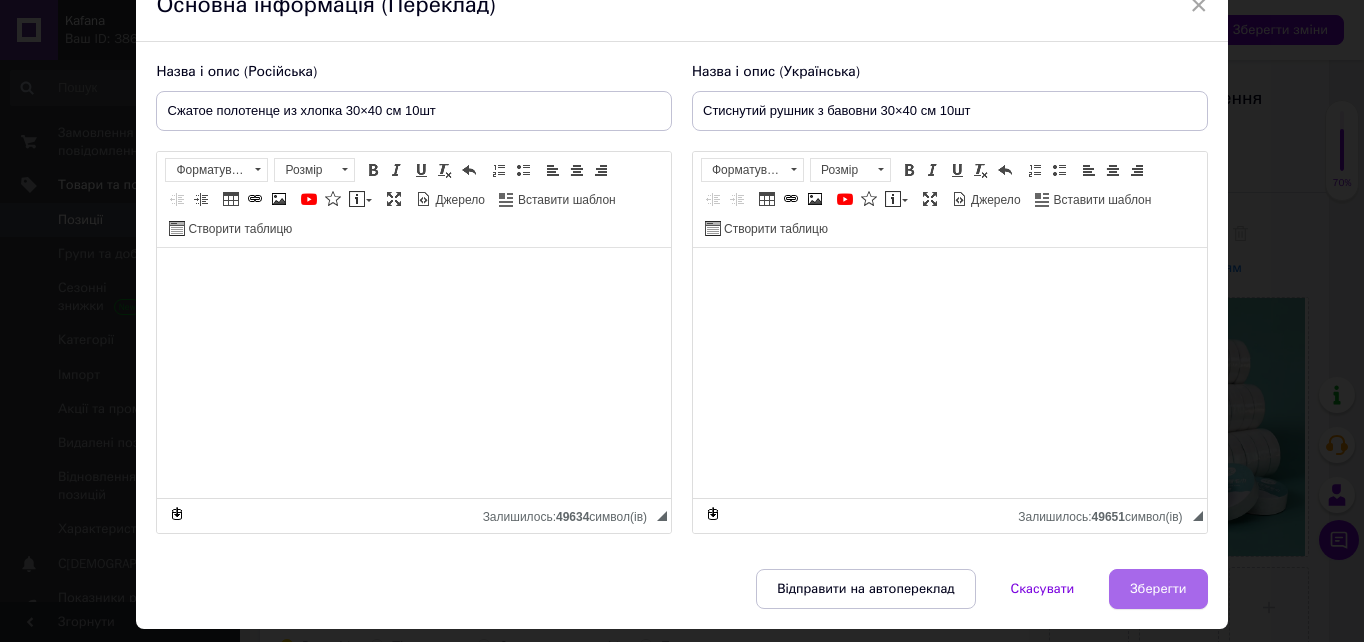 click on "Зберегти" at bounding box center [1158, 589] 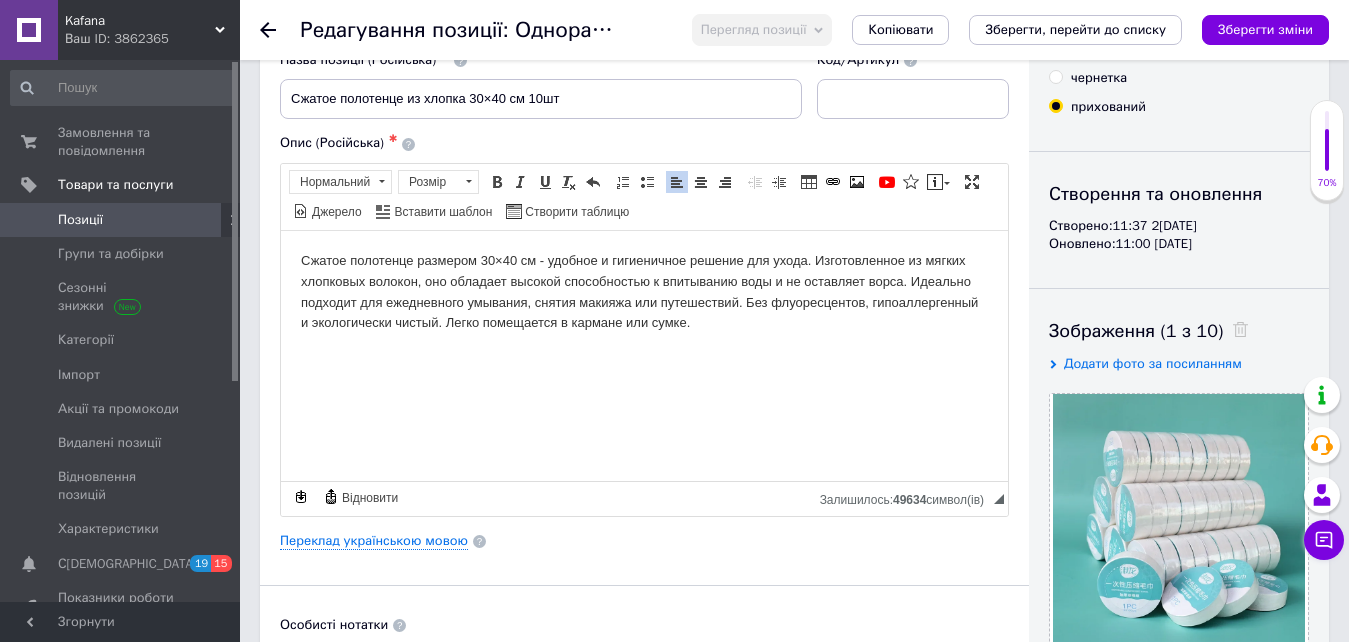 scroll, scrollTop: 0, scrollLeft: 0, axis: both 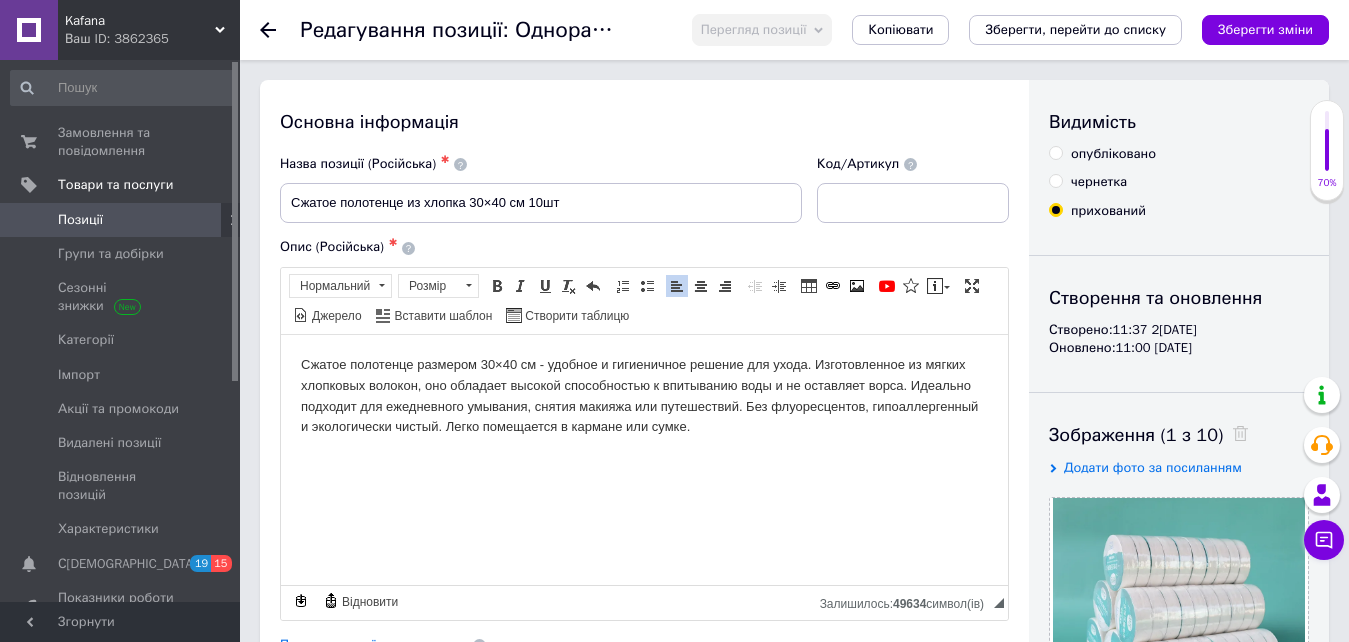 click on "Сжатое полотенце размером 30×40 см - удобное и гигиеничное решение для ухода. Изготовленное из мягких хлопковых волокон, оно обладает высокой способностью к впитыванию воды и не оставляет ворса. Идеально подходит для ежедневного умывания, снятия макияжа или путешествий. Без флуоресцентов, гипоаллергенный и экологически чистый. Легко помещается в кармане или сумке." at bounding box center [644, 395] 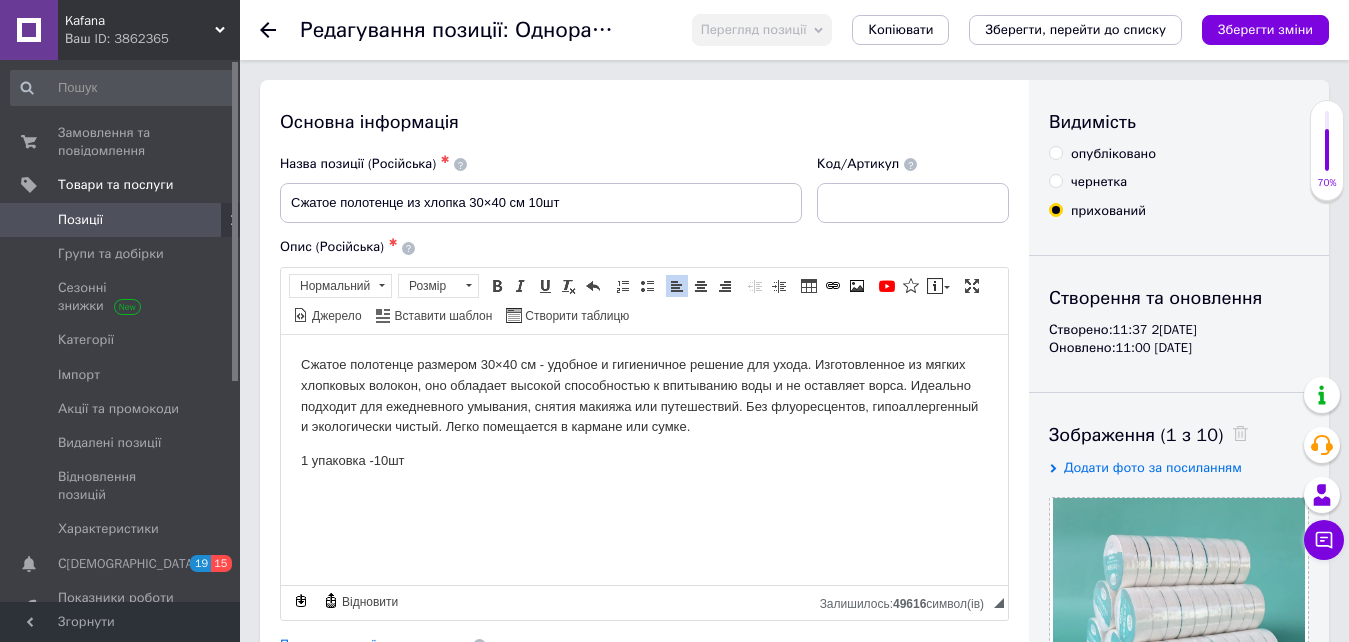 click on "Сжатое полотенце размером 30×40 см - удобное и гигиеничное решение для ухода. Изготовленное из мягких хлопковых волокон, оно обладает высокой способностью к впитыванию воды и не оставляет ворса. Идеально подходит для ежедневного умывания, снятия макияжа или путешествий. Без флуоресцентов, гипоаллергенный и экологически чистый. Легко помещается в кармане или сумке. 1 упаковка -10шт" at bounding box center [644, 412] 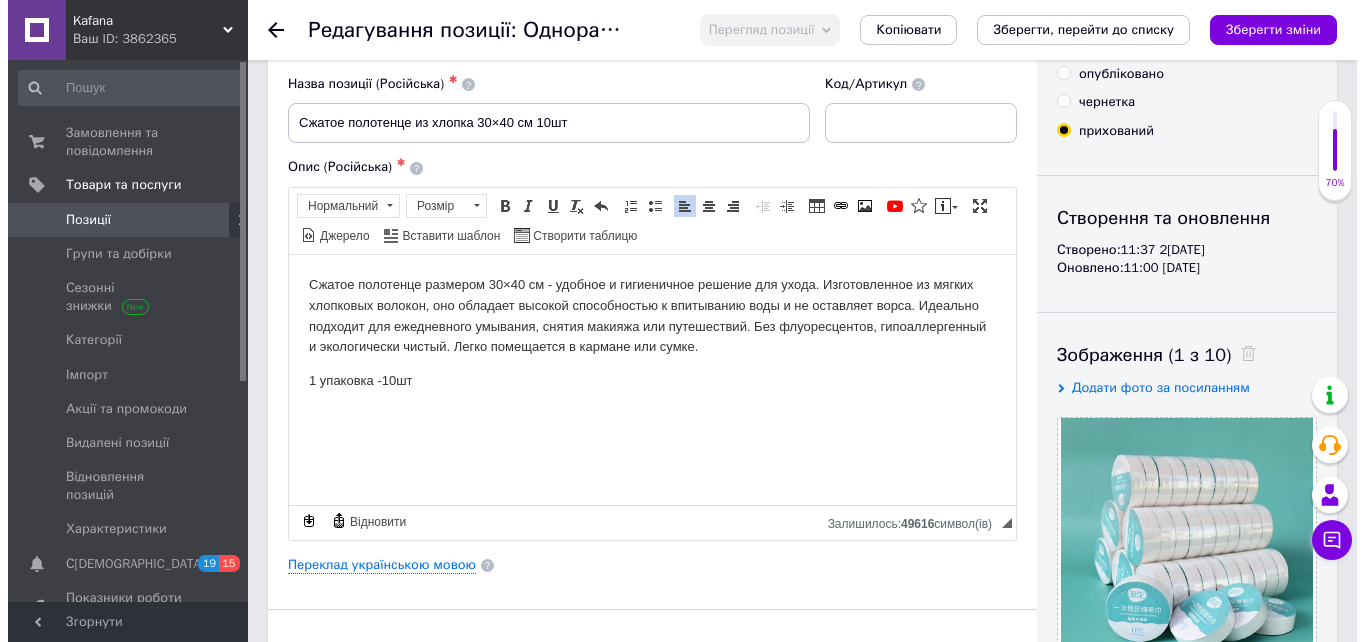 scroll, scrollTop: 200, scrollLeft: 0, axis: vertical 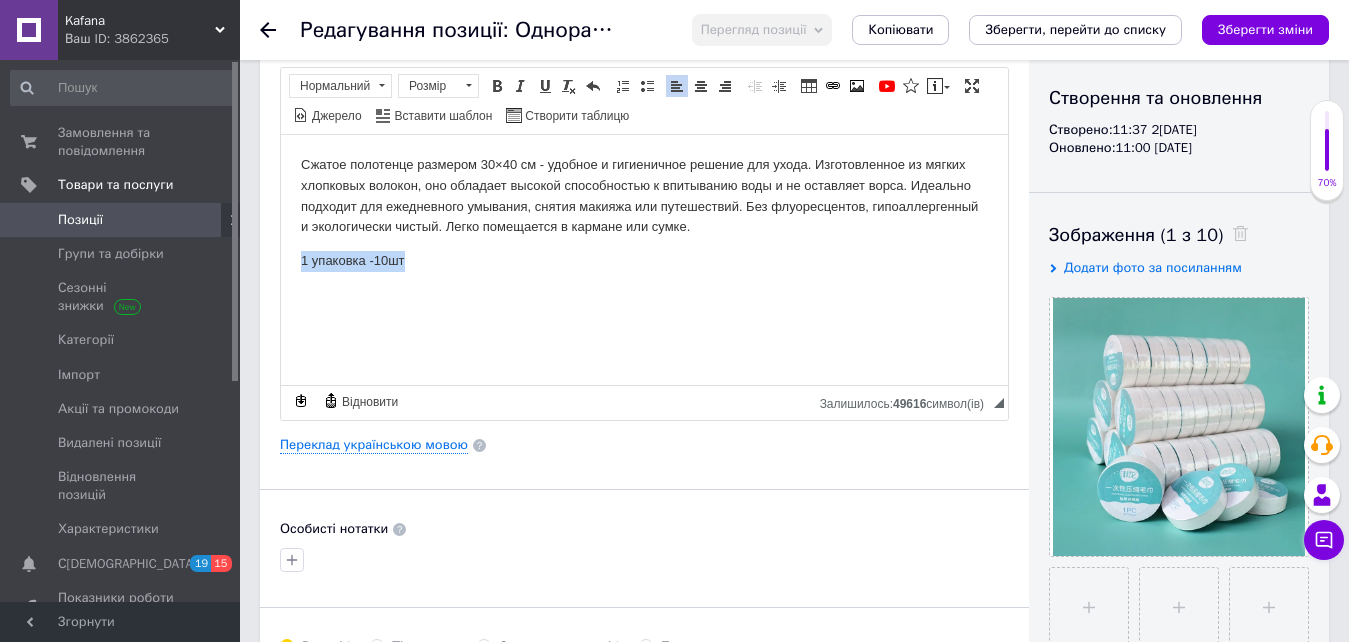 drag, startPoint x: 429, startPoint y: 270, endPoint x: 148, endPoint y: 239, distance: 282.7048 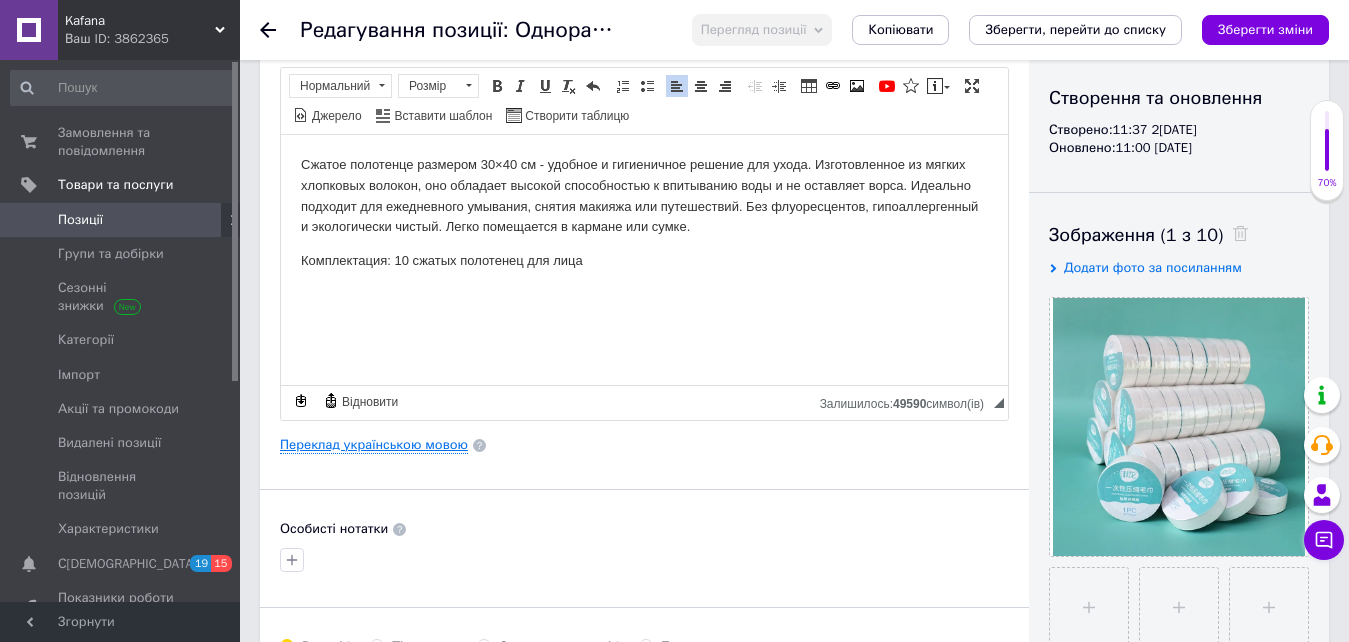 click on "Переклад українською мовою" at bounding box center (374, 445) 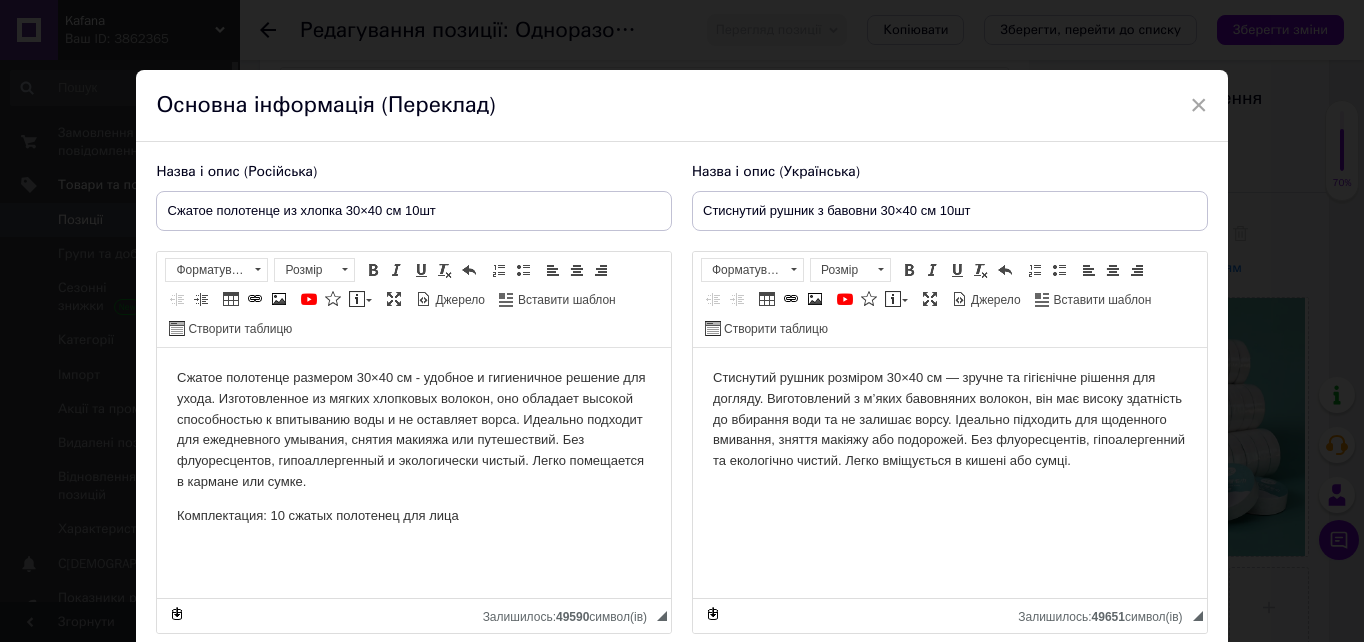 scroll, scrollTop: 0, scrollLeft: 0, axis: both 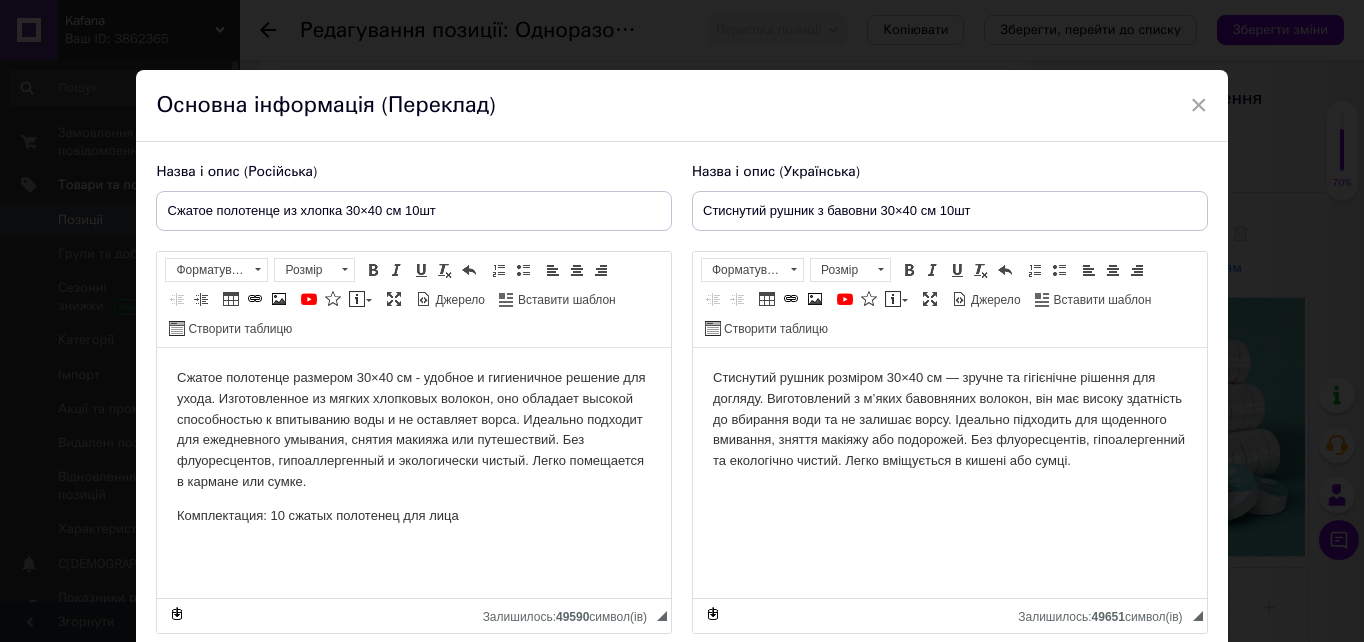 click on "Стиснутий рушник розміром 30×40 см — зручне та гігієнічне рішення для догляду. Виготовлений з м’яких бавовняних волокон, він має високу здатність до вбирання води та не залишає ворсу. Ідеально підходить для щоденного вмивання, зняття макіяжу або подорожей. Без флуоресцентів, гіпоалергенний та екологічно чистий. Легко вміщується в кишені або сумці." at bounding box center [950, 420] 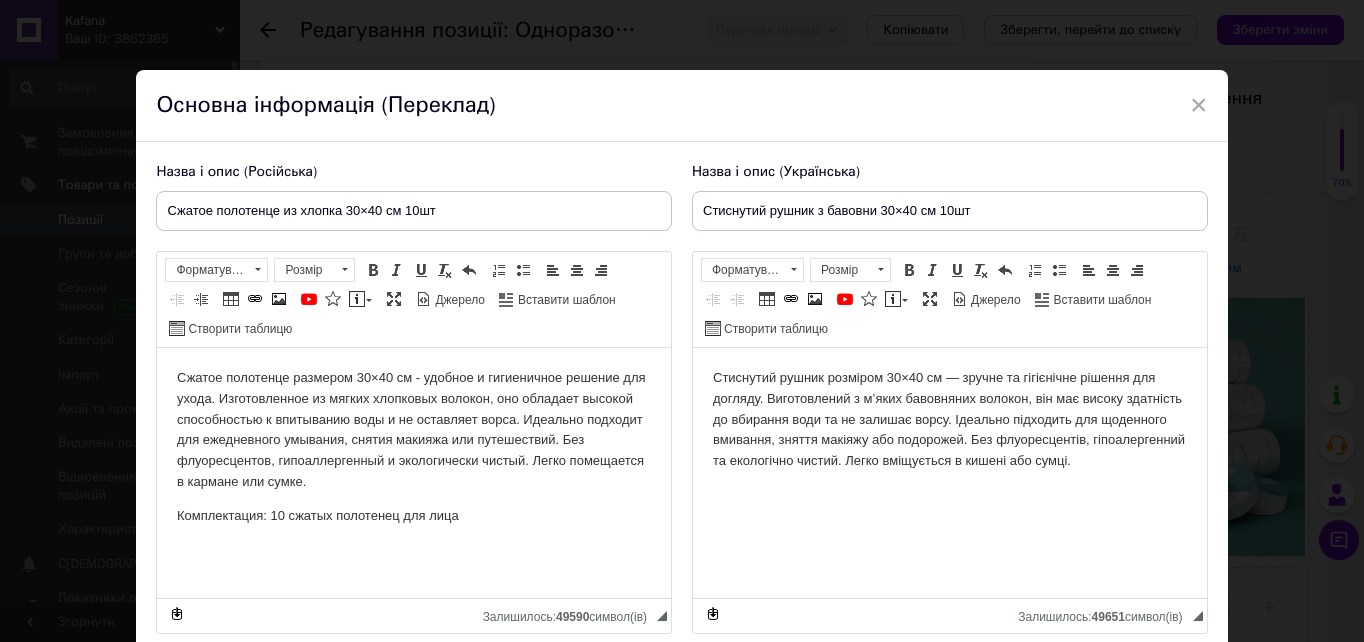 click on "Стиснутий рушник розміром 30×40 см — зручне та гігієнічне рішення для догляду. Виготовлений з м’яких бавовняних волокон, він має високу здатність до вбирання води та не залишає ворсу. Ідеально підходить для щоденного вмивання, зняття макіяжу або подорожей. Без флуоресцентів, гіпоалергенний та екологічно чистий. Легко вміщується в кишені або сумці." at bounding box center [950, 420] 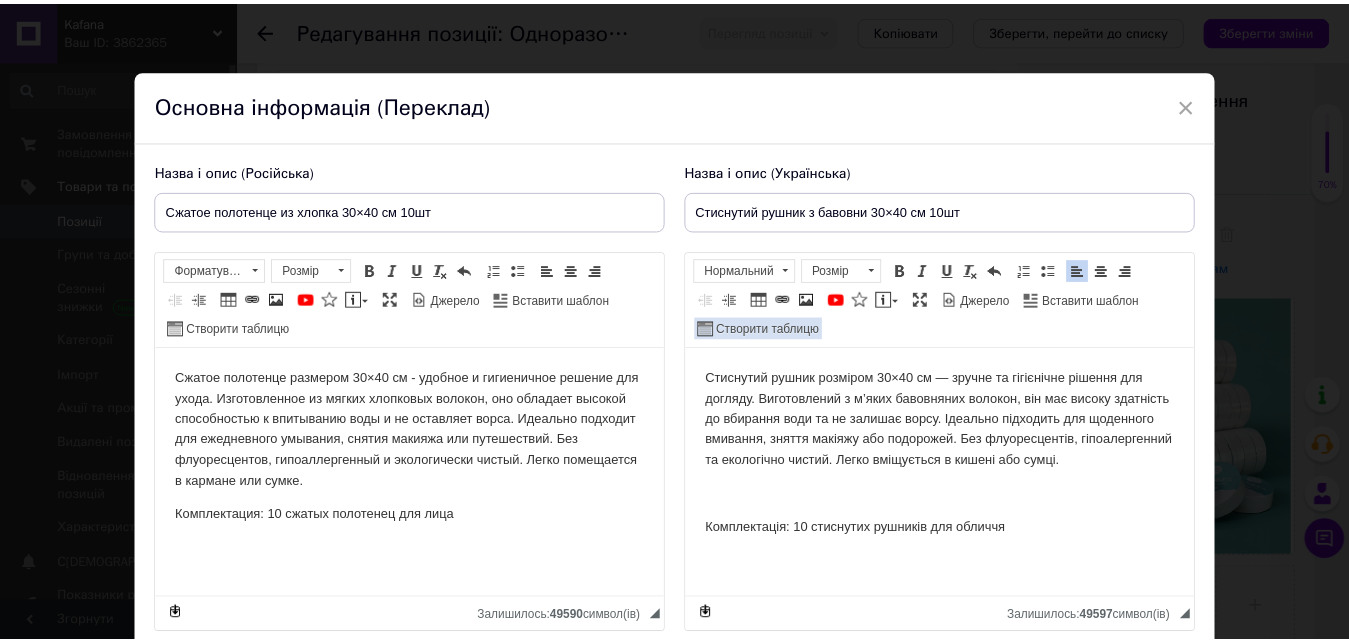 scroll, scrollTop: 157, scrollLeft: 0, axis: vertical 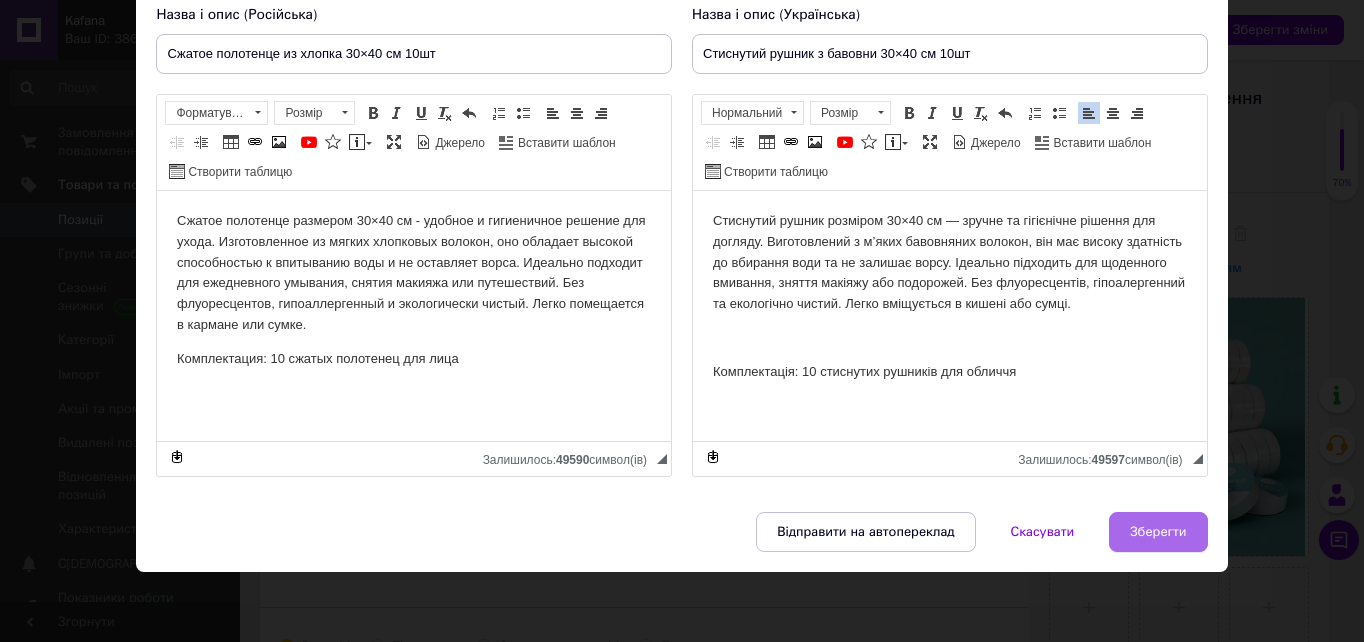 click on "Зберегти" at bounding box center [1158, 532] 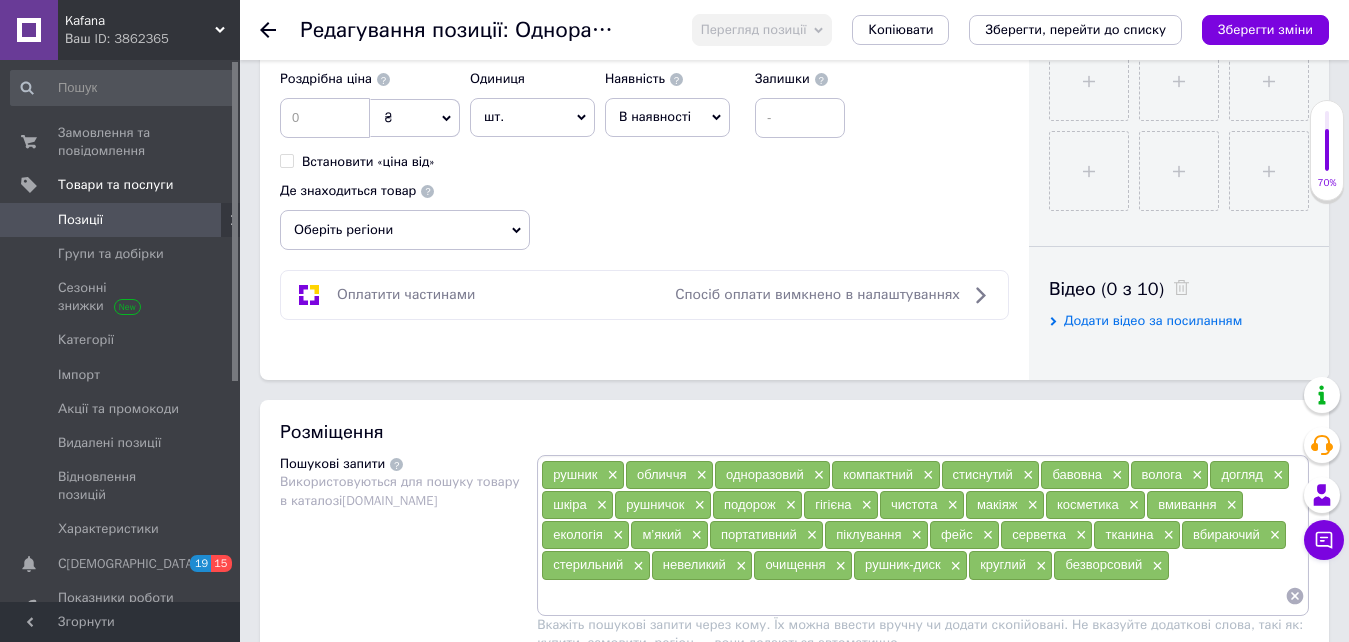 scroll, scrollTop: 700, scrollLeft: 0, axis: vertical 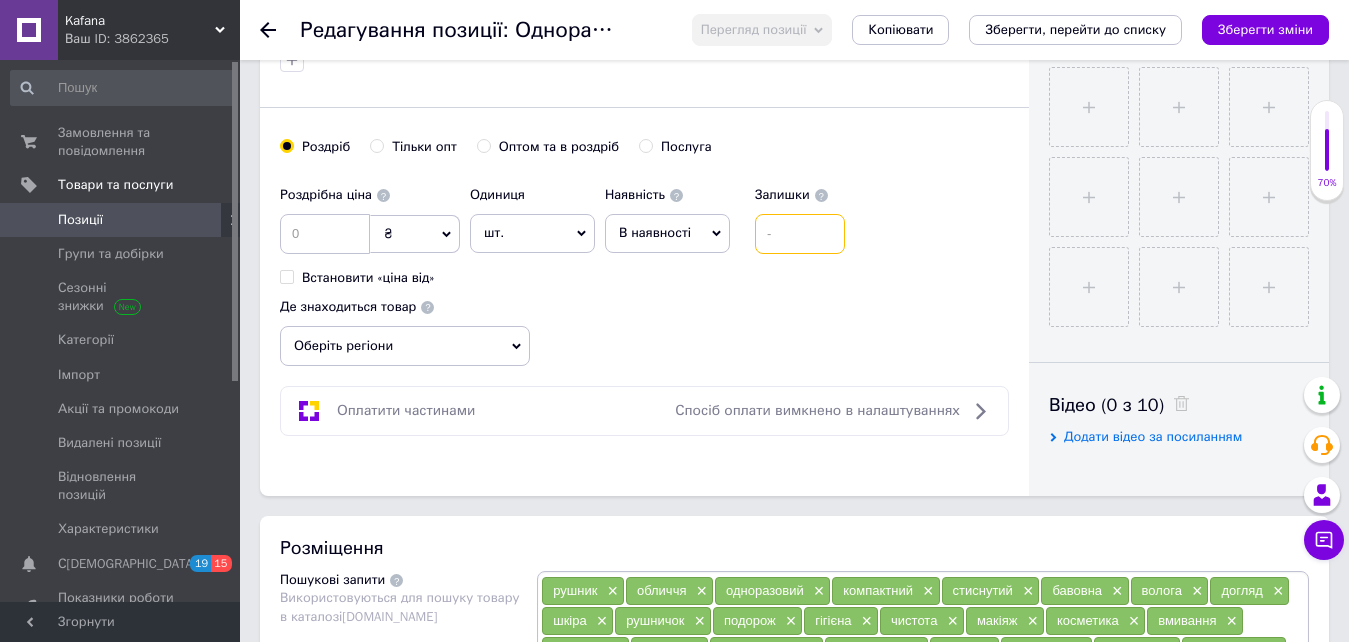 click at bounding box center (800, 234) 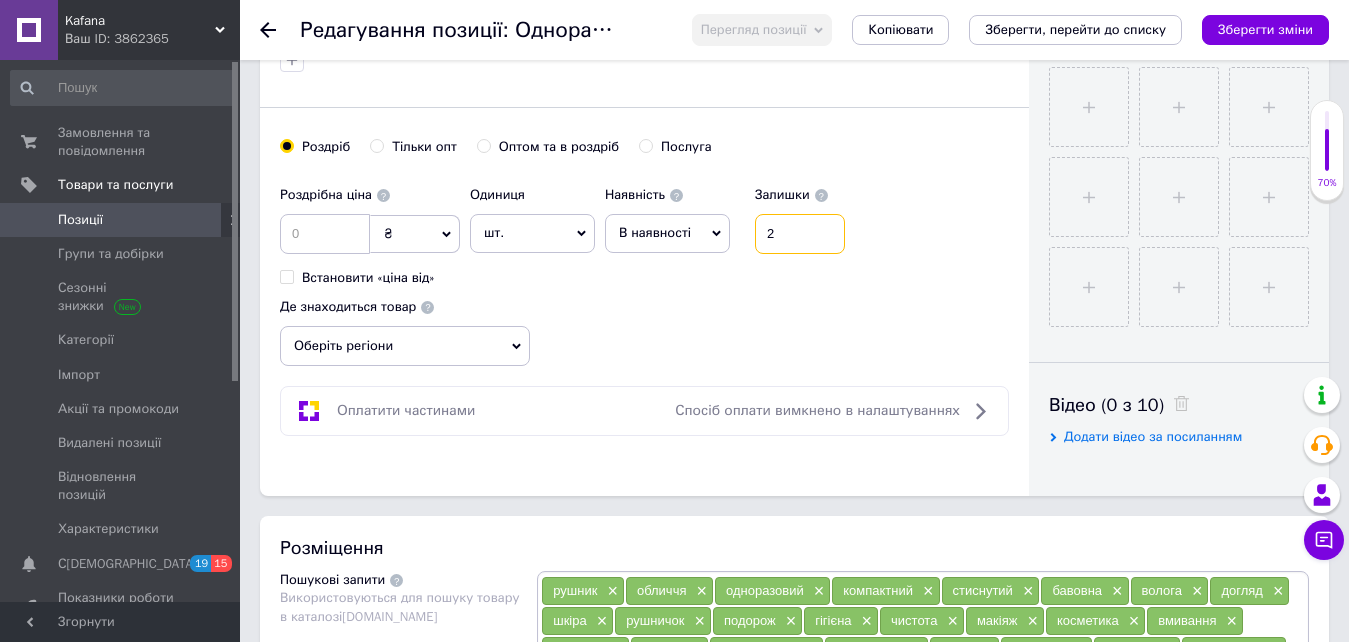 type on "2" 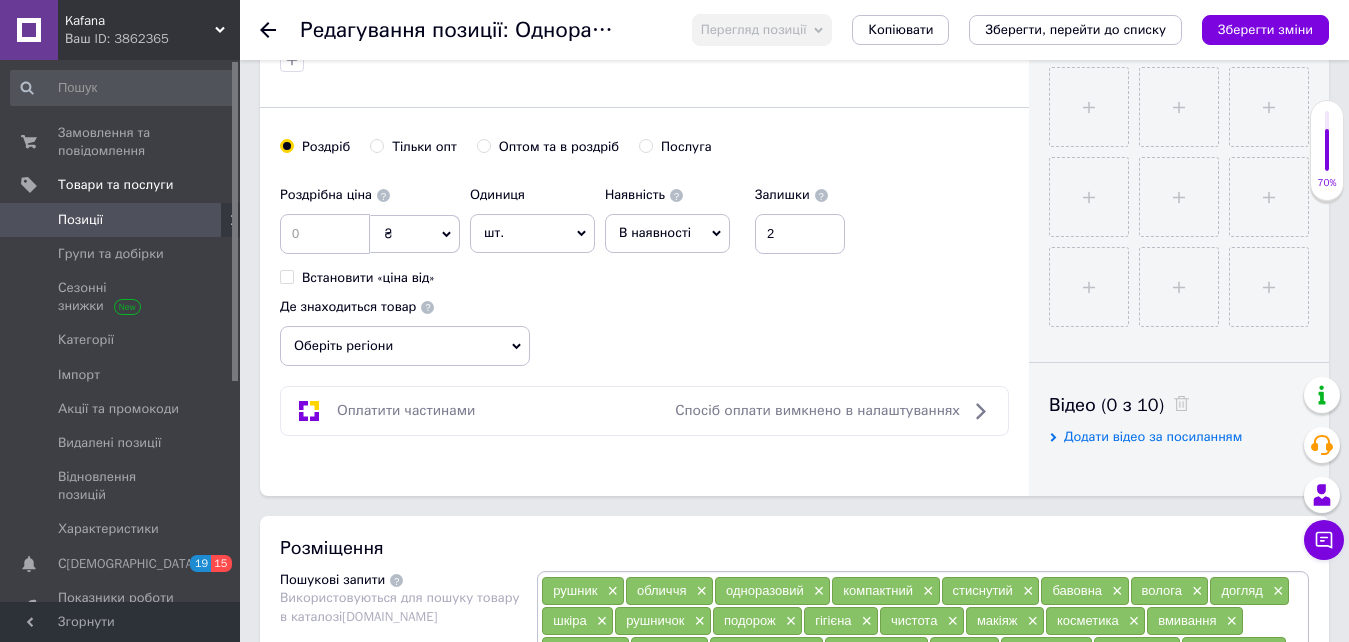click on "В наявності" at bounding box center (667, 233) 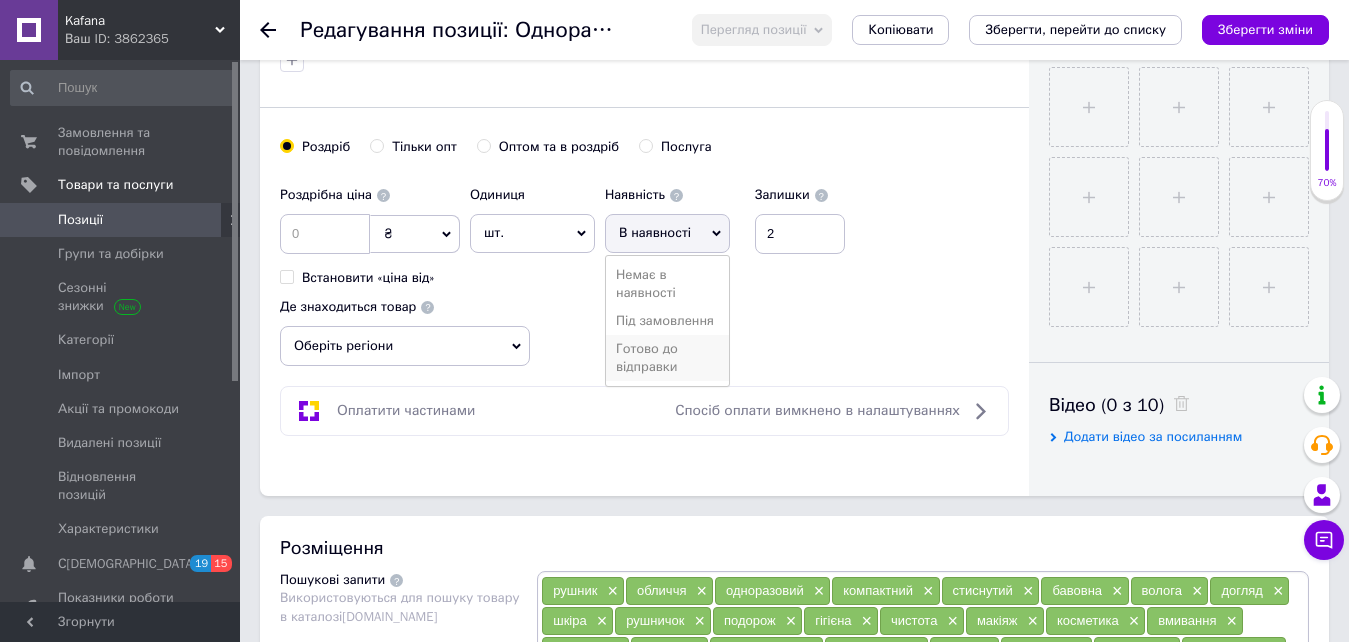 click on "Готово до відправки" at bounding box center [667, 358] 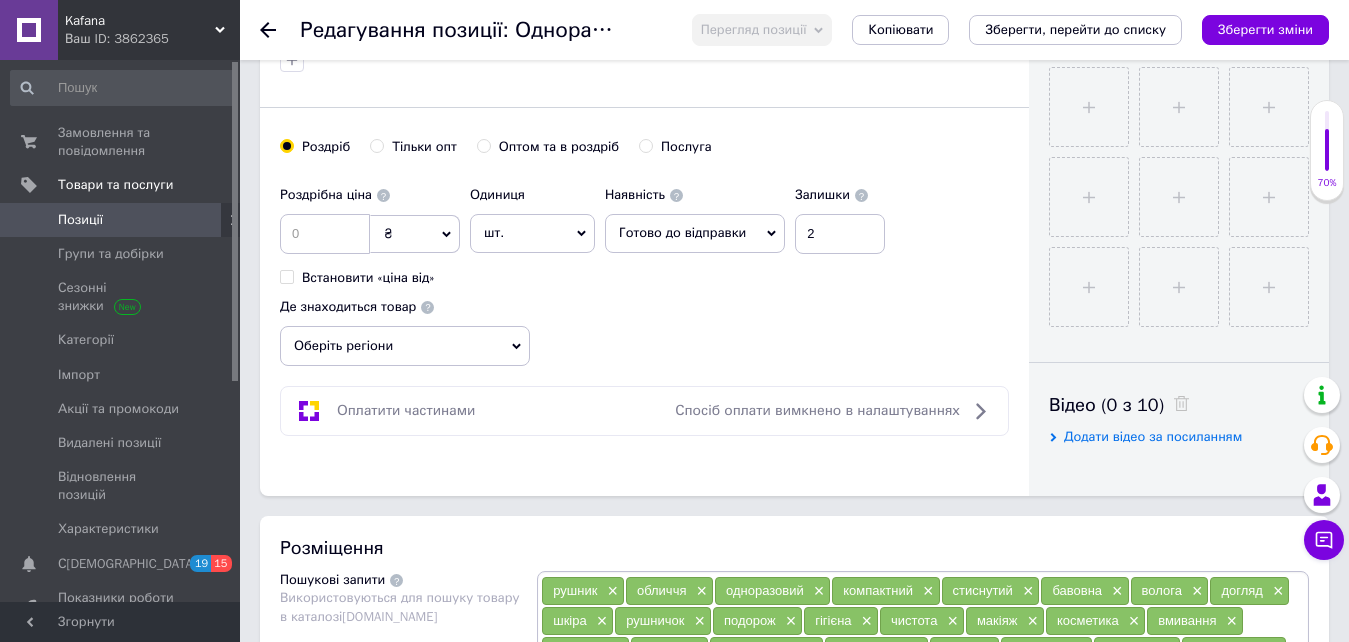 click on "портативний ×" at bounding box center [766, 651] 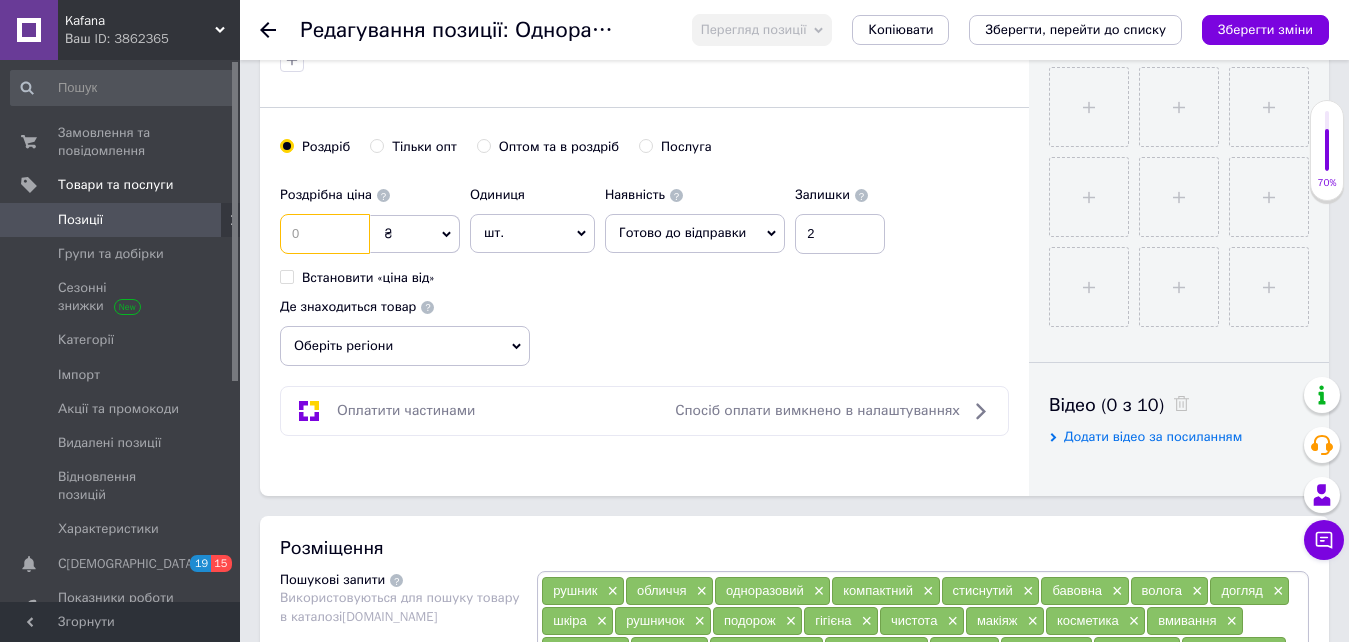 click at bounding box center (325, 234) 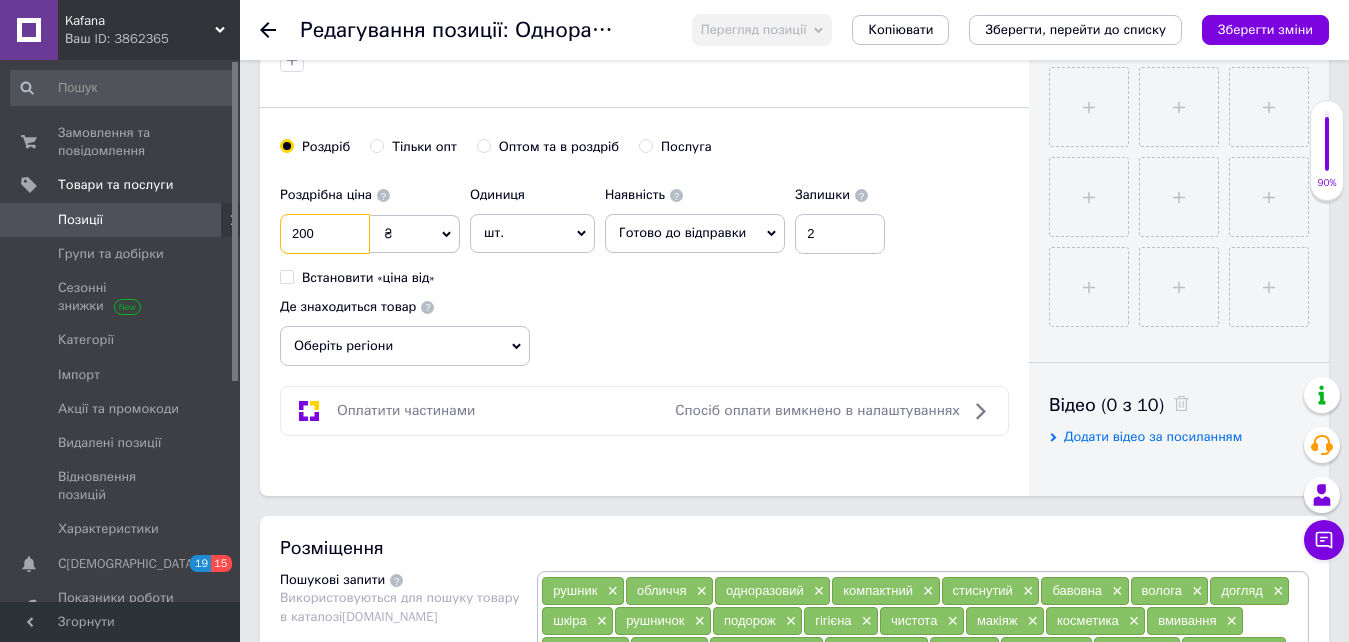 type on "200" 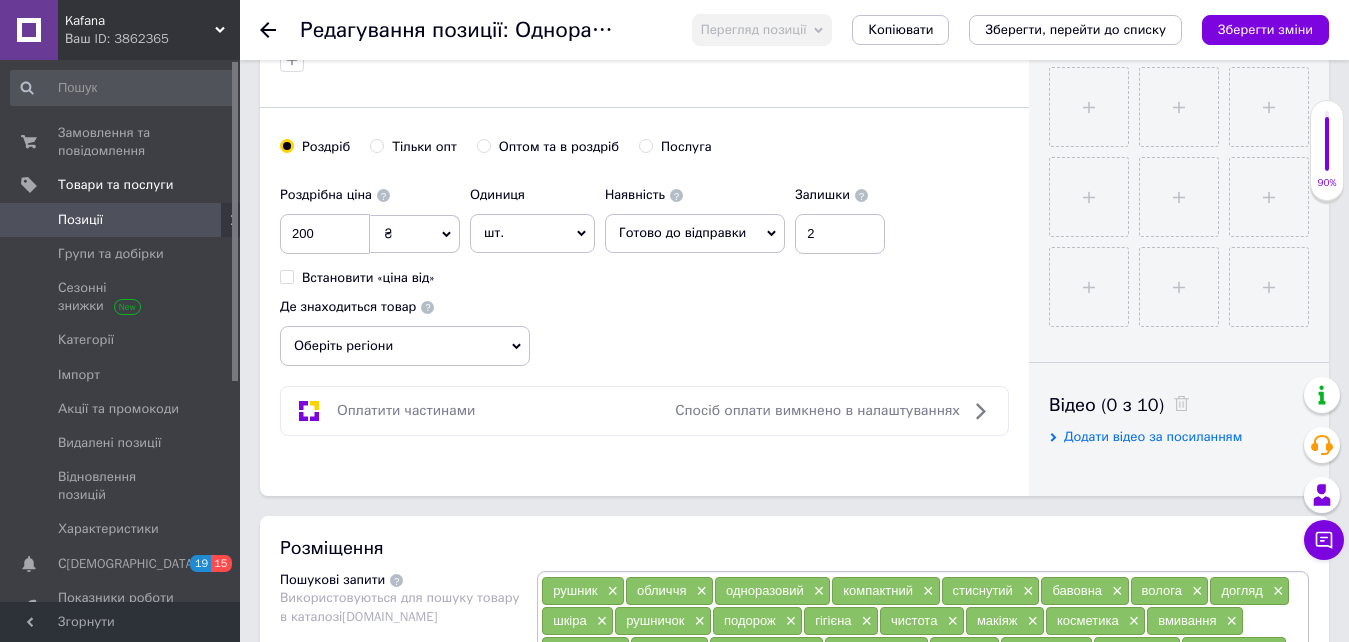 click on "Роздрібна ціна 200 ₴ $ EUR CHF GBP ¥ PLN ₸ MDL HUF KGS CNY TRY KRW lei Встановити «ціна від» Одиниця шт. Популярне комплект упаковка кв.м пара м кг пог.м послуга т а автоцистерна ампула б балон банка блістер бобіна бочка [PERSON_NAME] бухта в ват виїзд відро г г га година гр/кв.м гігакалорія д дав два місяці день доба доза є єврокуб з зміна к кВт каністра карат кв.дм кв.м кв.см кв.фут квартал кг кг/кв.м км колесо комплект коробка куб.дм куб.м л л лист м м мВт мл мм моток місяць мішок н набір номер о об'єкт од. п палетомісце пара партія пач пог.м послуга посівна одиниця птахомісце півроку пігулка" at bounding box center (644, 271) 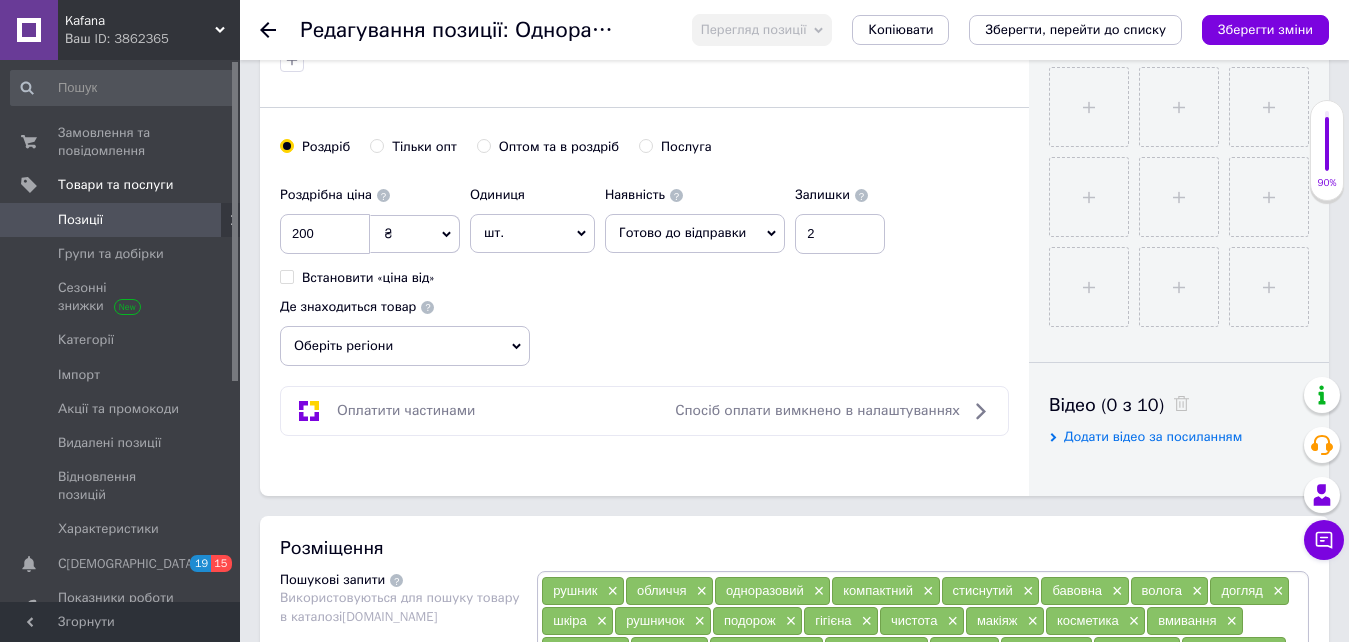 click on "Оберіть регіони" at bounding box center [405, 346] 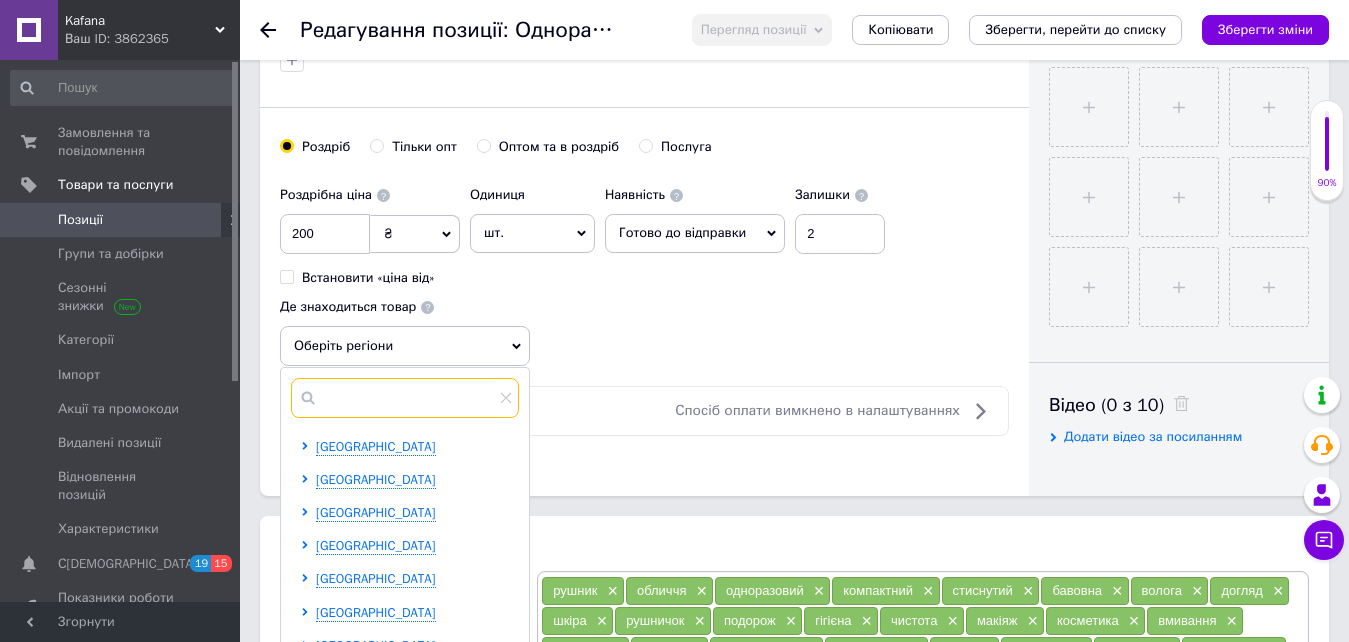 click at bounding box center (405, 398) 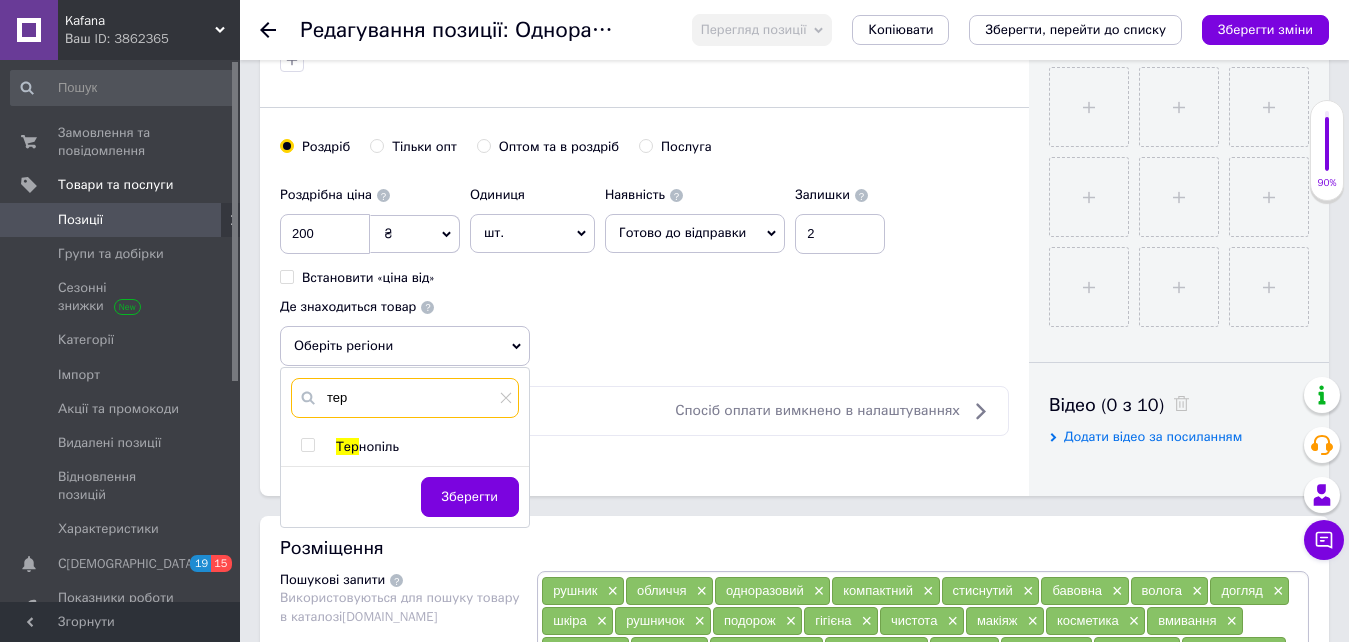 type on "тер" 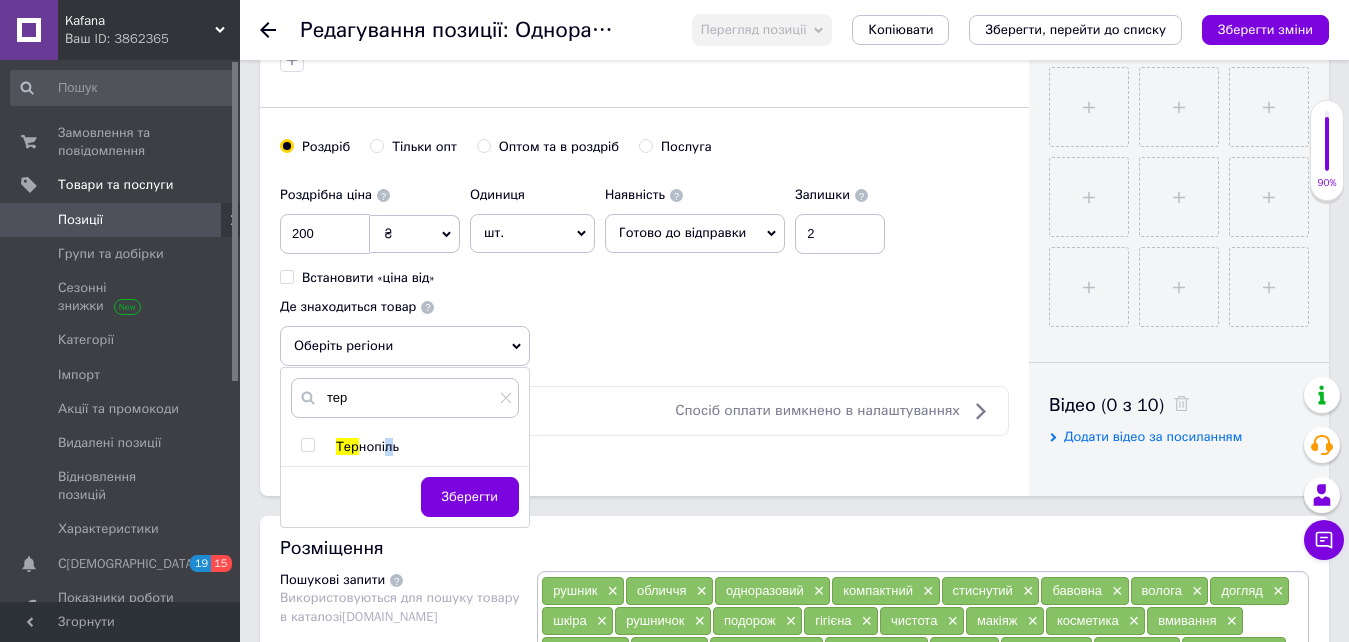 click on "нопіль" at bounding box center (379, 446) 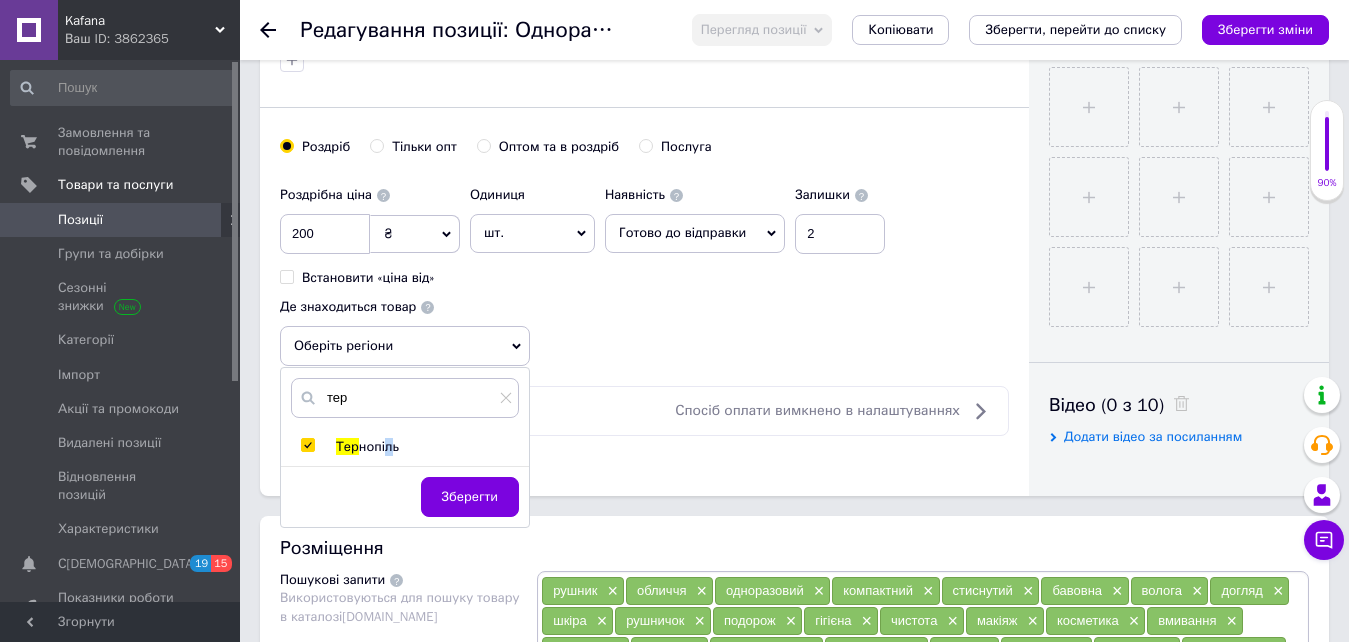 checkbox on "true" 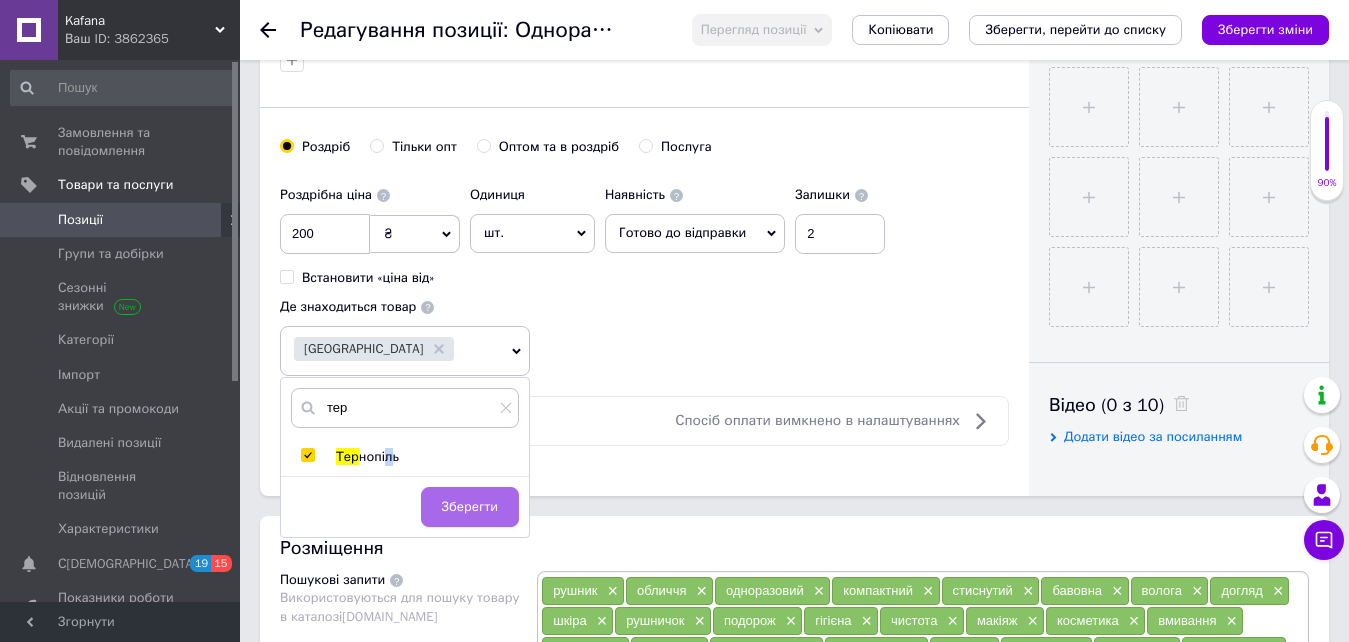 click on "Зберегти" at bounding box center (470, 507) 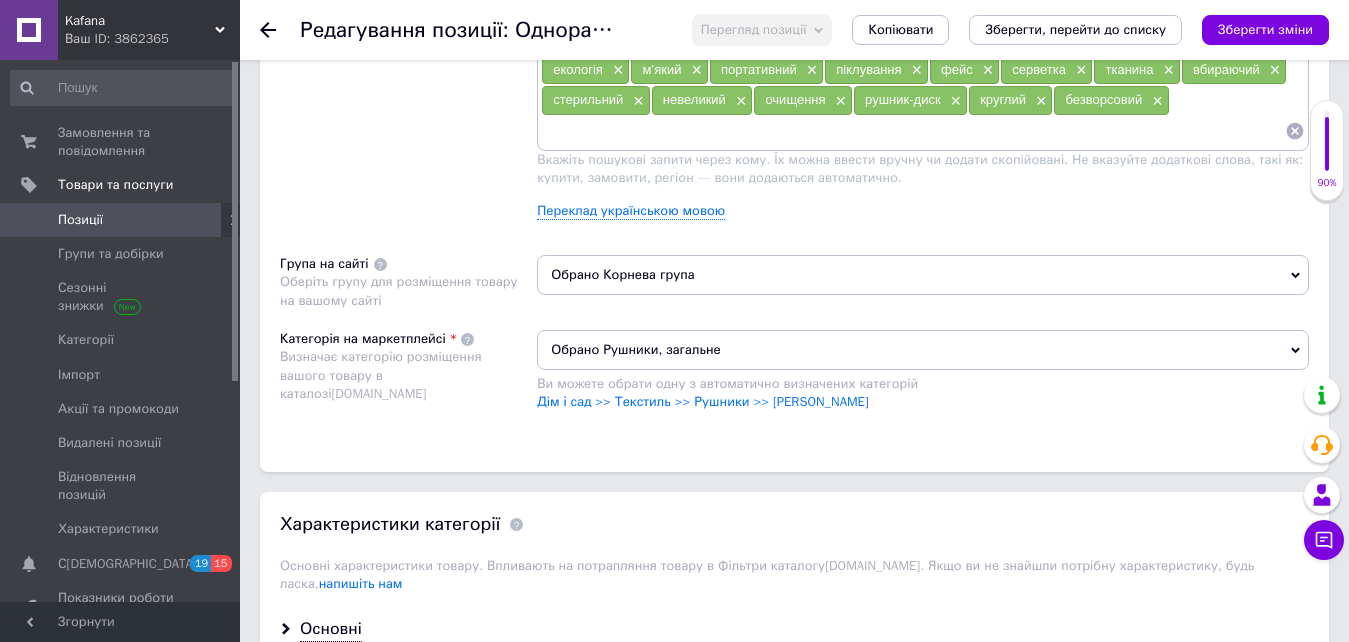 scroll, scrollTop: 1300, scrollLeft: 0, axis: vertical 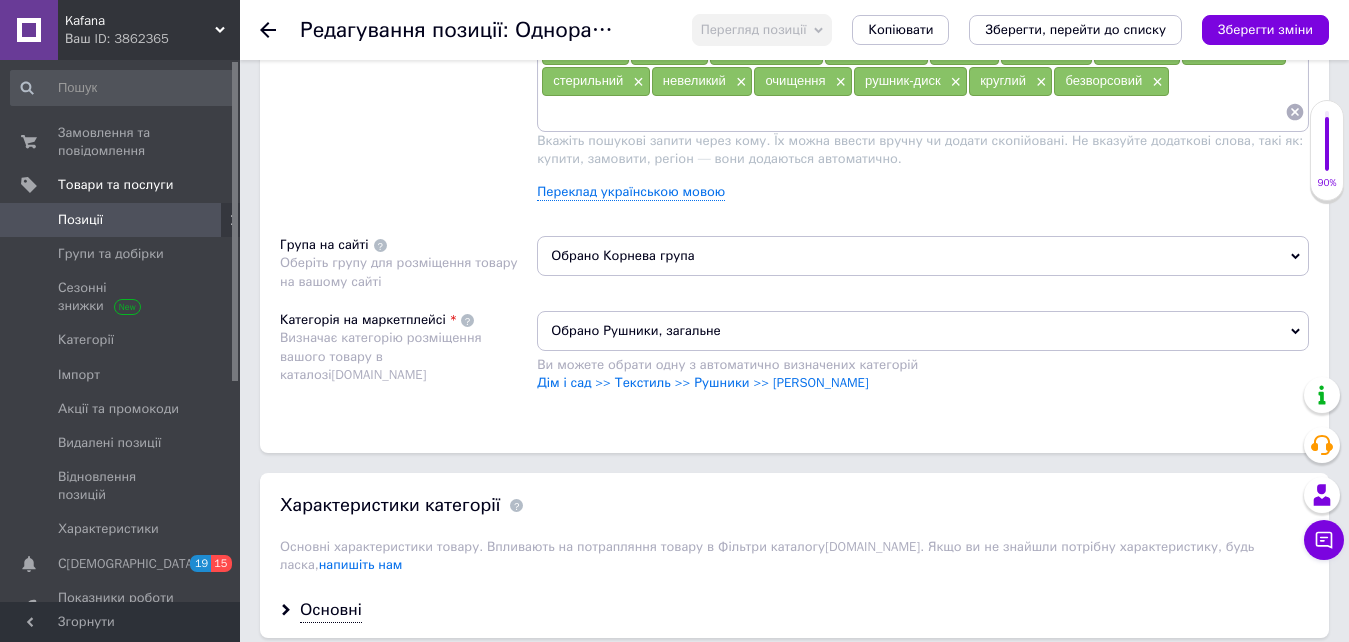 click on "Обрано Корнева група" at bounding box center [923, 256] 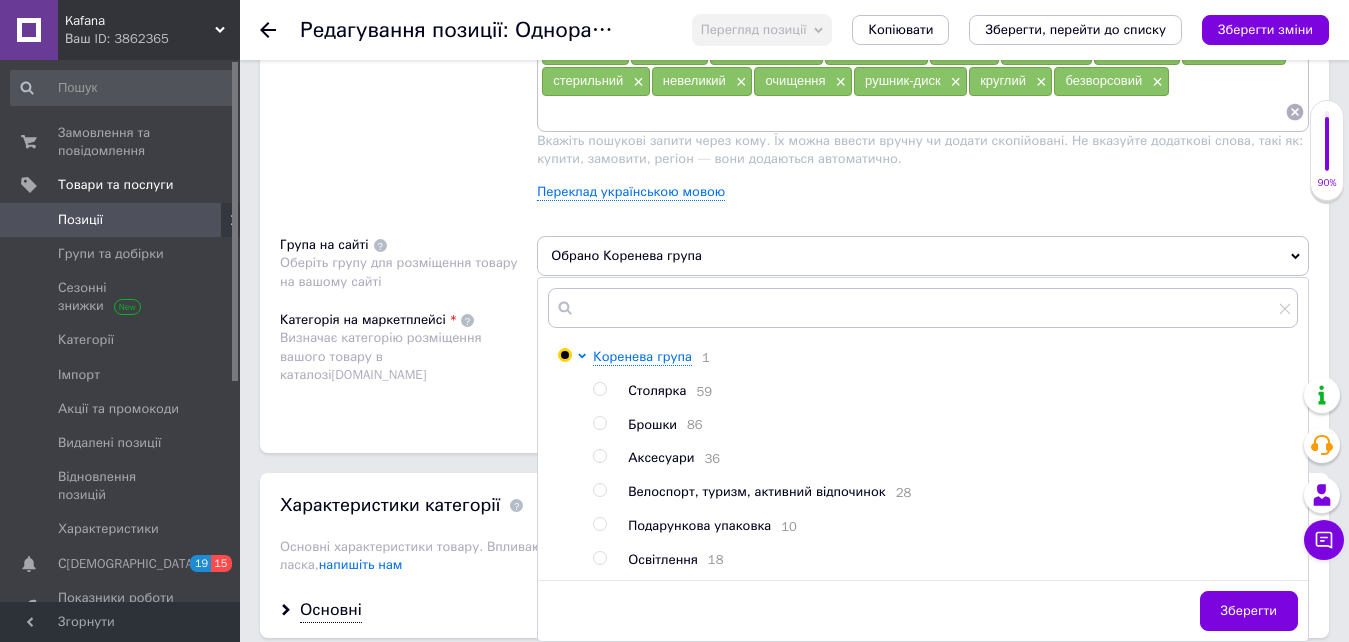 click at bounding box center [599, 490] 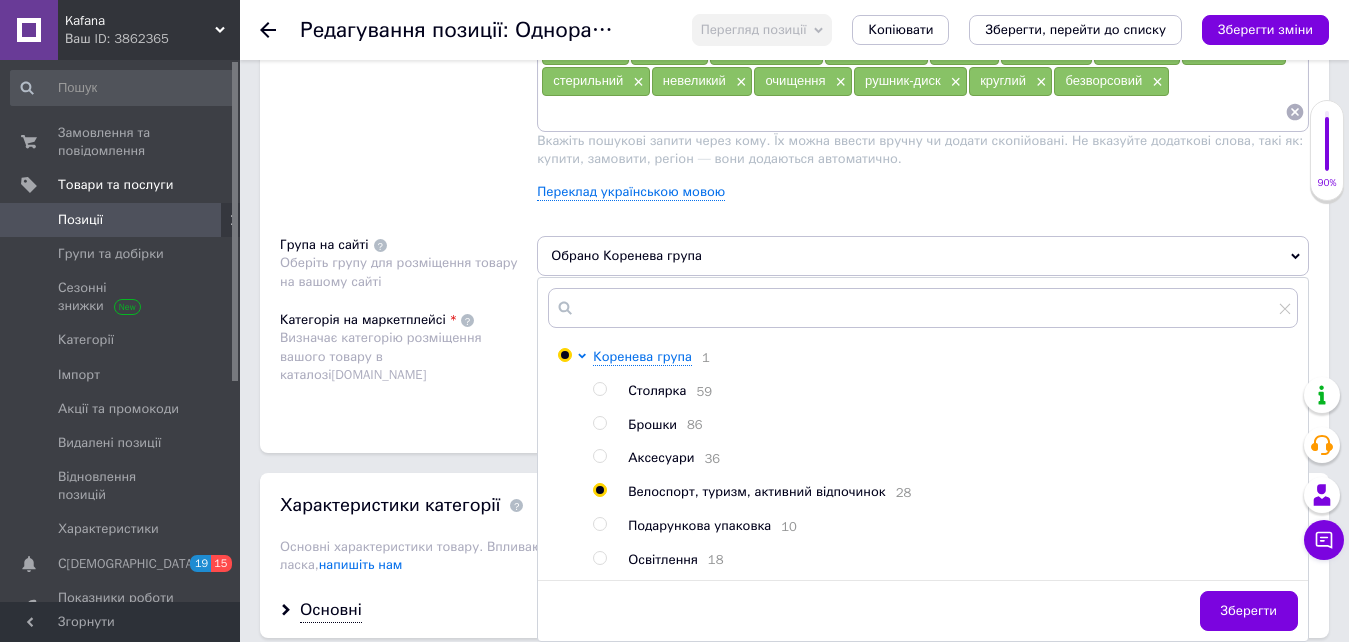 radio on "true" 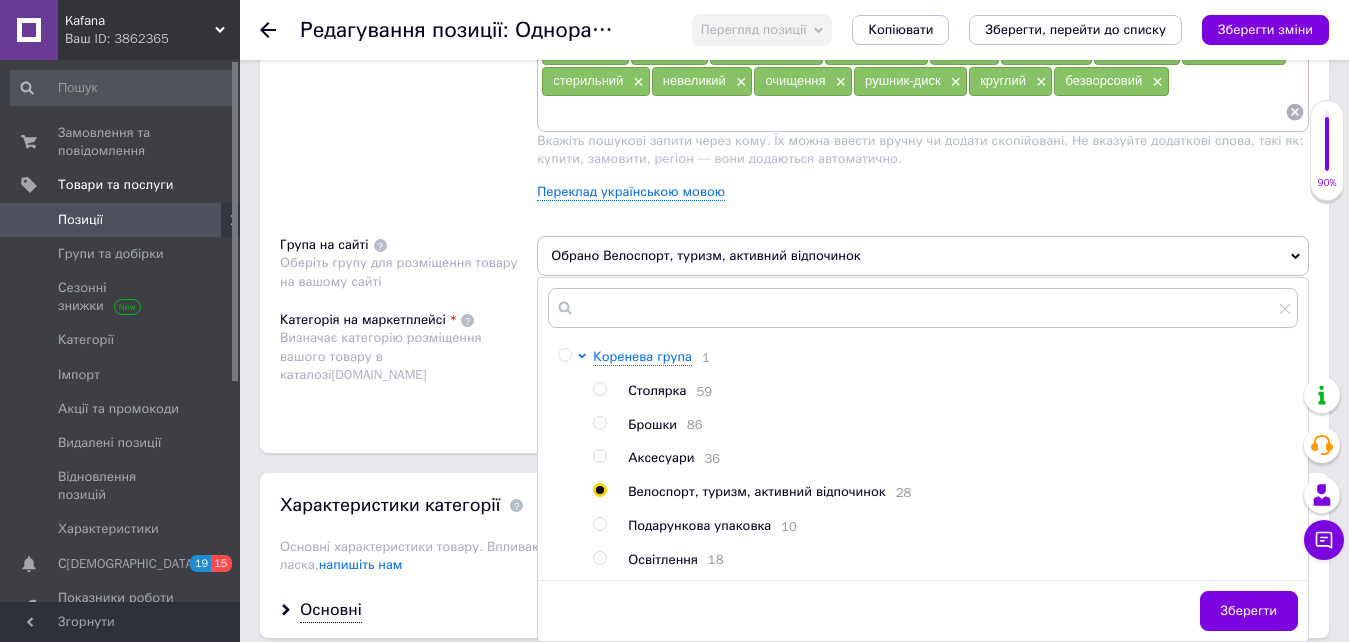 drag, startPoint x: 1248, startPoint y: 606, endPoint x: 1065, endPoint y: 558, distance: 189.19038 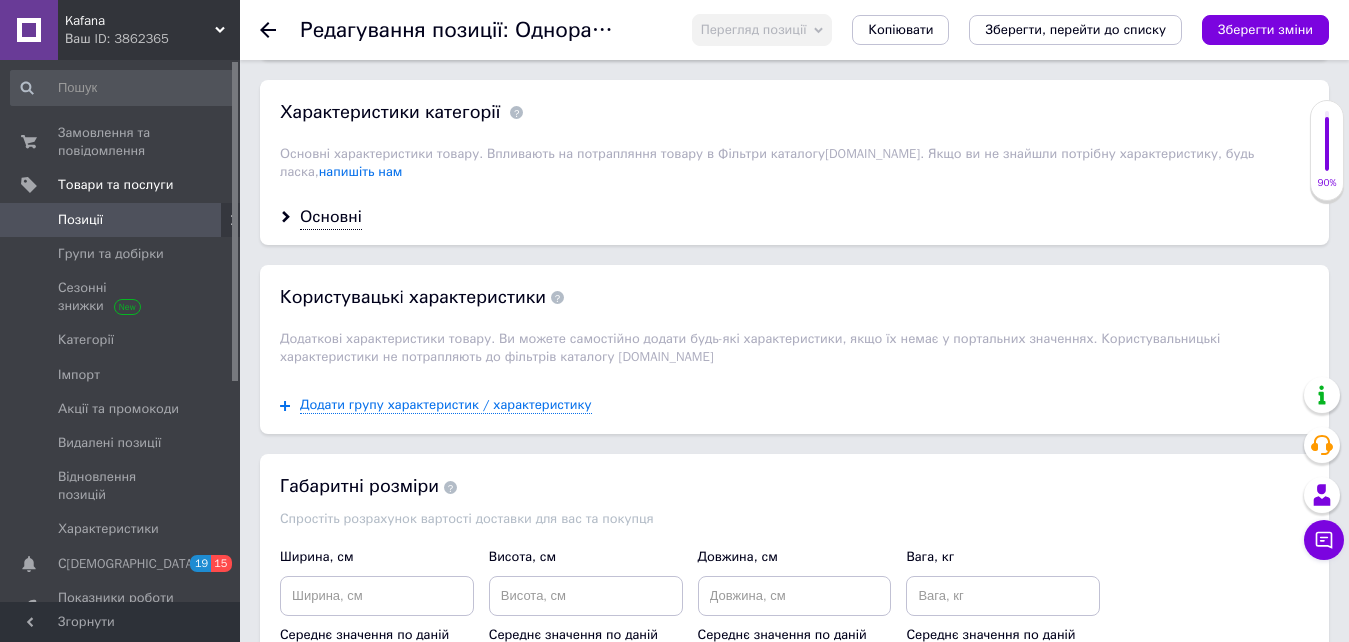 scroll, scrollTop: 1900, scrollLeft: 0, axis: vertical 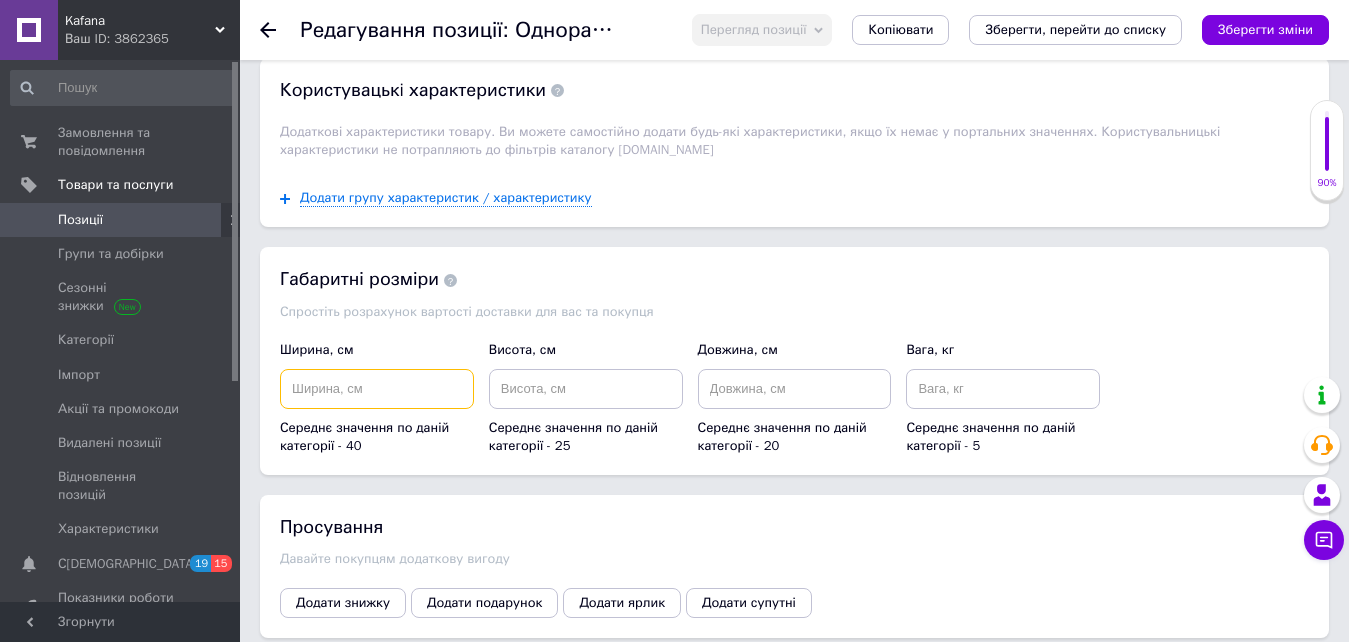 click at bounding box center (377, 389) 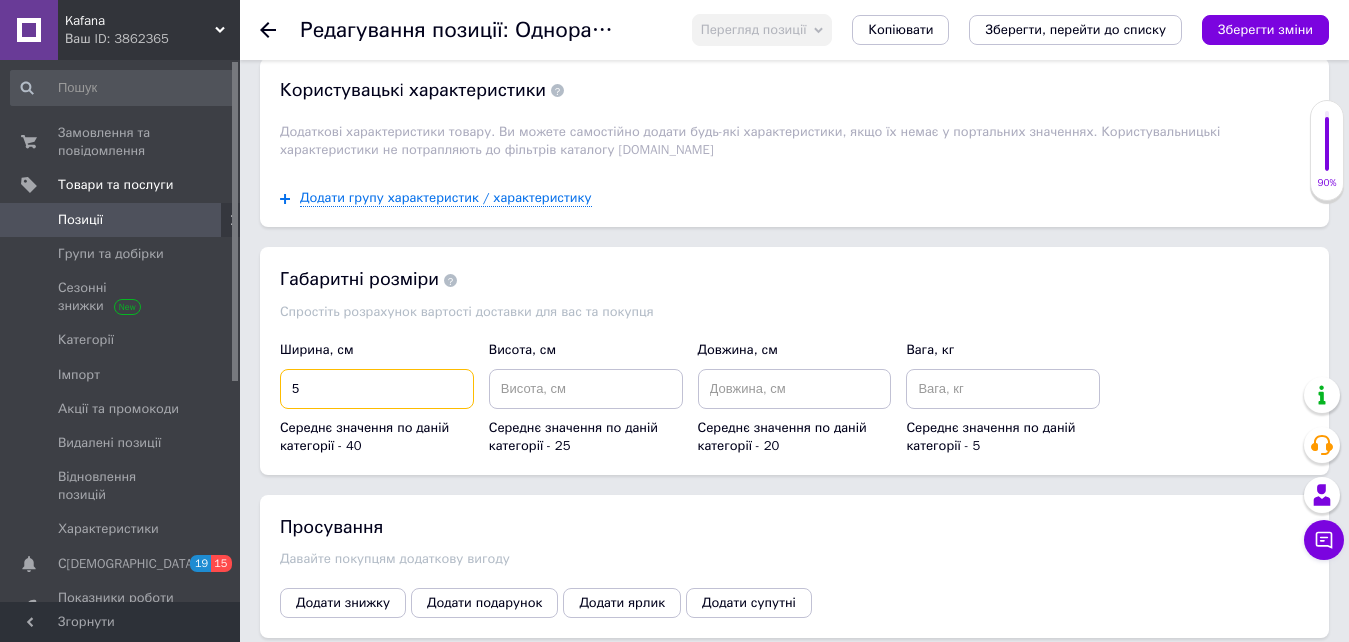 type on "5" 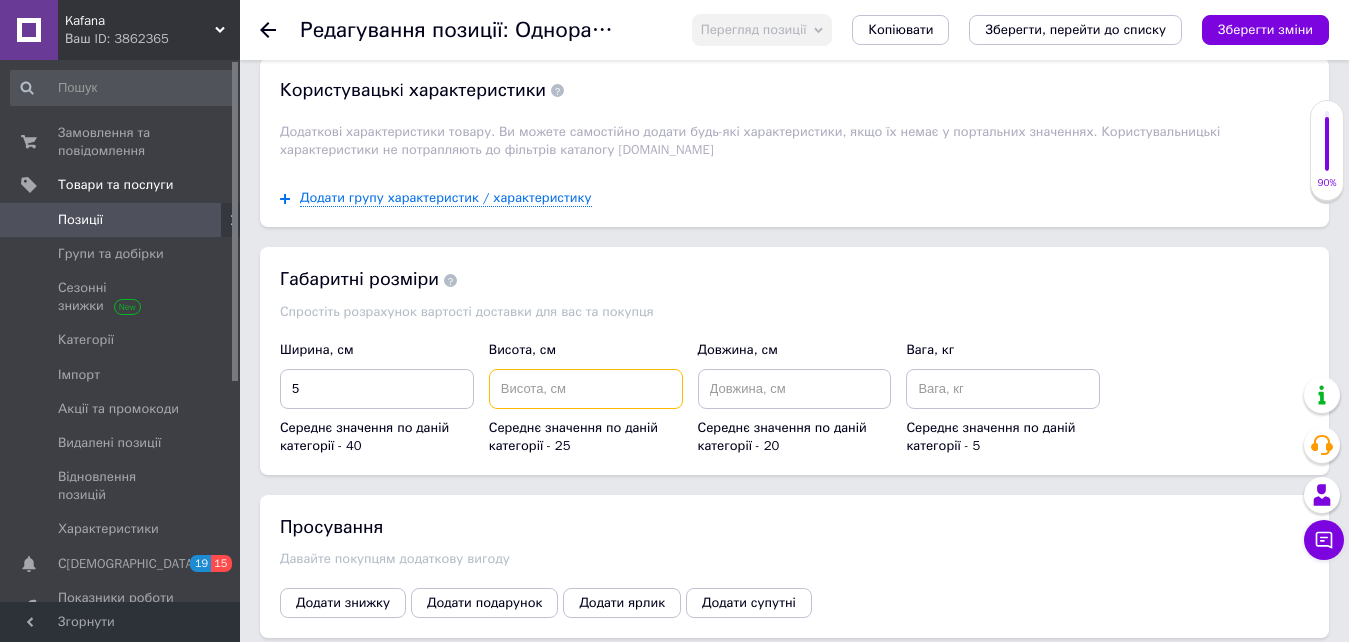 click at bounding box center [586, 389] 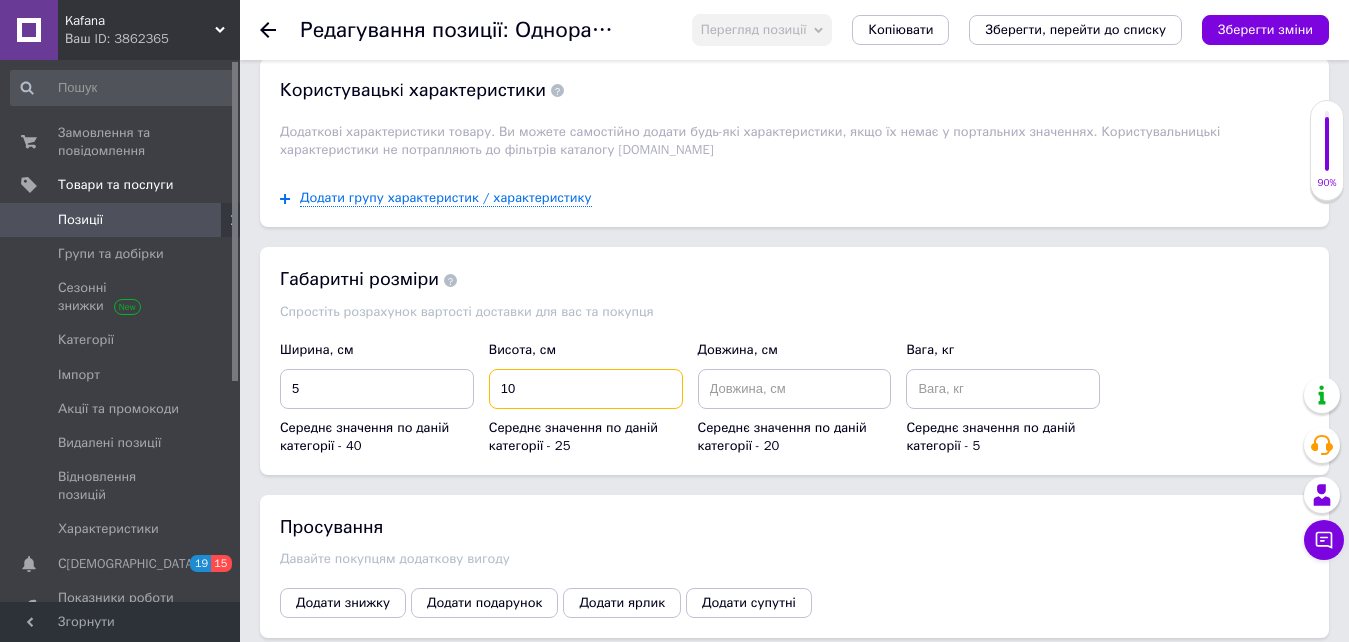 type on "10" 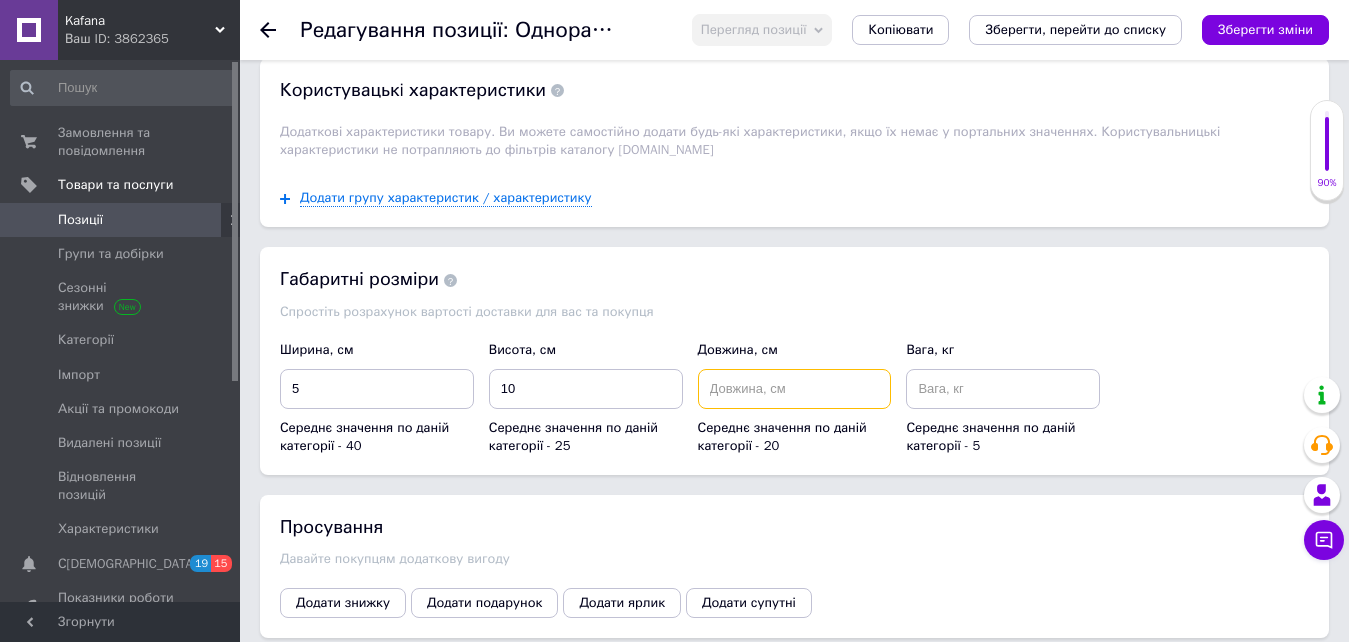 click at bounding box center [795, 389] 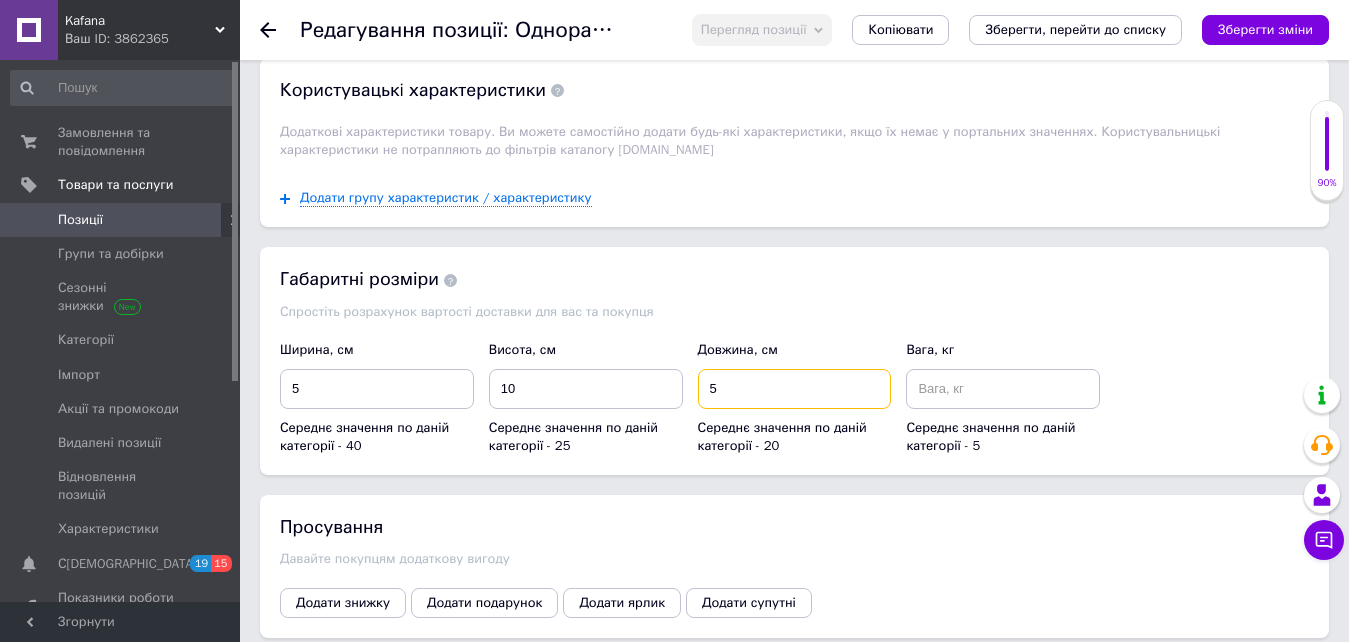 type on "5" 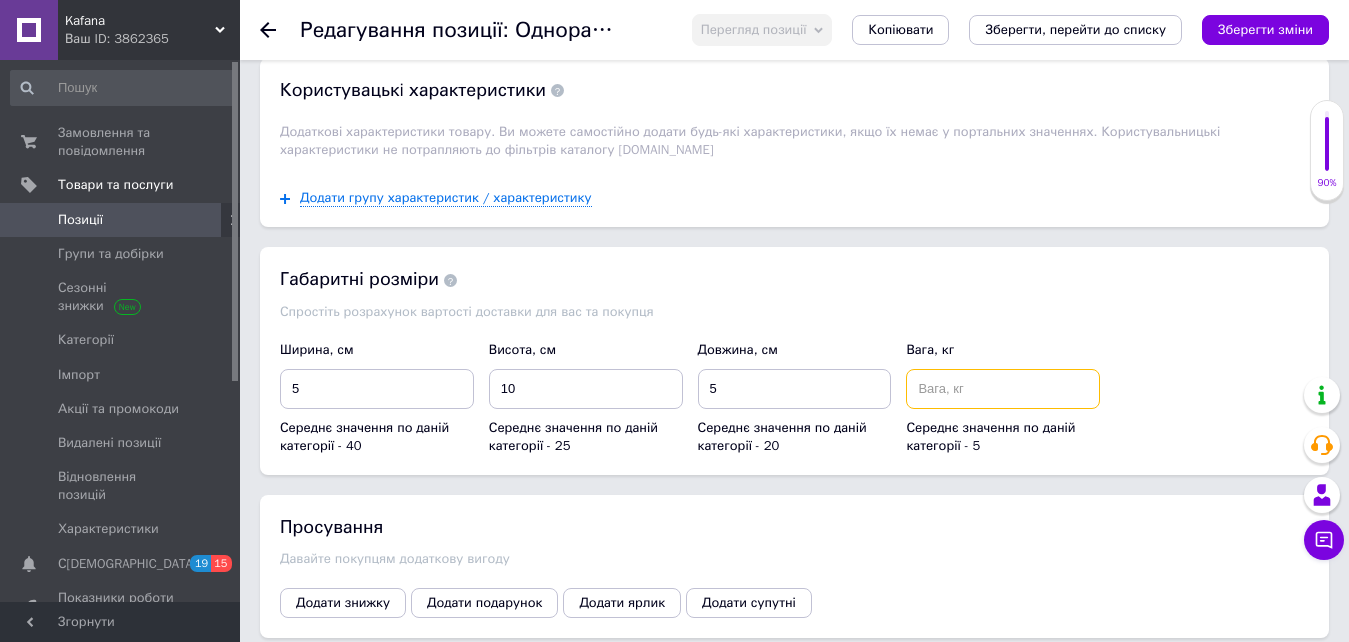 click at bounding box center [1003, 389] 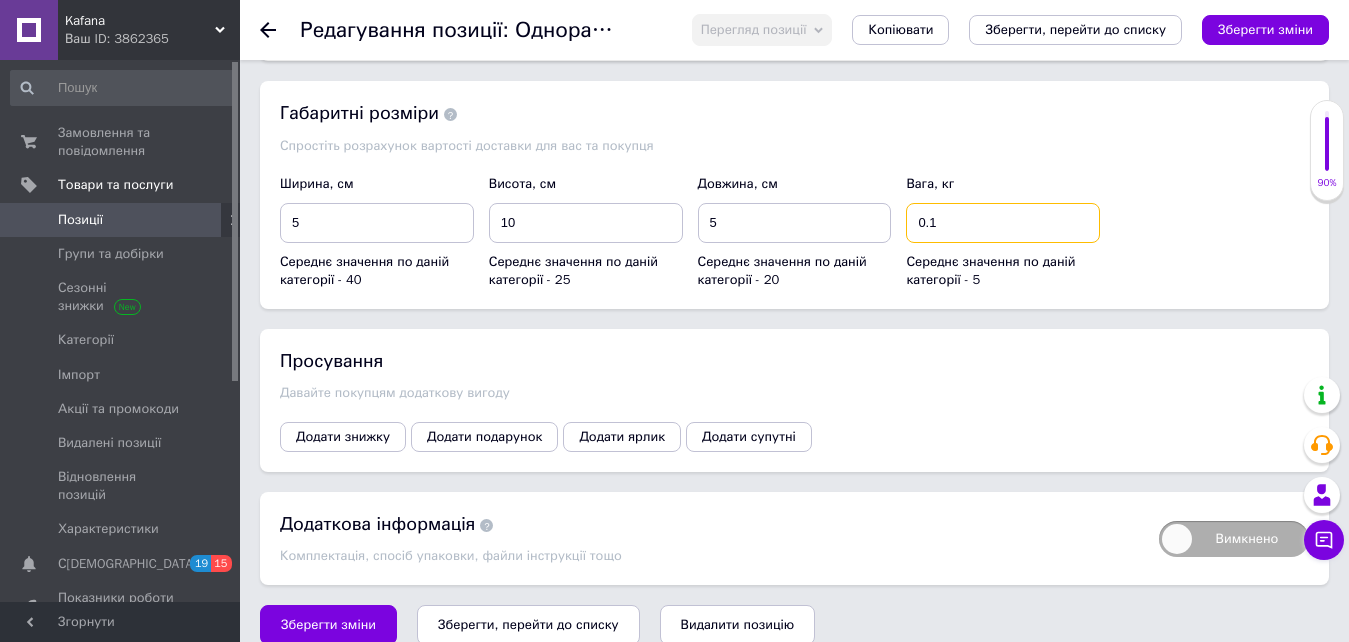 scroll, scrollTop: 2069, scrollLeft: 0, axis: vertical 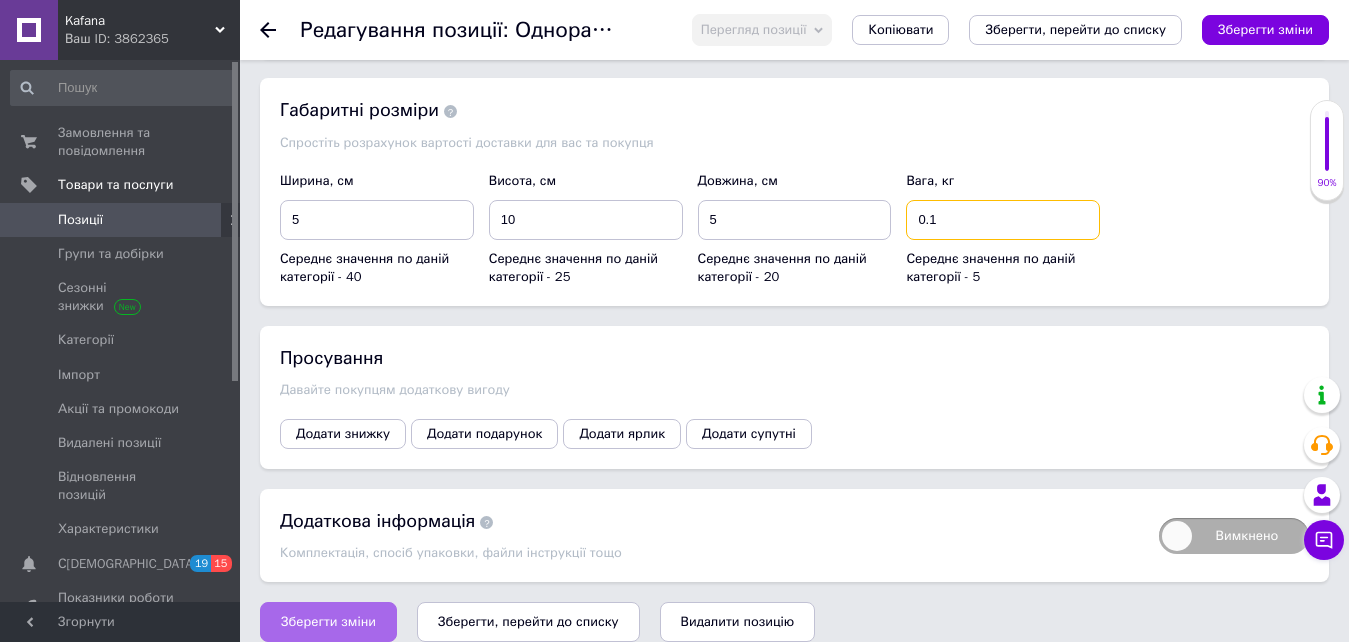 type on "0.1" 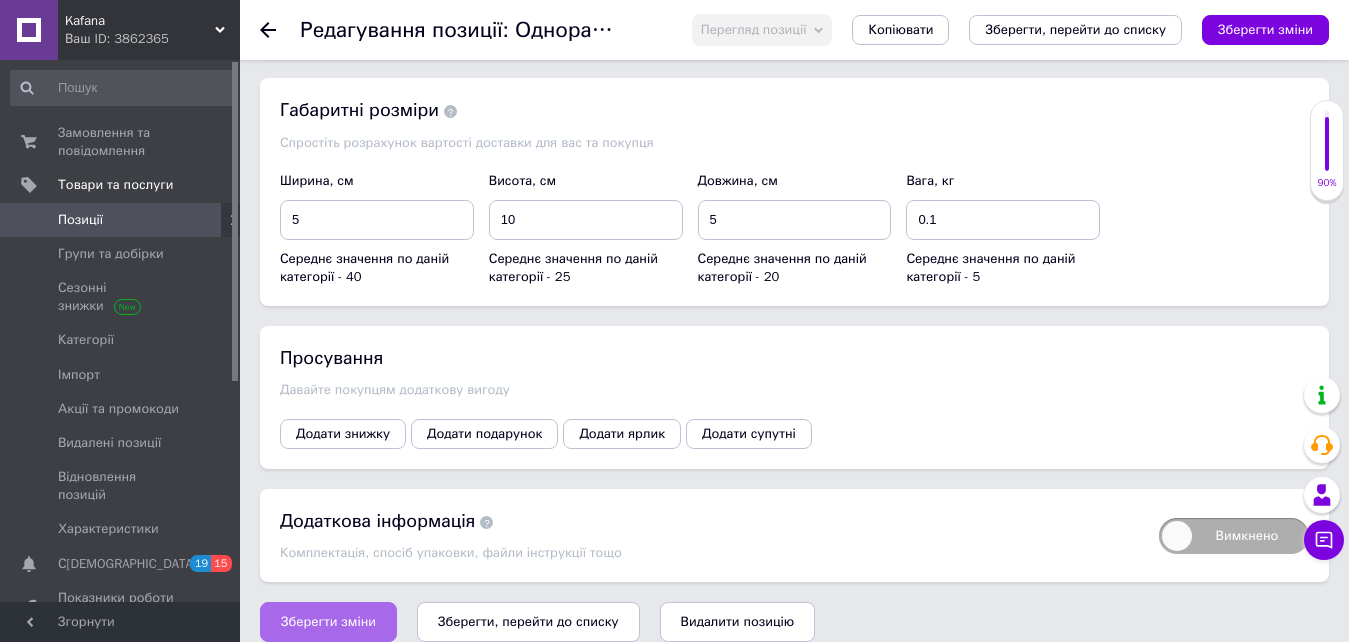 click on "Зберегти зміни" at bounding box center [328, 622] 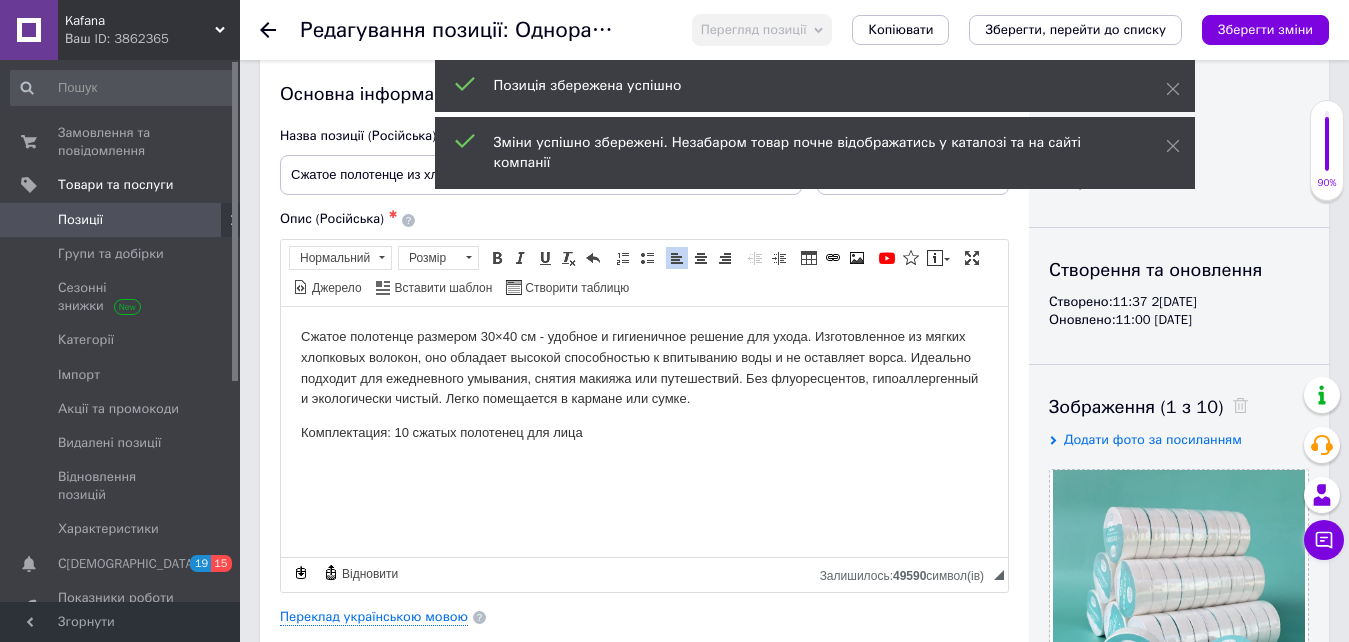 scroll, scrollTop: 0, scrollLeft: 0, axis: both 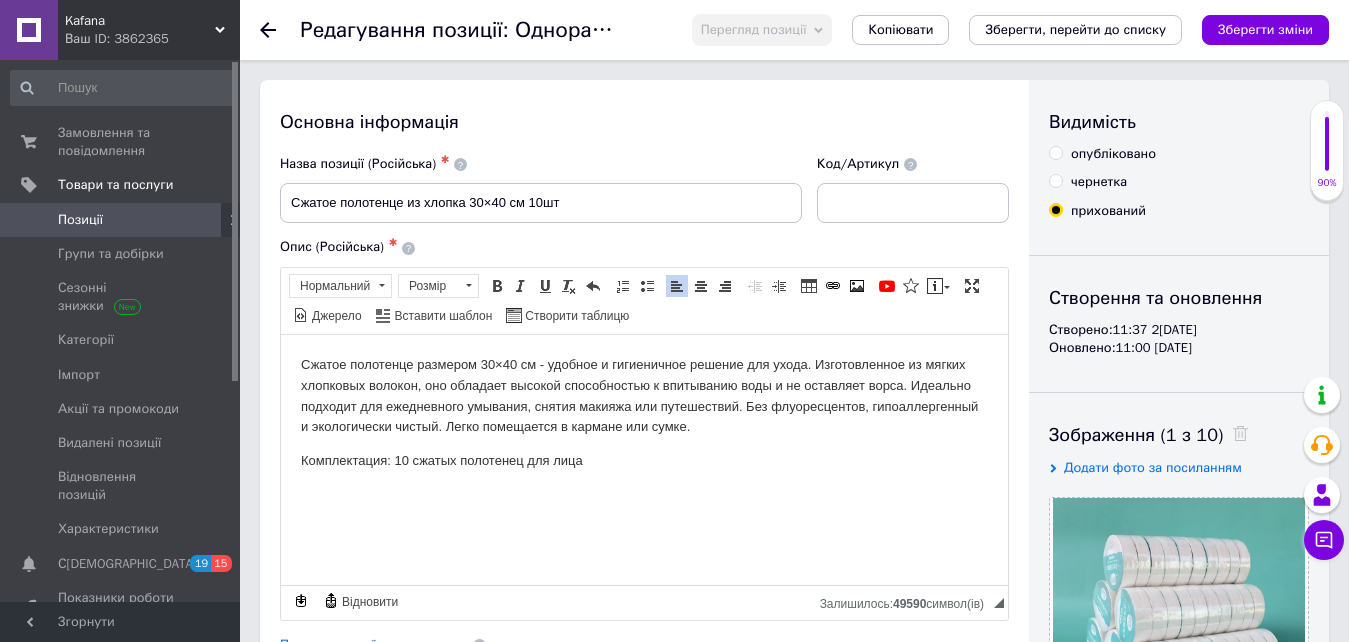 drag, startPoint x: 1090, startPoint y: 150, endPoint x: 1065, endPoint y: 171, distance: 32.649654 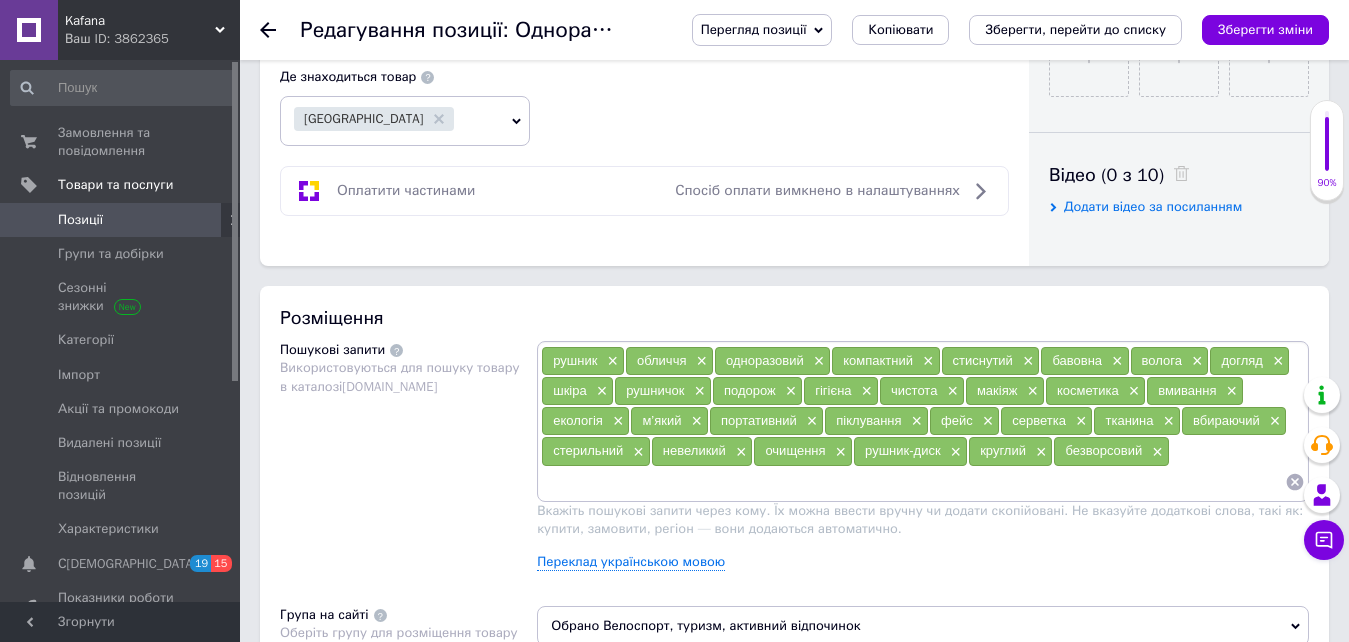 scroll, scrollTop: 1100, scrollLeft: 0, axis: vertical 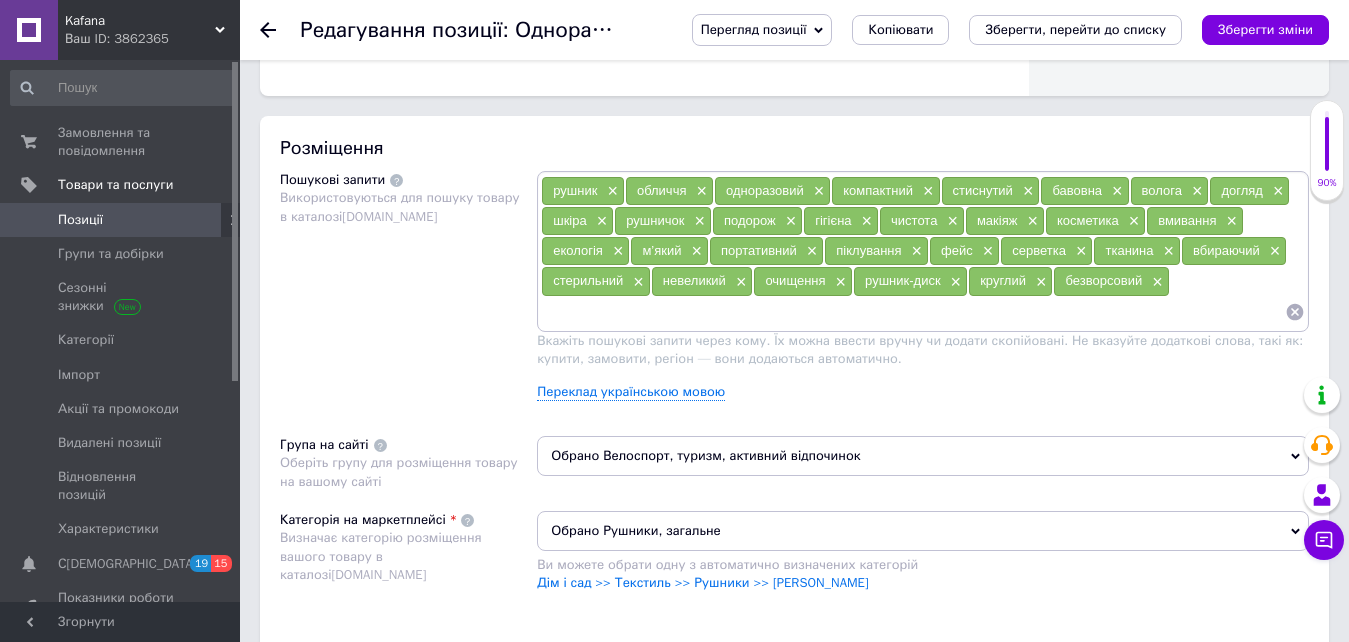 click at bounding box center (913, 312) 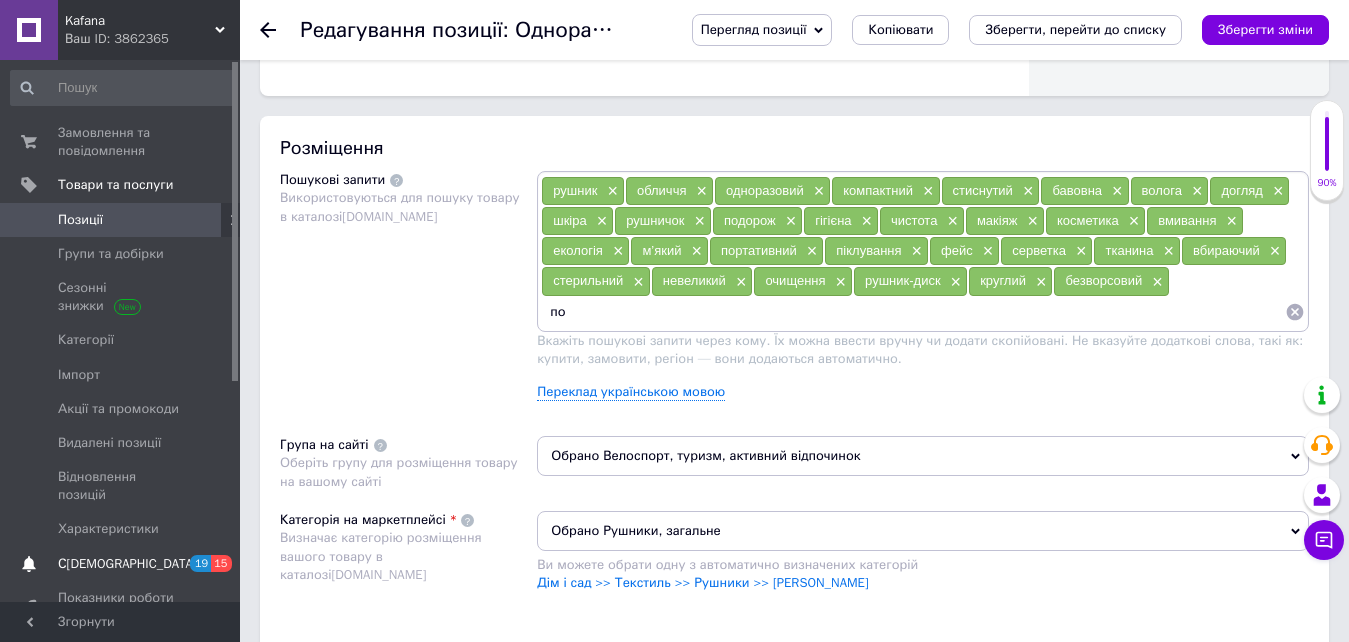 type on "п" 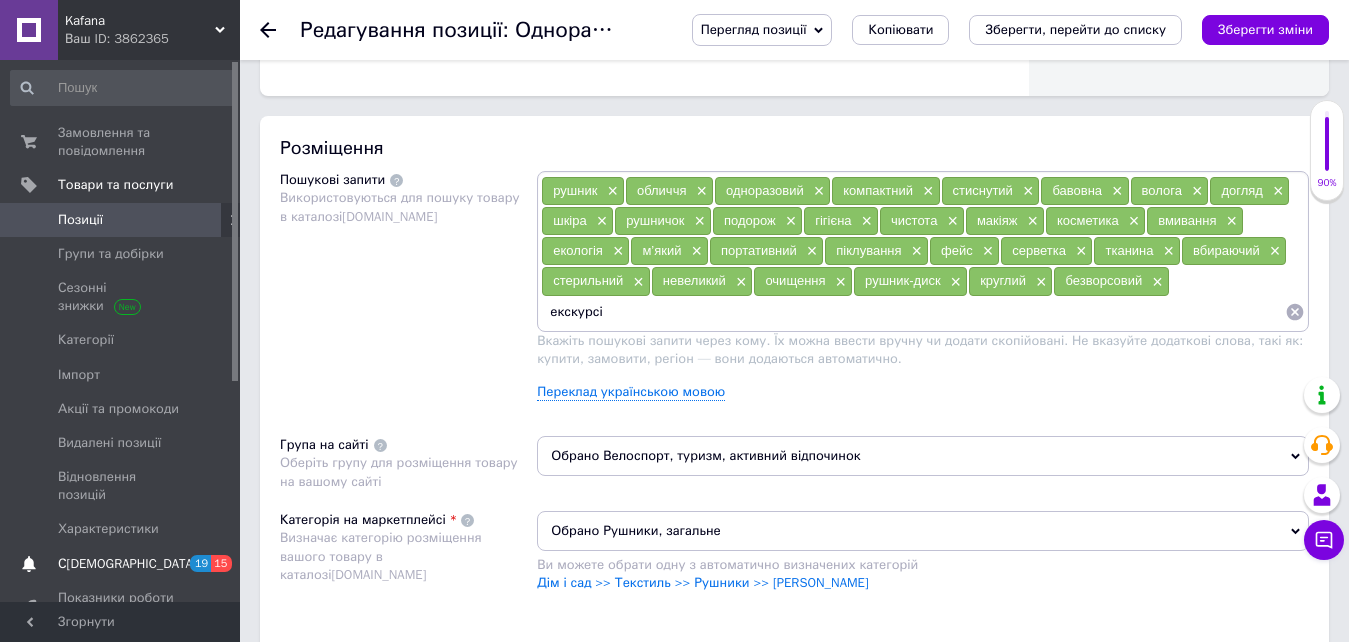 type on "екскурсія" 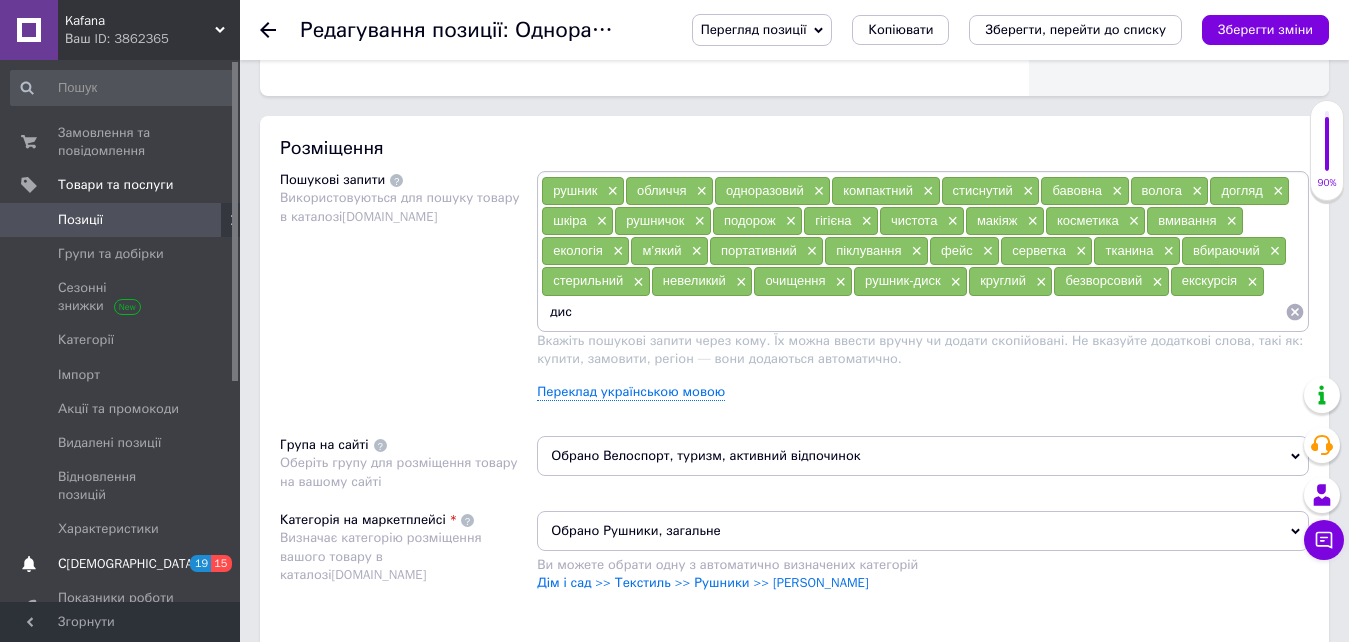 type on "диск" 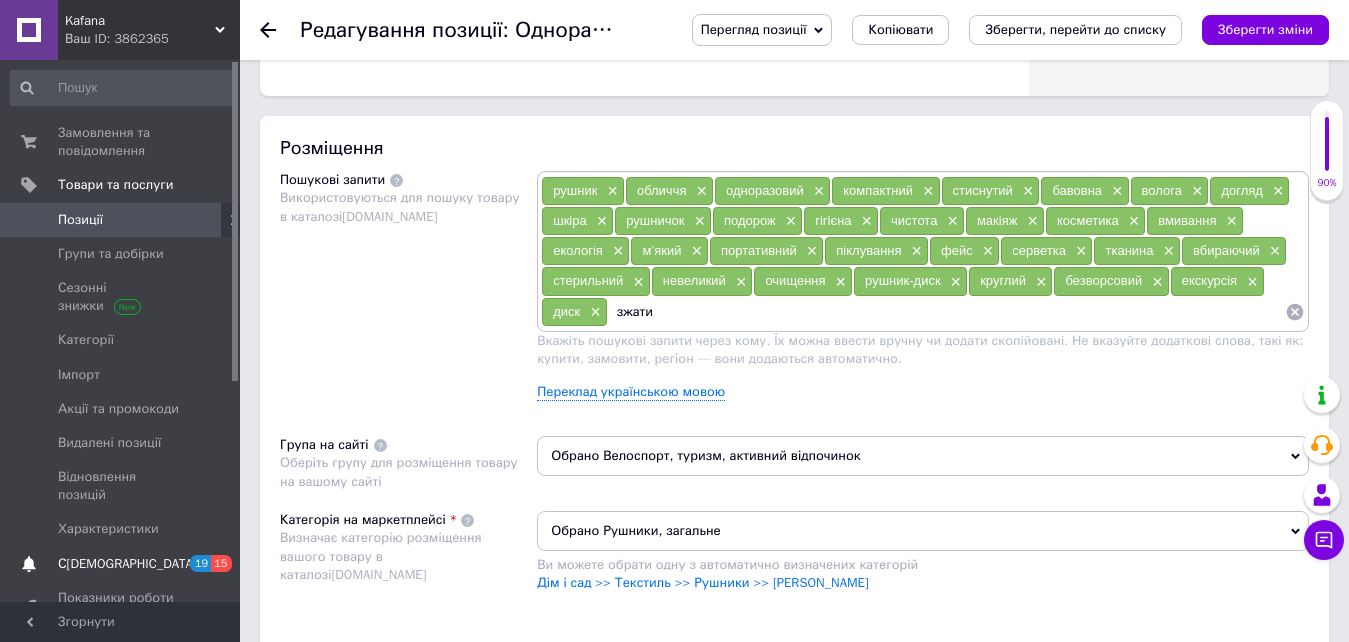 type on "зжатий" 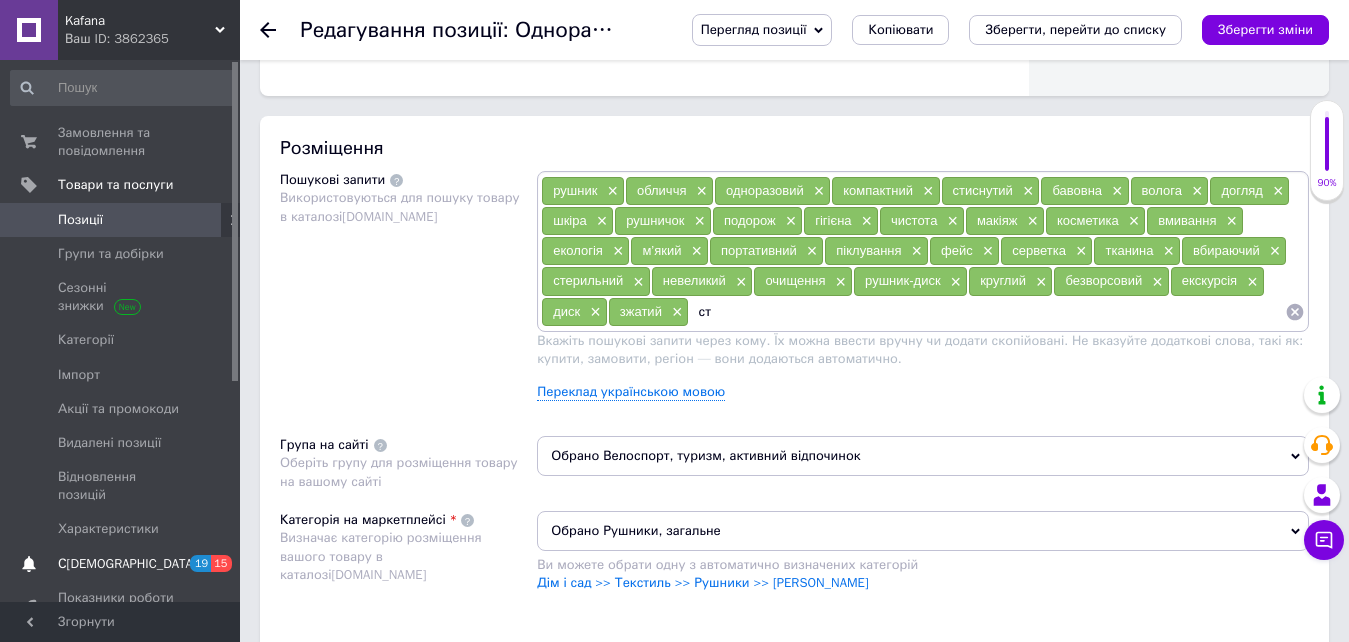 type on "с" 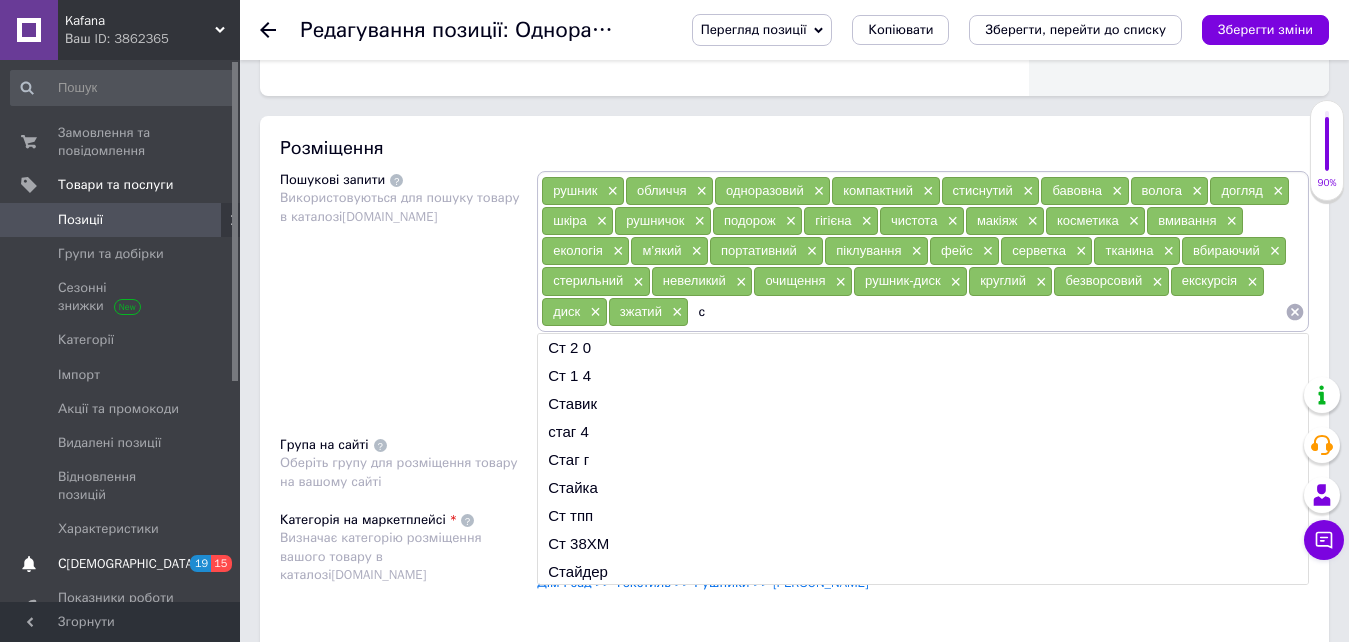 type 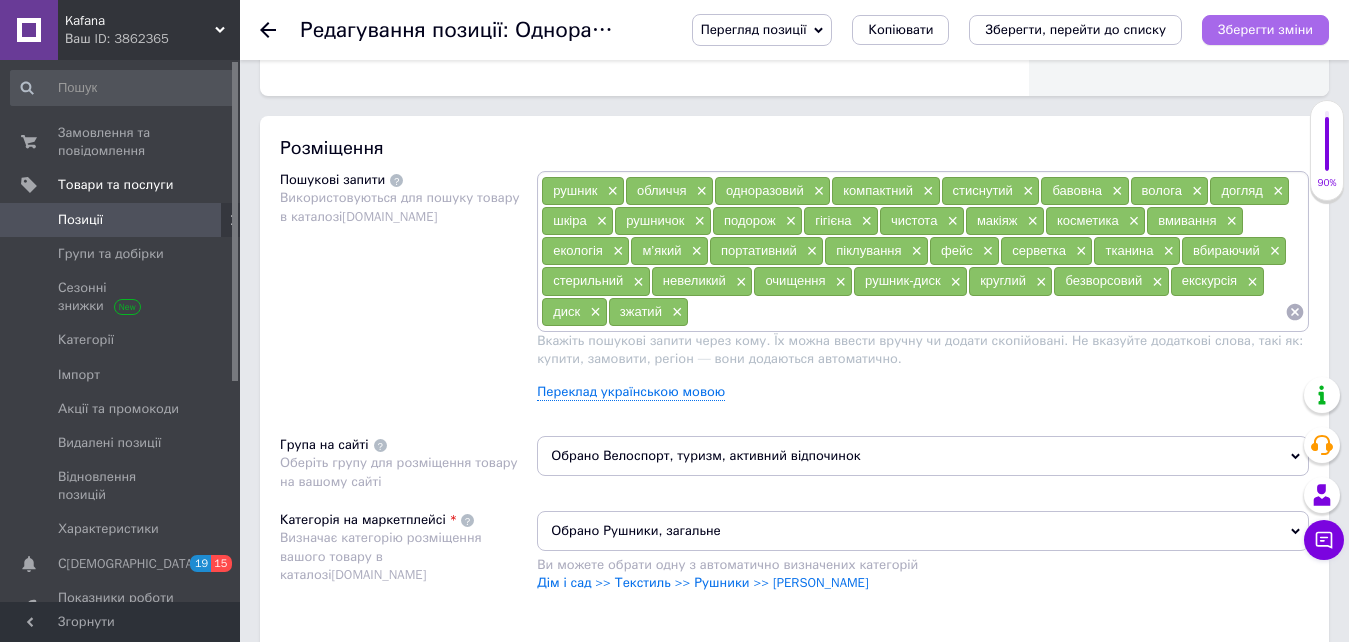 click on "Зберегти зміни" at bounding box center [1265, 29] 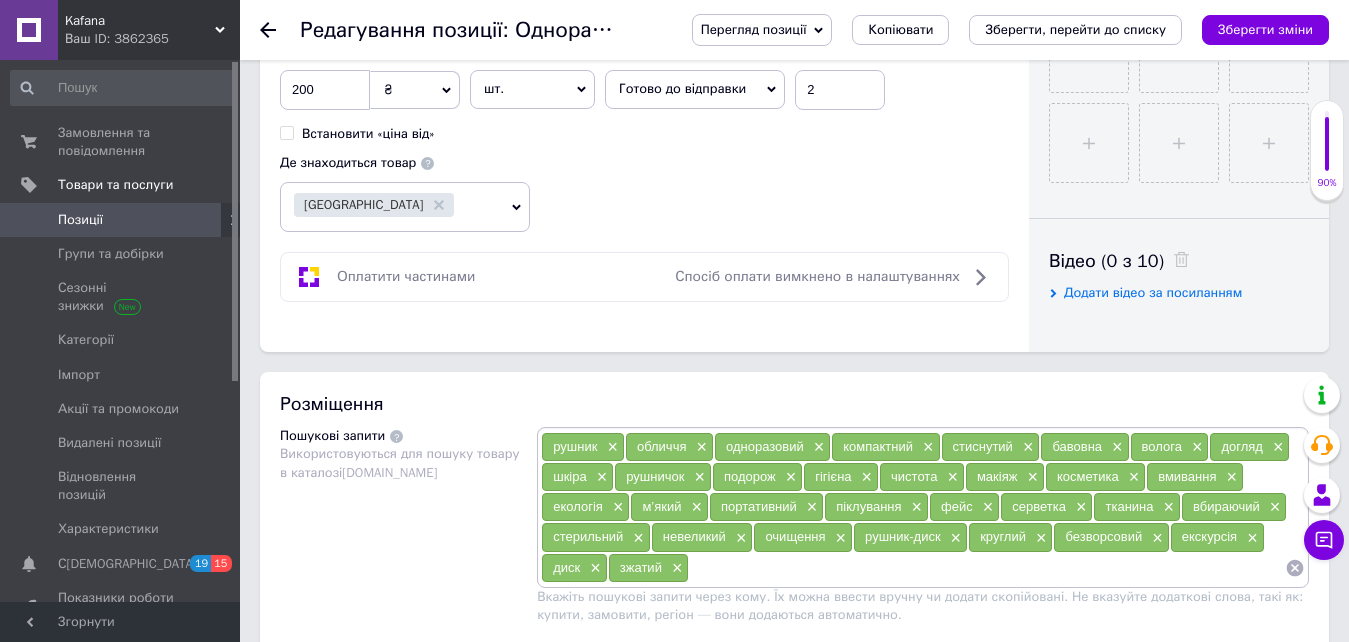 scroll, scrollTop: 1100, scrollLeft: 0, axis: vertical 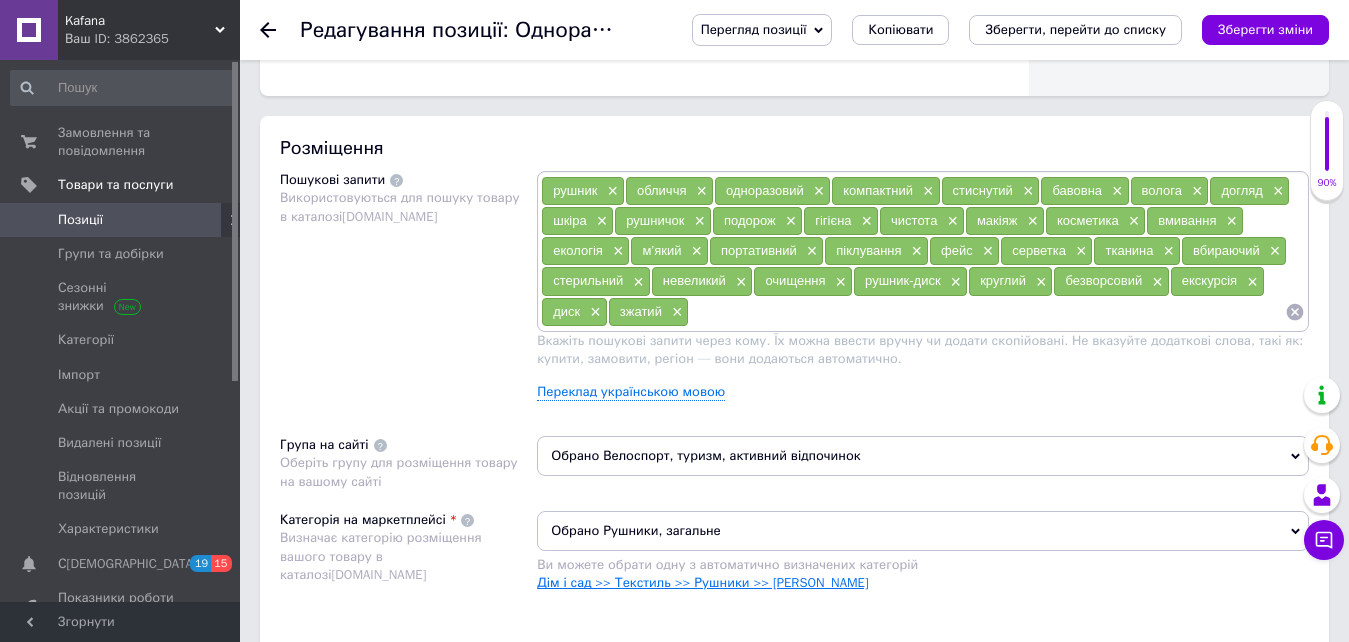 click on "Дім і сад >> Текстиль >> Рушники >> [PERSON_NAME]" at bounding box center (703, 582) 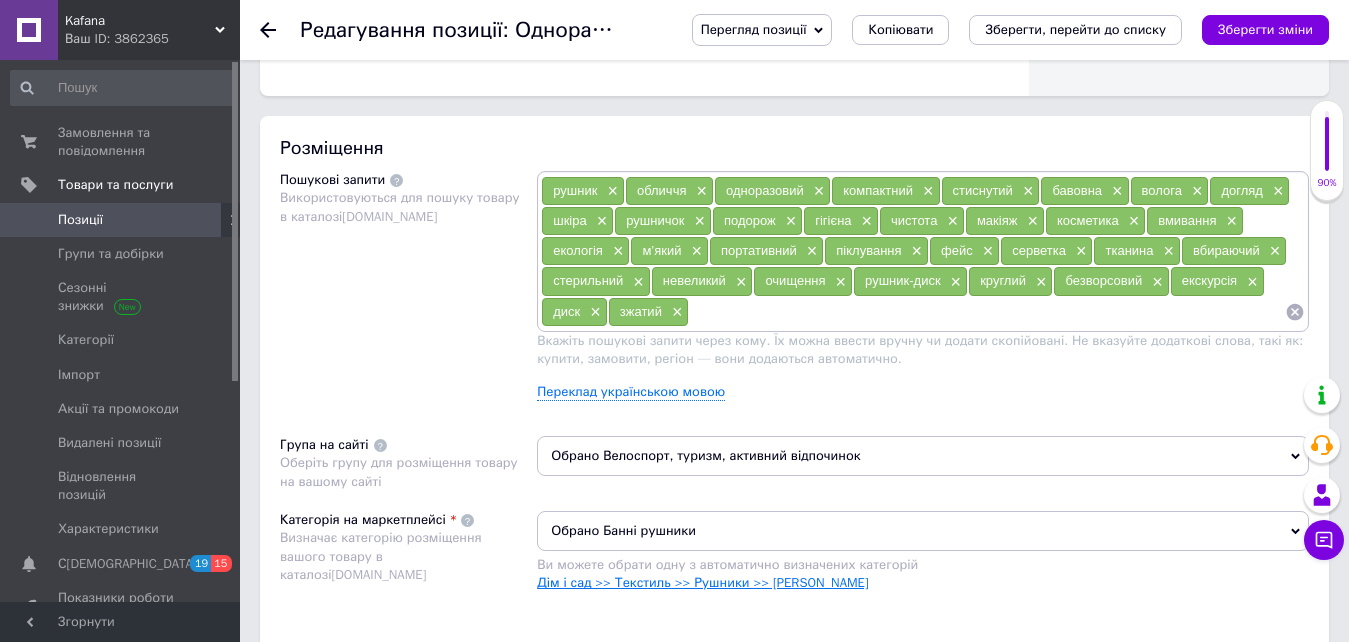 click on "Дім і сад >> Текстиль >> Рушники >> [PERSON_NAME]" at bounding box center (703, 582) 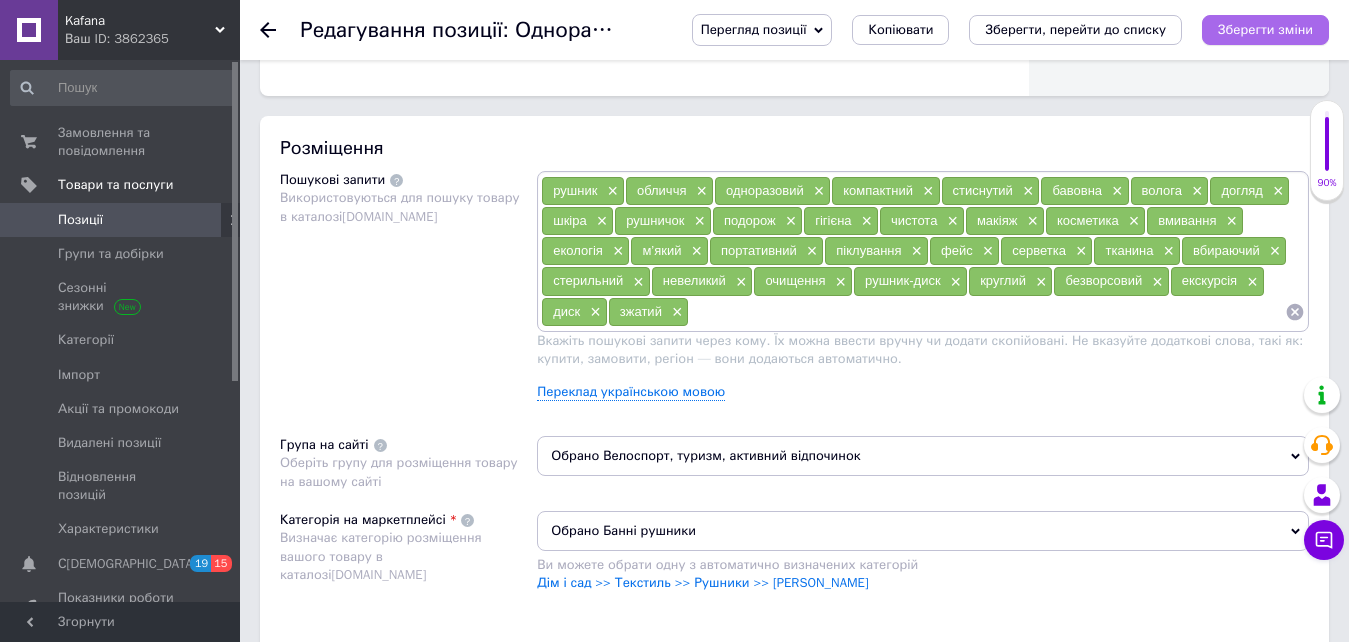 click on "Зберегти зміни" at bounding box center [1265, 29] 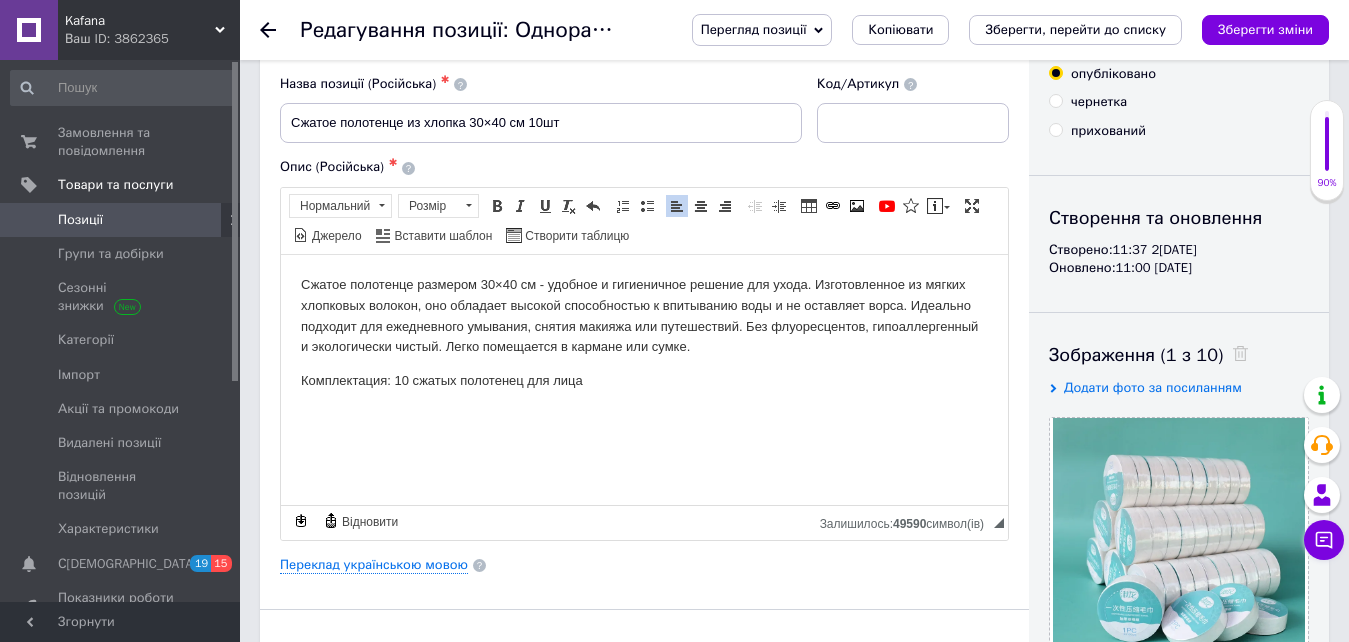 scroll, scrollTop: 0, scrollLeft: 0, axis: both 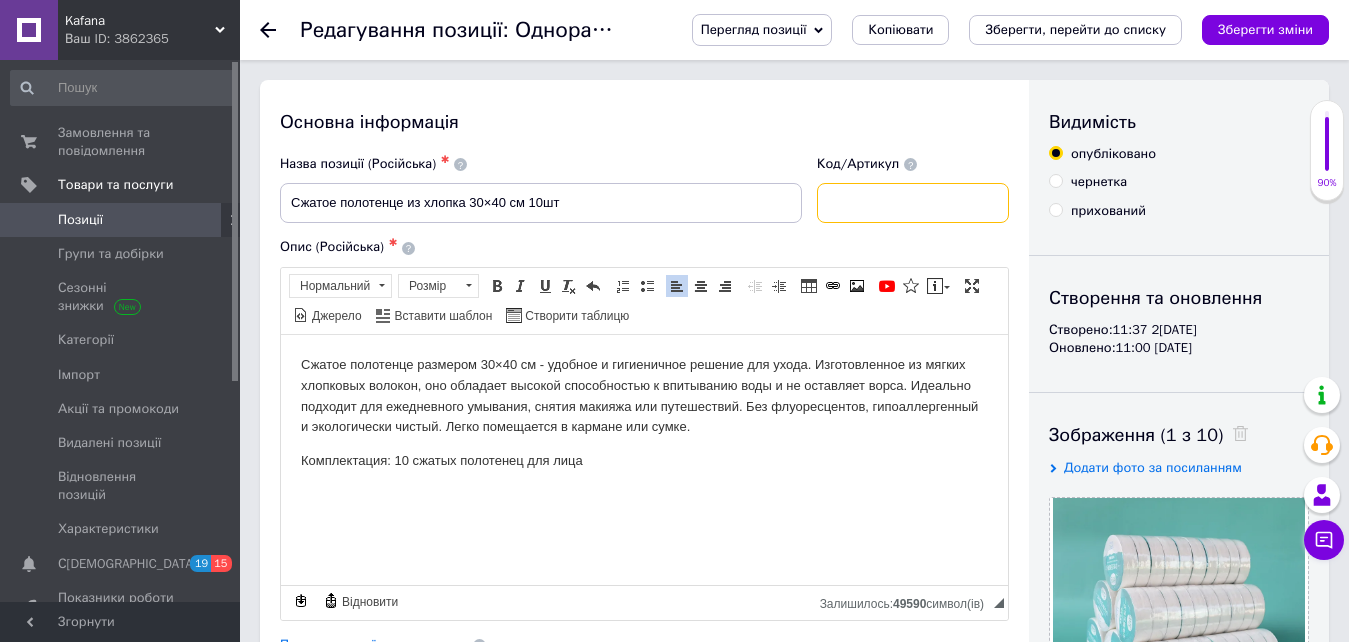 click at bounding box center [913, 203] 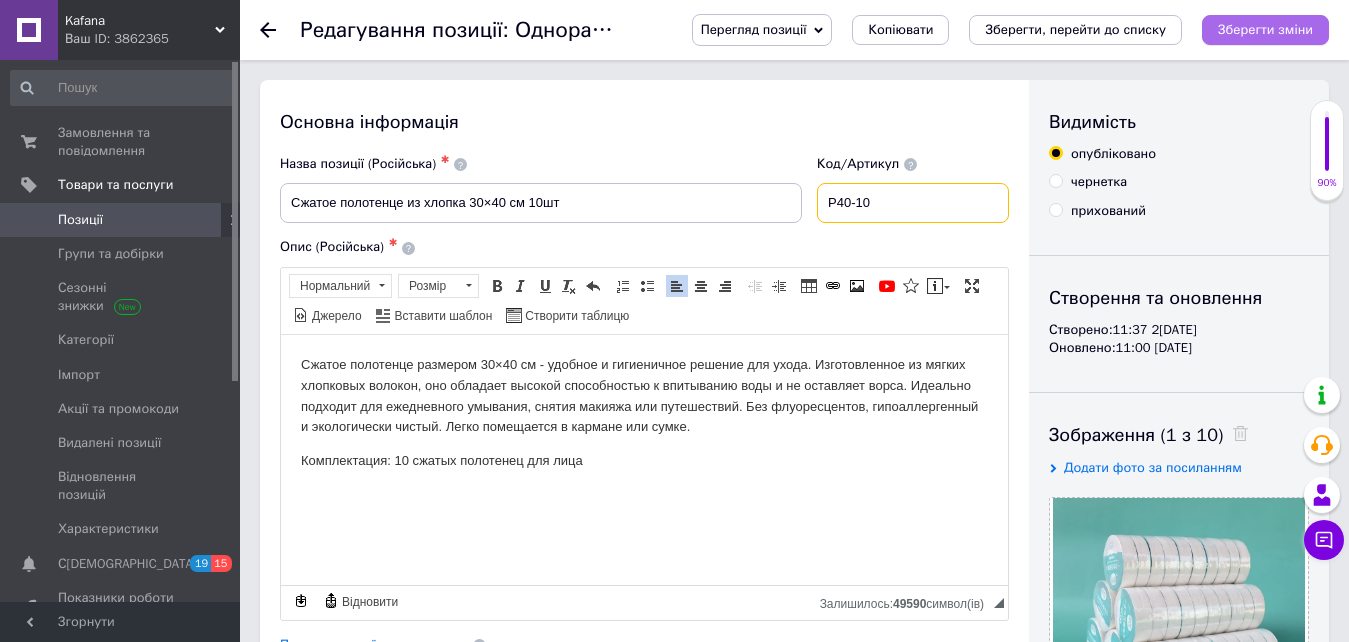 type on "Р40-10" 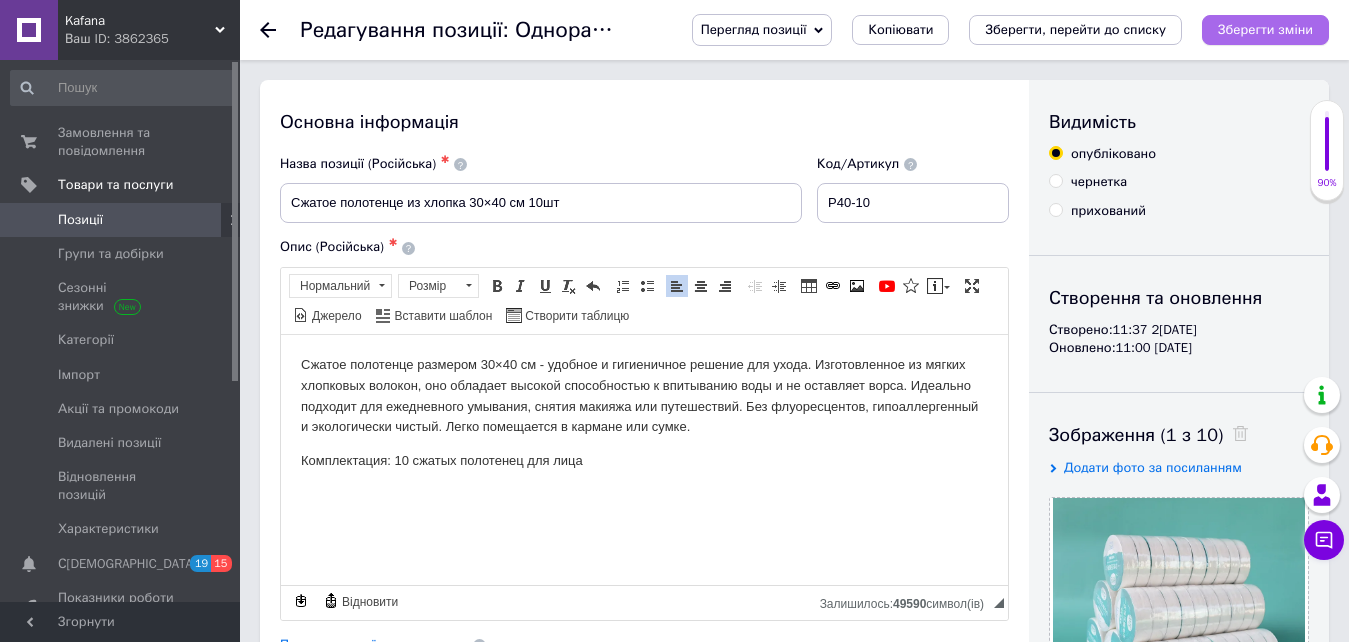 click on "Зберегти зміни" at bounding box center [1265, 30] 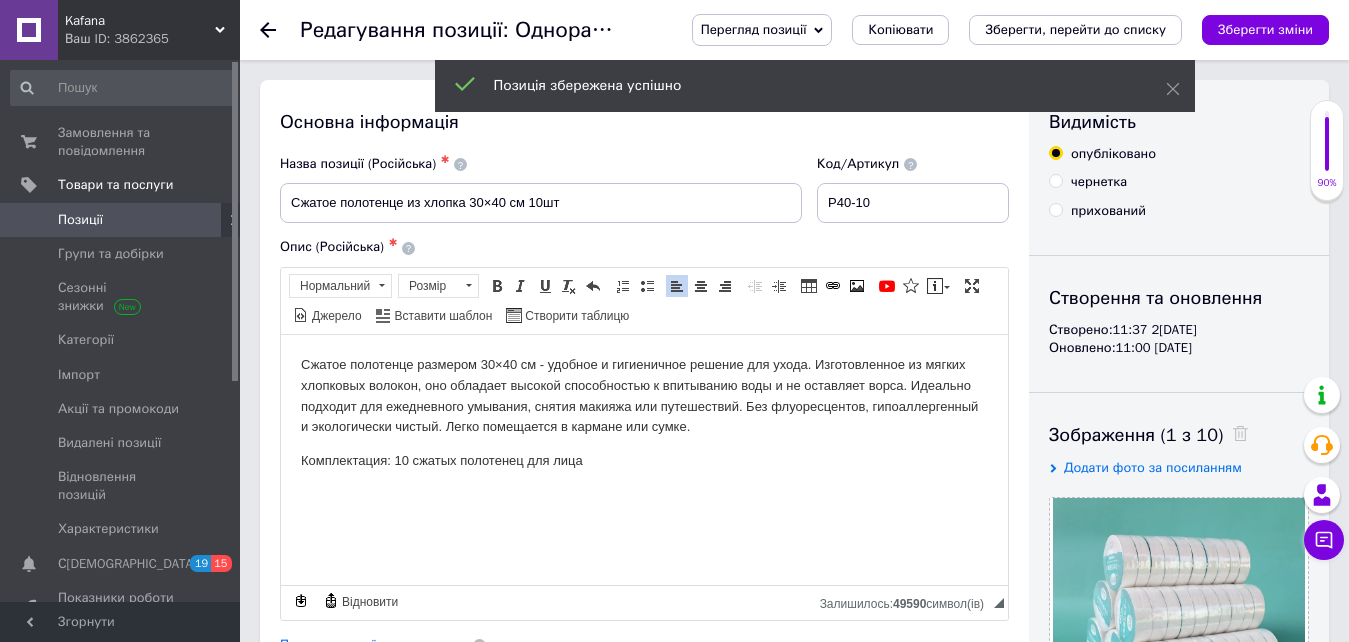 click on "Позиції" at bounding box center [121, 220] 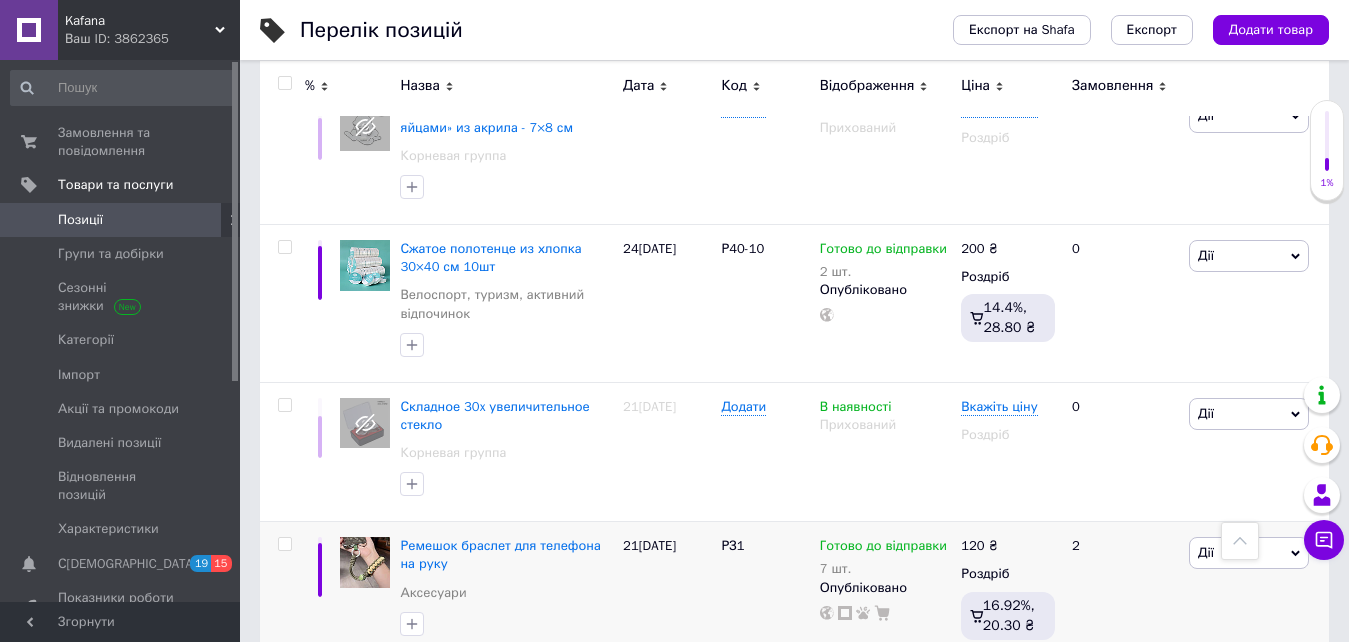 scroll, scrollTop: 600, scrollLeft: 0, axis: vertical 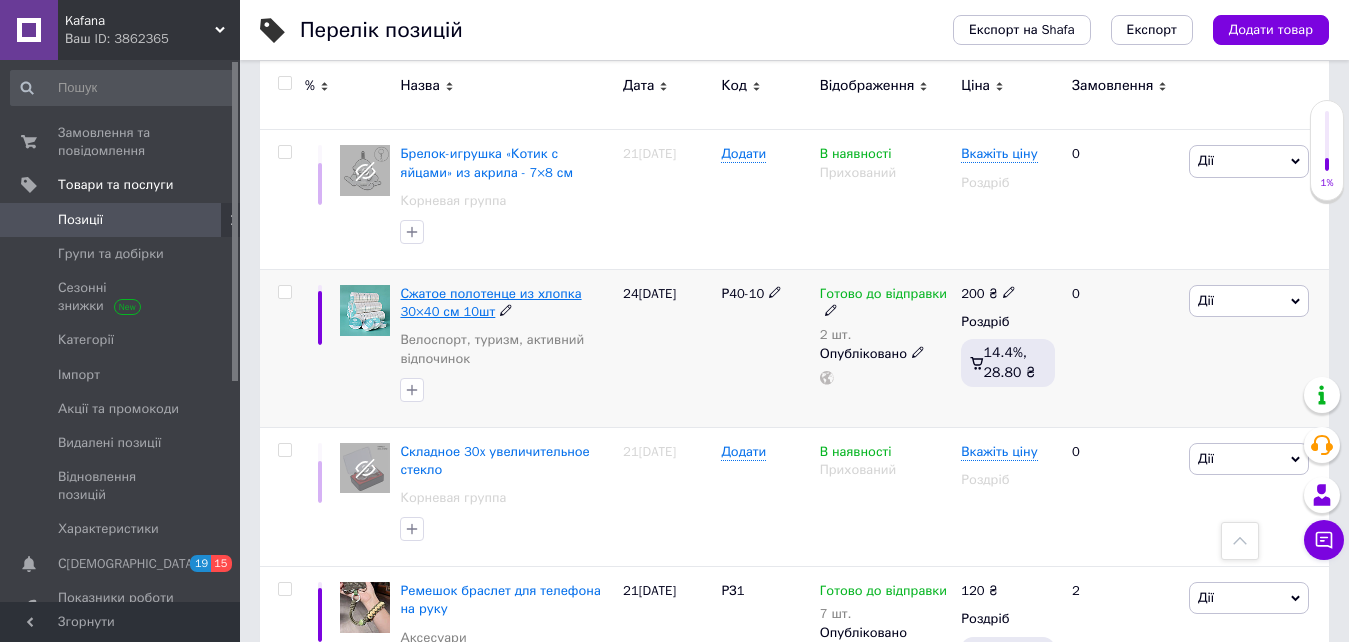 click on "Сжатое полотенце из хлопка 30×40 см 10шт" at bounding box center (490, 302) 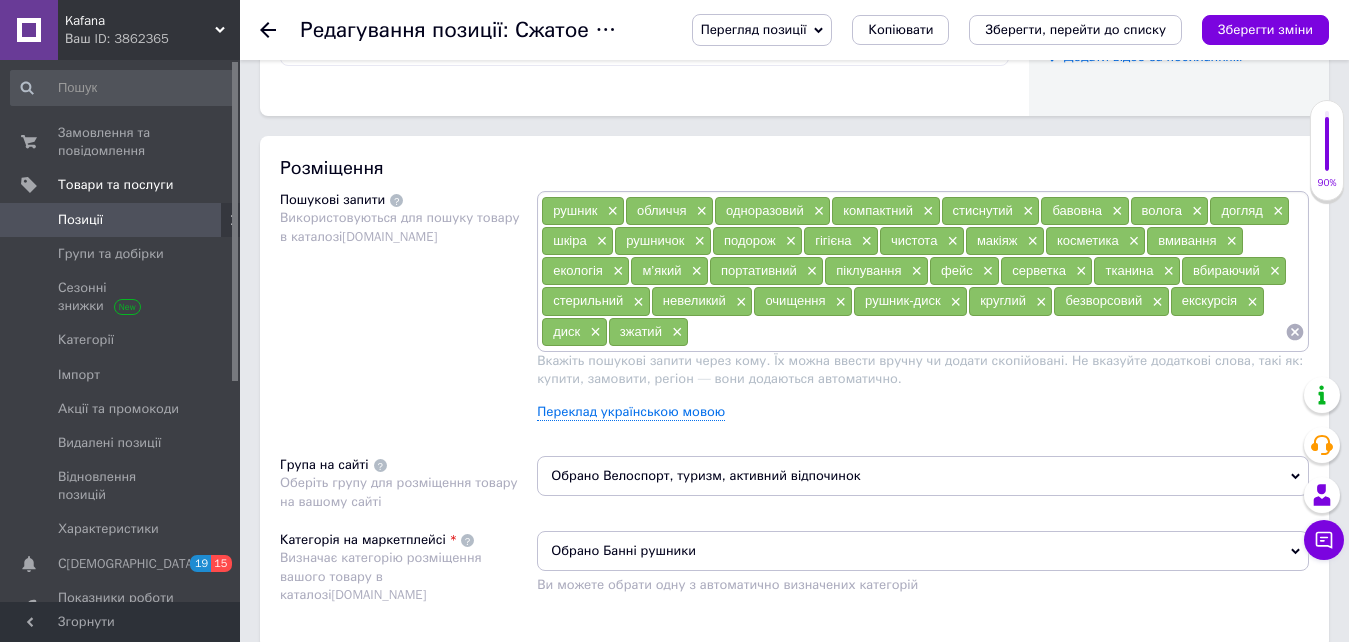 scroll, scrollTop: 1200, scrollLeft: 0, axis: vertical 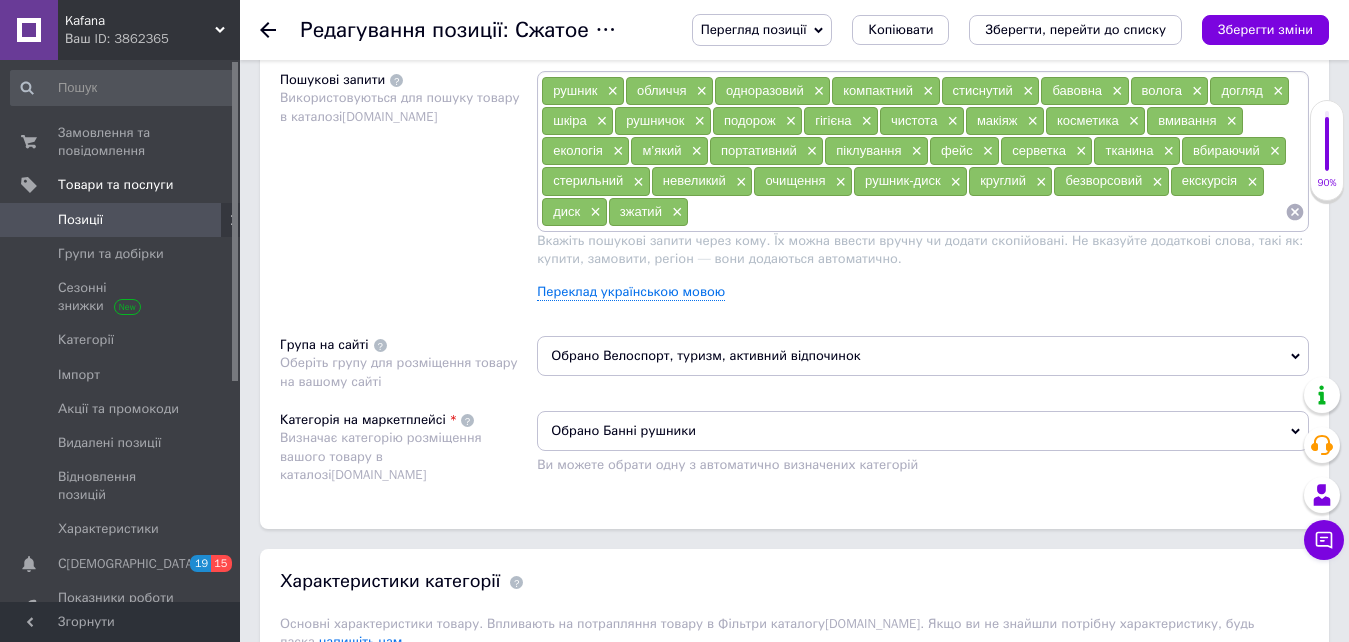 click on "Обрано Банні рушники" at bounding box center (923, 431) 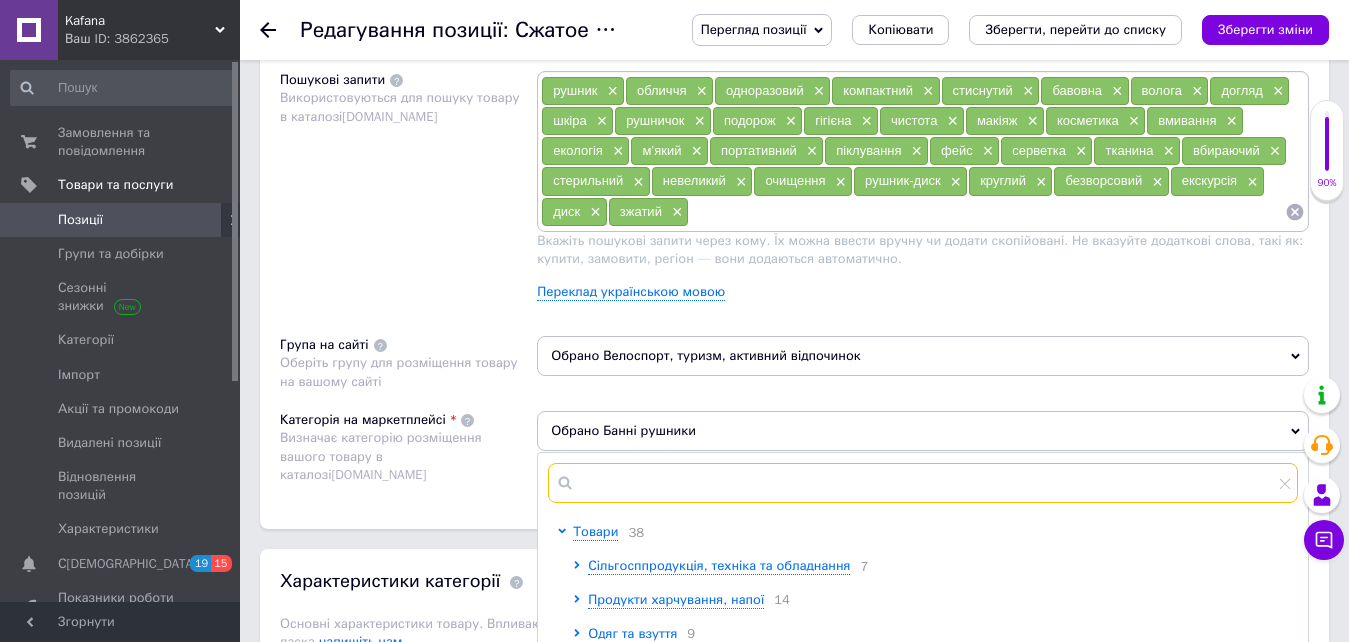 click at bounding box center (923, 483) 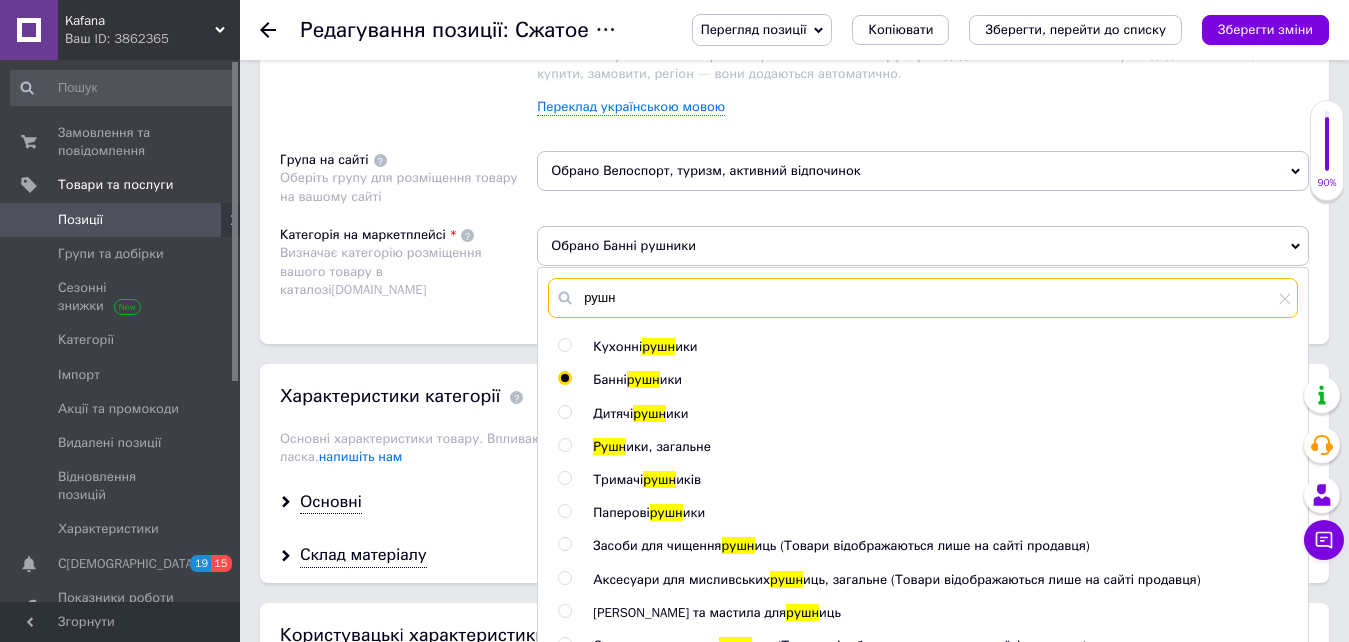 scroll, scrollTop: 1400, scrollLeft: 0, axis: vertical 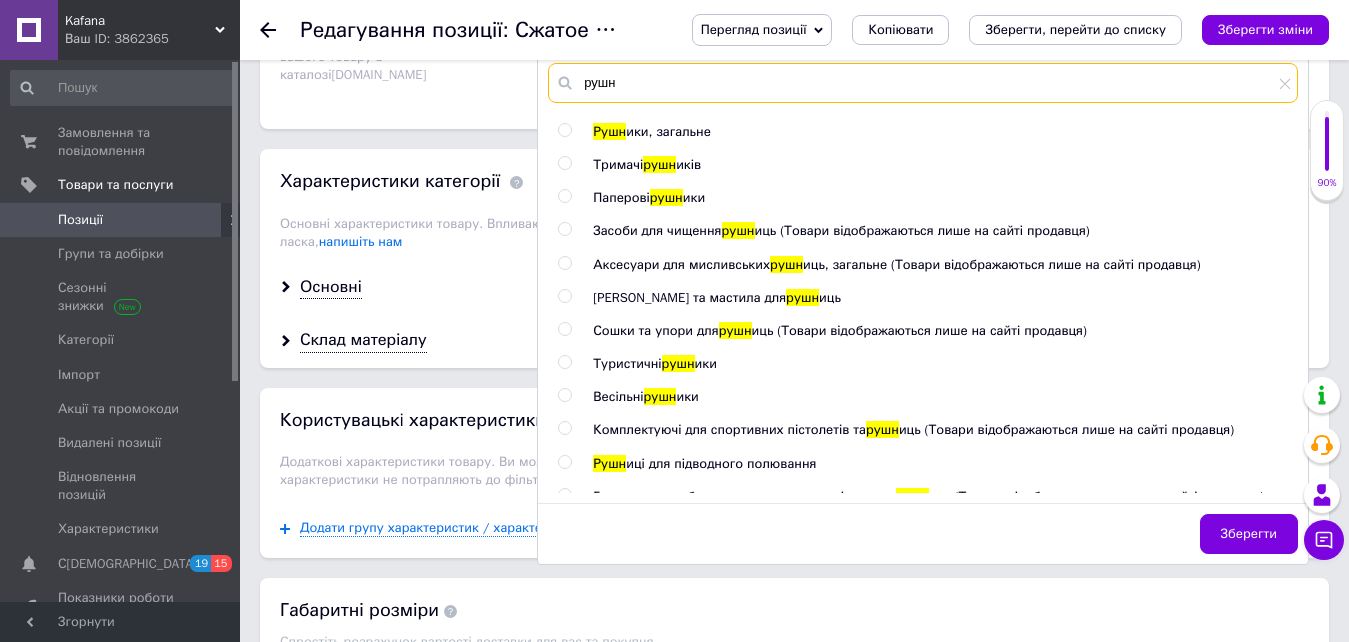 type on "рушн" 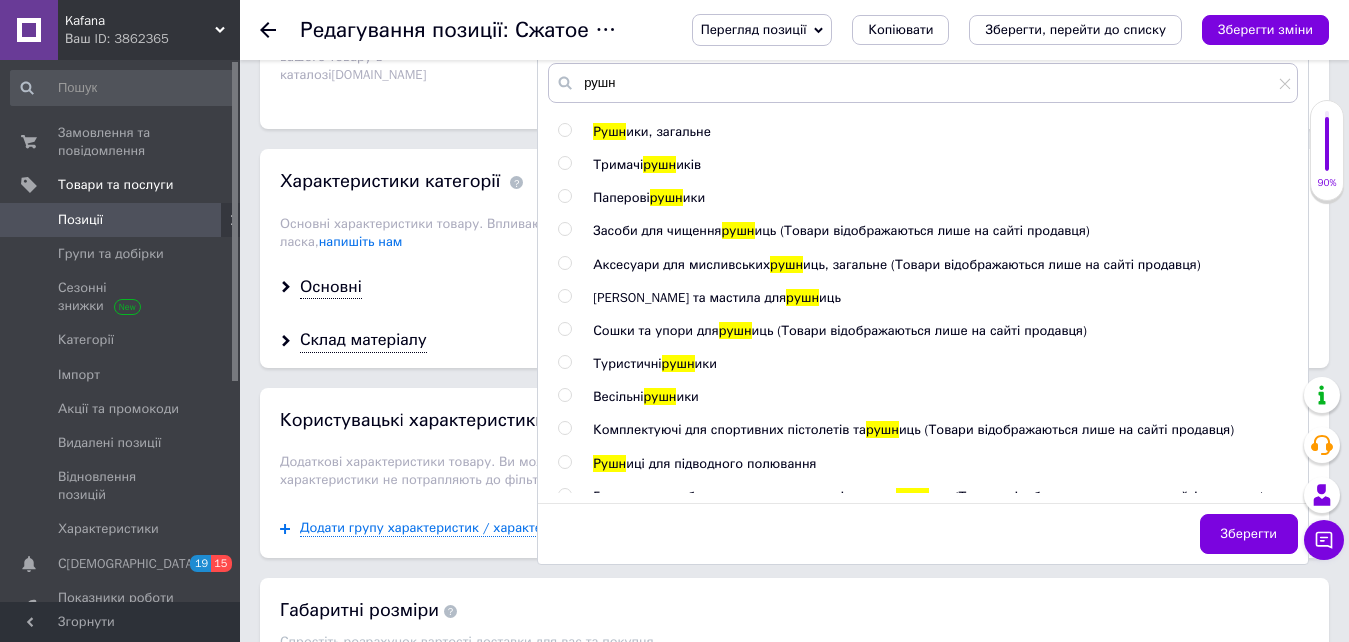 click at bounding box center (564, 362) 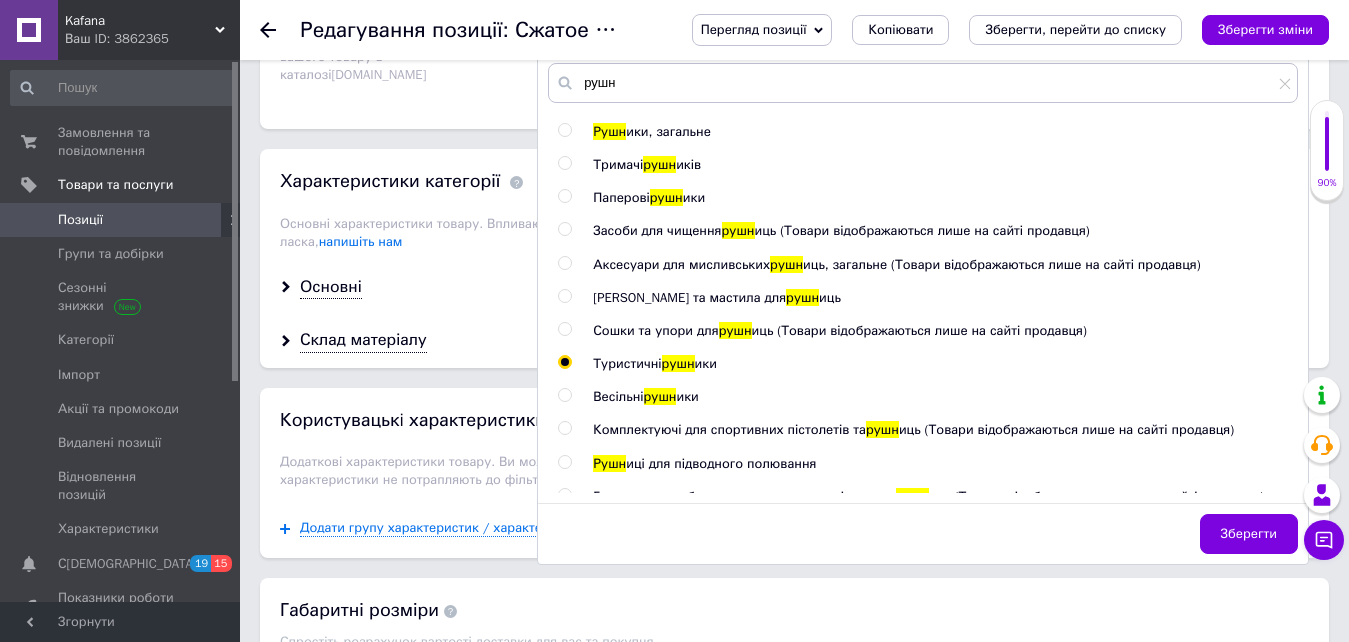 radio on "true" 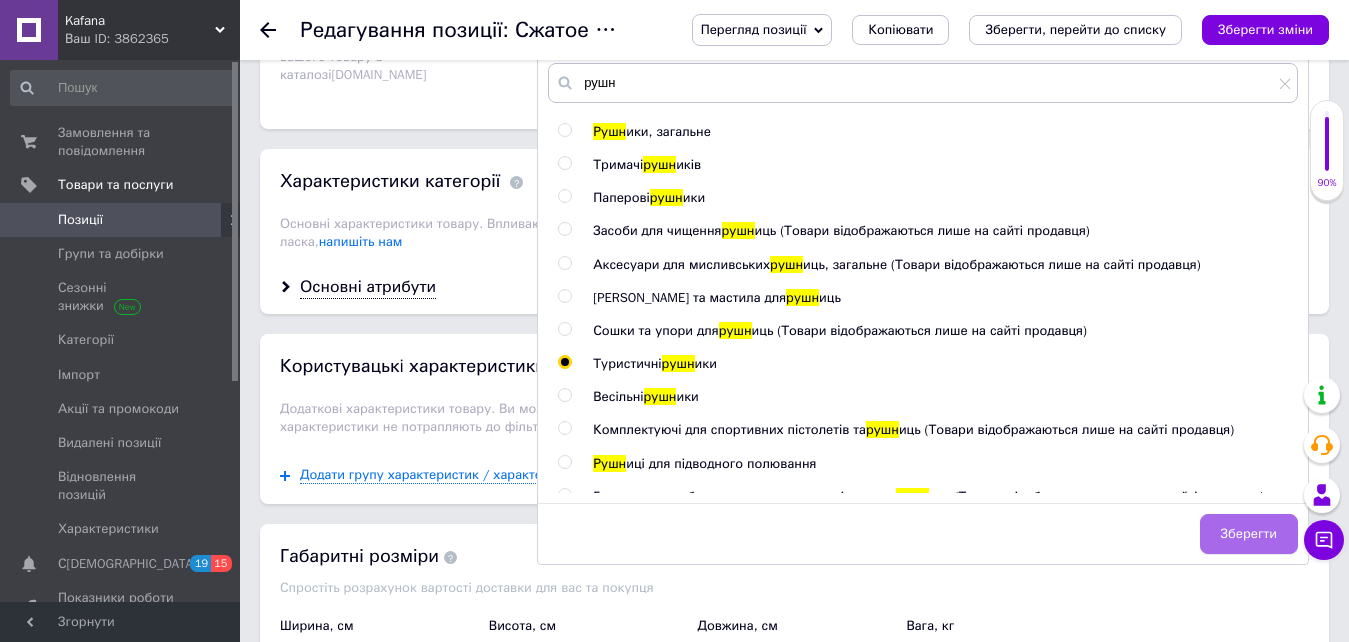 click on "Зберегти" at bounding box center [1249, 534] 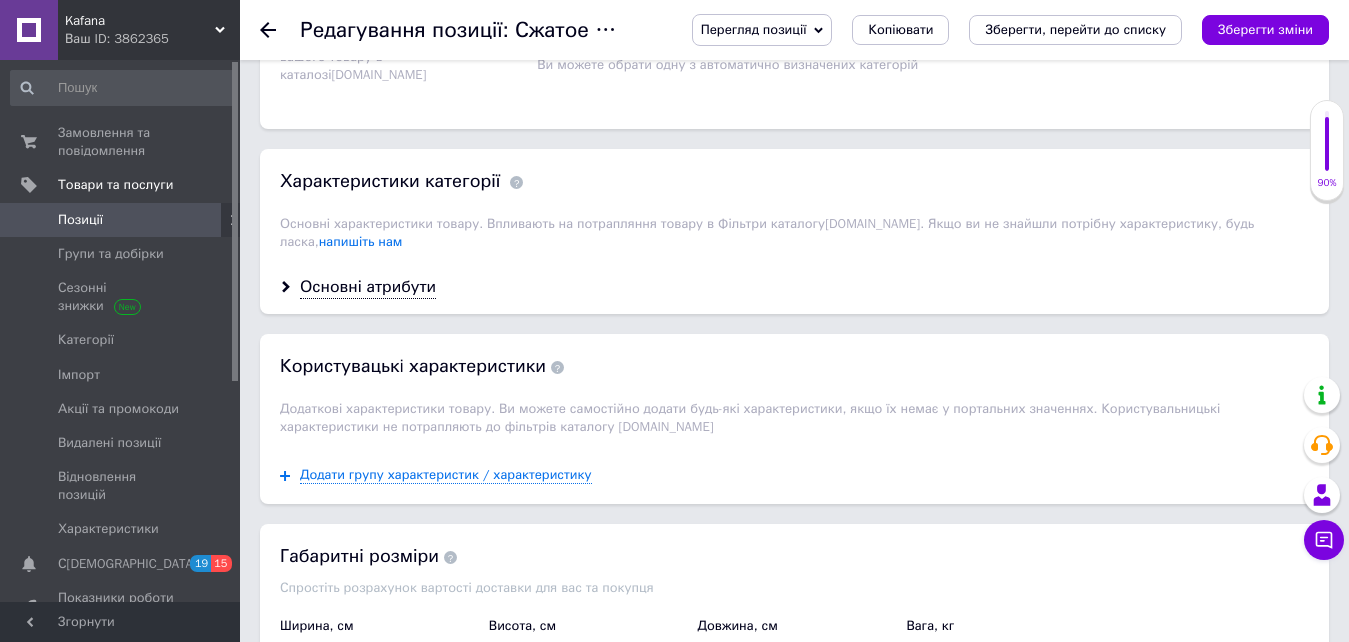 scroll, scrollTop: 1300, scrollLeft: 0, axis: vertical 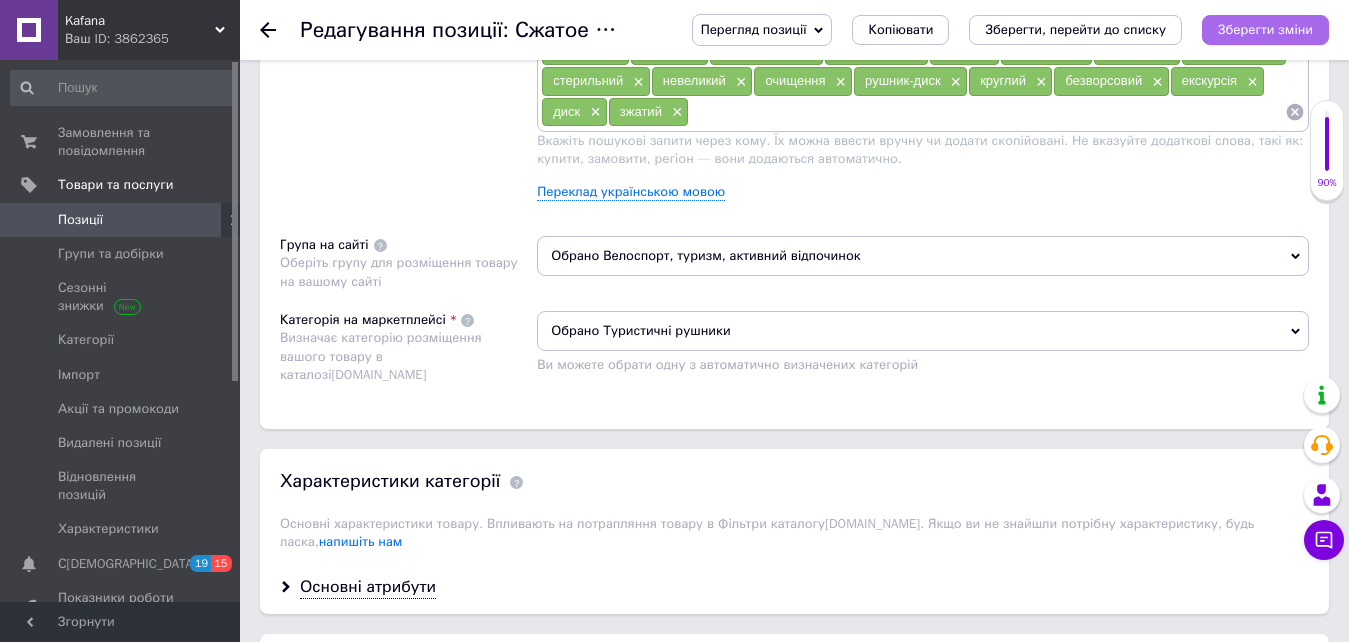 click on "Зберегти зміни" at bounding box center [1265, 29] 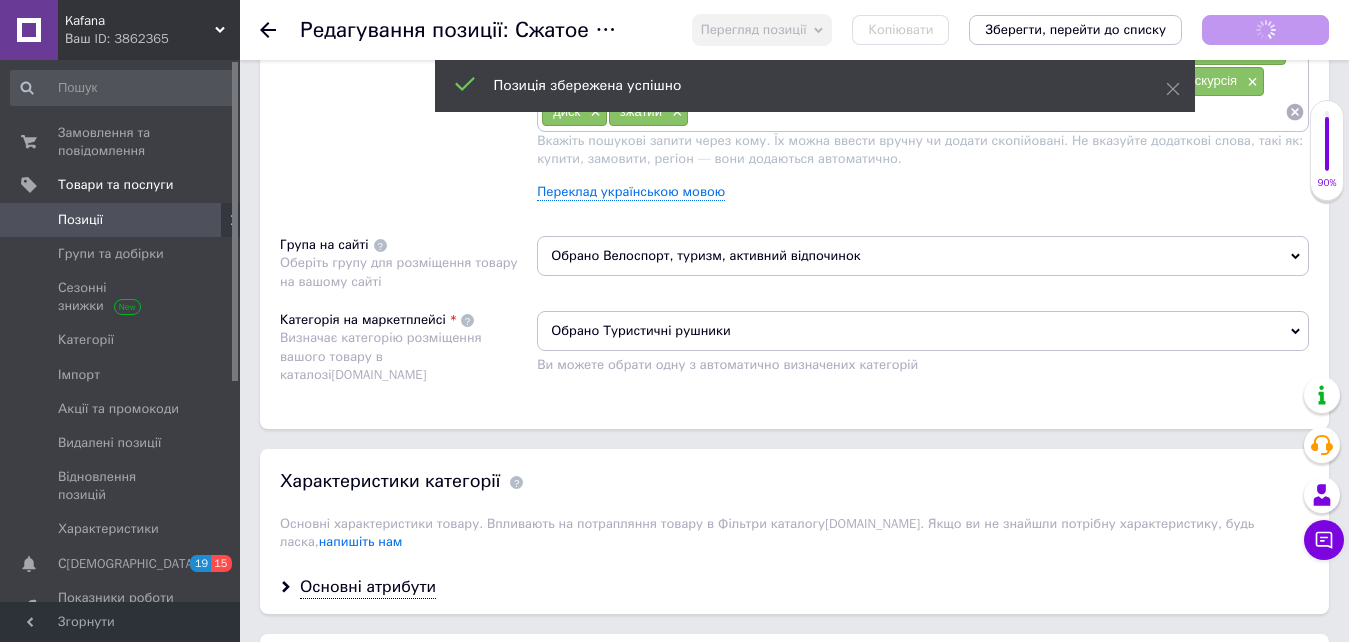 click on "Позиції" at bounding box center (80, 220) 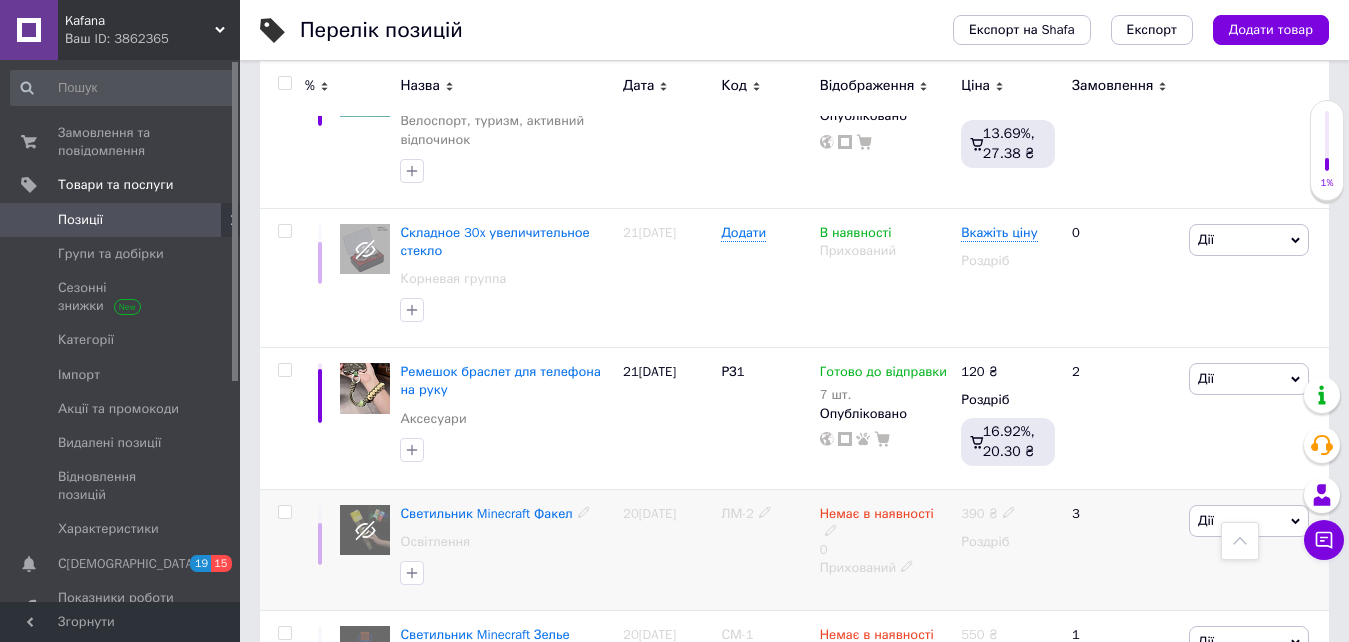 scroll, scrollTop: 800, scrollLeft: 0, axis: vertical 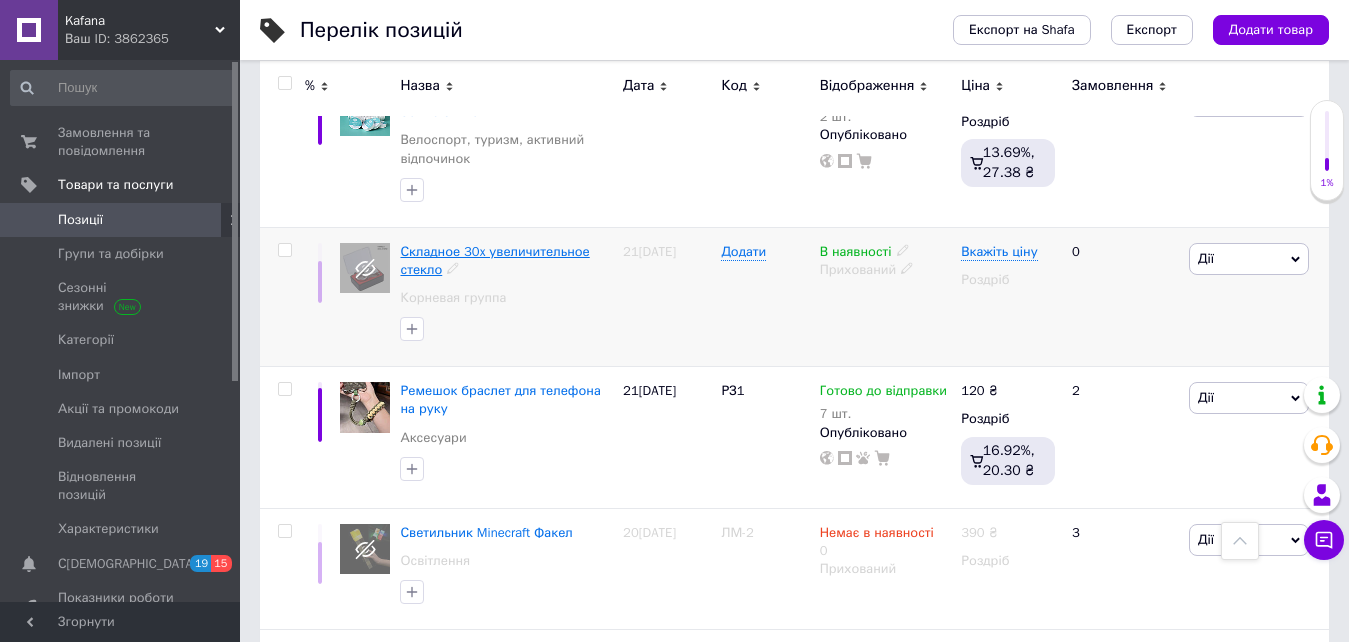 click on "Складное 30x увеличительное стекло" at bounding box center [494, 260] 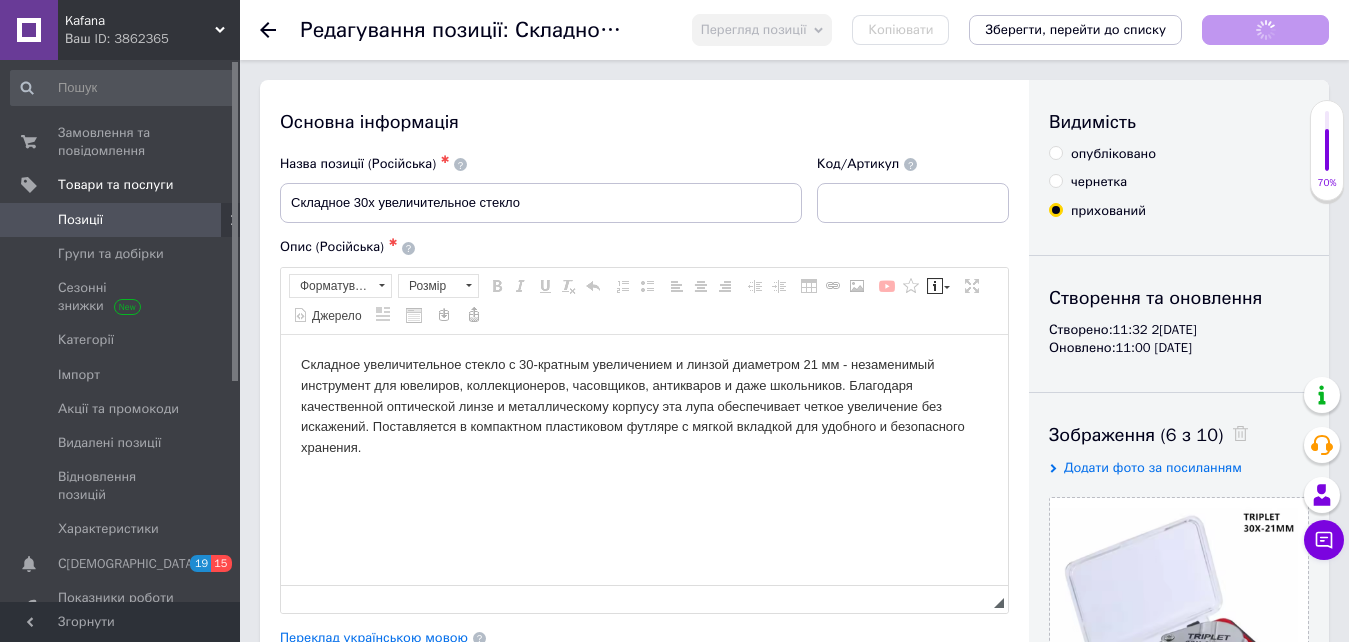 scroll, scrollTop: 0, scrollLeft: 0, axis: both 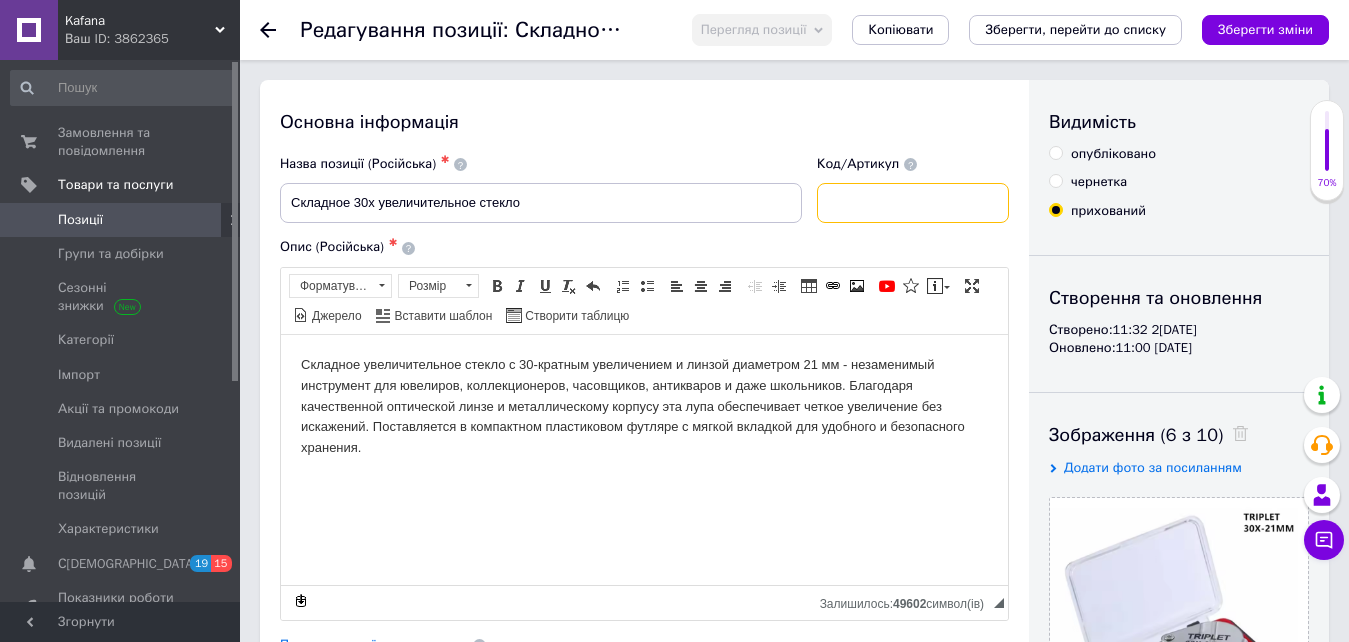 click at bounding box center [913, 203] 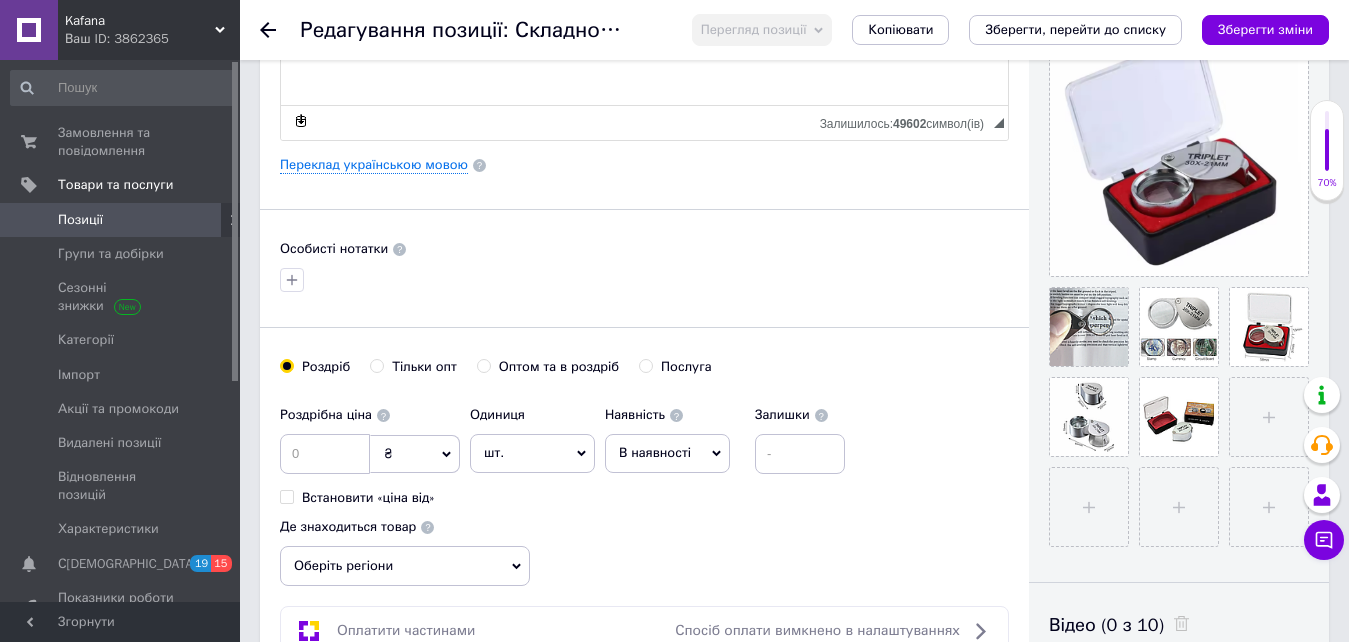 scroll, scrollTop: 500, scrollLeft: 0, axis: vertical 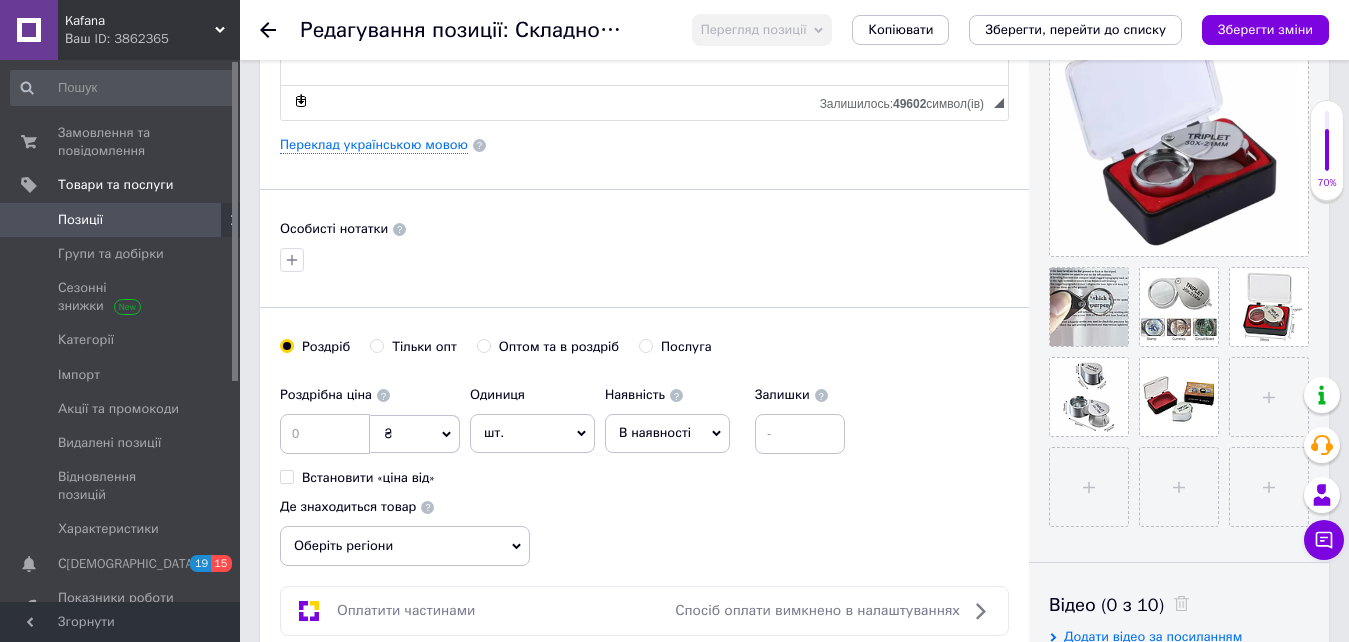type on "Л30" 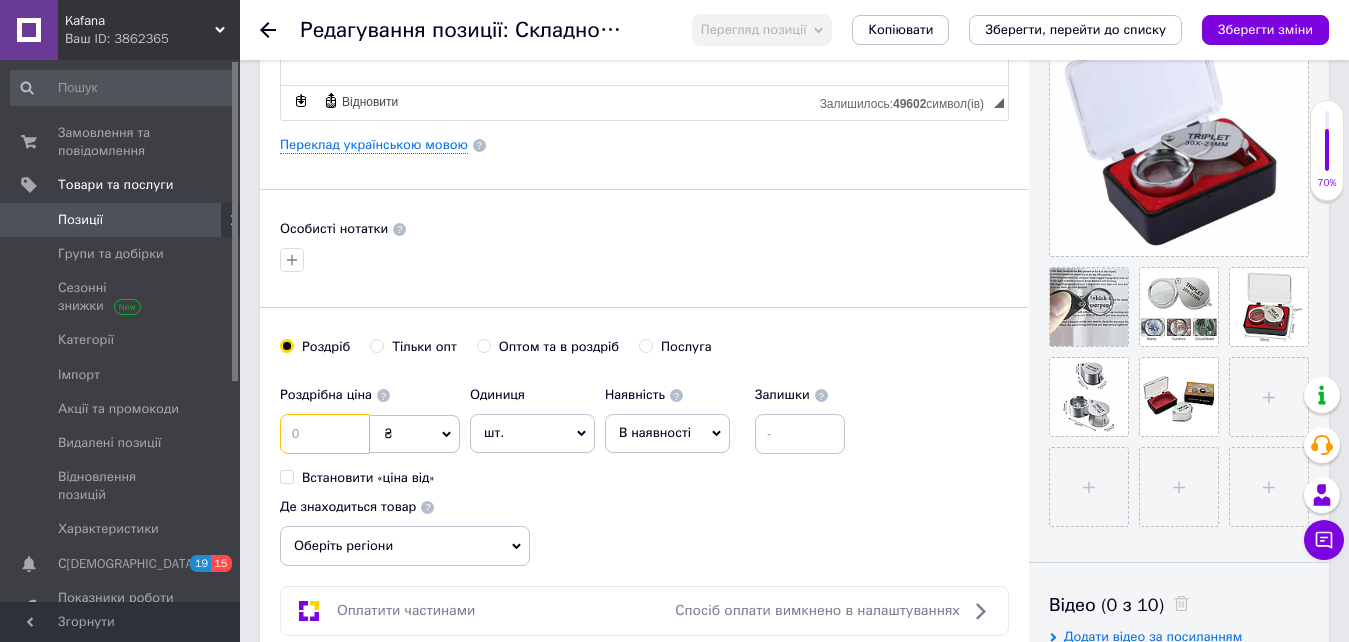 click at bounding box center (325, 434) 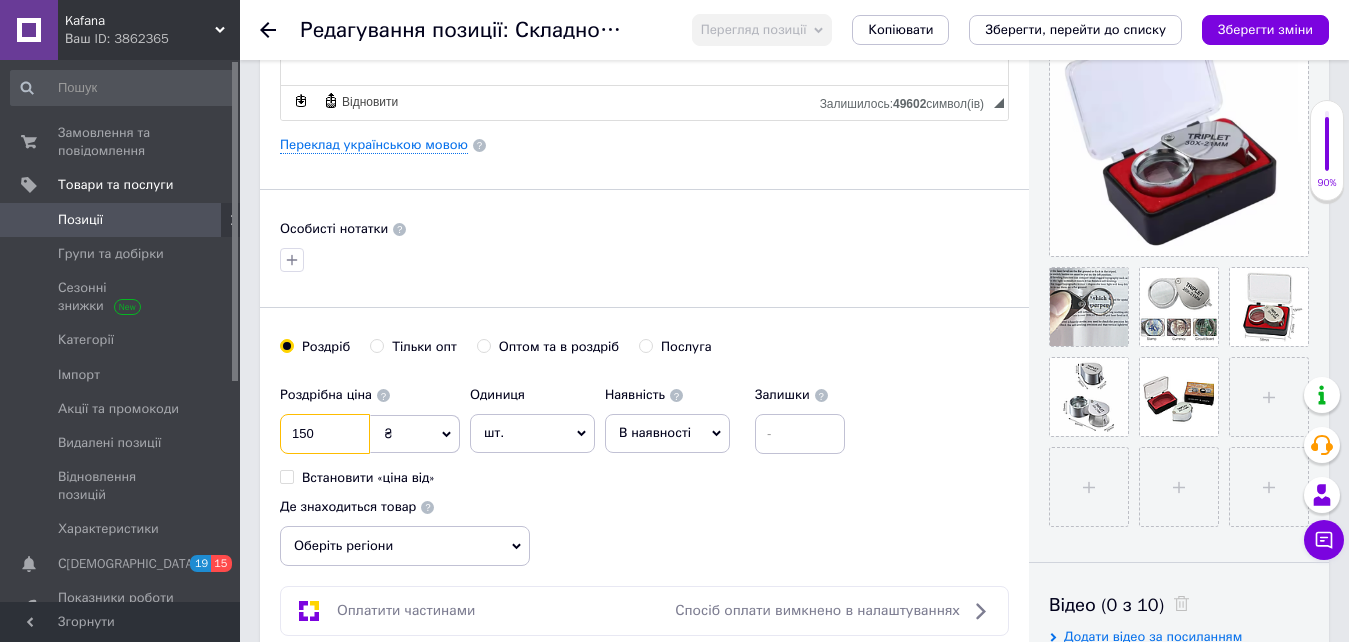 type on "150" 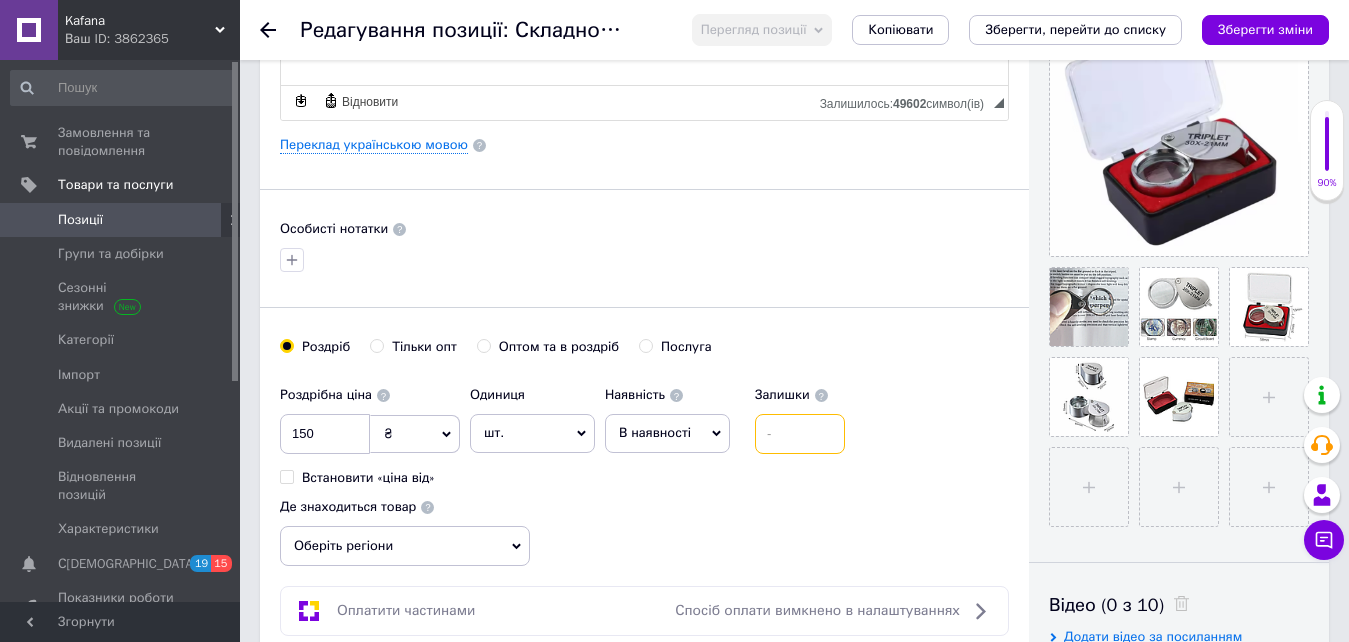click at bounding box center (800, 434) 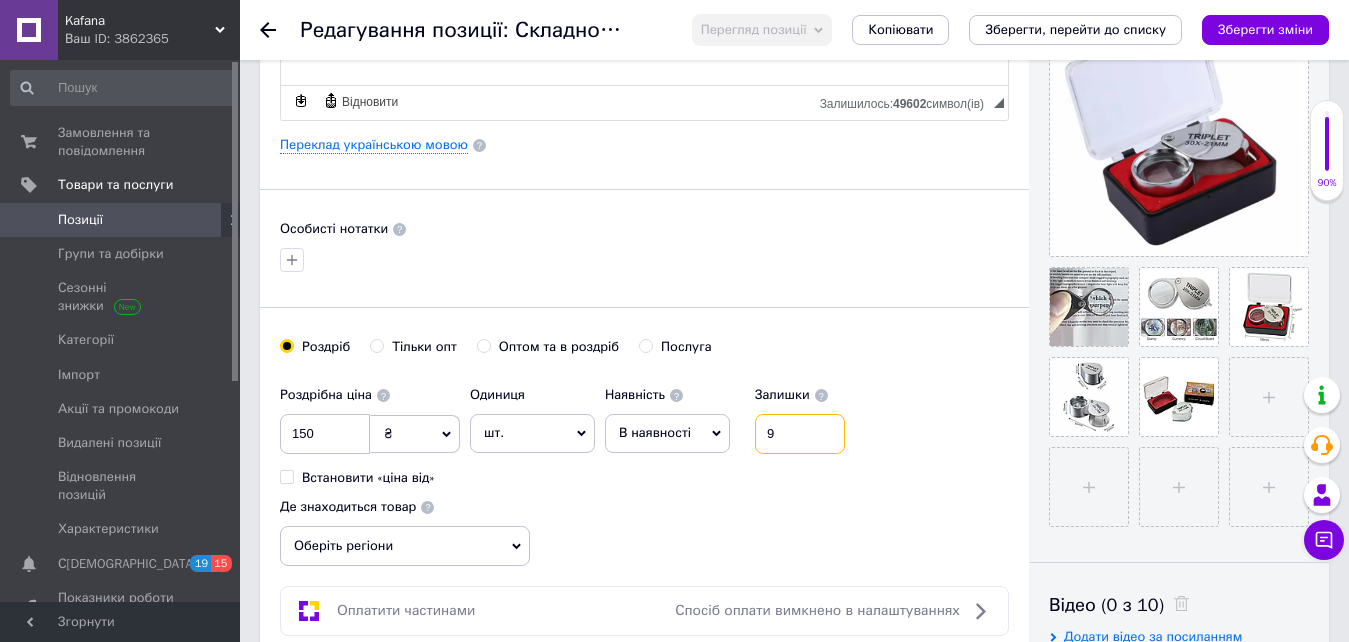 type on "9" 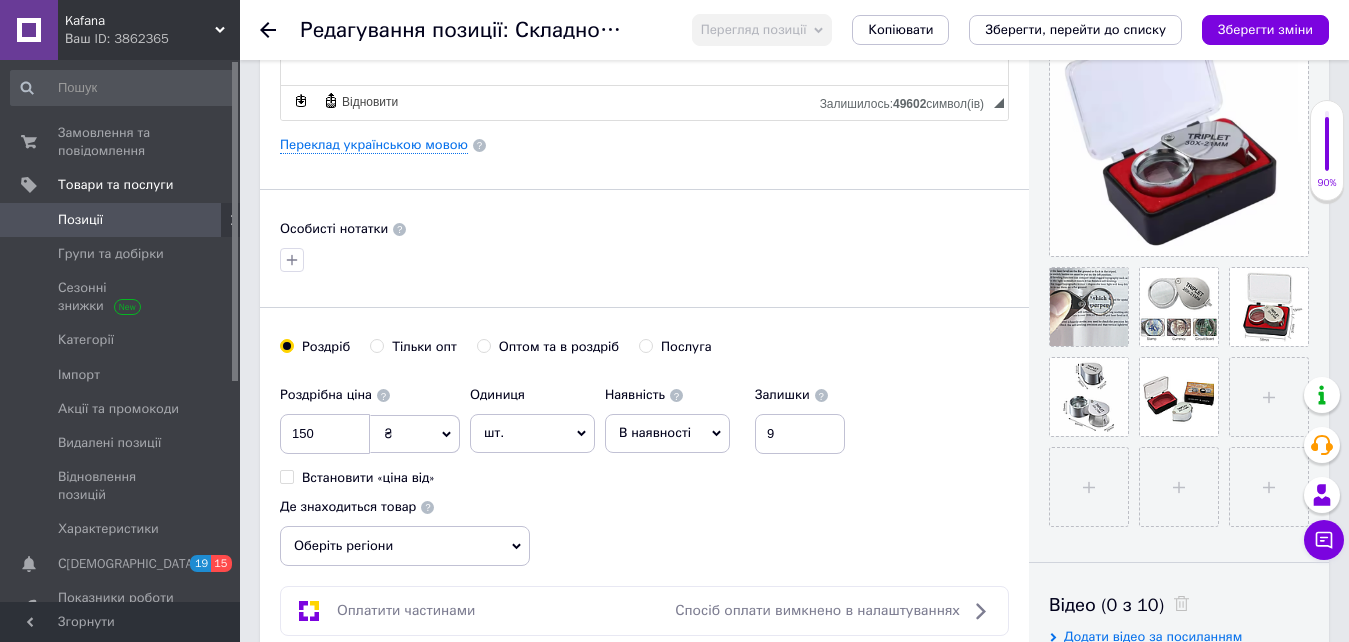 click on "В наявності" at bounding box center (667, 433) 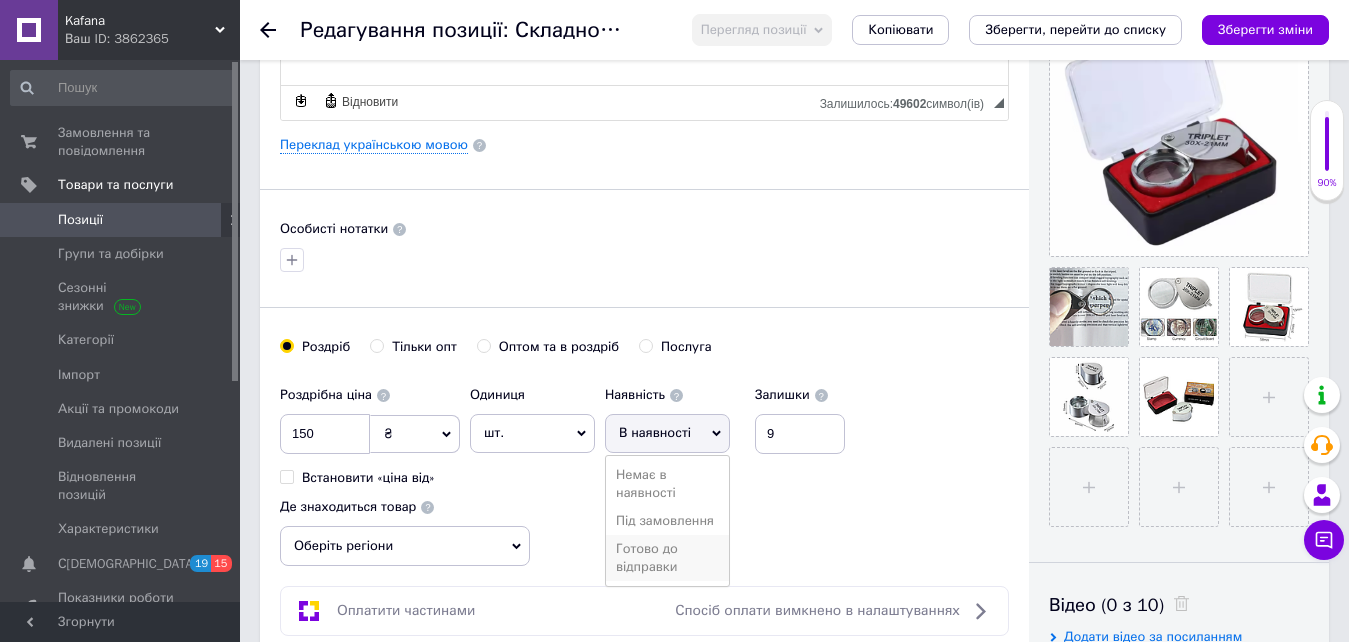 click on "Готово до відправки" at bounding box center [667, 558] 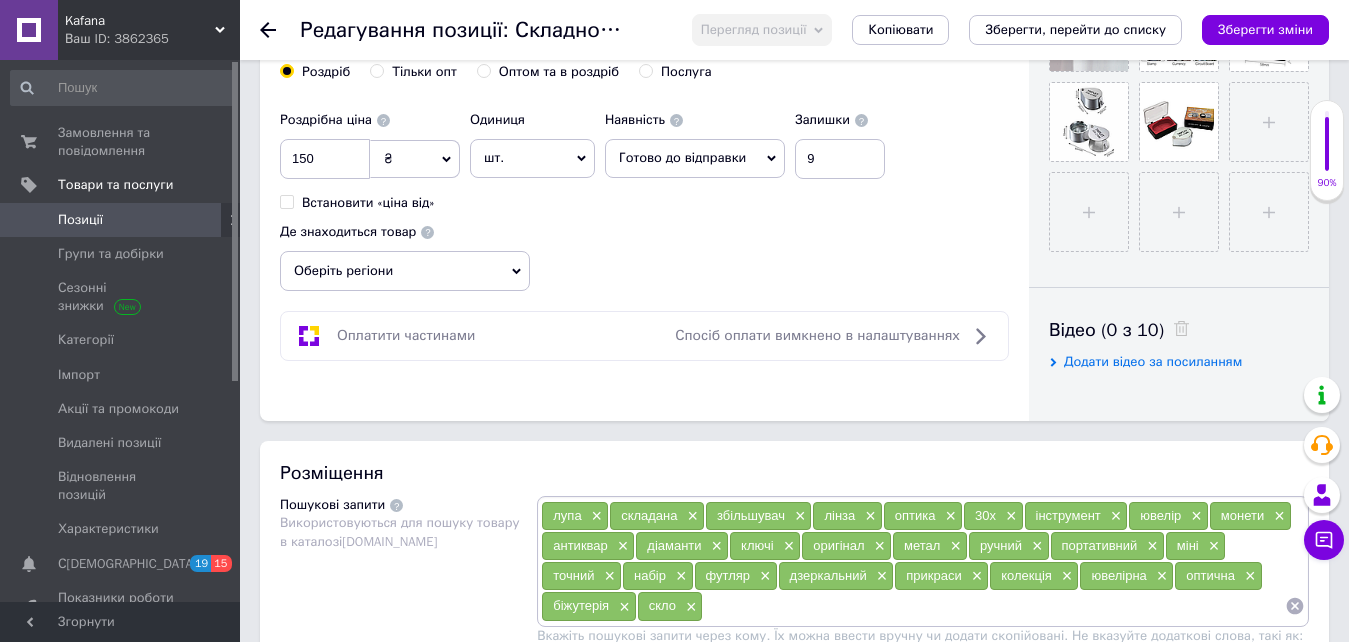 scroll, scrollTop: 800, scrollLeft: 0, axis: vertical 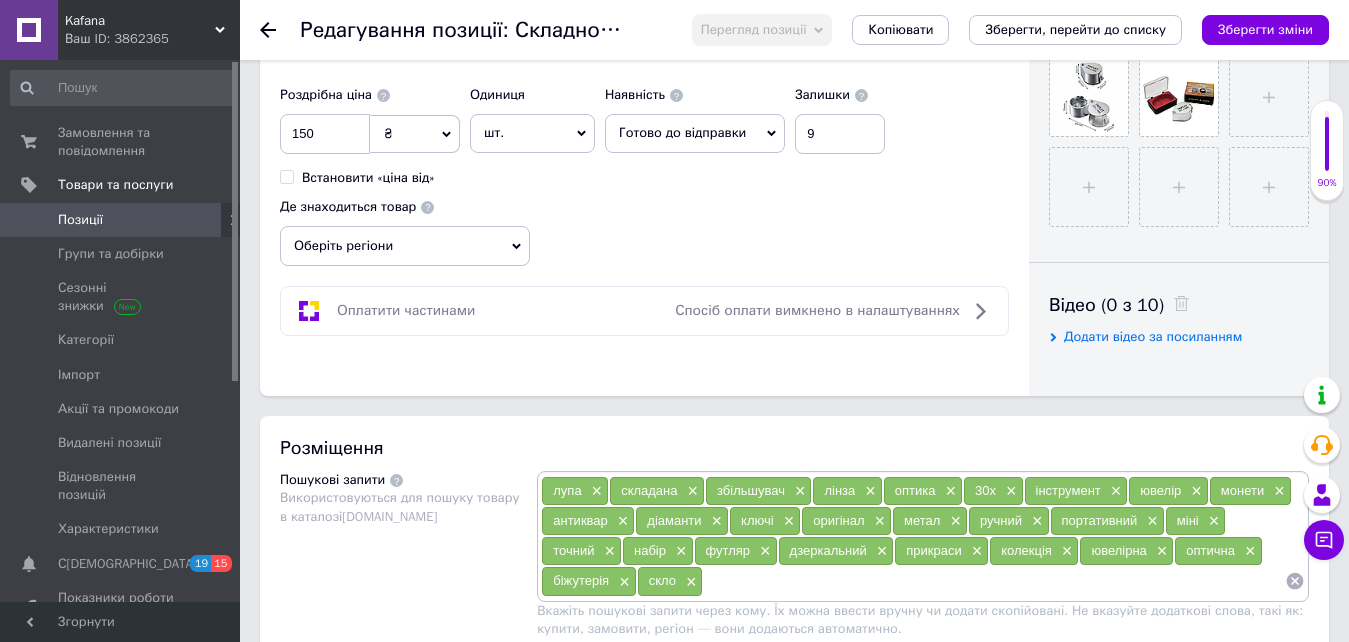 click on "Оберіть регіони" at bounding box center (405, 246) 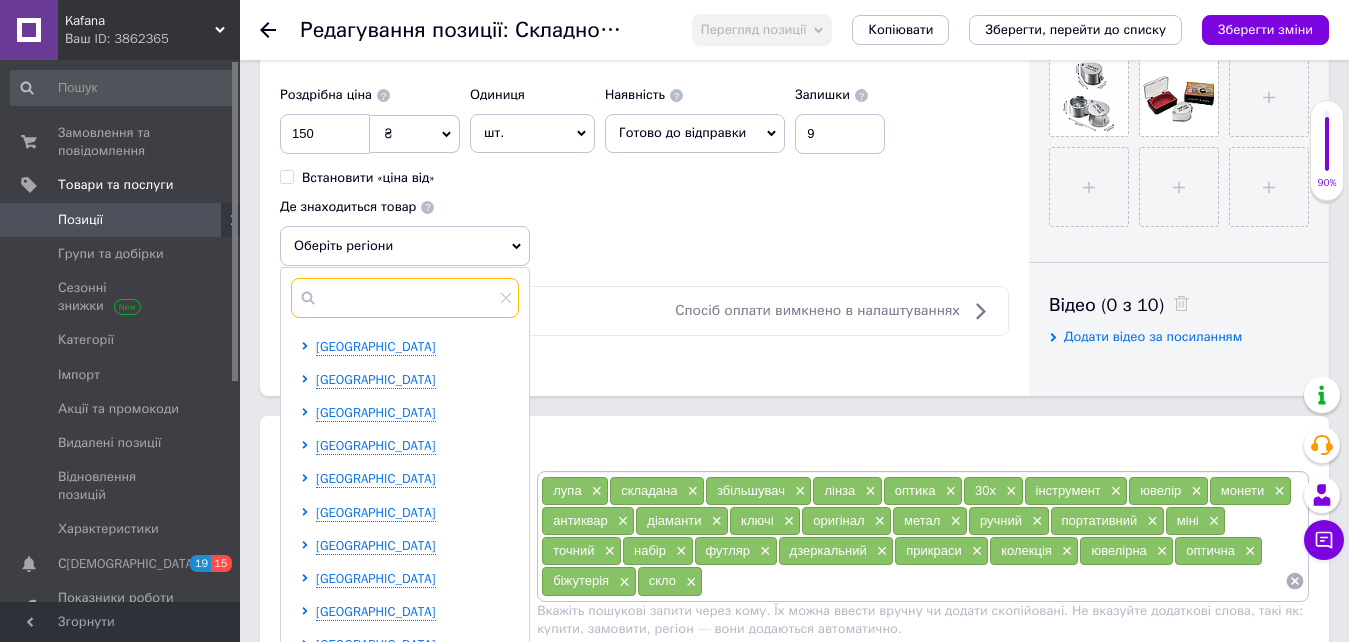 click at bounding box center [405, 298] 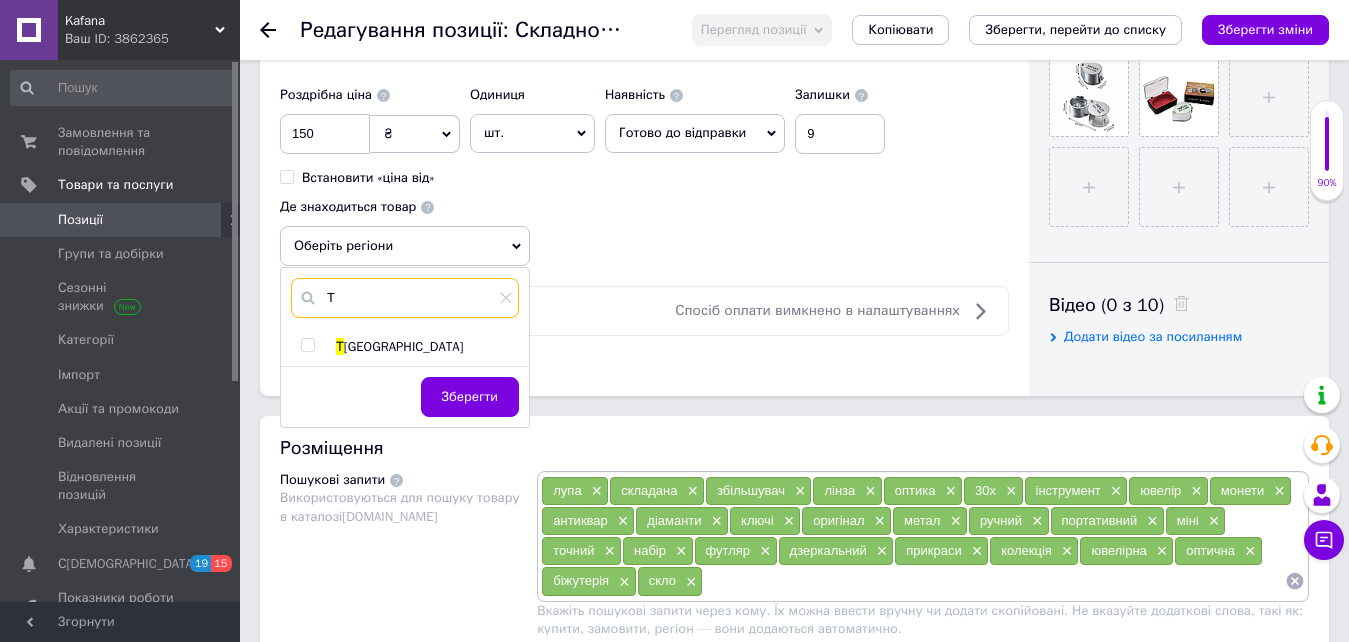type on "Т" 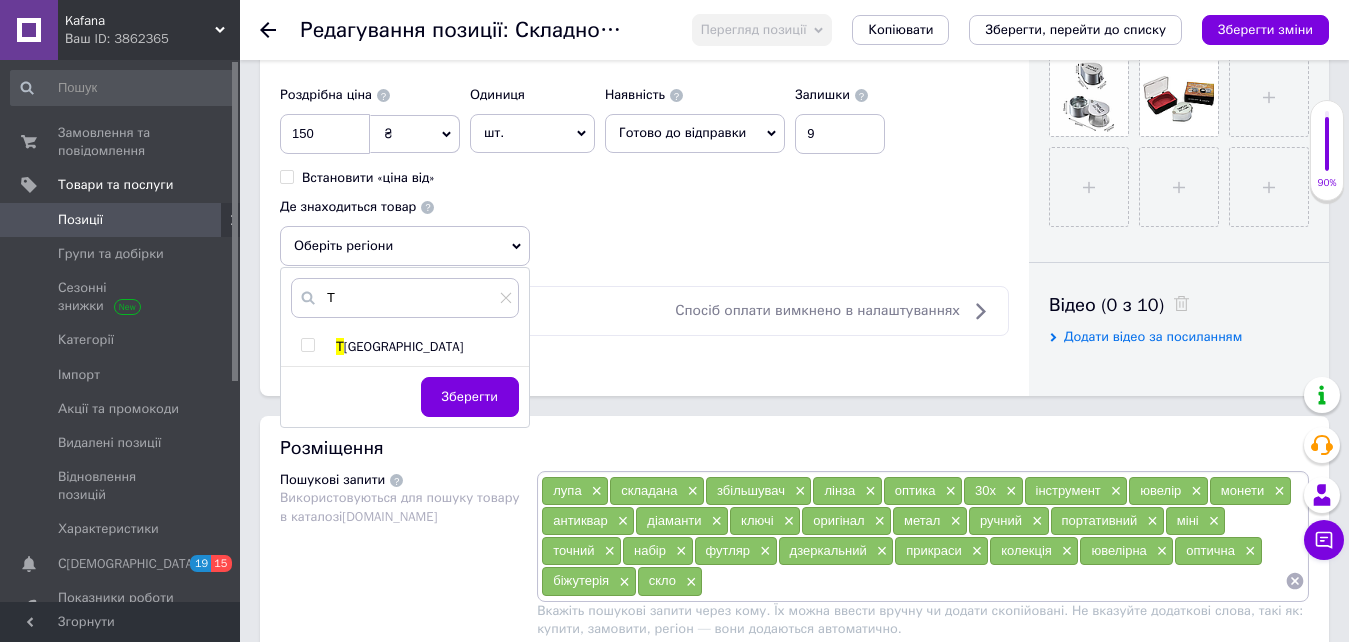click at bounding box center (307, 345) 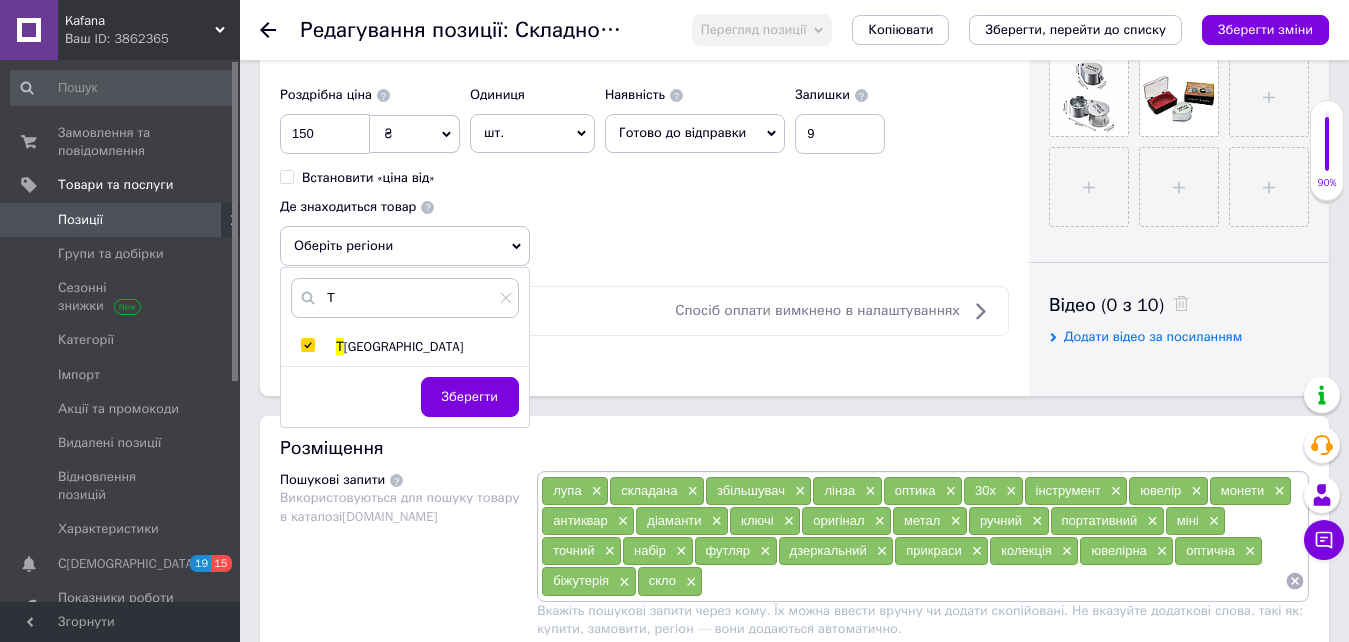 checkbox on "true" 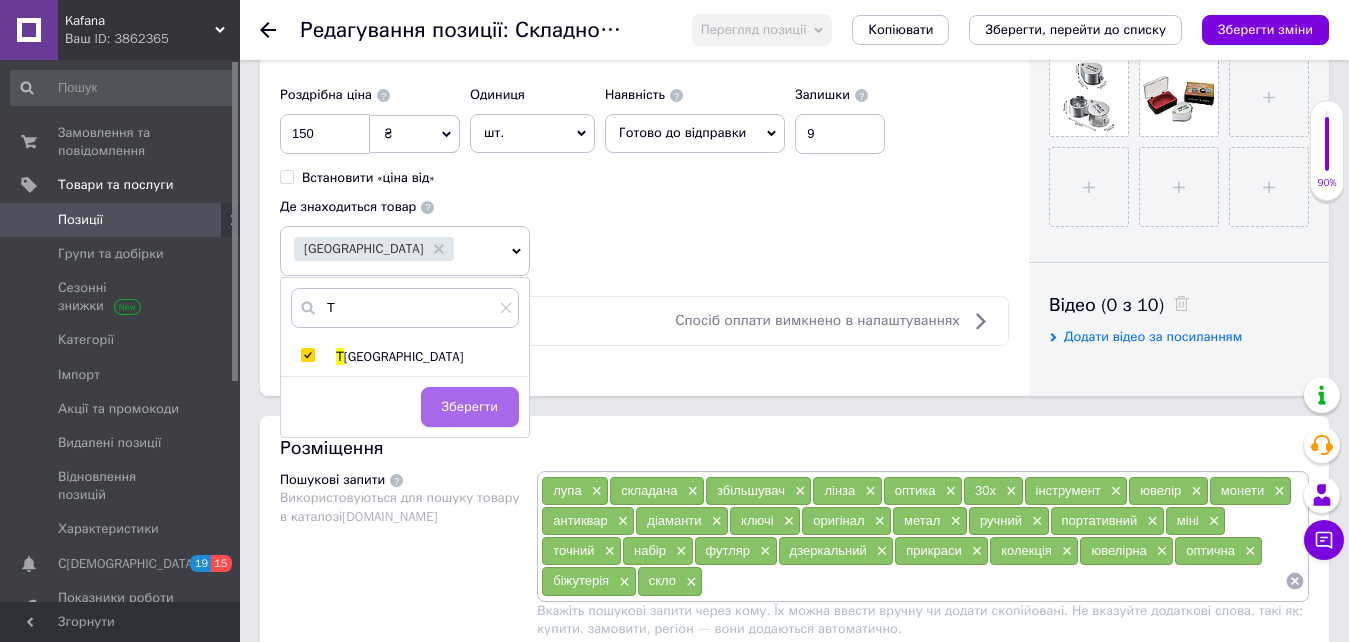 click on "Зберегти" at bounding box center (470, 407) 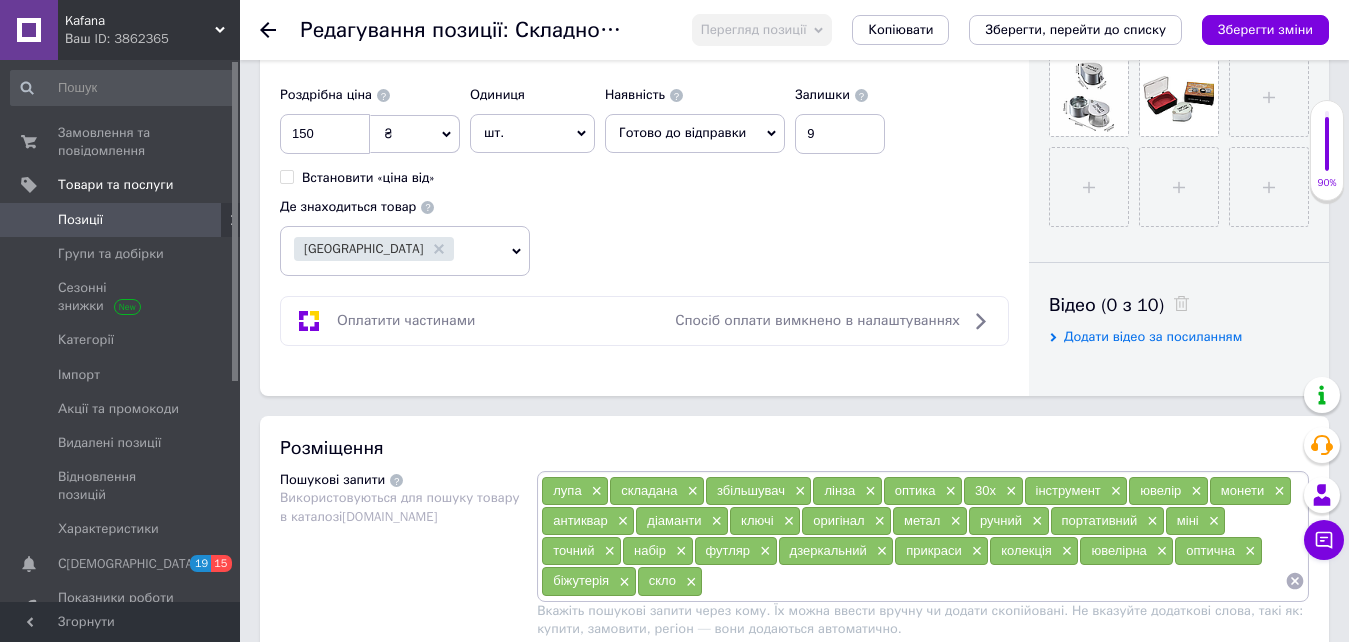 click at bounding box center (994, 581) 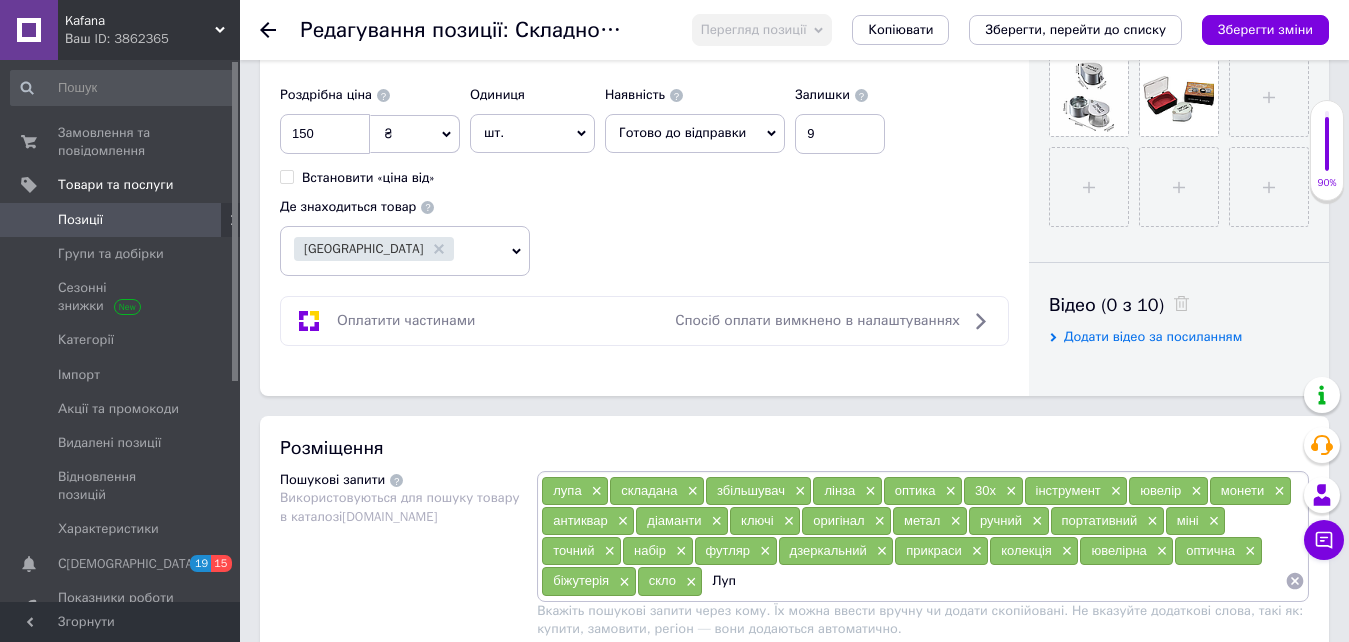 type on "Лупа" 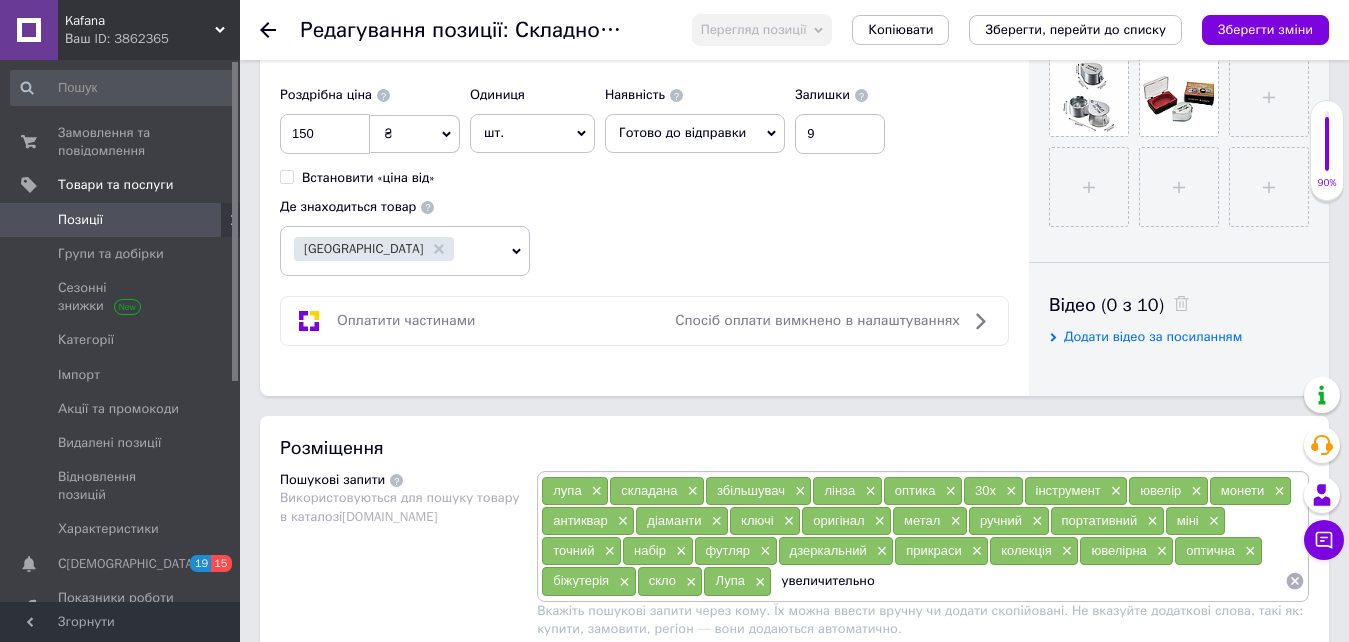 type on "увеличительное" 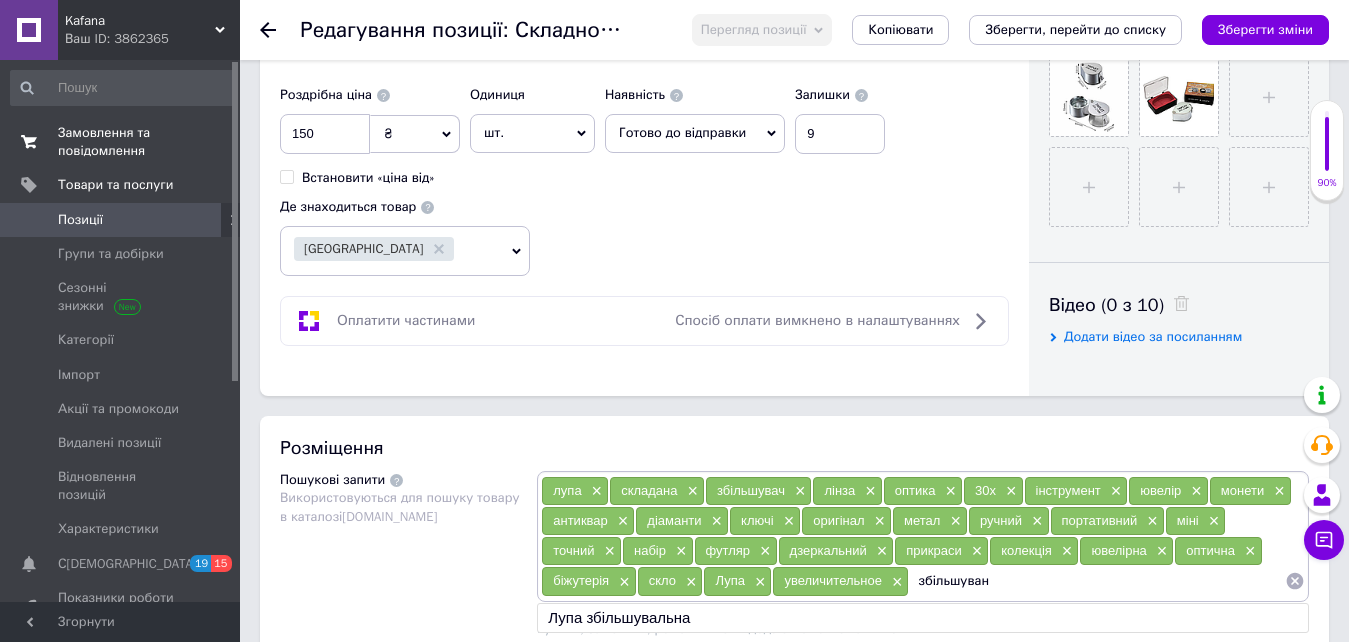 type on "збільшуване" 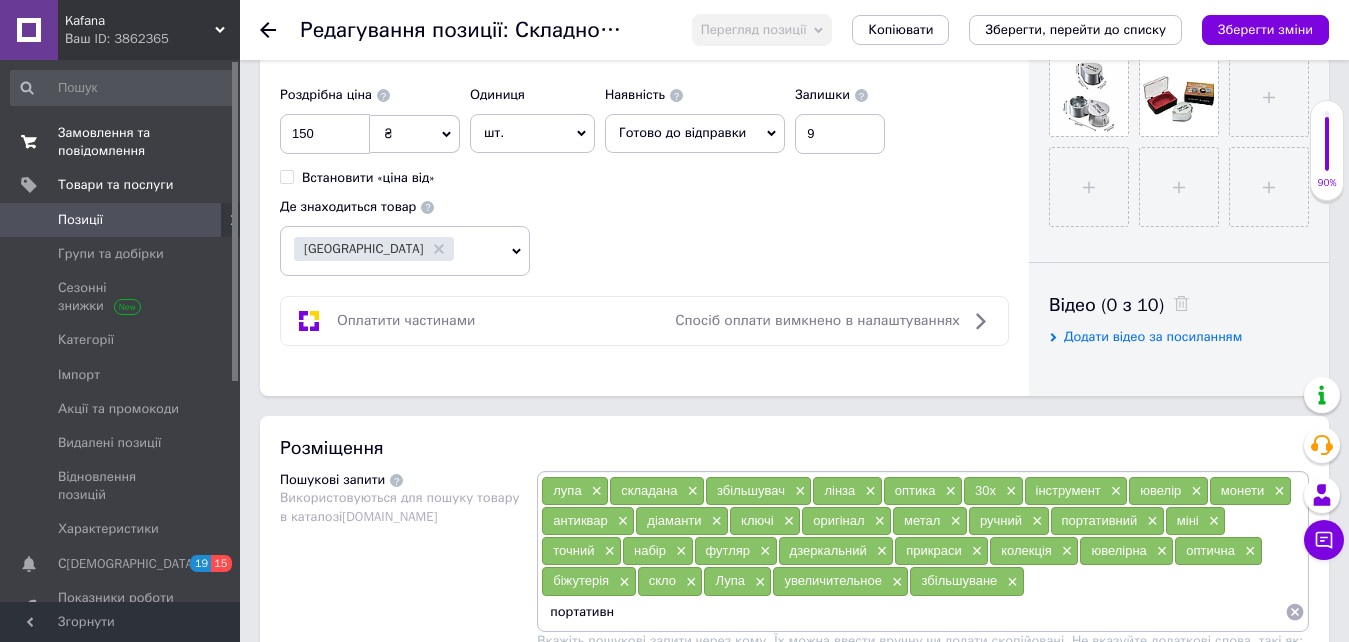 type on "портативна" 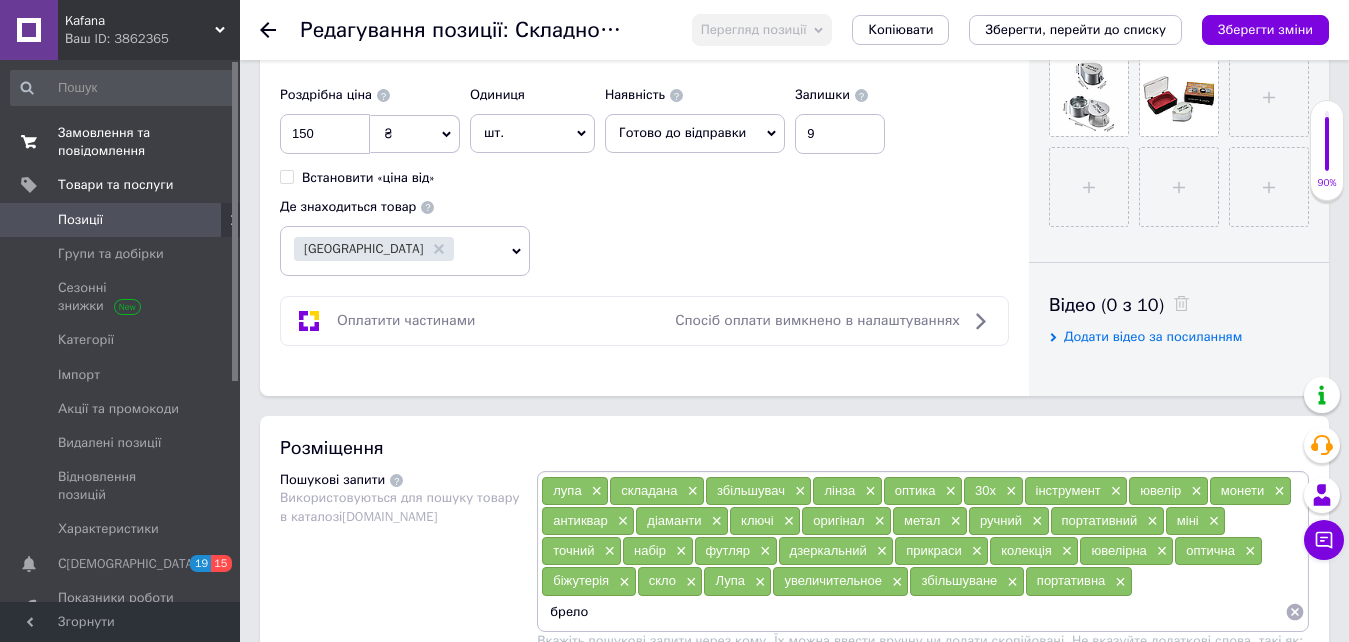 type on "брелок" 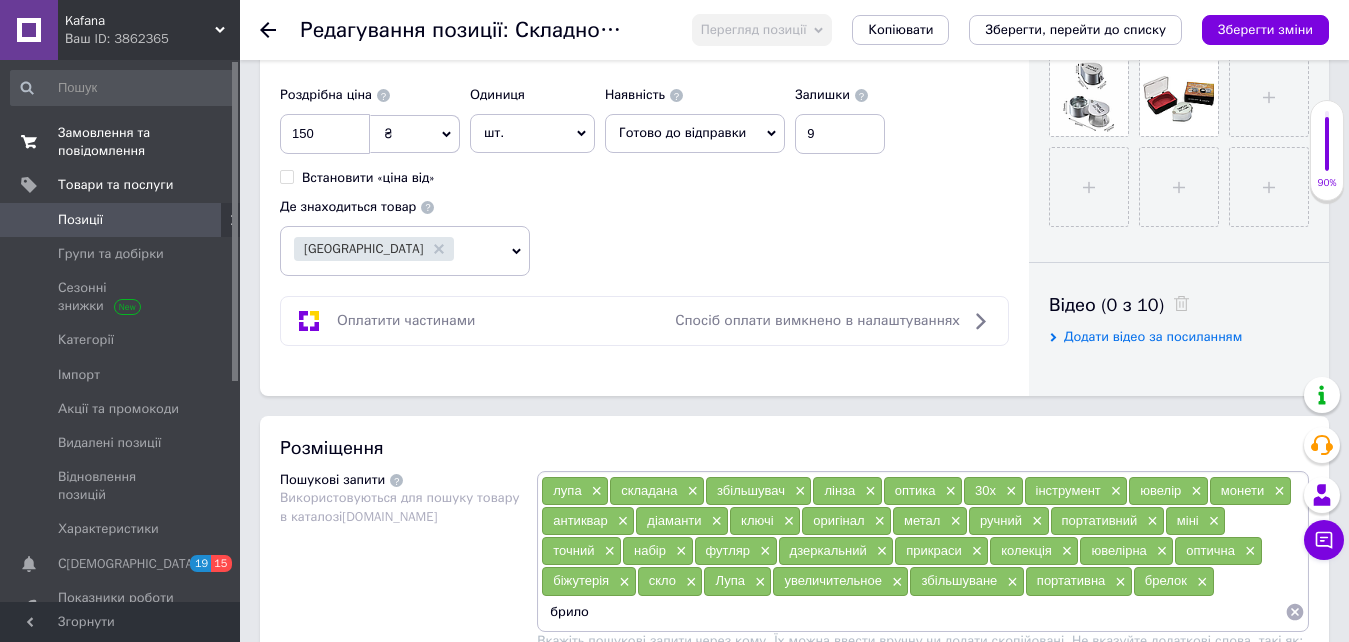 type on "брилок" 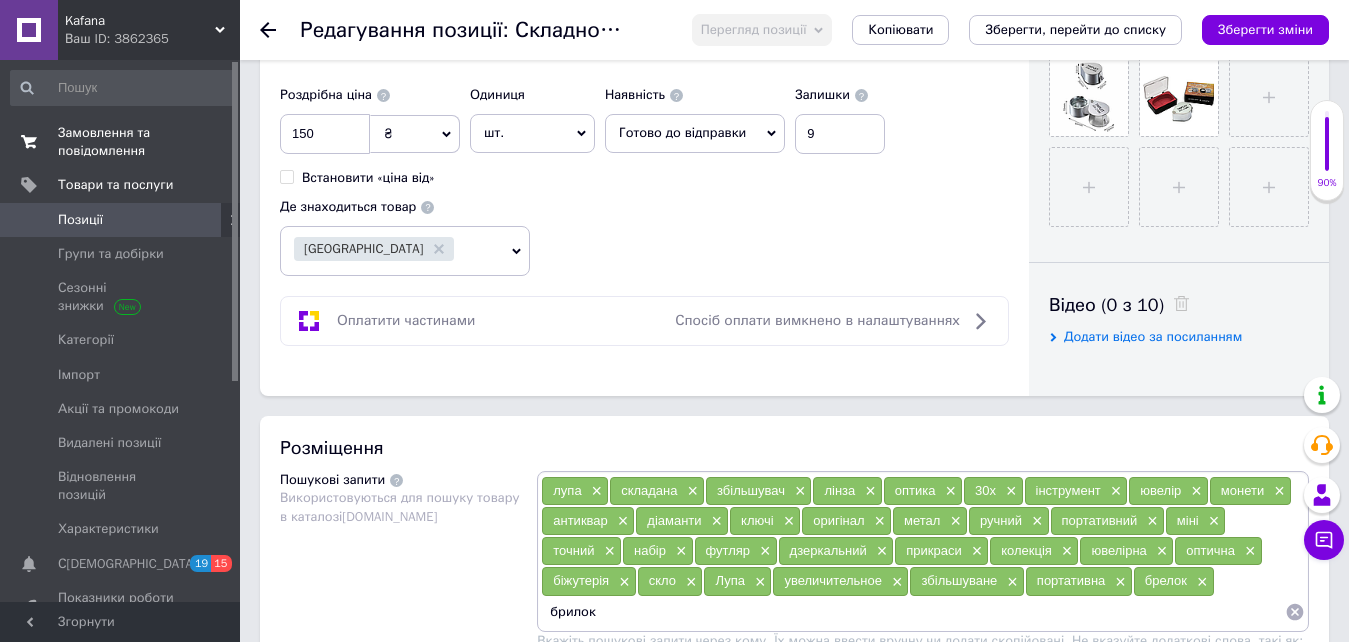 type 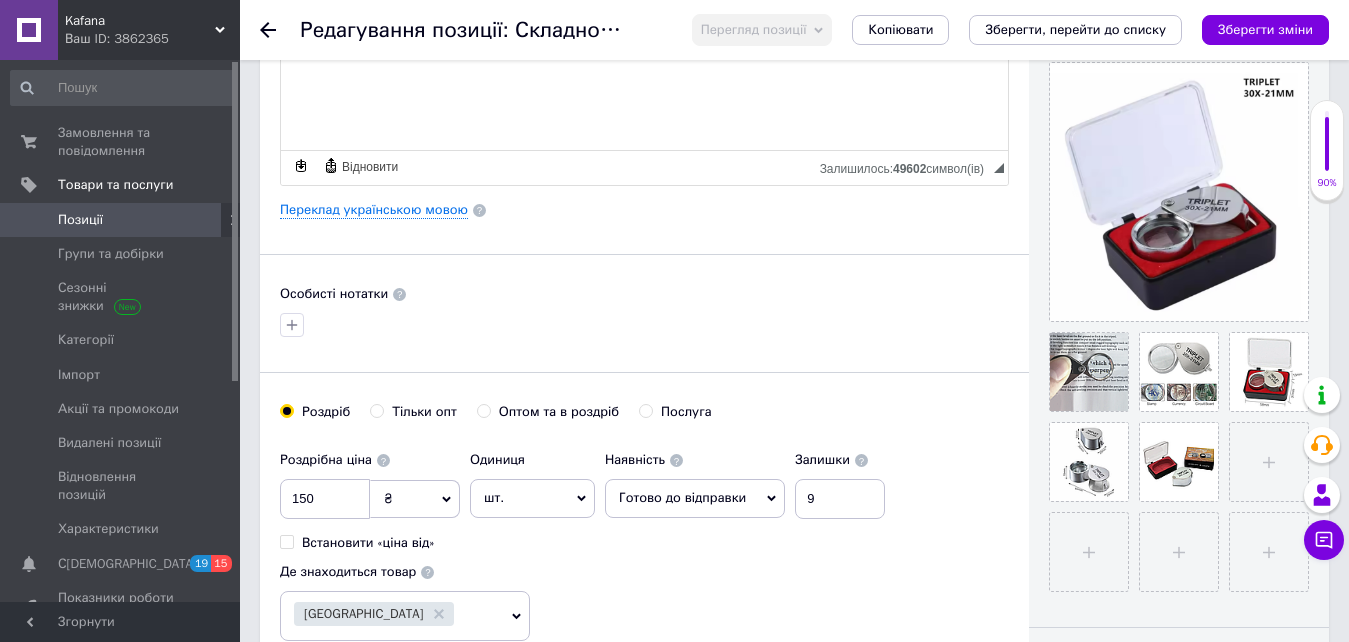 scroll, scrollTop: 400, scrollLeft: 0, axis: vertical 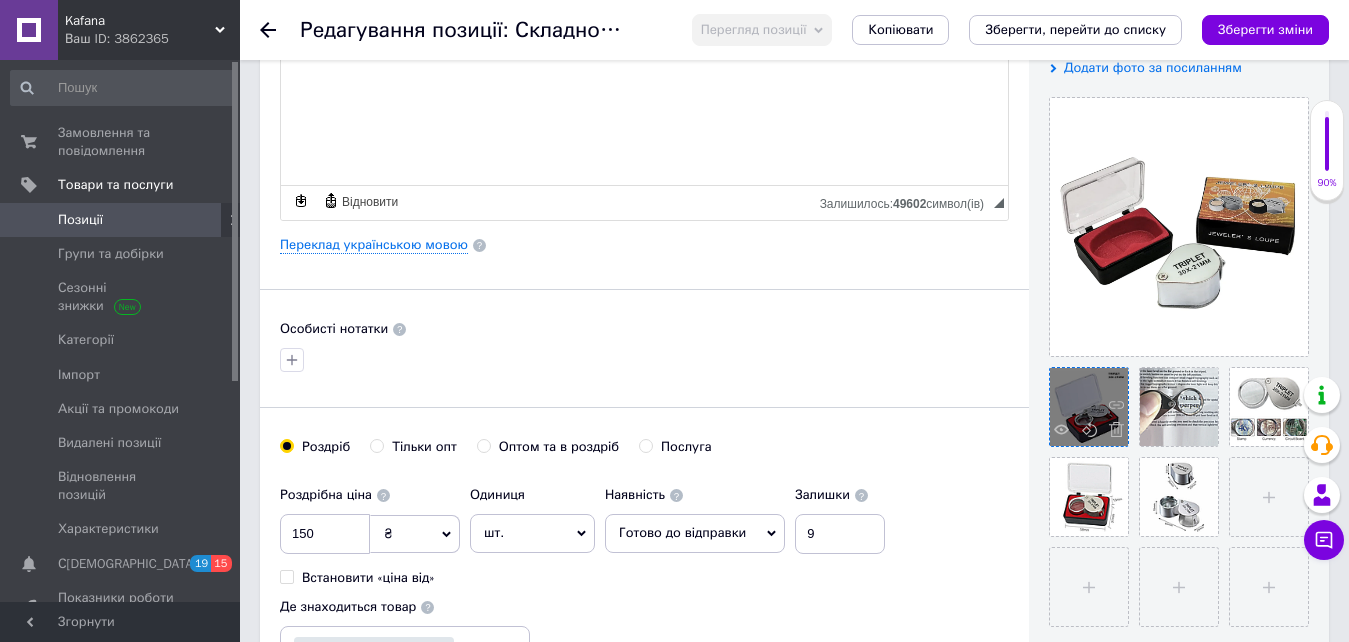click at bounding box center [1089, 407] 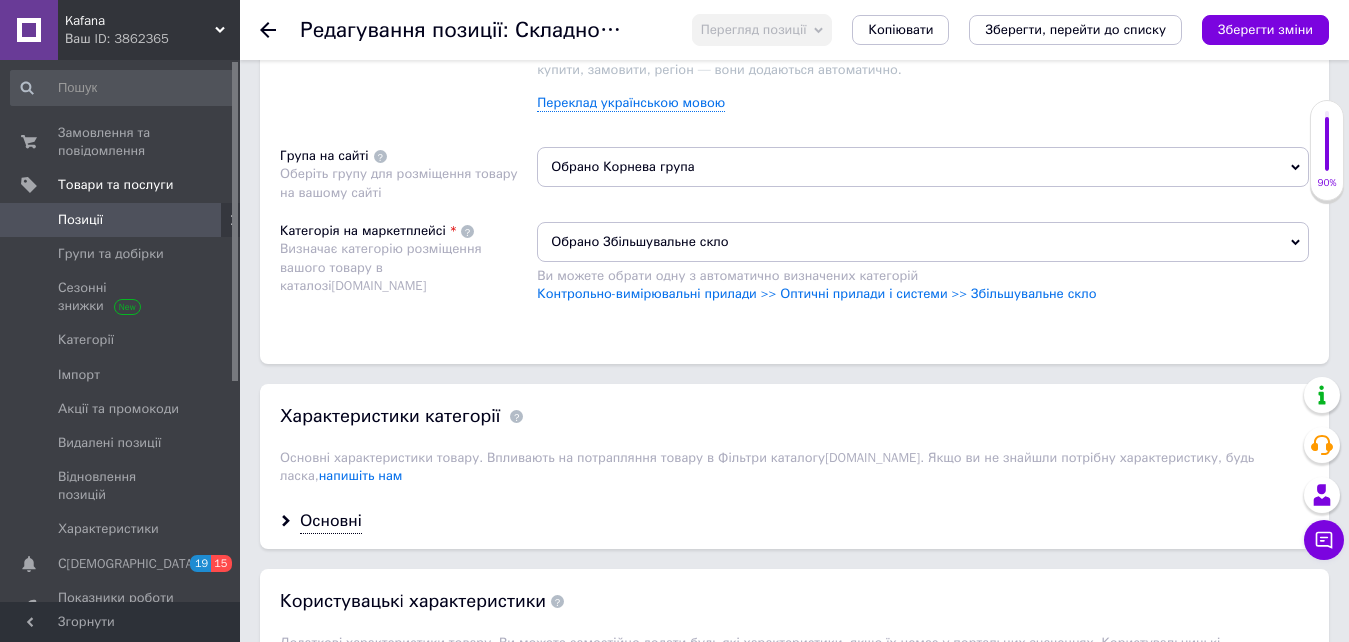 scroll, scrollTop: 1400, scrollLeft: 0, axis: vertical 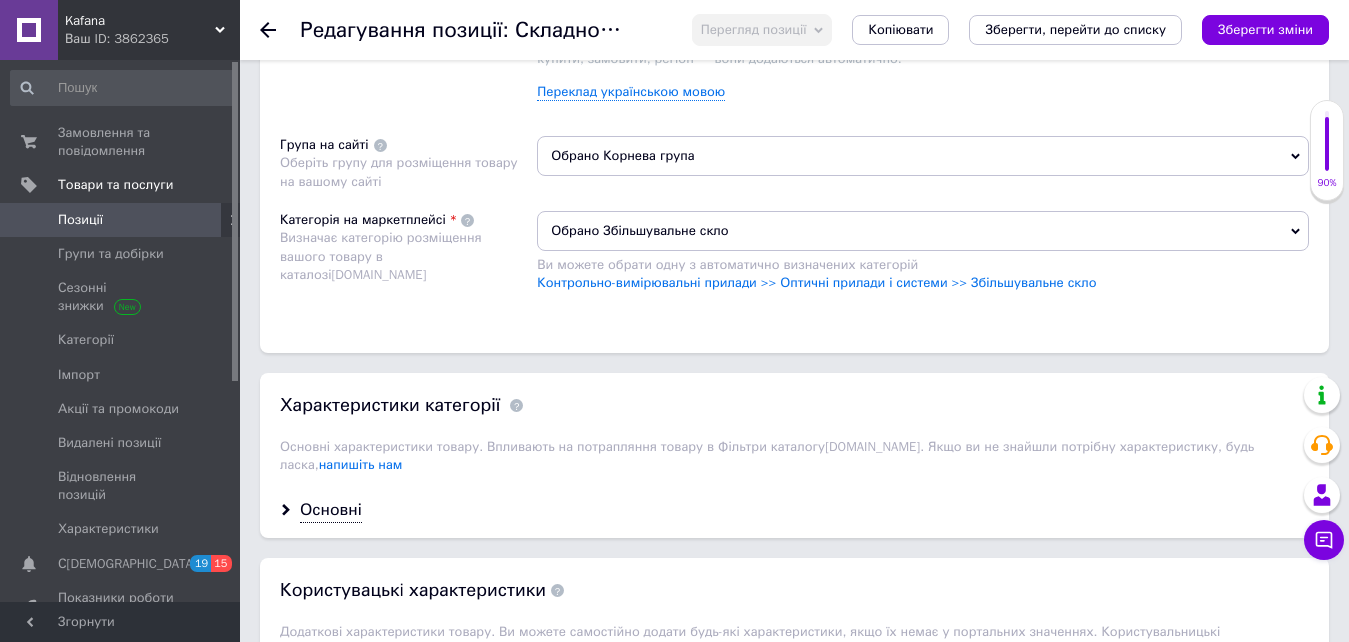 click on "Обрано Корнева група" at bounding box center (923, 156) 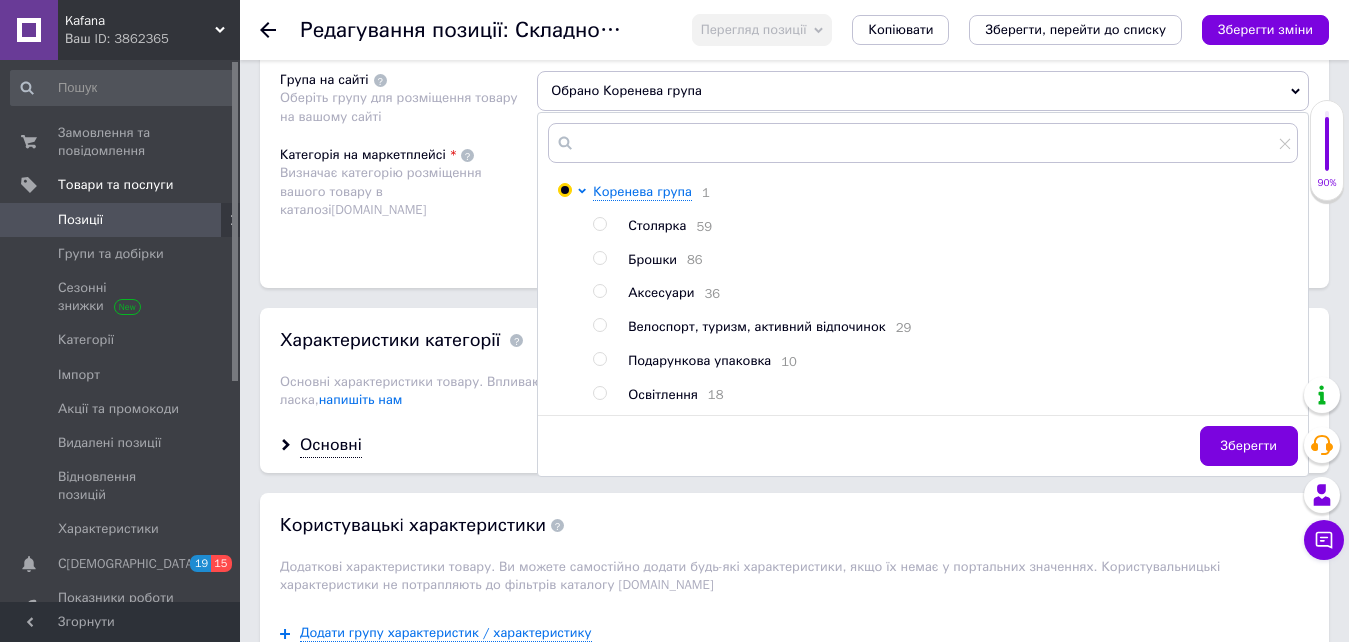 scroll, scrollTop: 1500, scrollLeft: 0, axis: vertical 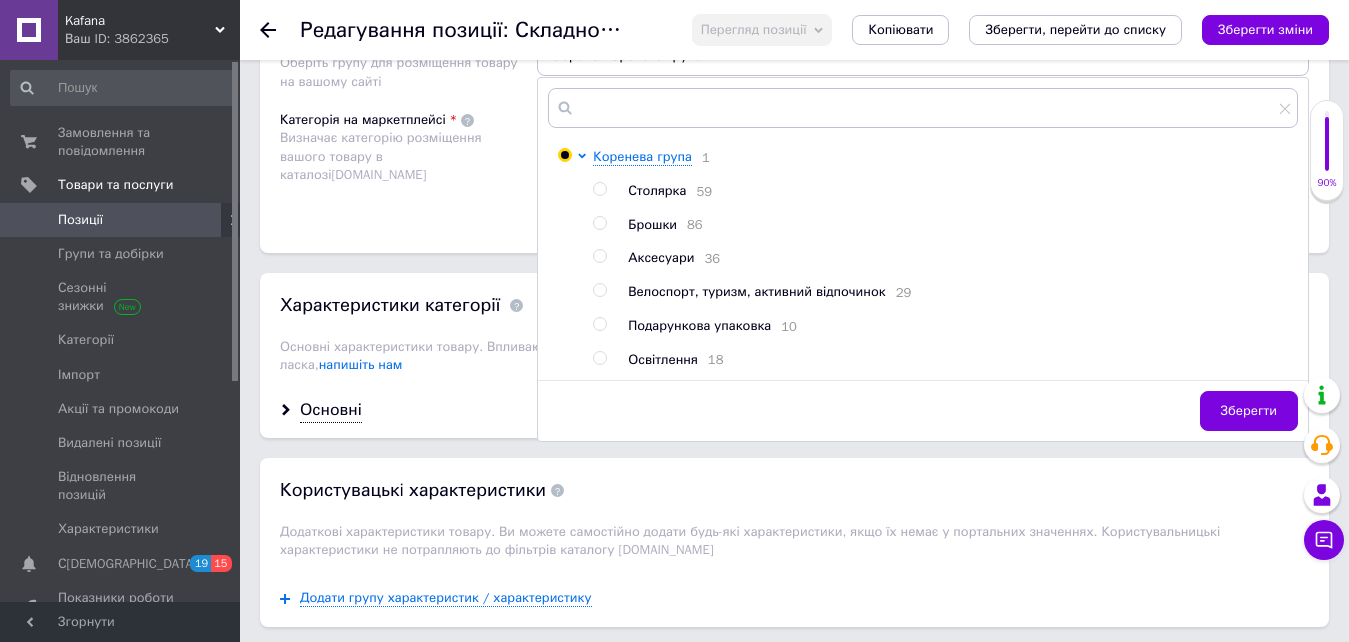 click at bounding box center (599, 256) 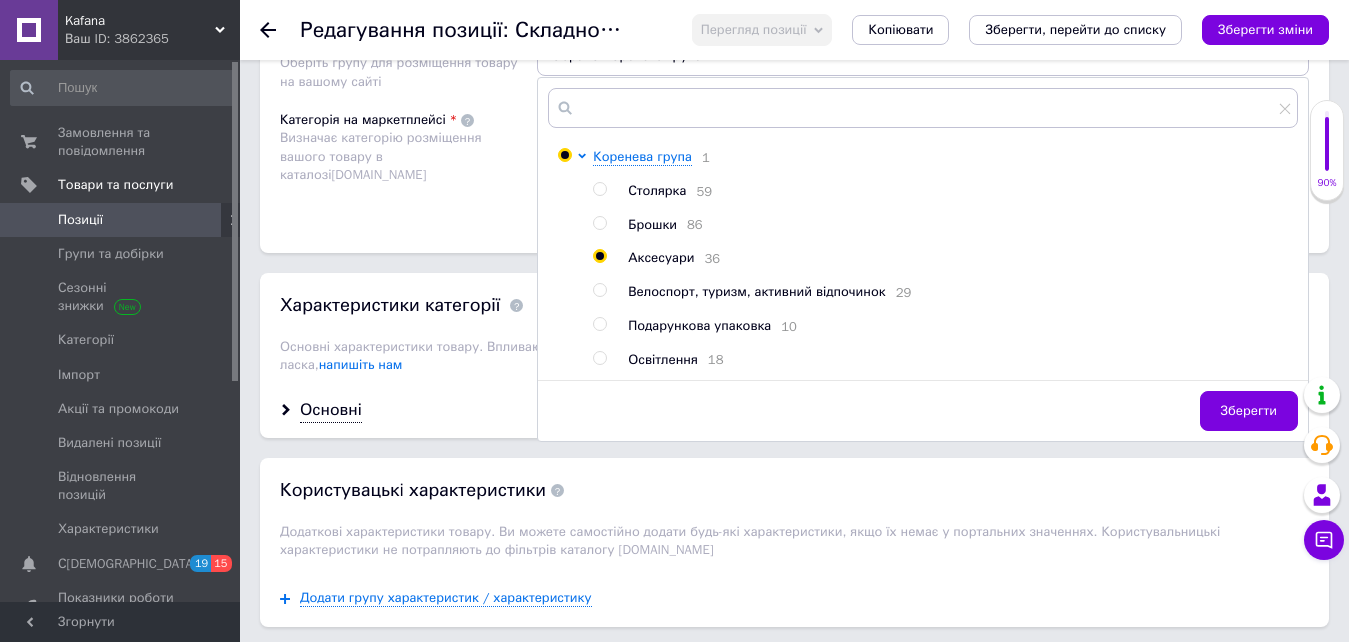 radio on "true" 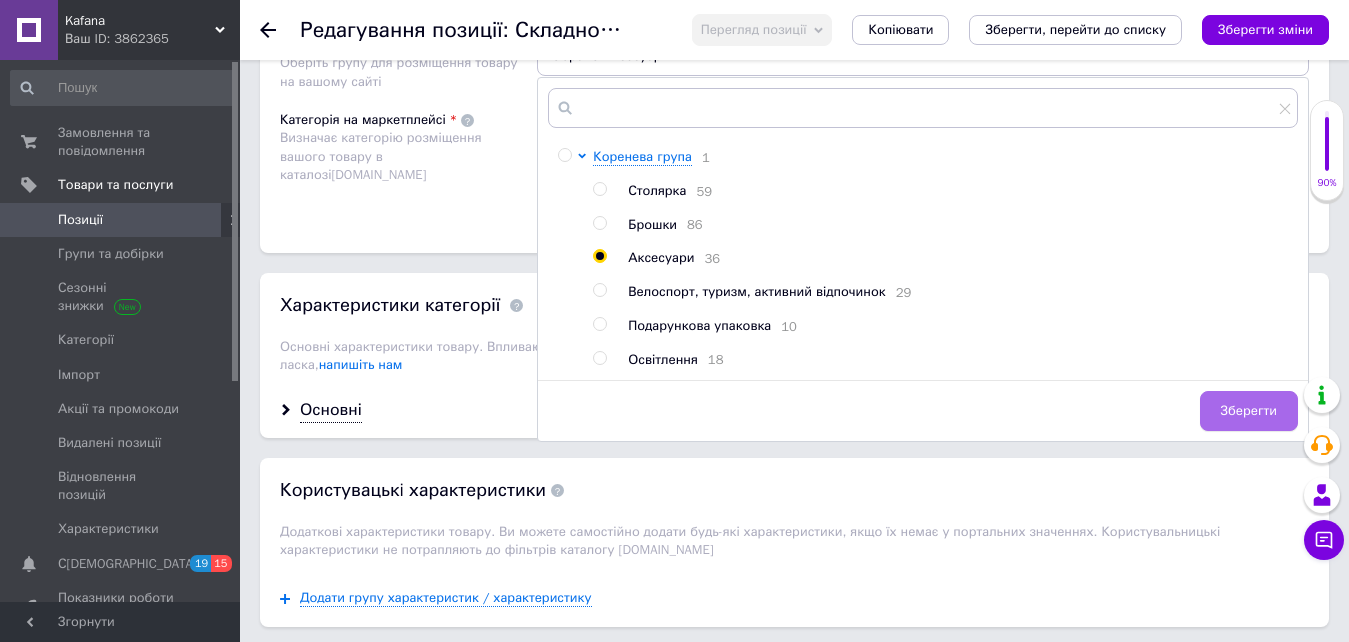 click on "Зберегти" at bounding box center (1249, 411) 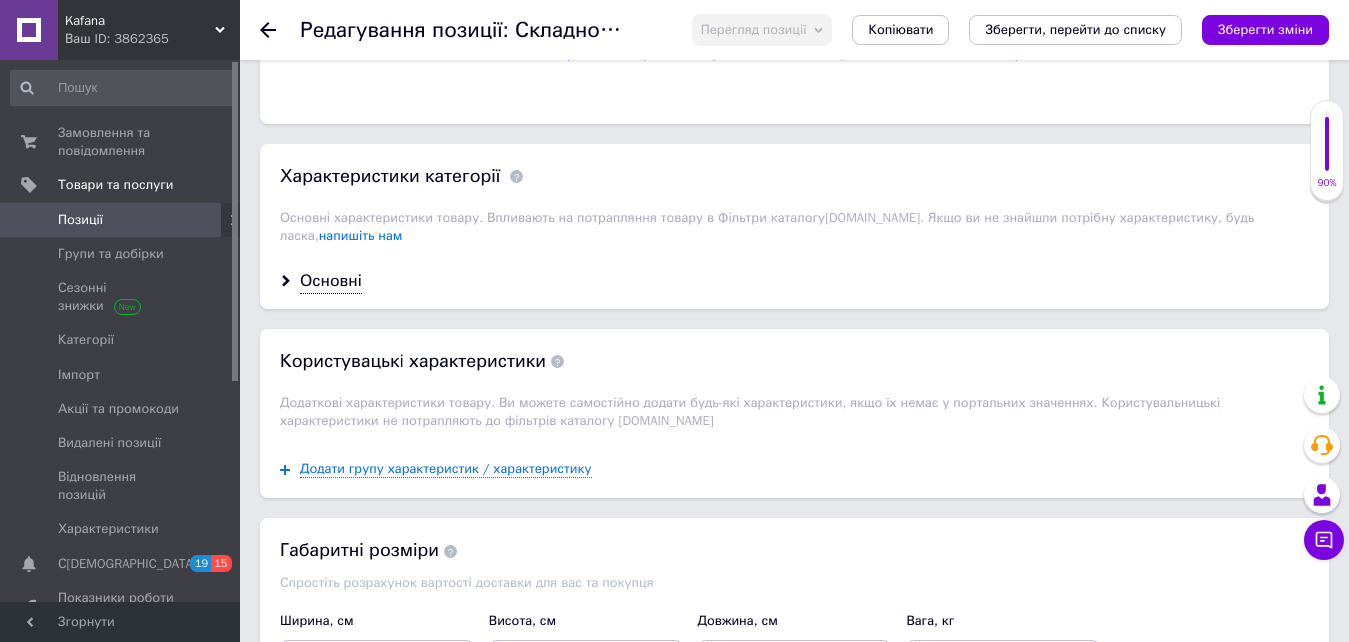 scroll, scrollTop: 1900, scrollLeft: 0, axis: vertical 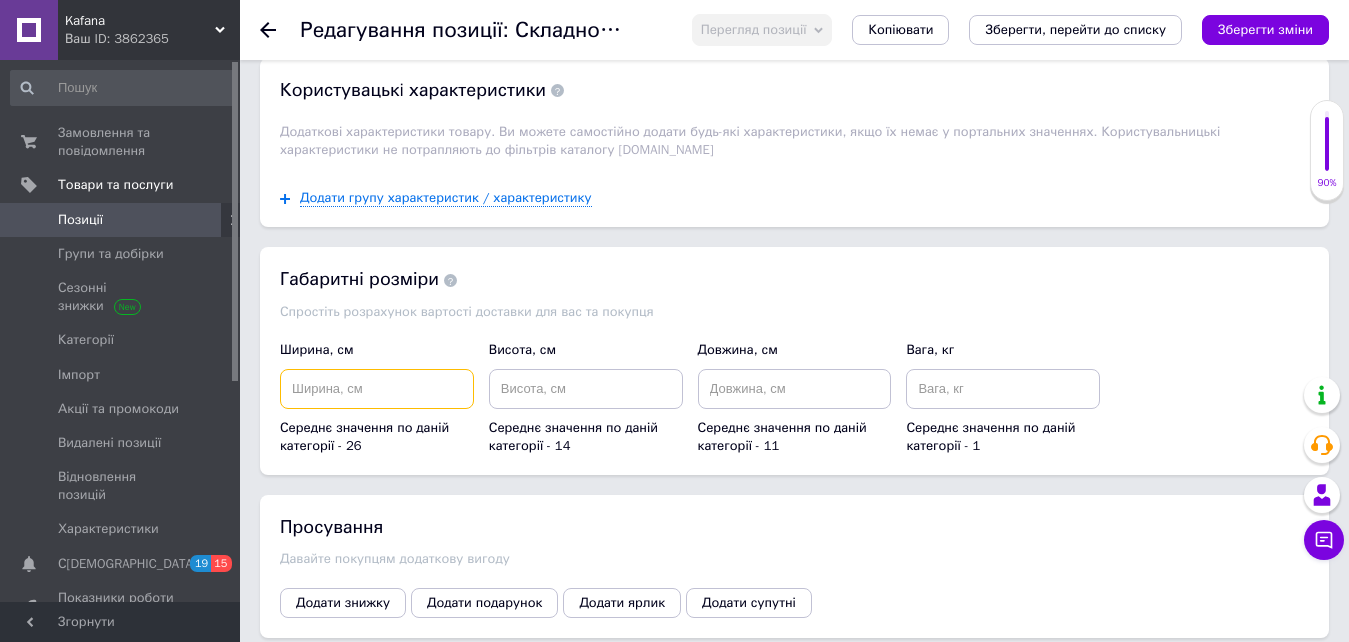 click at bounding box center [377, 389] 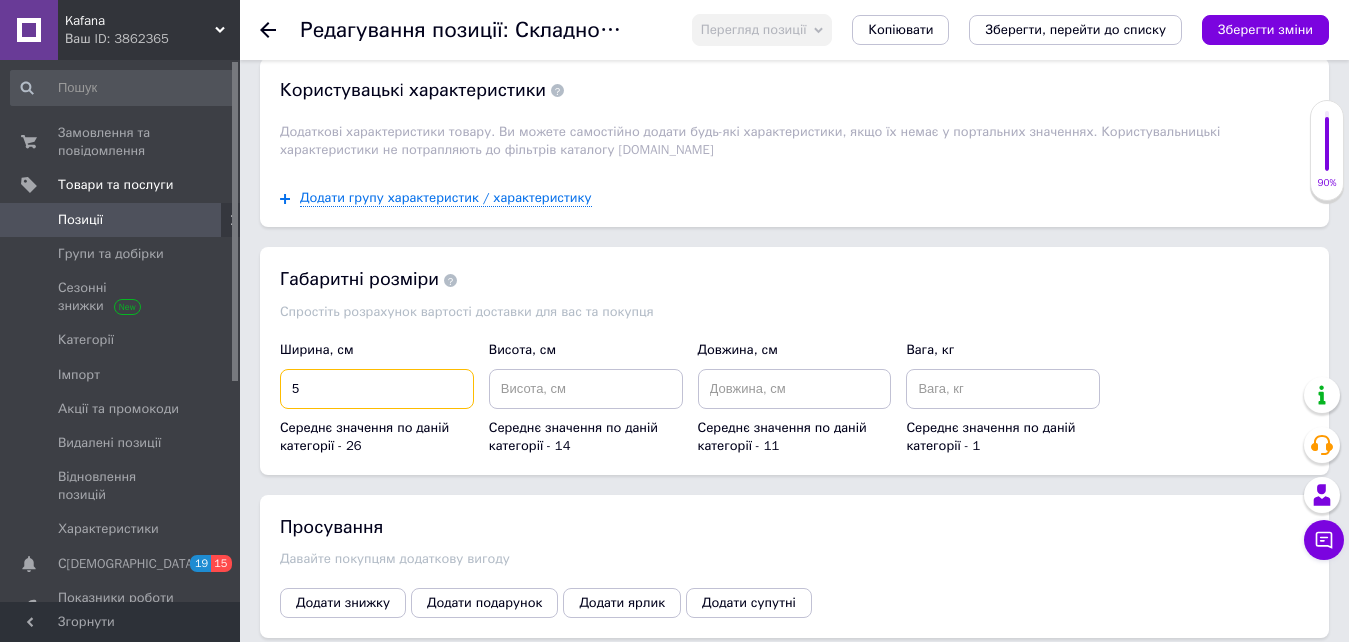 type on "5" 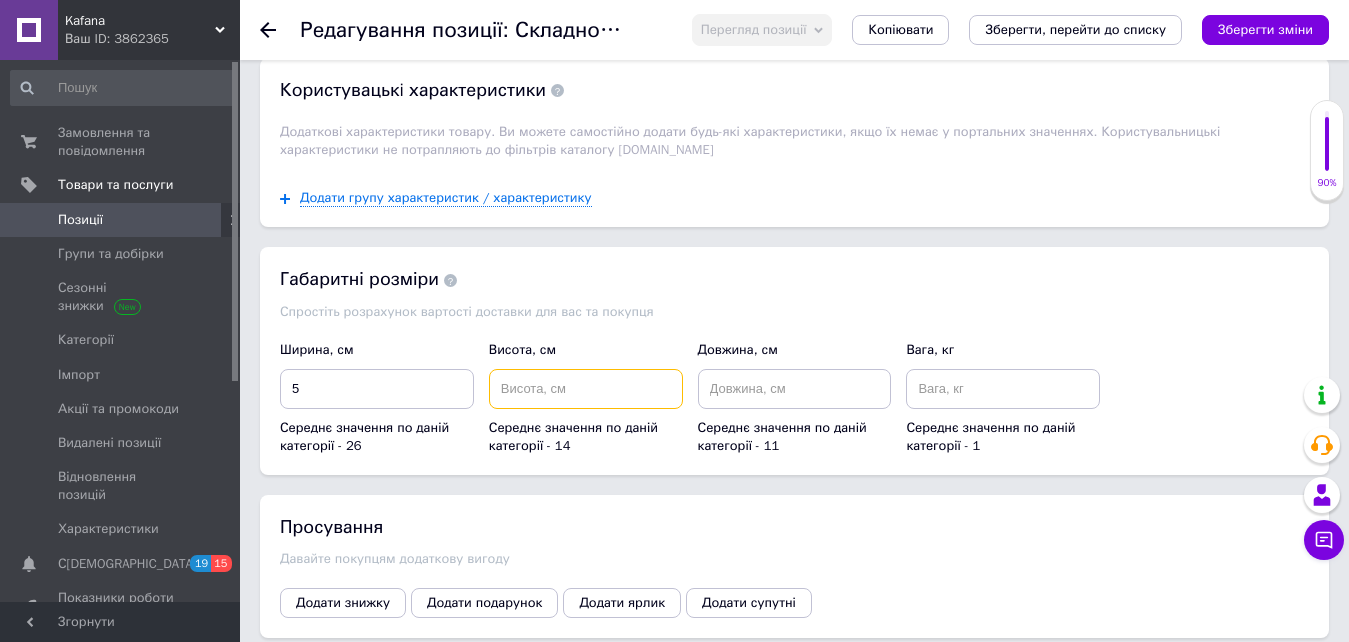 click at bounding box center (586, 389) 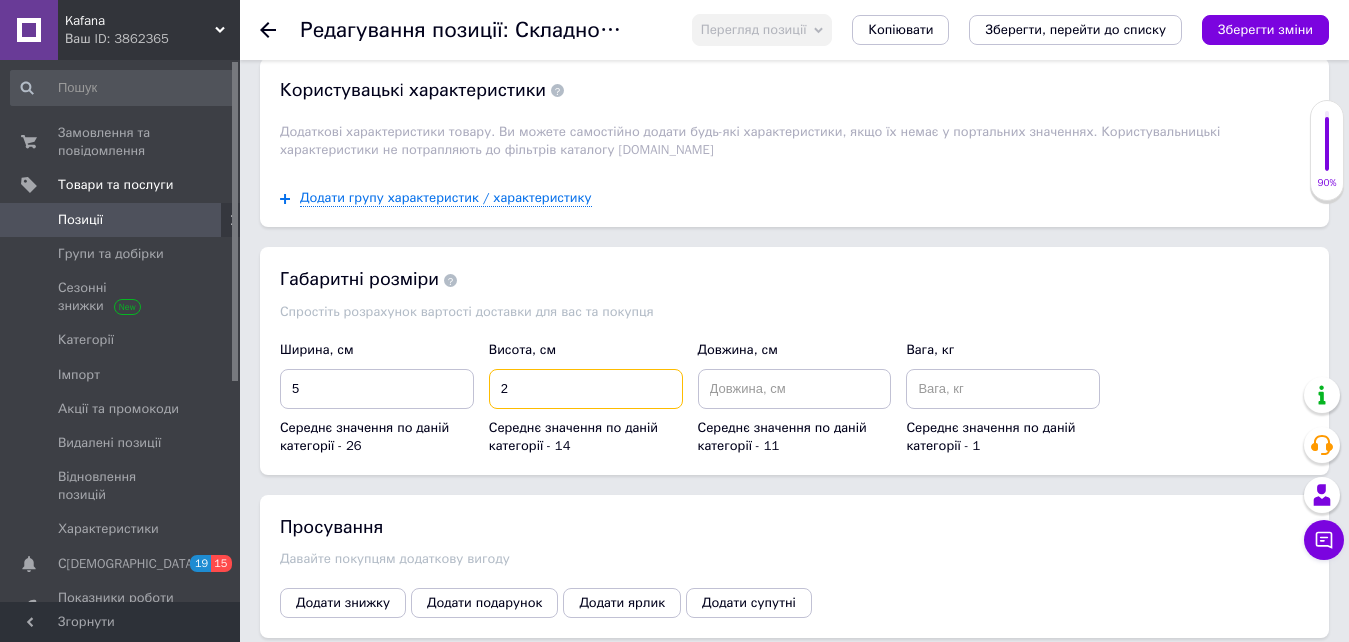 type on "2" 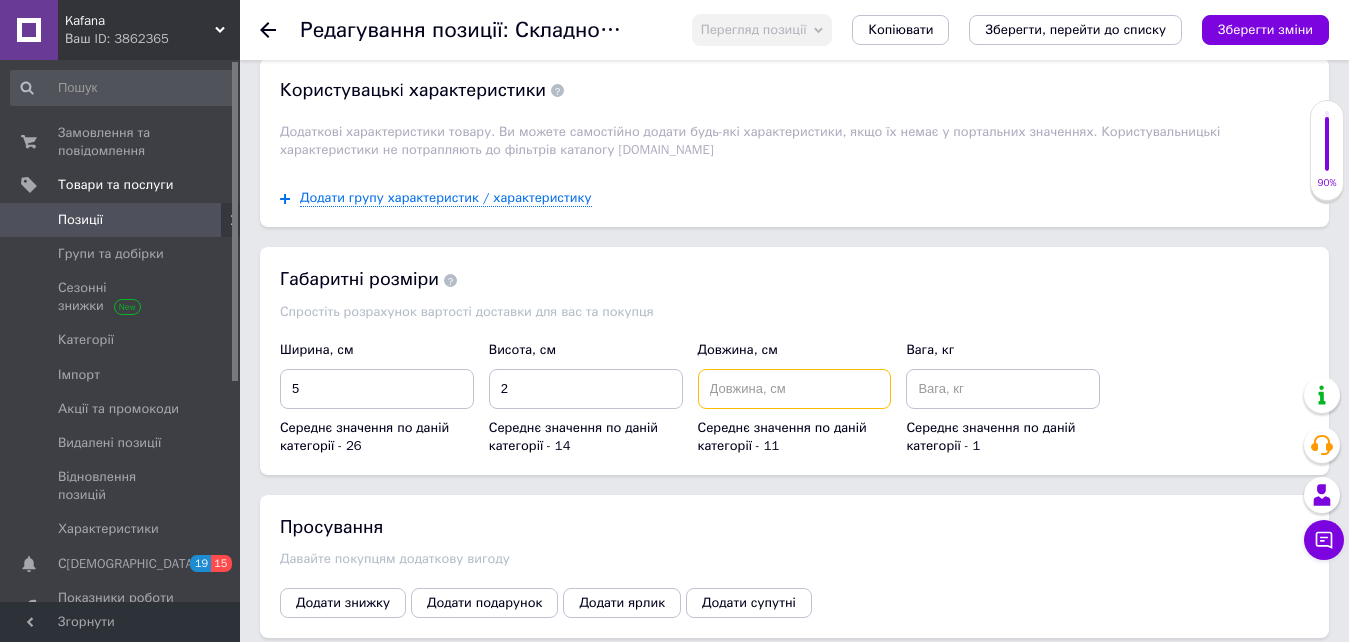 click at bounding box center [795, 389] 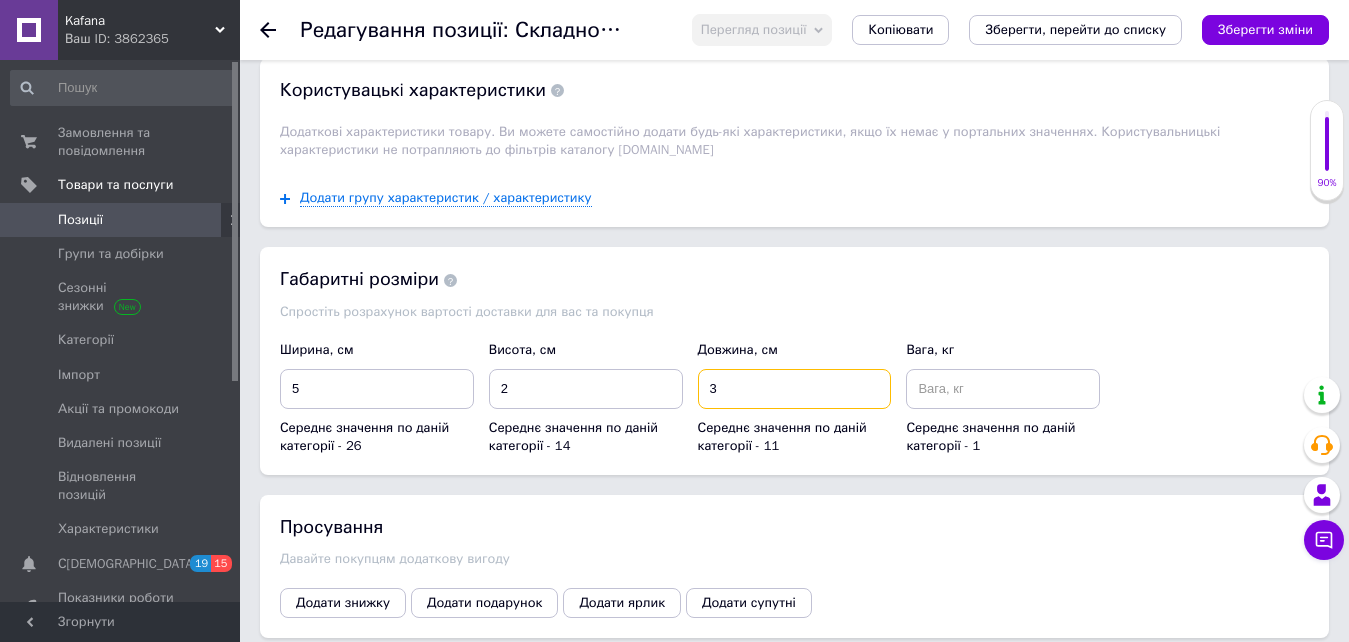 type on "3" 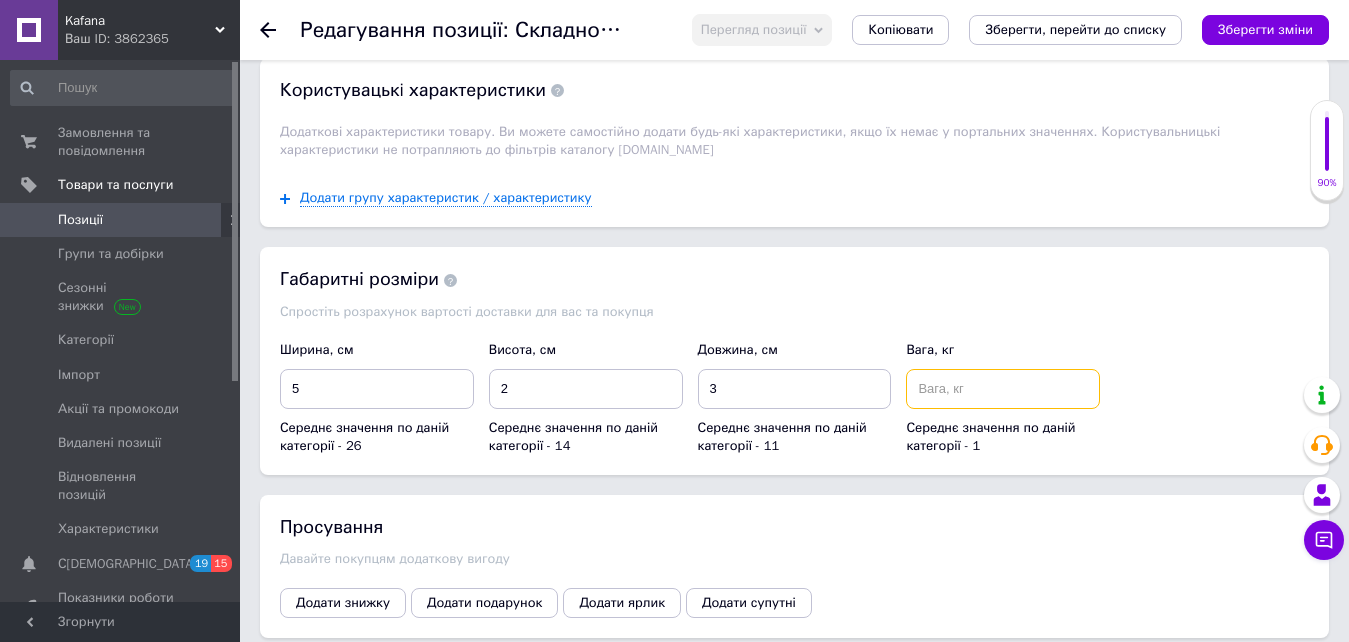 click at bounding box center (1003, 389) 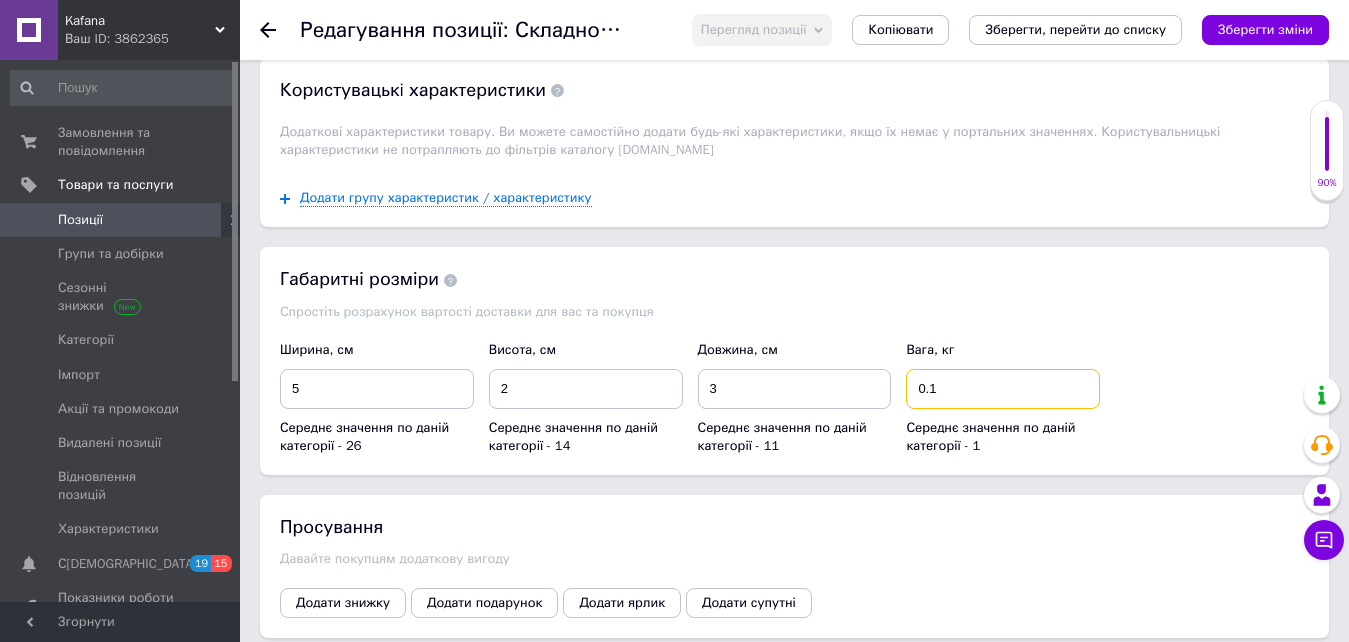 type on "0.1" 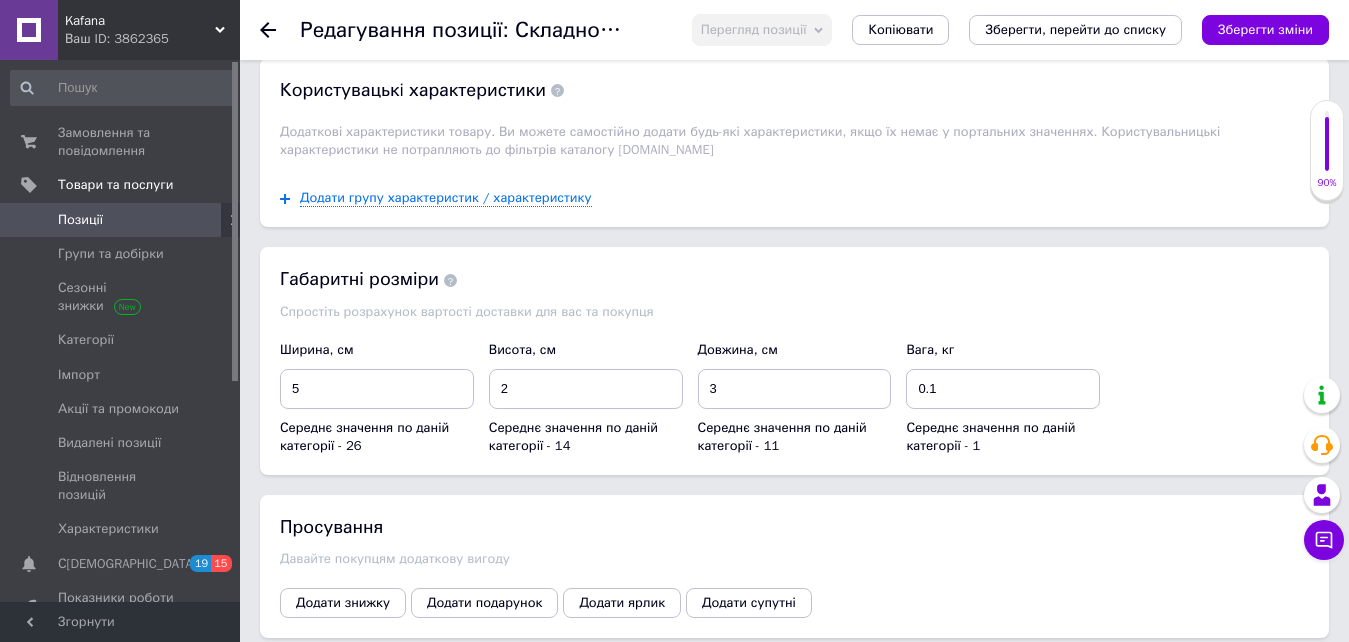 click on "Габаритні розміри Спростіть розрахунок вартості доставки для вас та покупця Ширина, см 5 Середнє значення по даній категорії - 26 Висота, см 2 Середнє значення по даній категорії - 14 Довжина, см 3 Середнє значення по даній категорії - 11 Вага, кг 0.1 Середнє значення по даній категорії - 1" at bounding box center [794, 361] 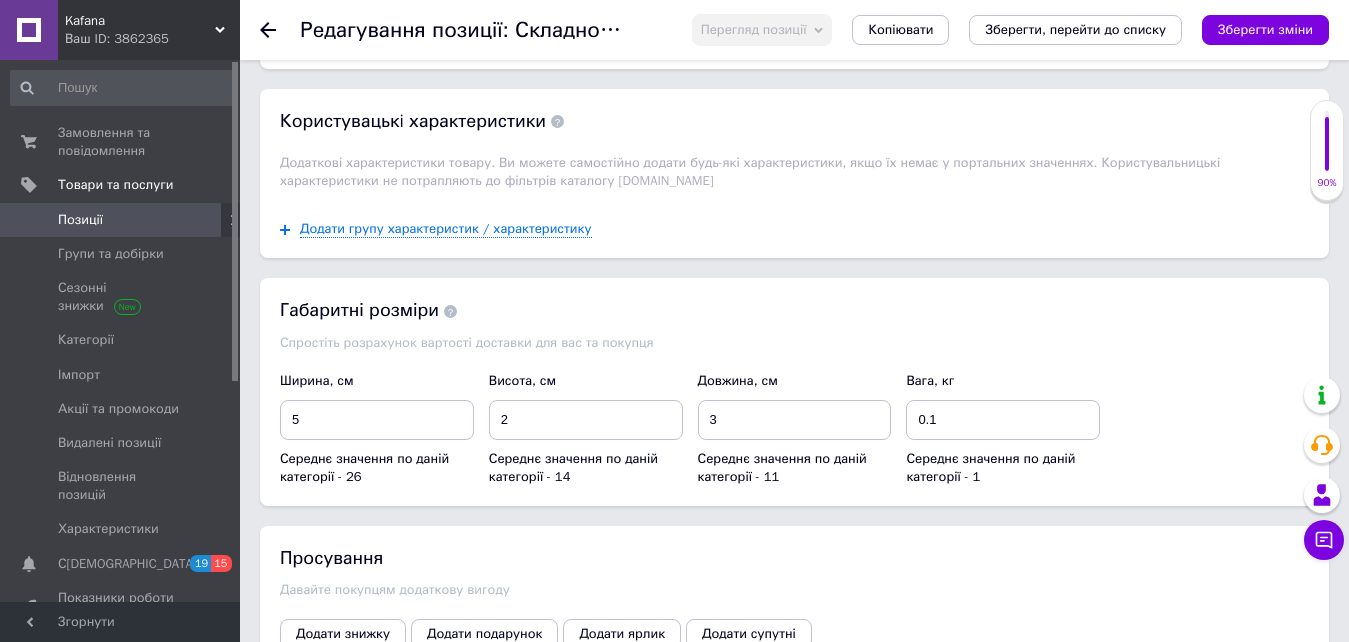 scroll, scrollTop: 2069, scrollLeft: 0, axis: vertical 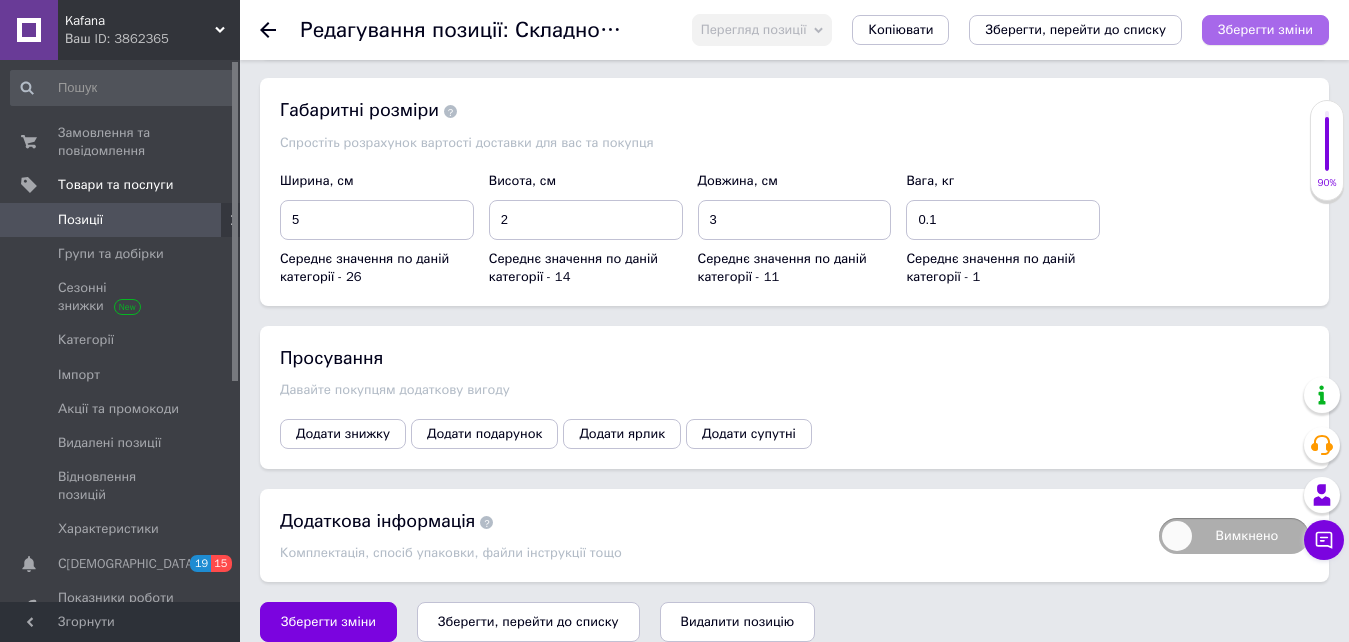 click on "Зберегти зміни" at bounding box center [1265, 30] 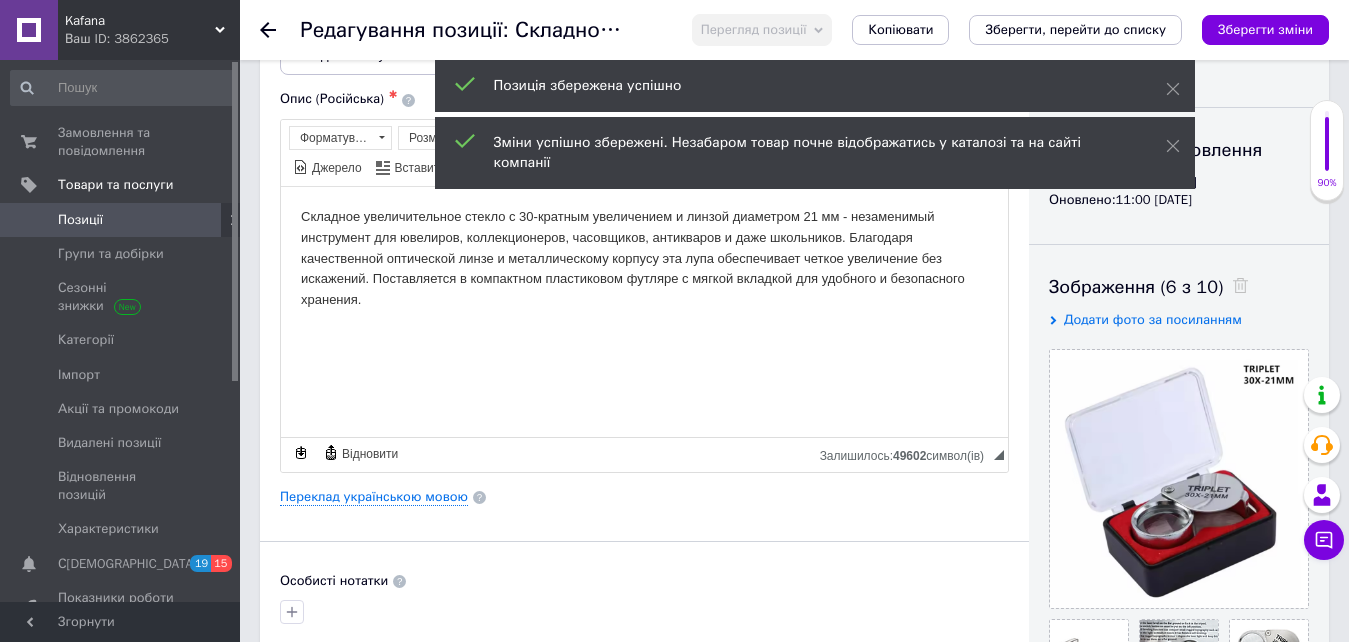 scroll, scrollTop: 0, scrollLeft: 0, axis: both 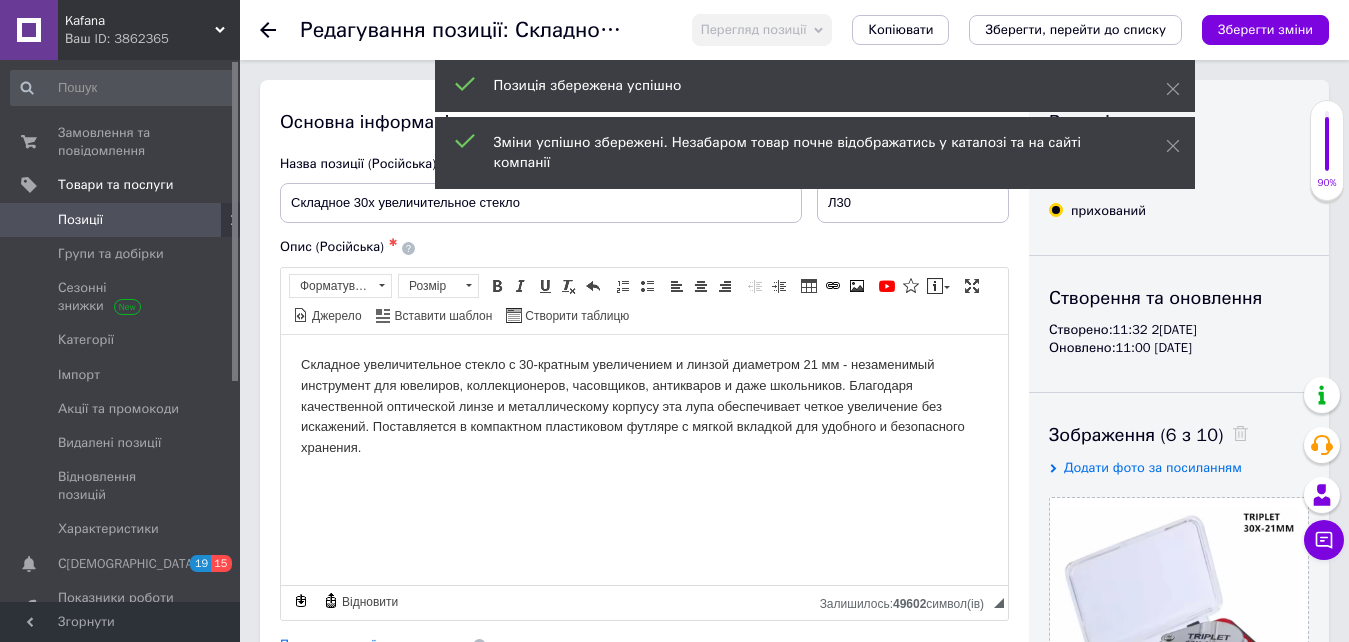 click on "Позиція збережена успішно Зміни успішно збережені. Незабаром товар почне відображатись у каталозі та на сайті компанії" at bounding box center (815, 127) 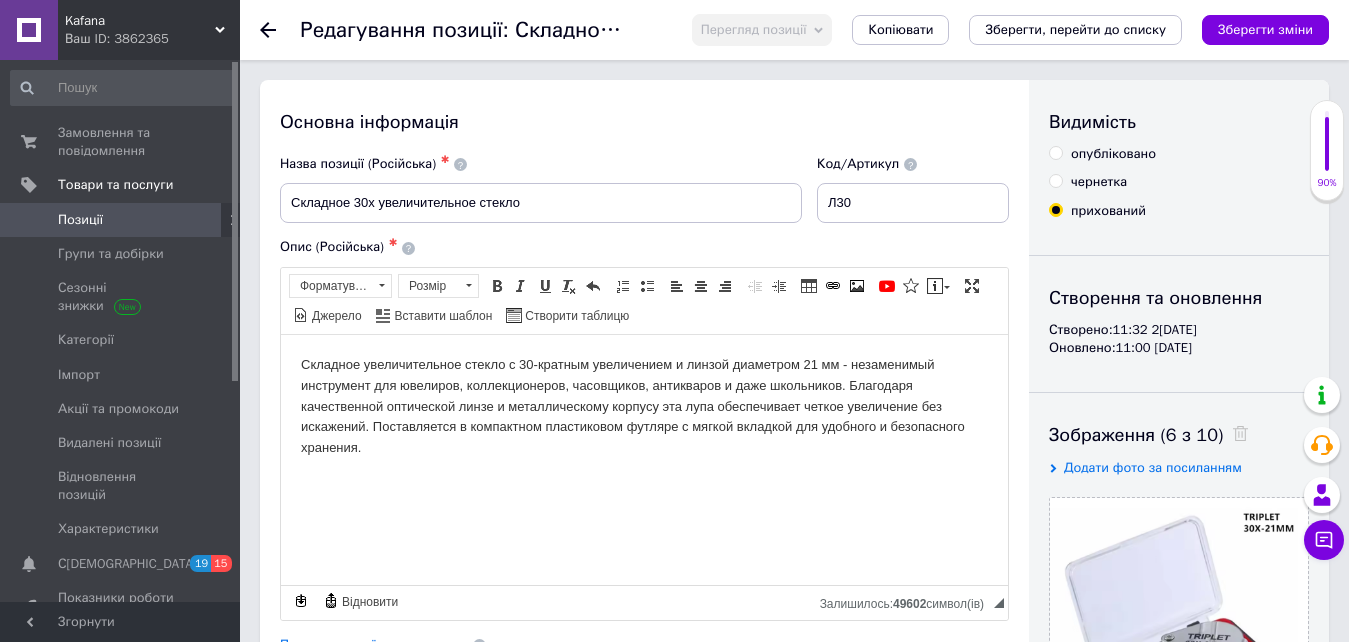 click on "опубліковано" at bounding box center (1113, 154) 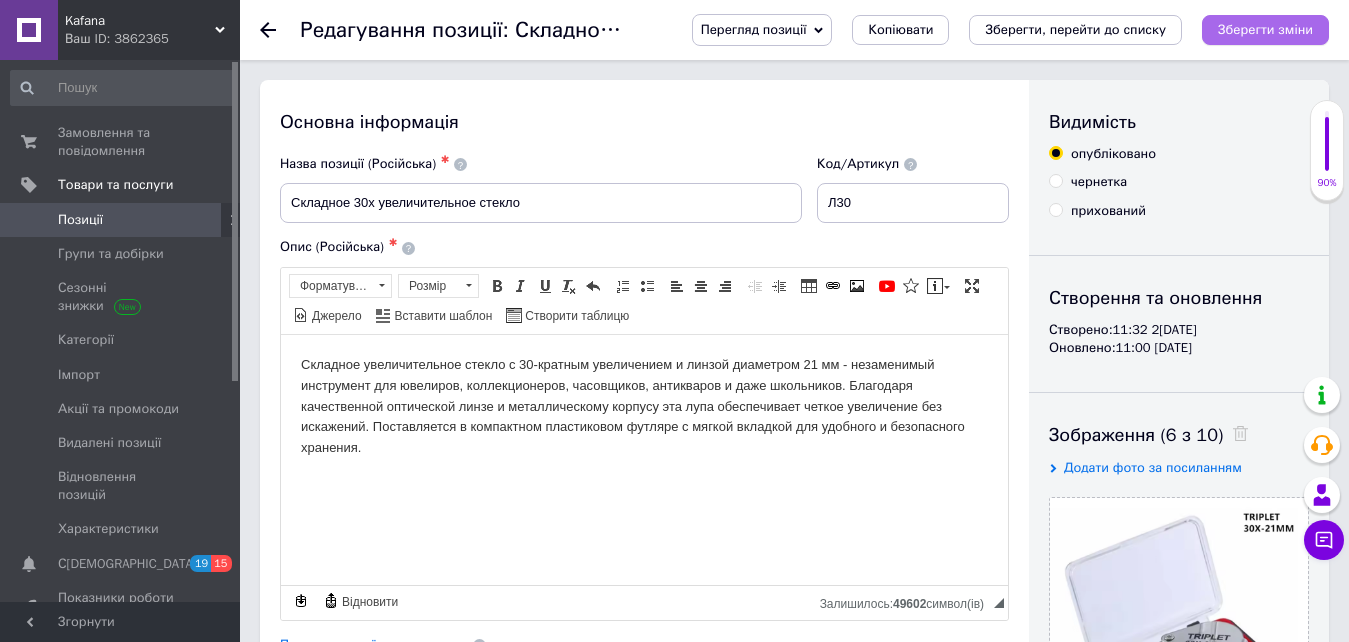 click on "Зберегти зміни" at bounding box center (1265, 29) 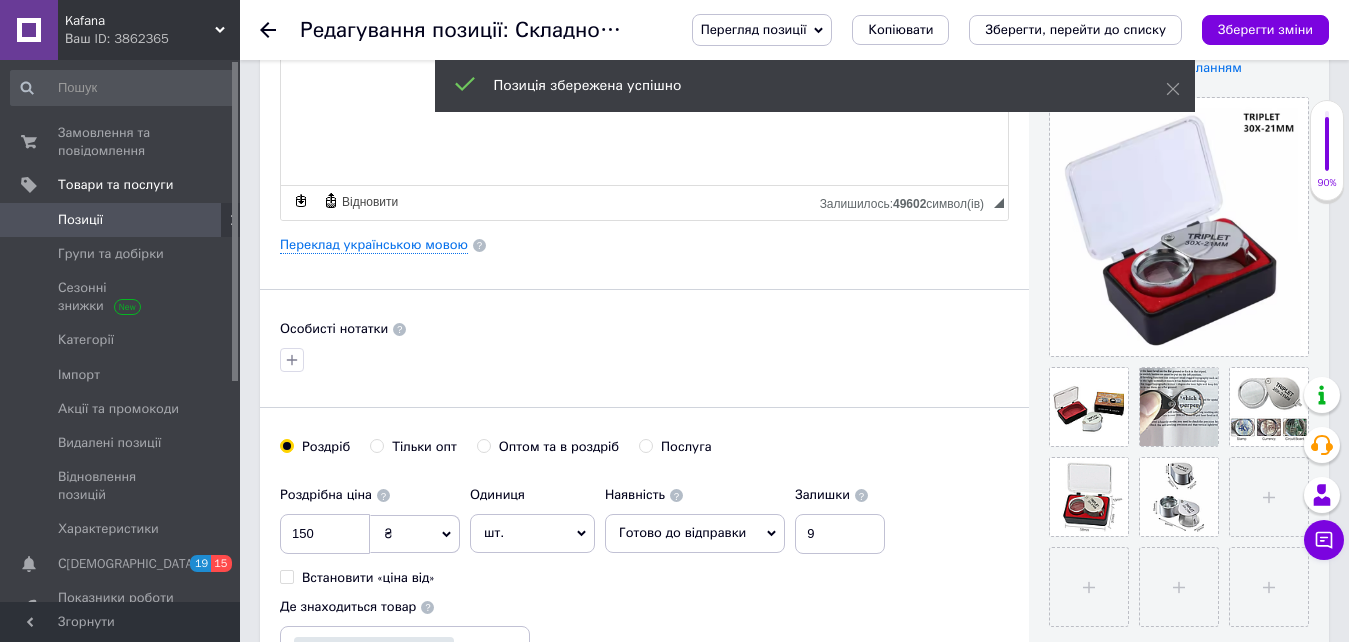 scroll, scrollTop: 0, scrollLeft: 0, axis: both 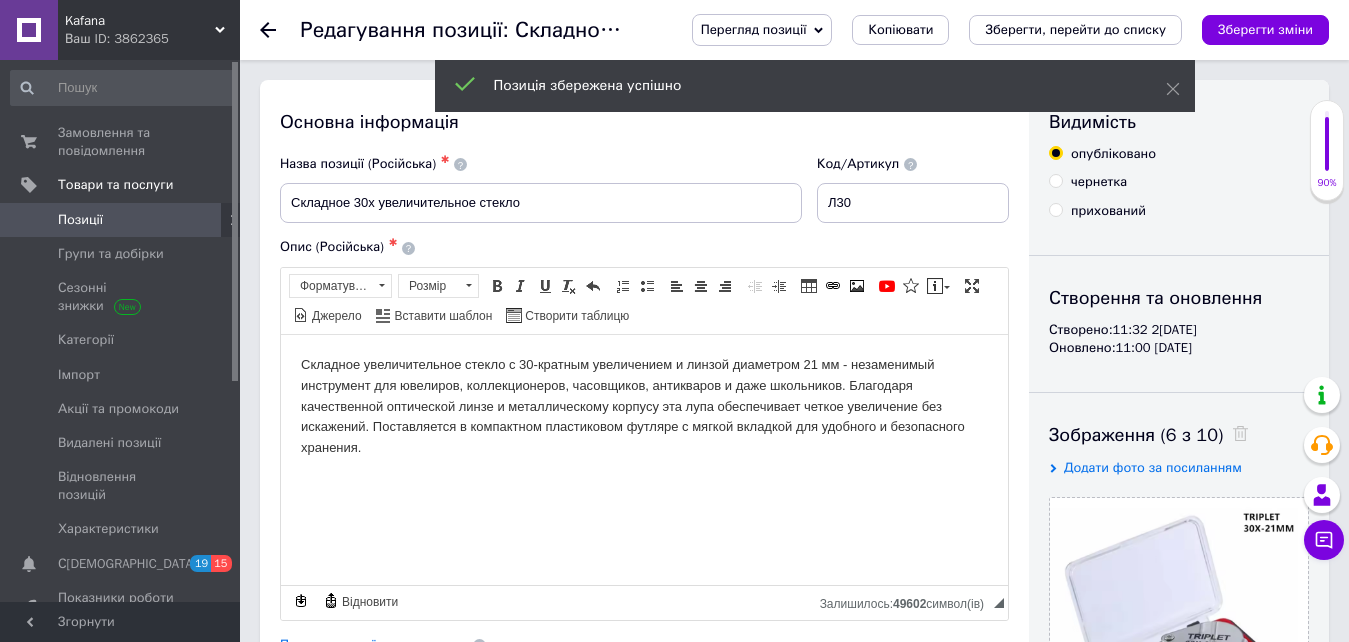 click on "Позиції" at bounding box center [123, 220] 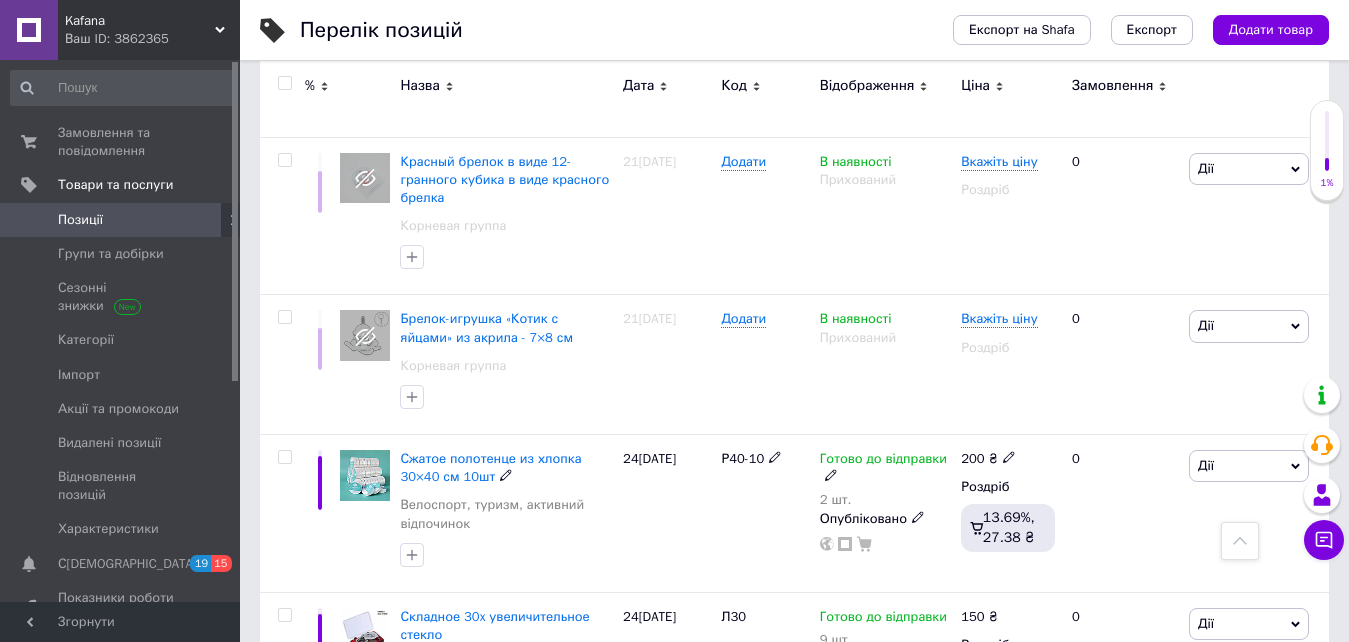 scroll, scrollTop: 400, scrollLeft: 0, axis: vertical 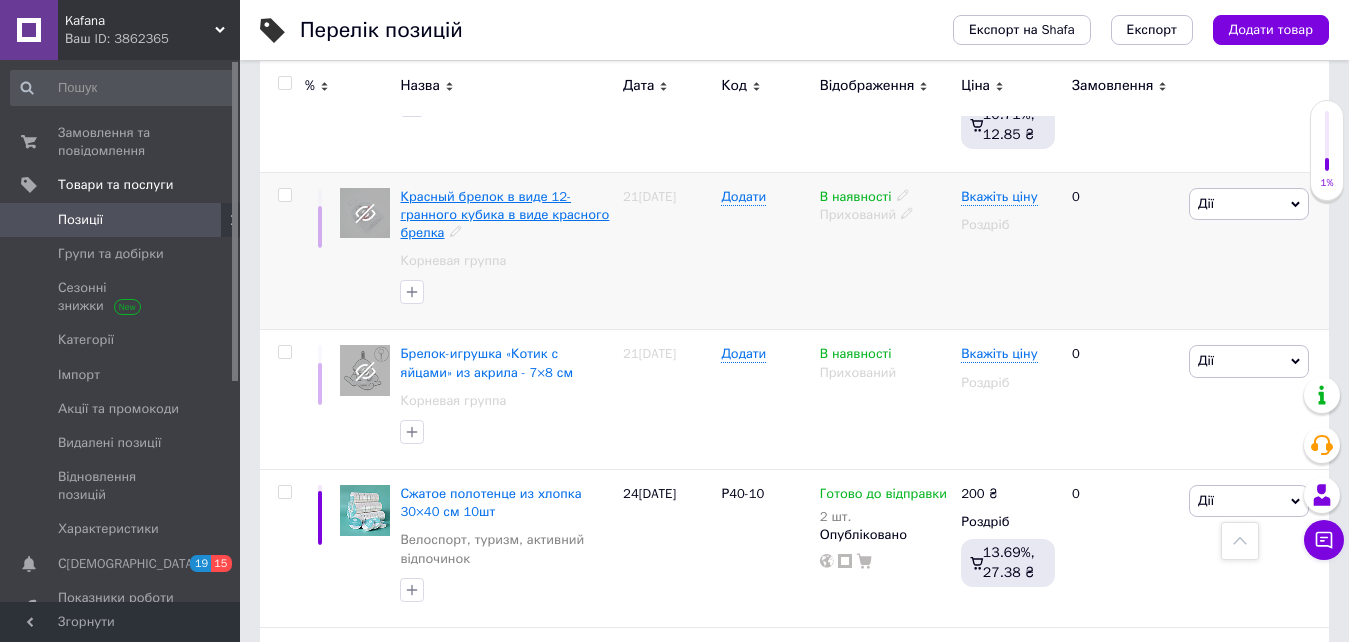 click on "Красный брелок в виде 12-гранного кубика в виде красного брелка" at bounding box center [504, 214] 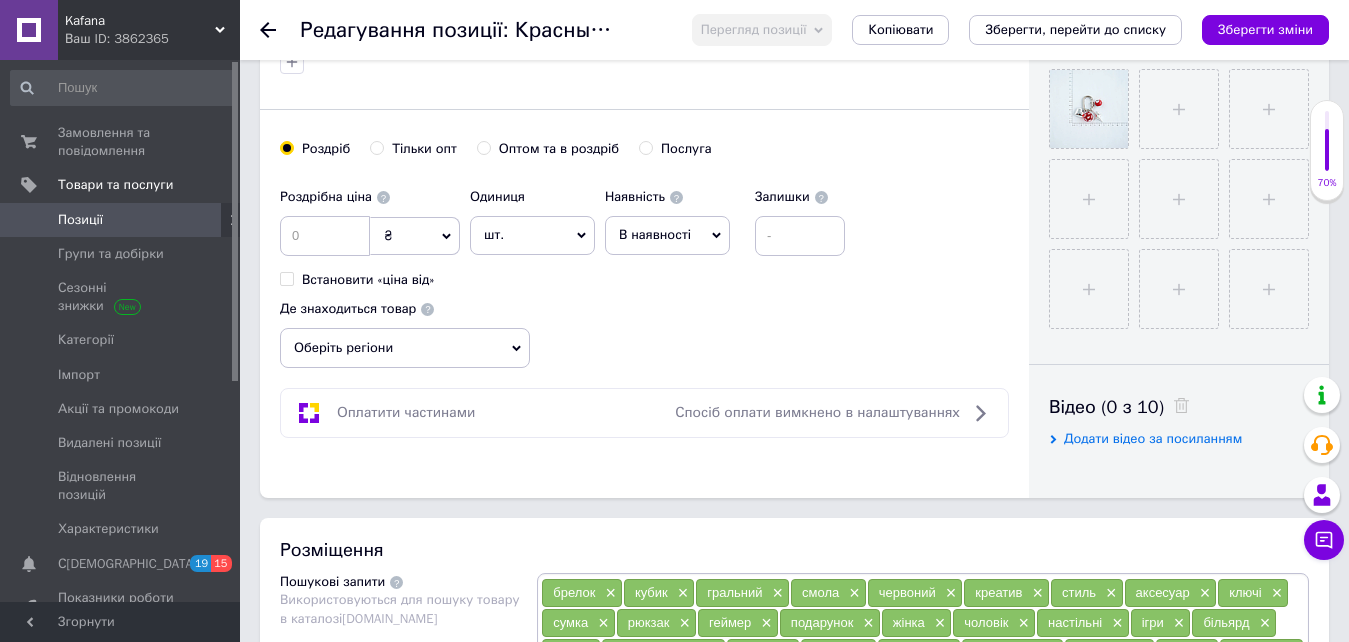 scroll, scrollTop: 700, scrollLeft: 0, axis: vertical 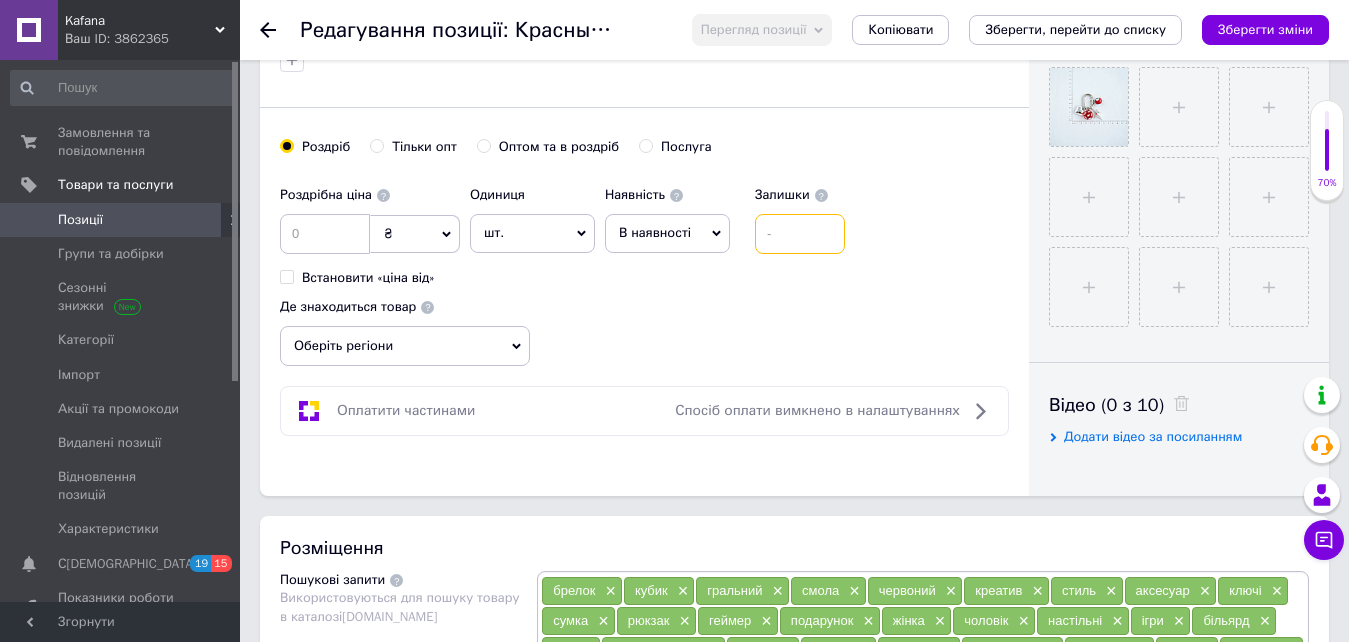 drag, startPoint x: 758, startPoint y: 235, endPoint x: 778, endPoint y: 236, distance: 20.024984 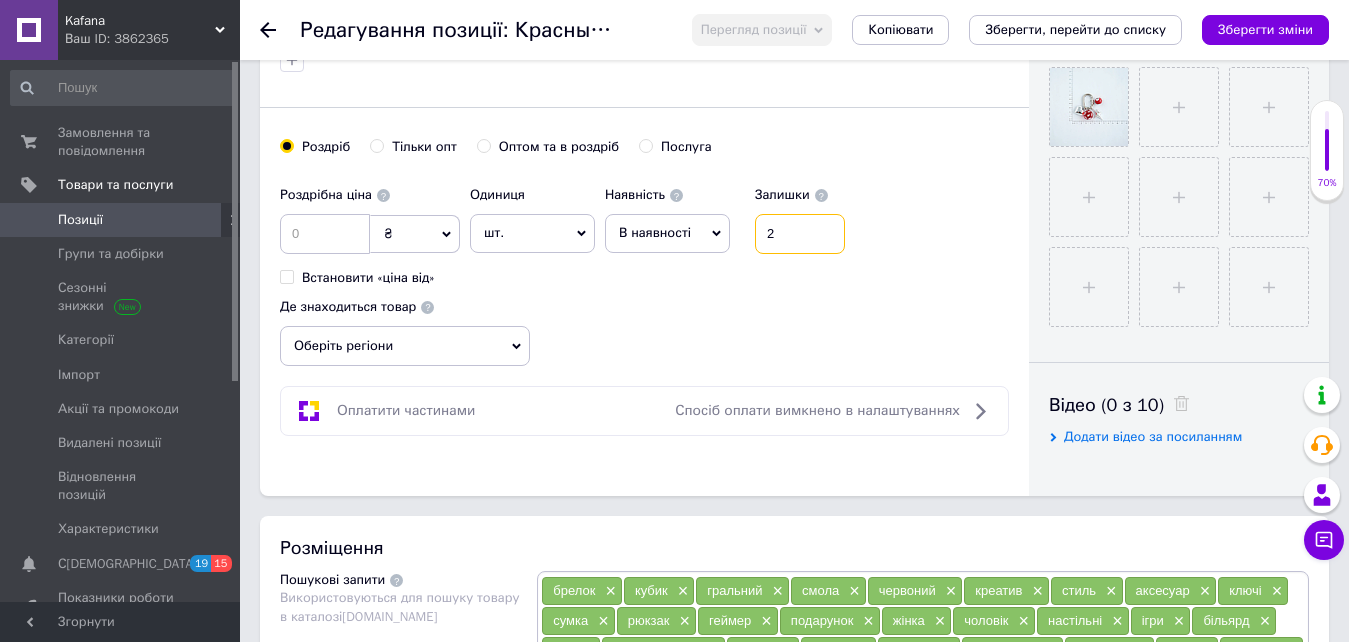 type on "2" 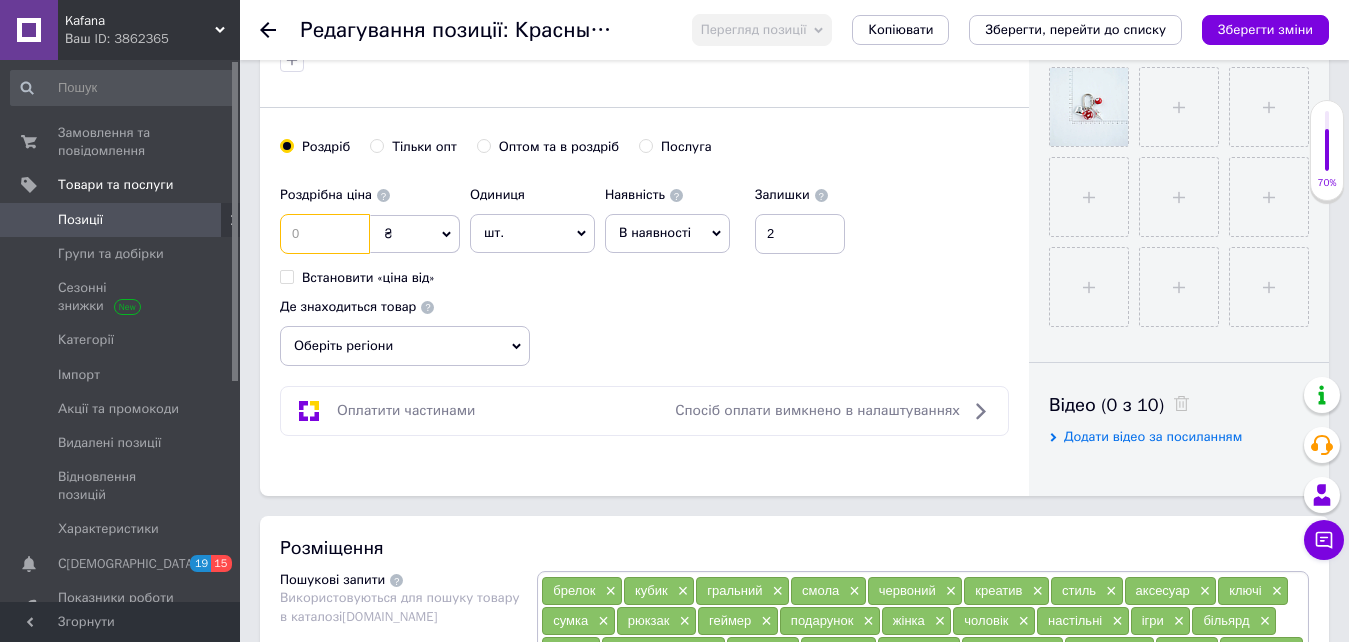 click at bounding box center [325, 234] 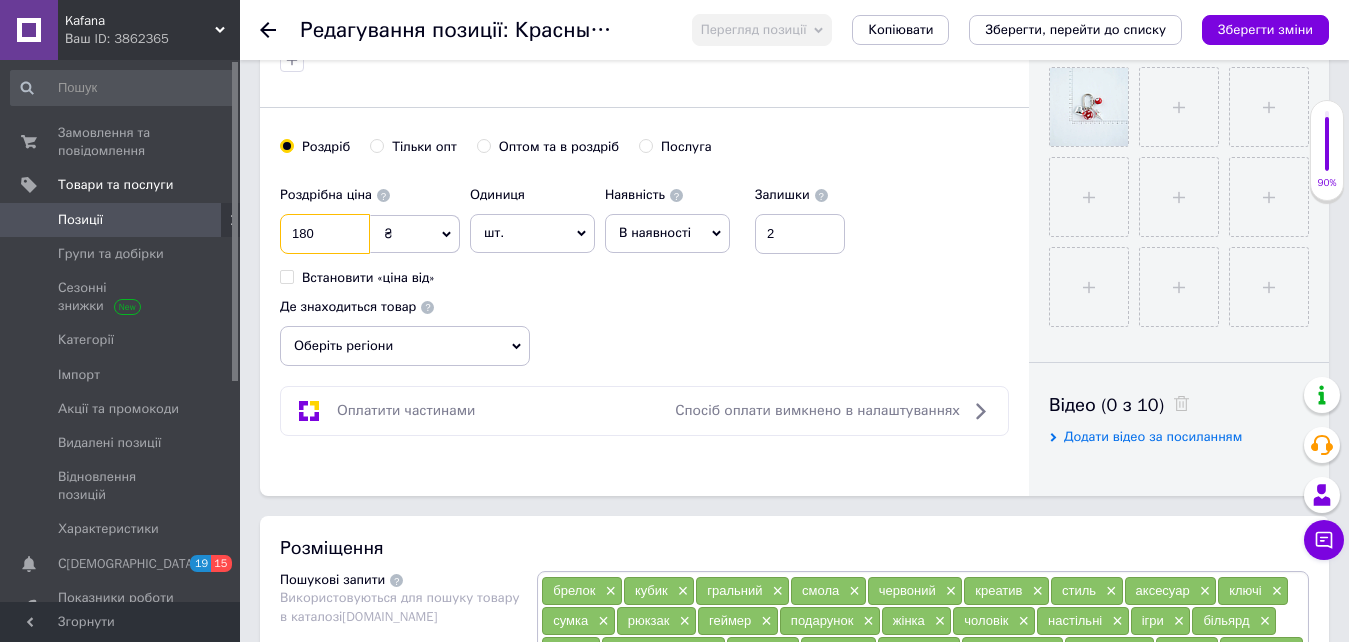 type on "180" 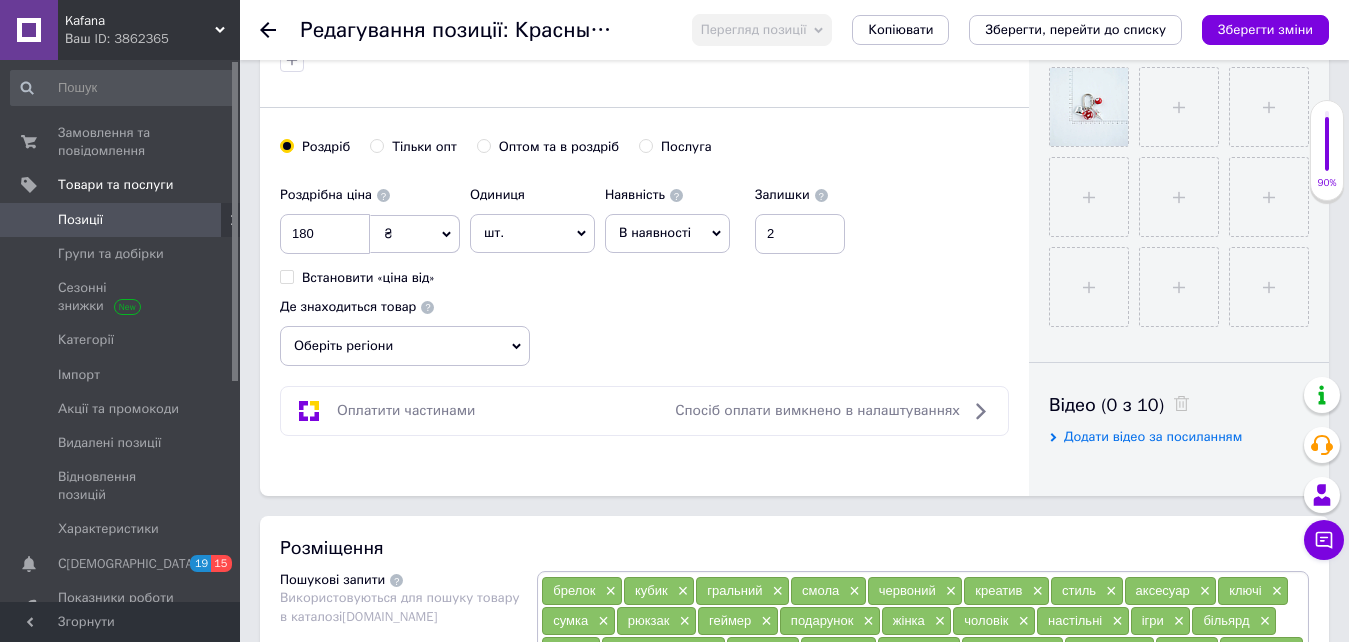click on "В наявності" at bounding box center [655, 232] 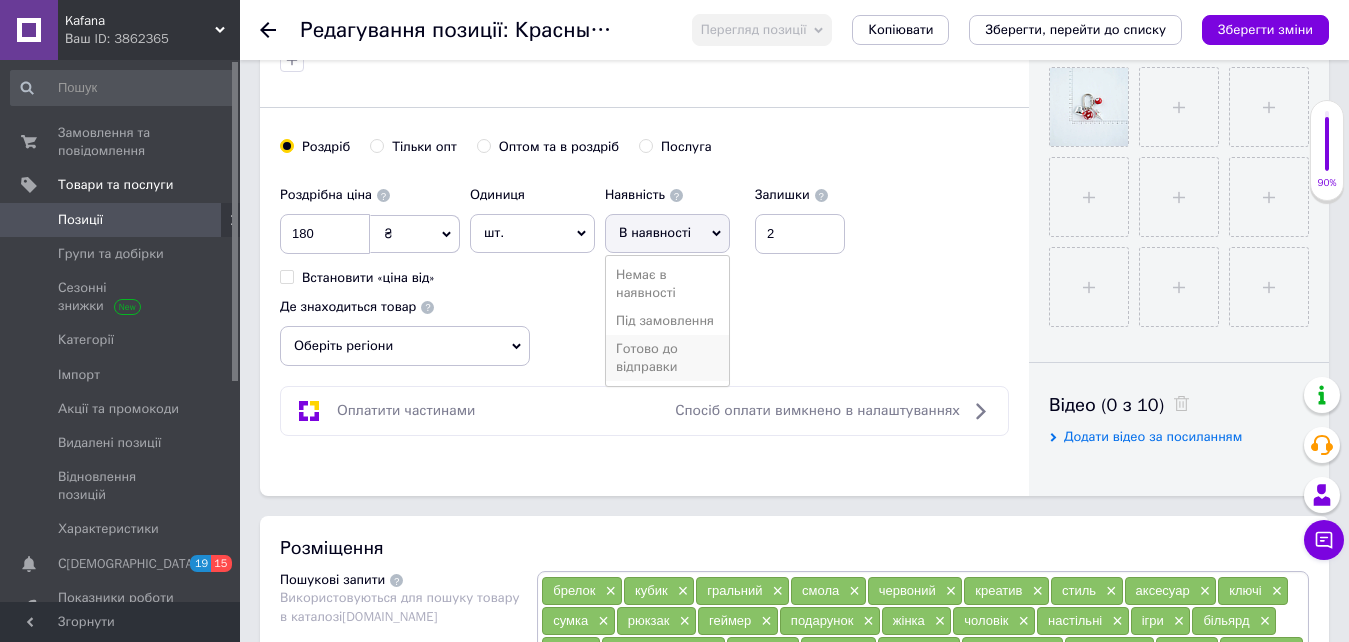 click on "Готово до відправки" at bounding box center [667, 358] 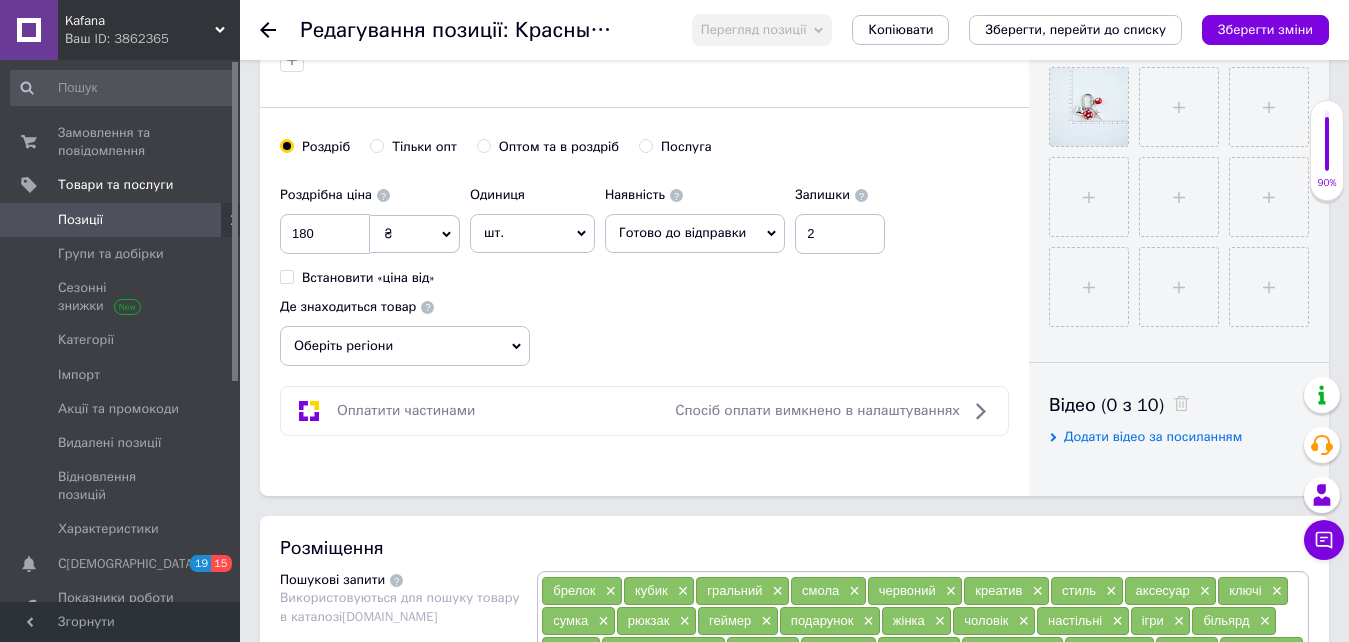 click on "Оберіть регіони" at bounding box center (405, 346) 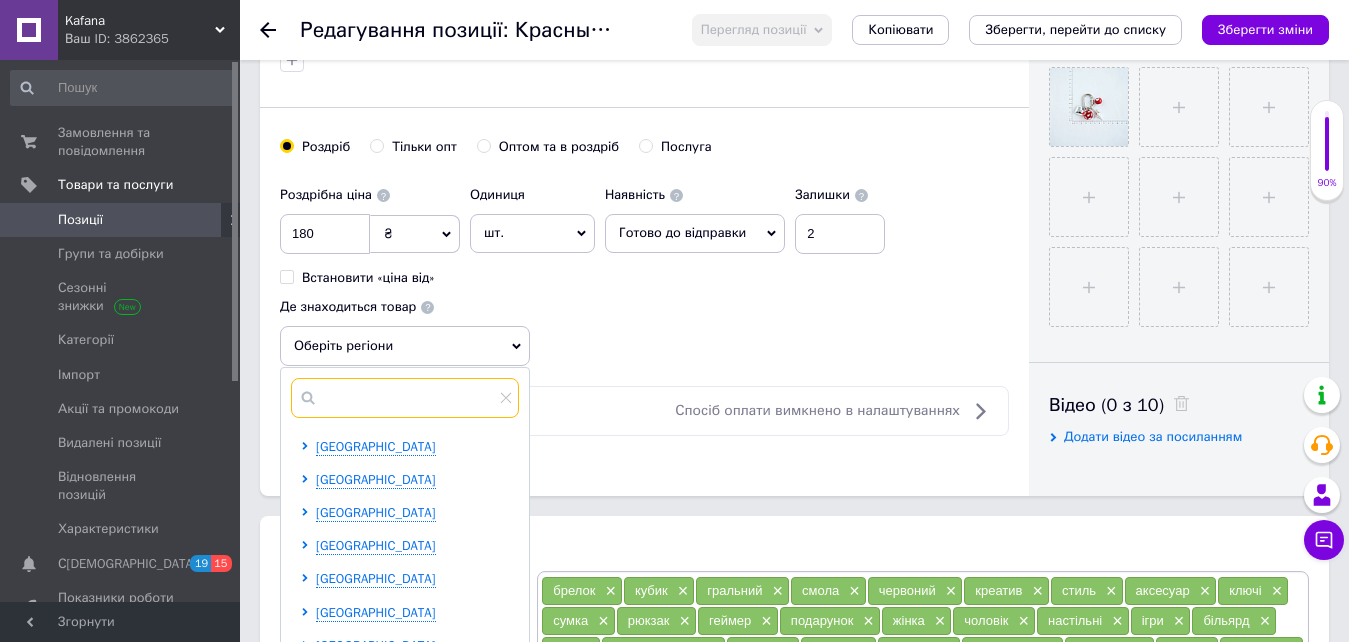 click at bounding box center (405, 398) 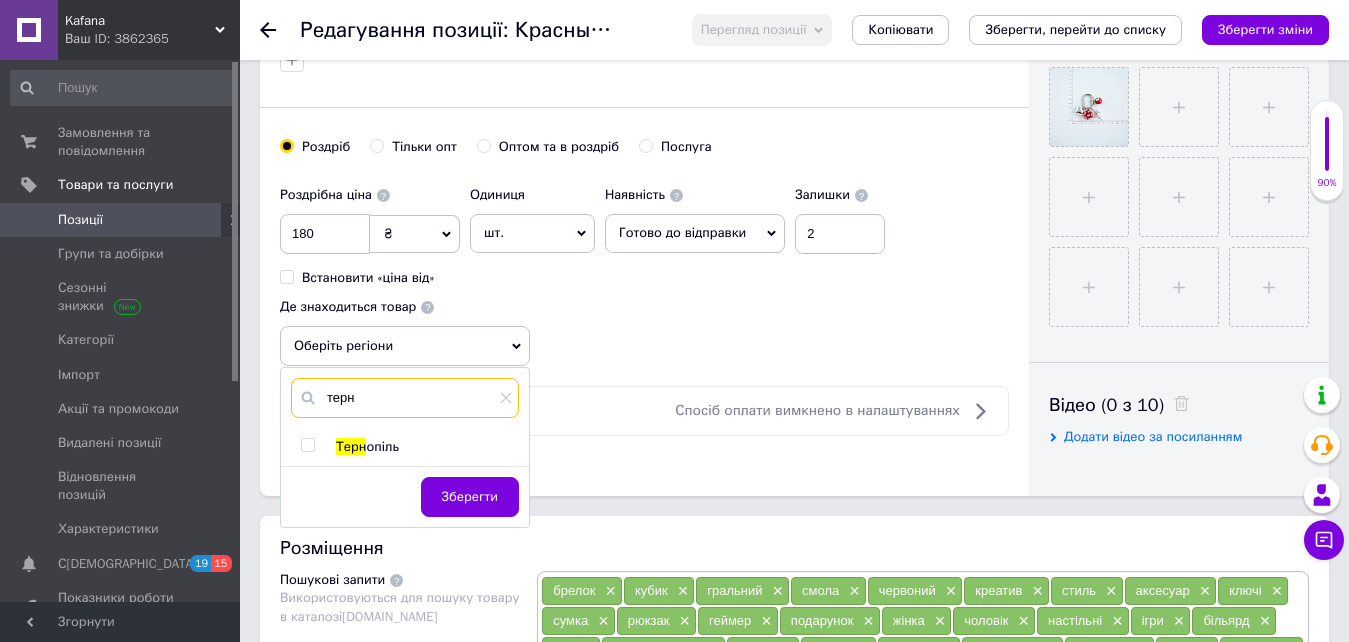 type on "терн" 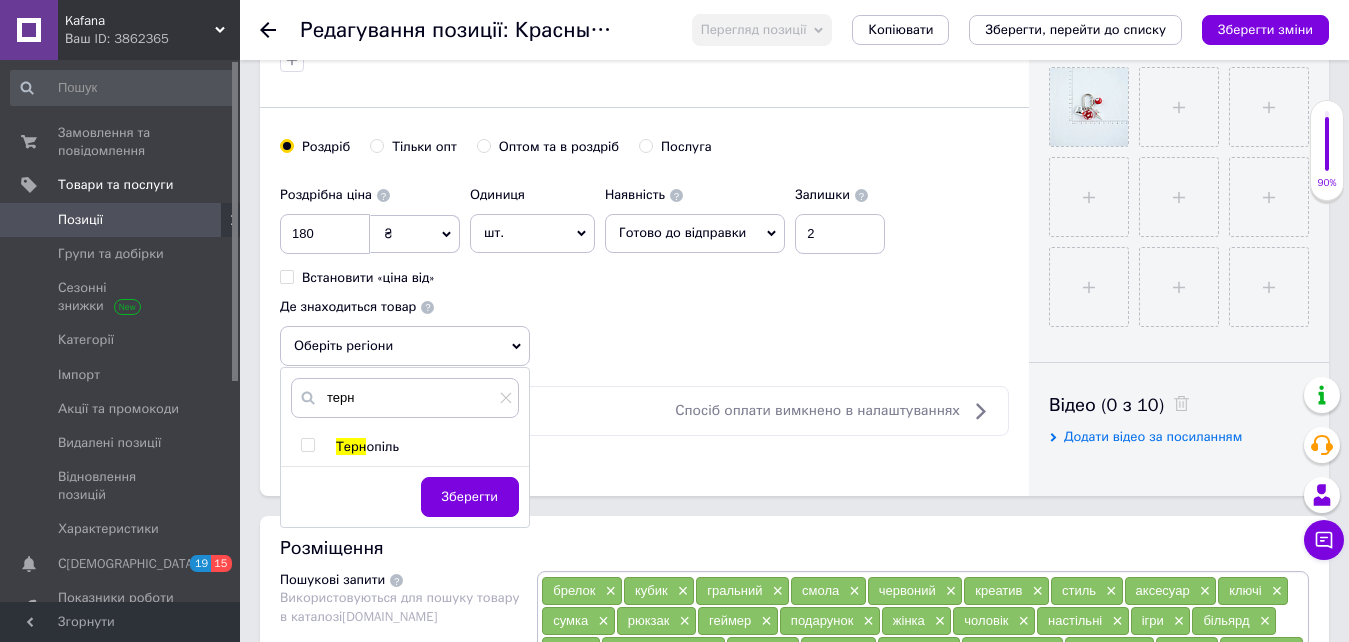 drag, startPoint x: 299, startPoint y: 448, endPoint x: 310, endPoint y: 446, distance: 11.18034 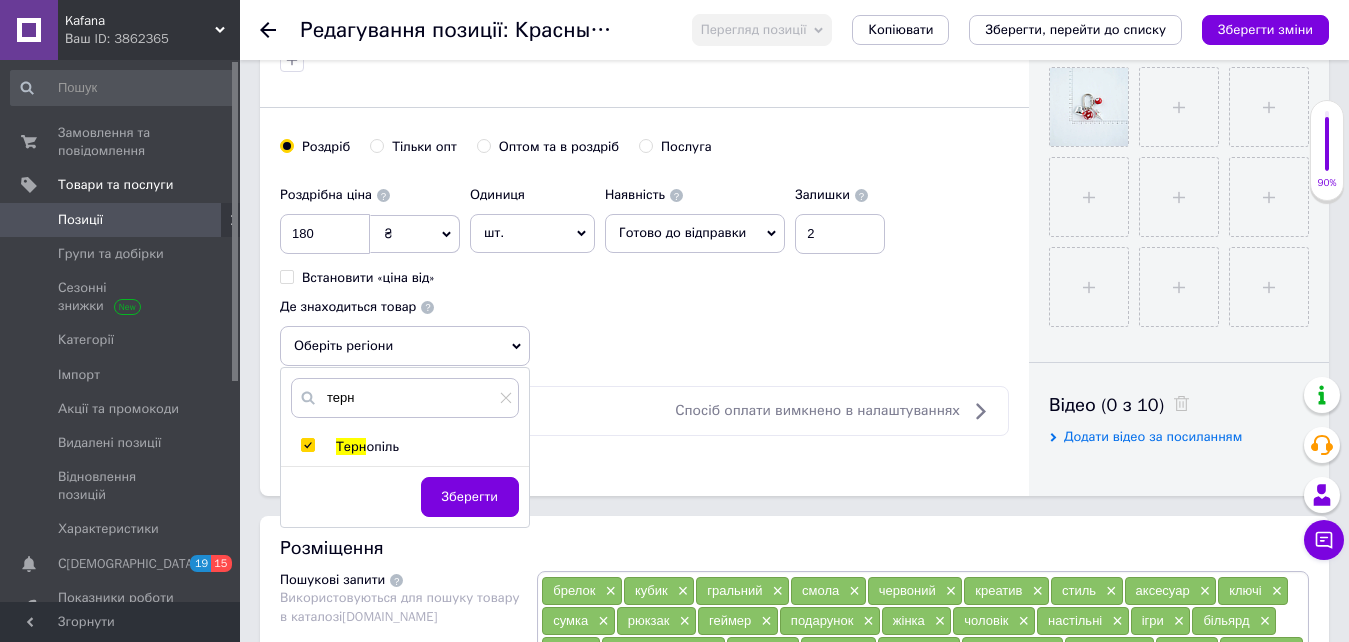 checkbox on "true" 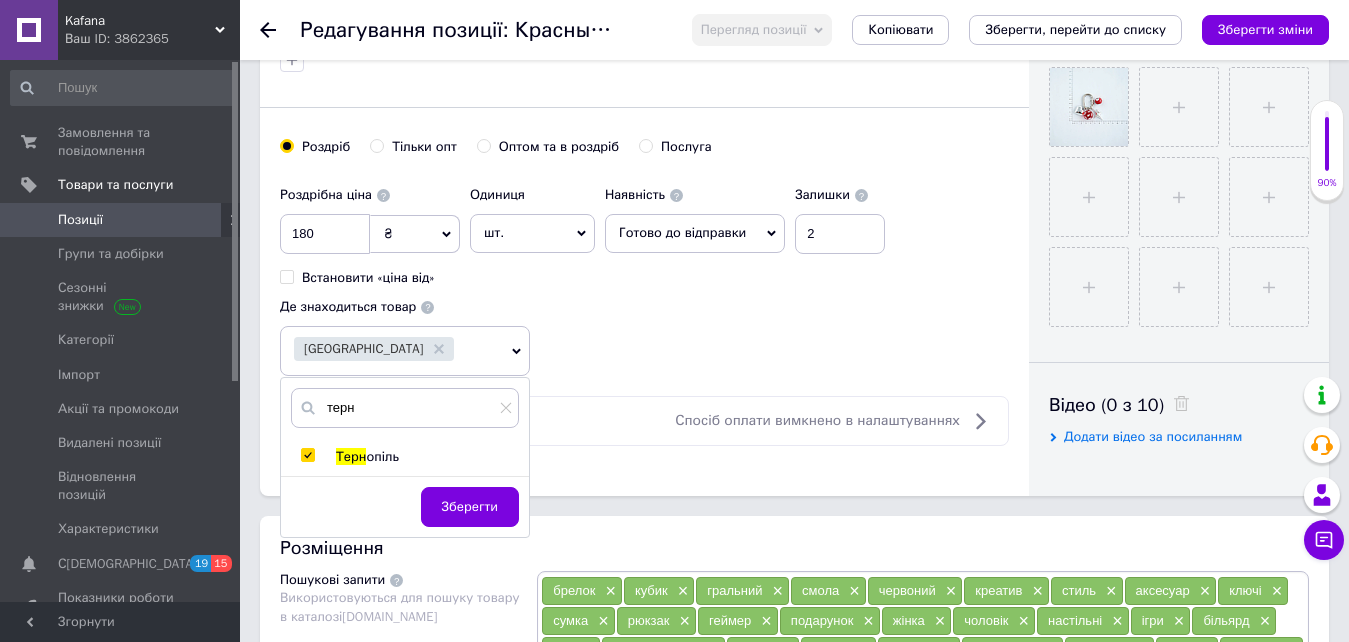 click on "Зберегти" at bounding box center (405, 512) 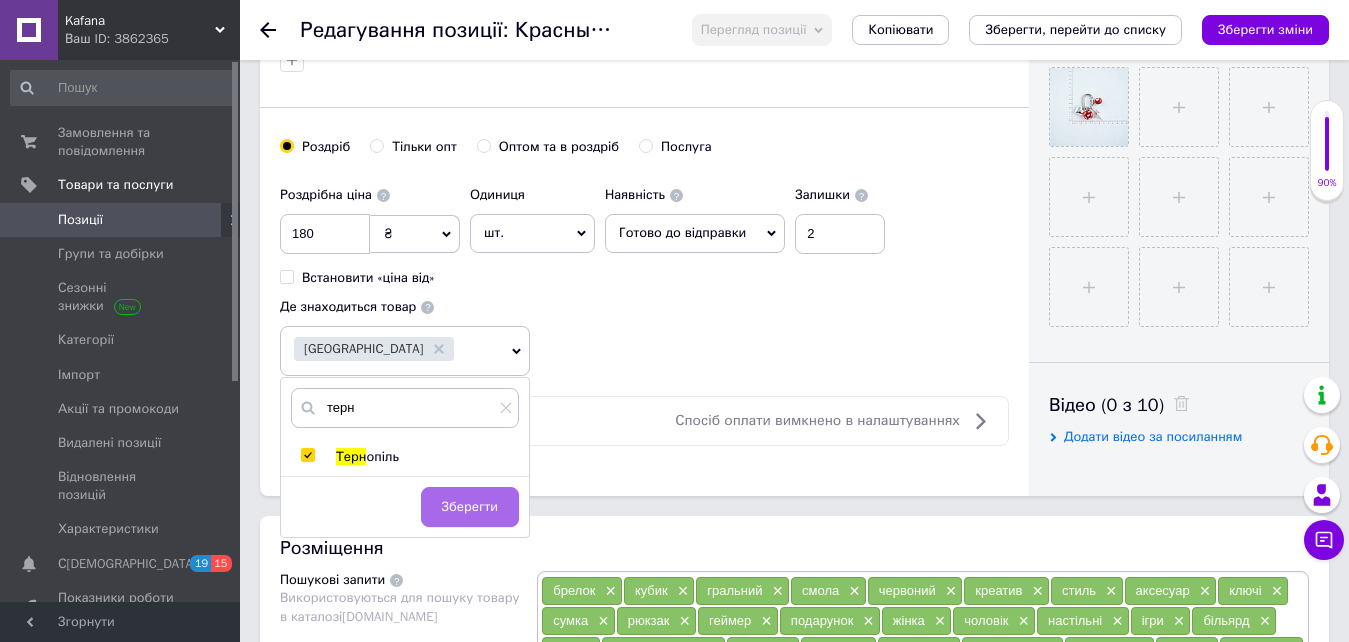 click on "Зберегти" at bounding box center [470, 507] 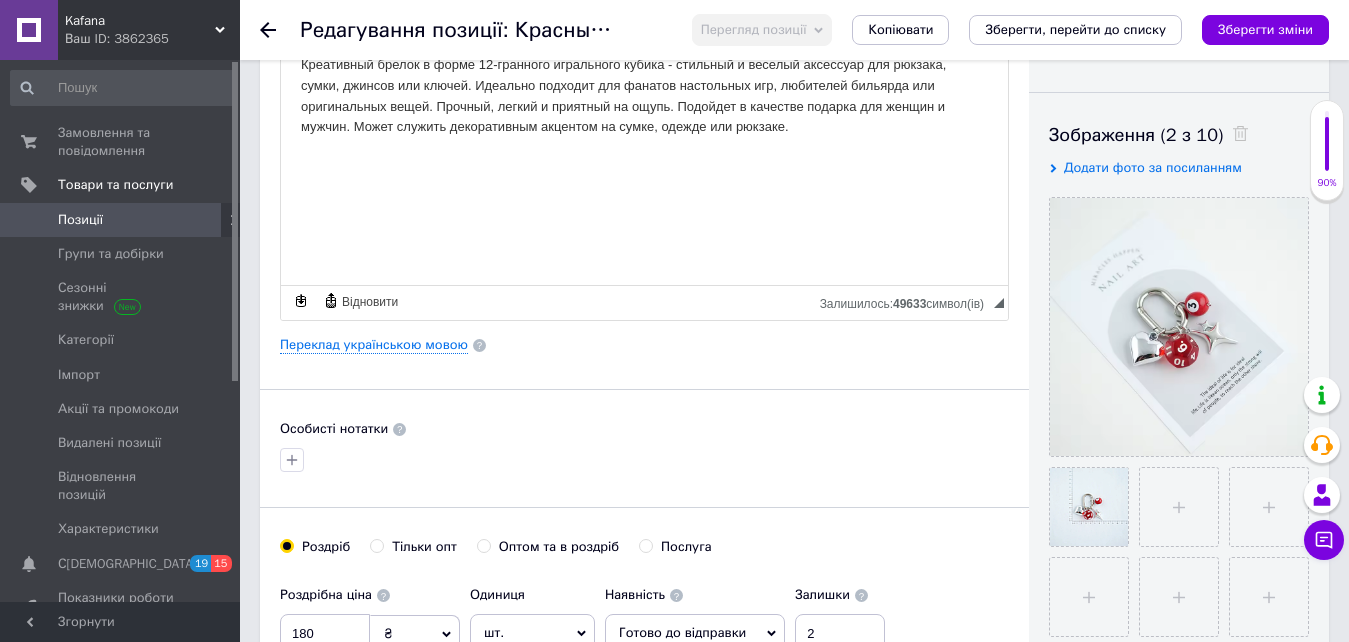 scroll, scrollTop: 0, scrollLeft: 0, axis: both 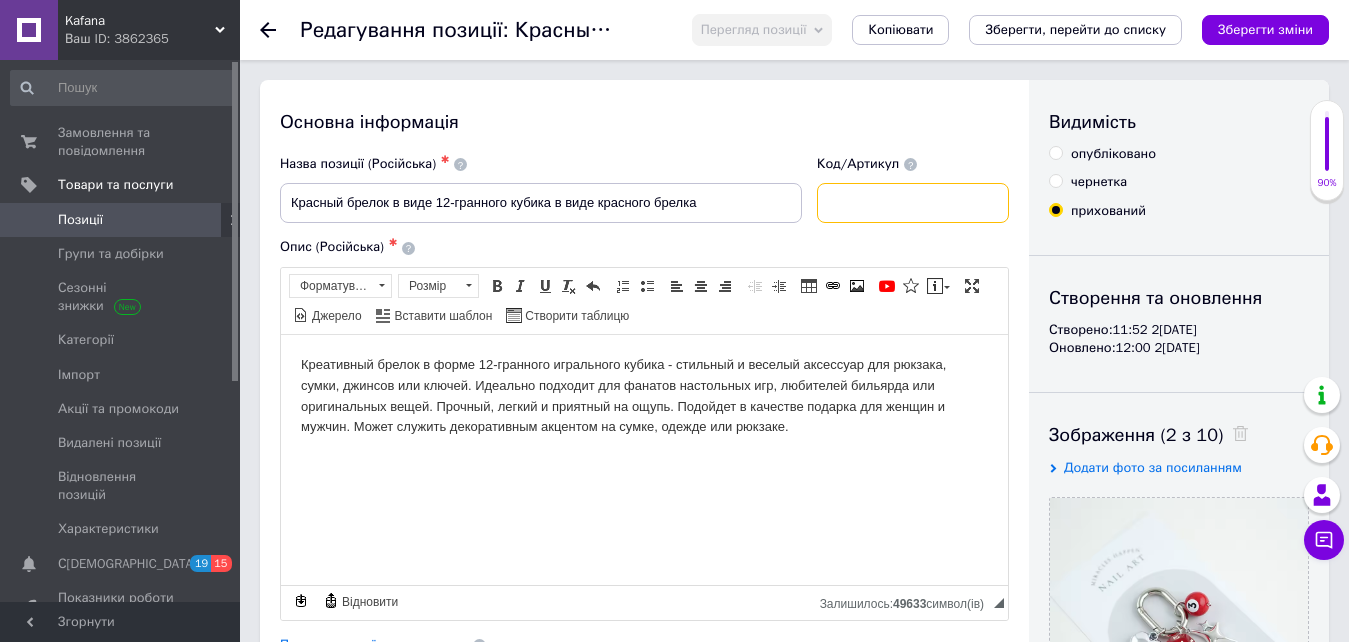 click at bounding box center [913, 203] 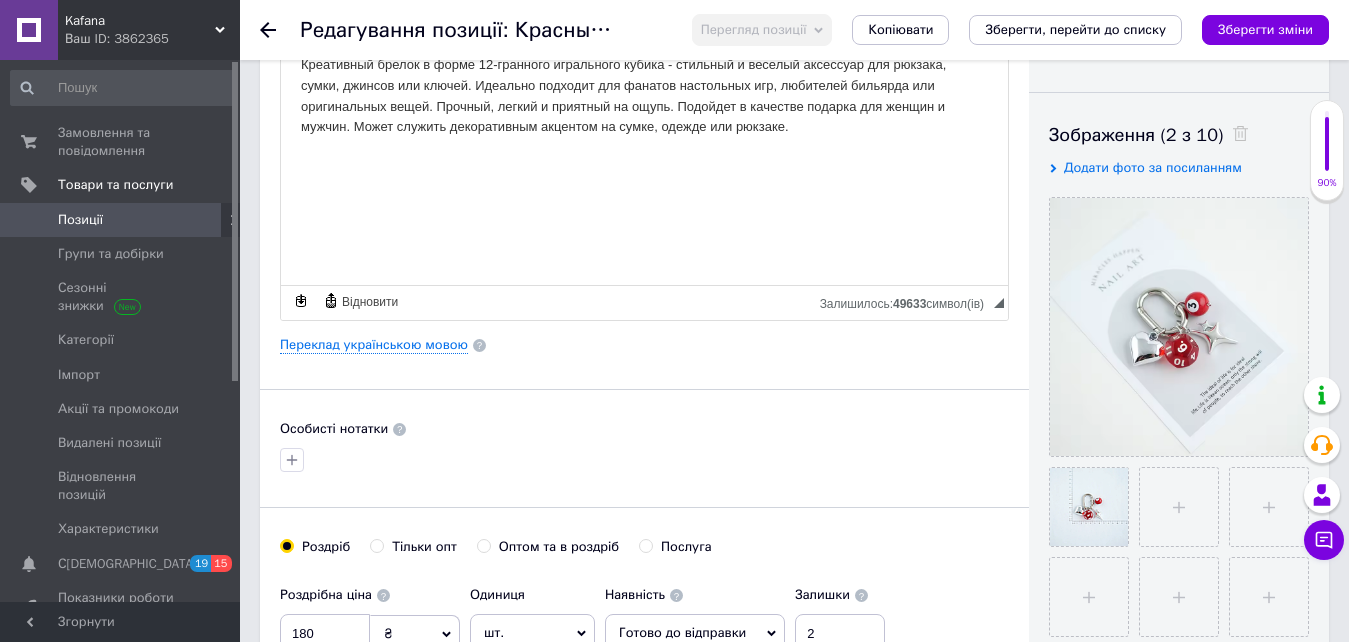 scroll, scrollTop: 0, scrollLeft: 0, axis: both 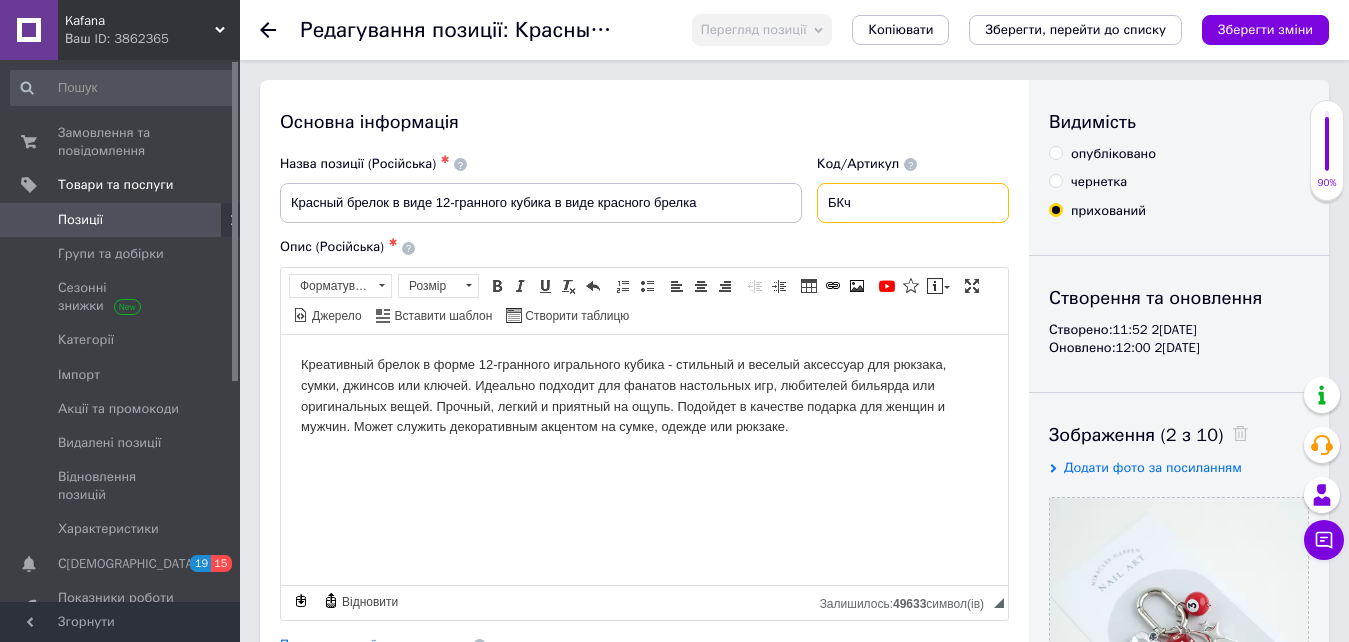 type on "БКч" 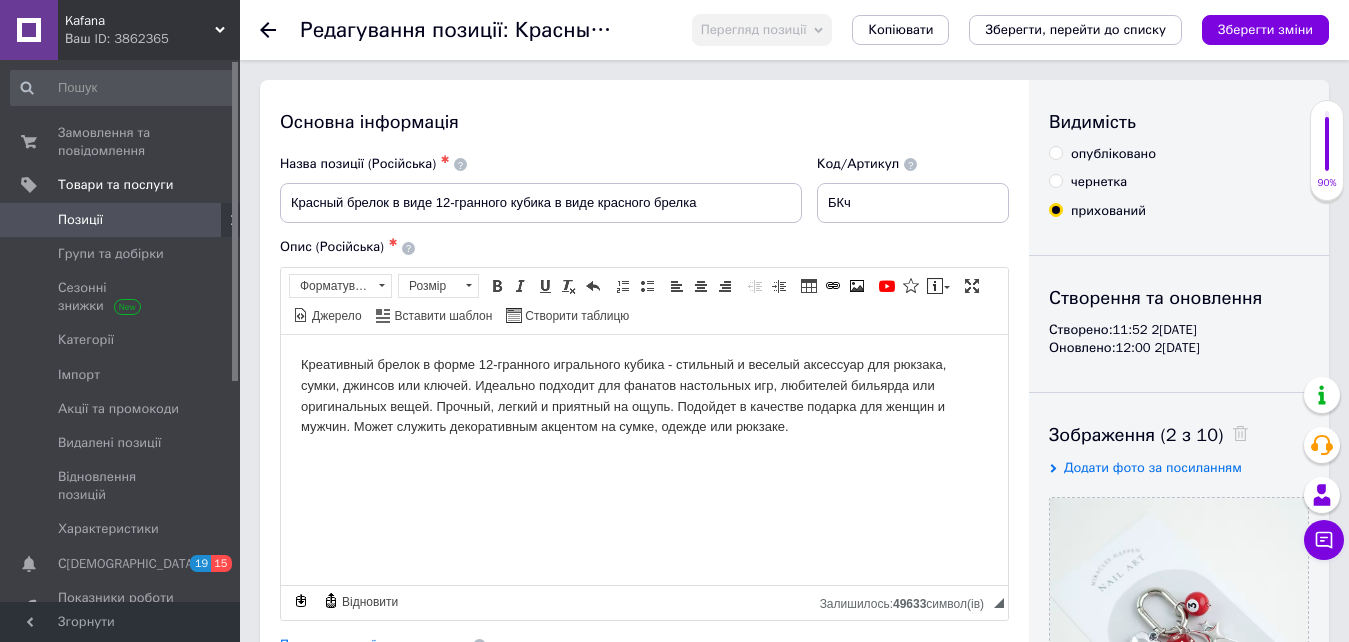 click on "опубліковано" at bounding box center (1113, 154) 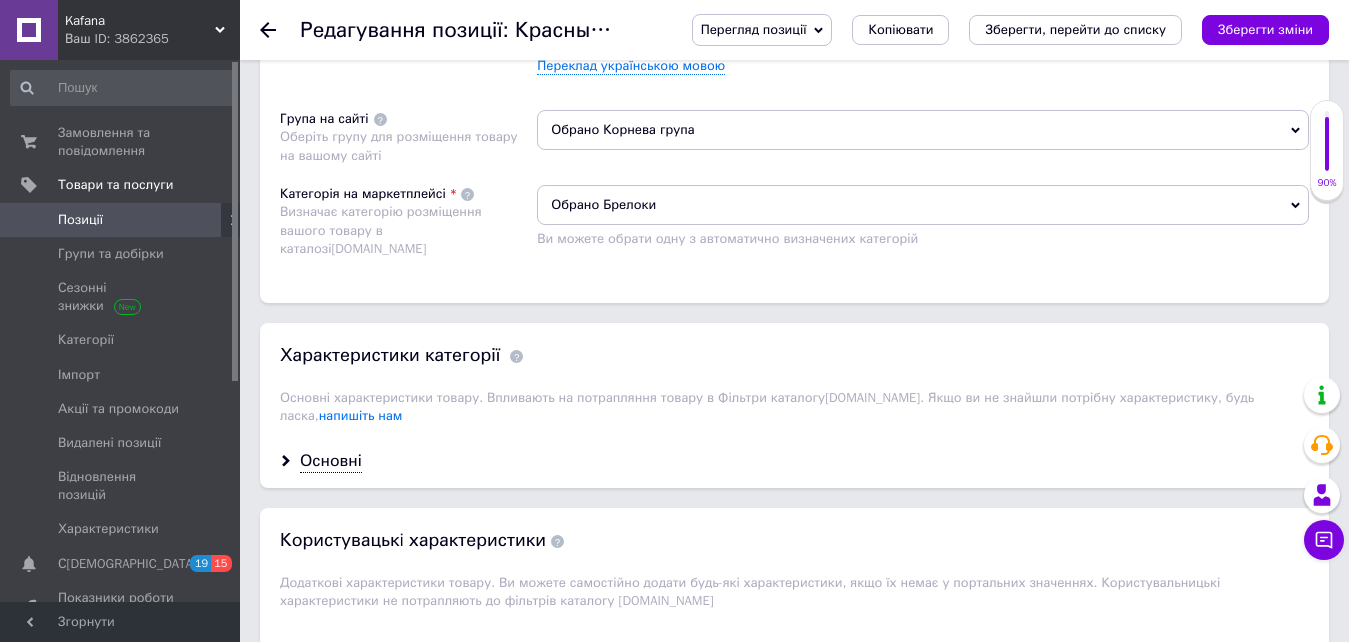 scroll, scrollTop: 1400, scrollLeft: 0, axis: vertical 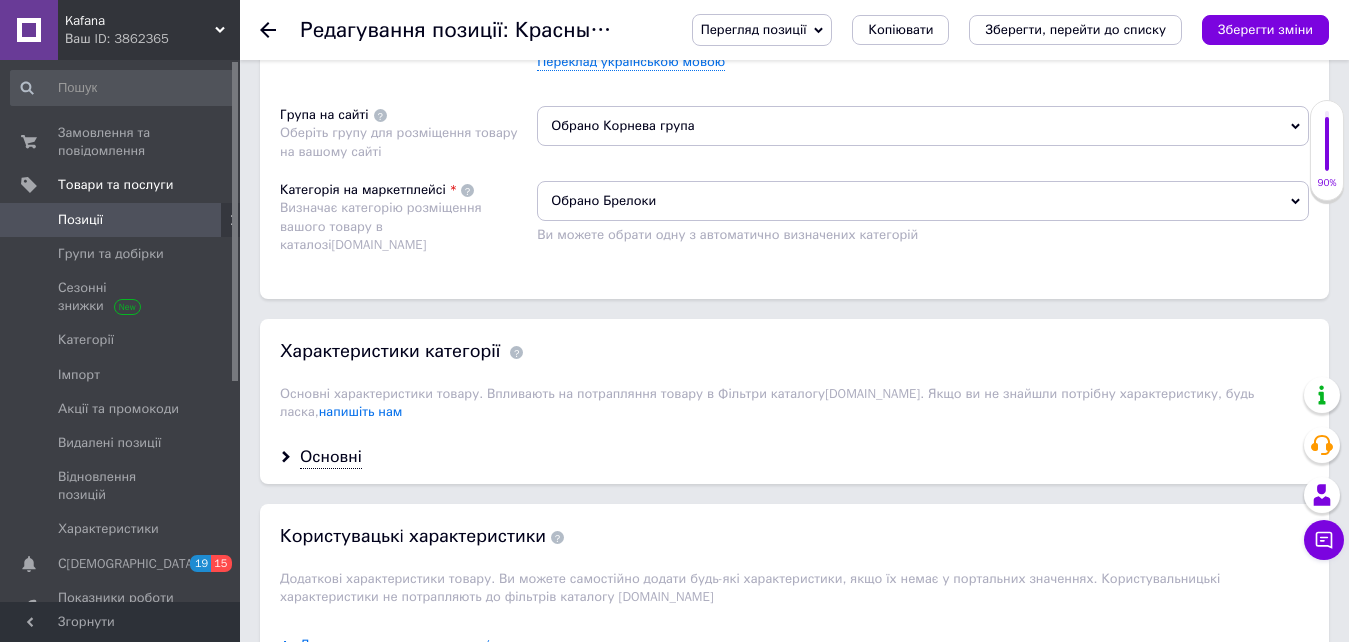 click on "Обрано Корнева група" at bounding box center (923, 126) 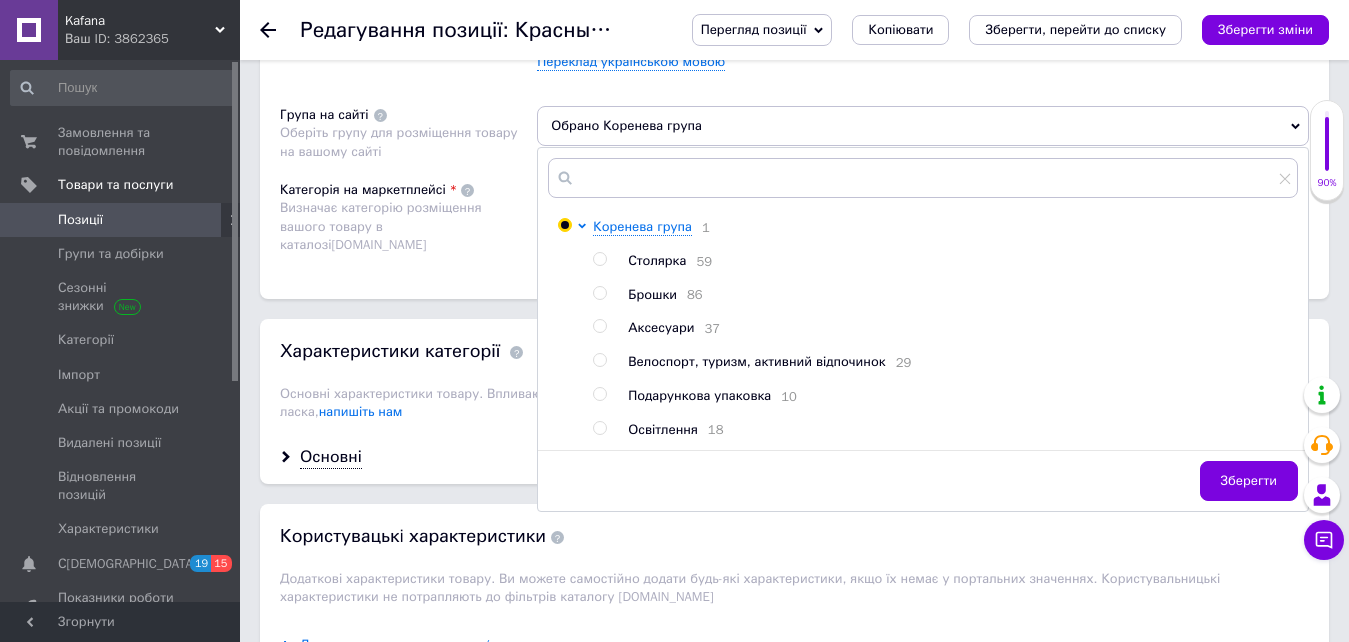 click on "Аксесуари" at bounding box center [661, 327] 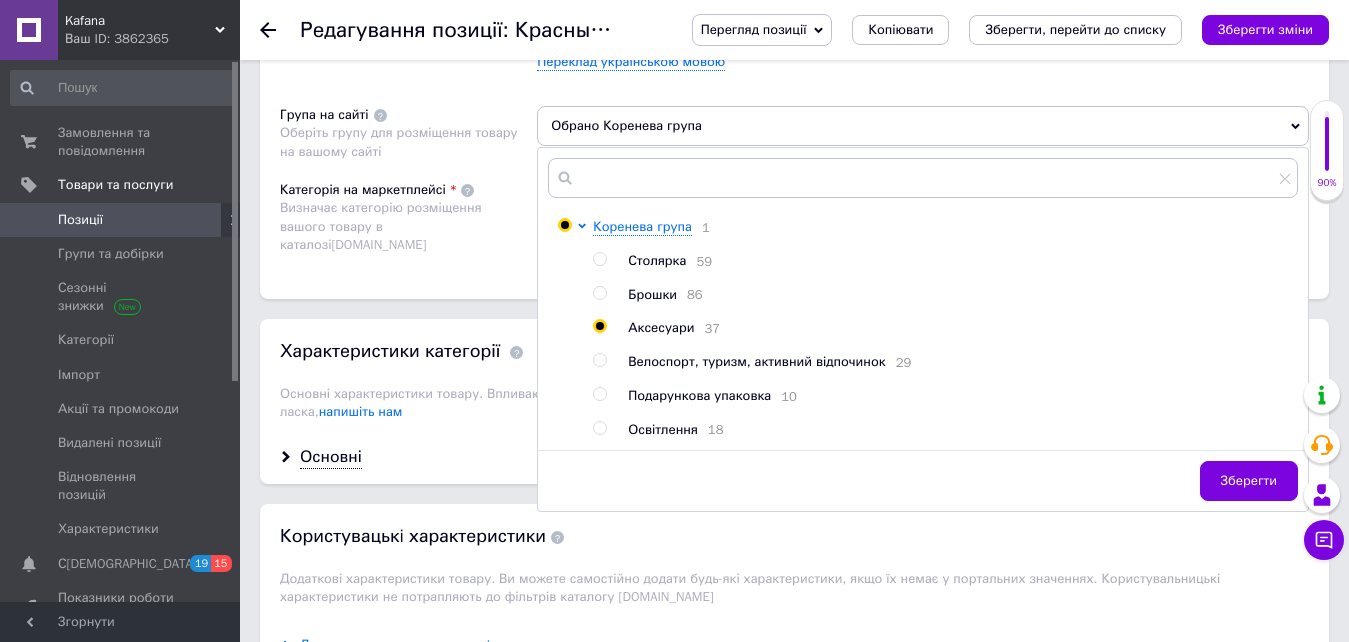 radio on "false" 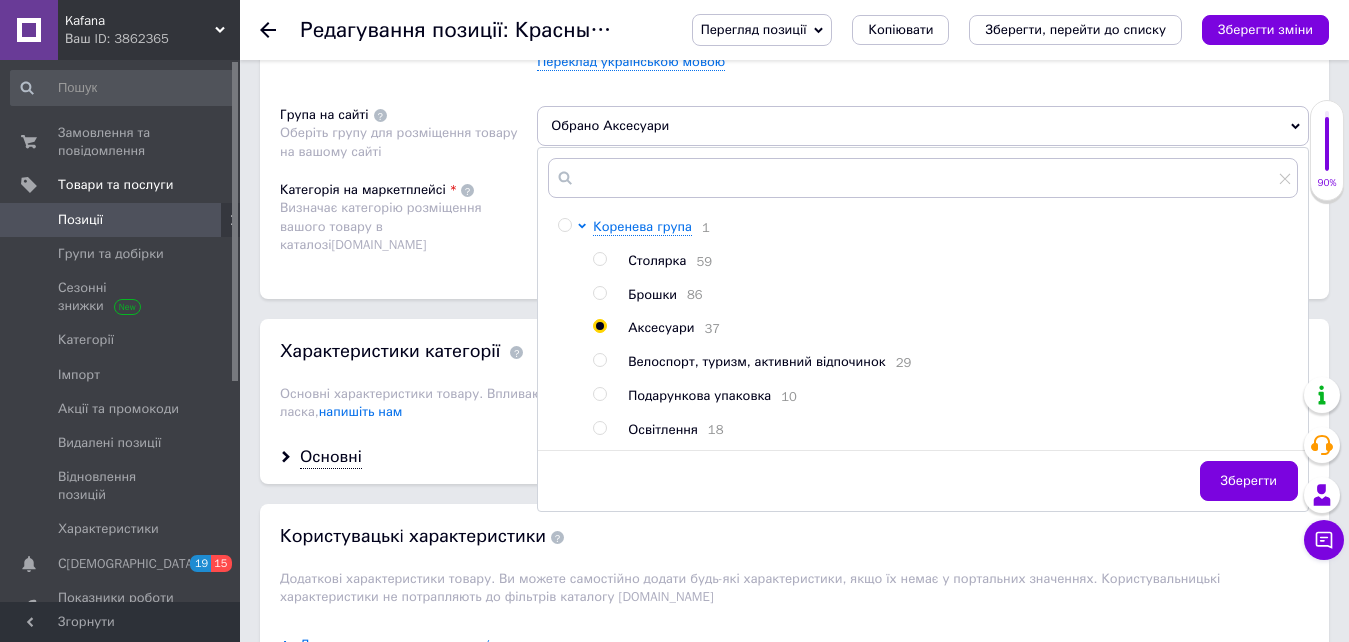 click on "Зберегти" at bounding box center [1249, 481] 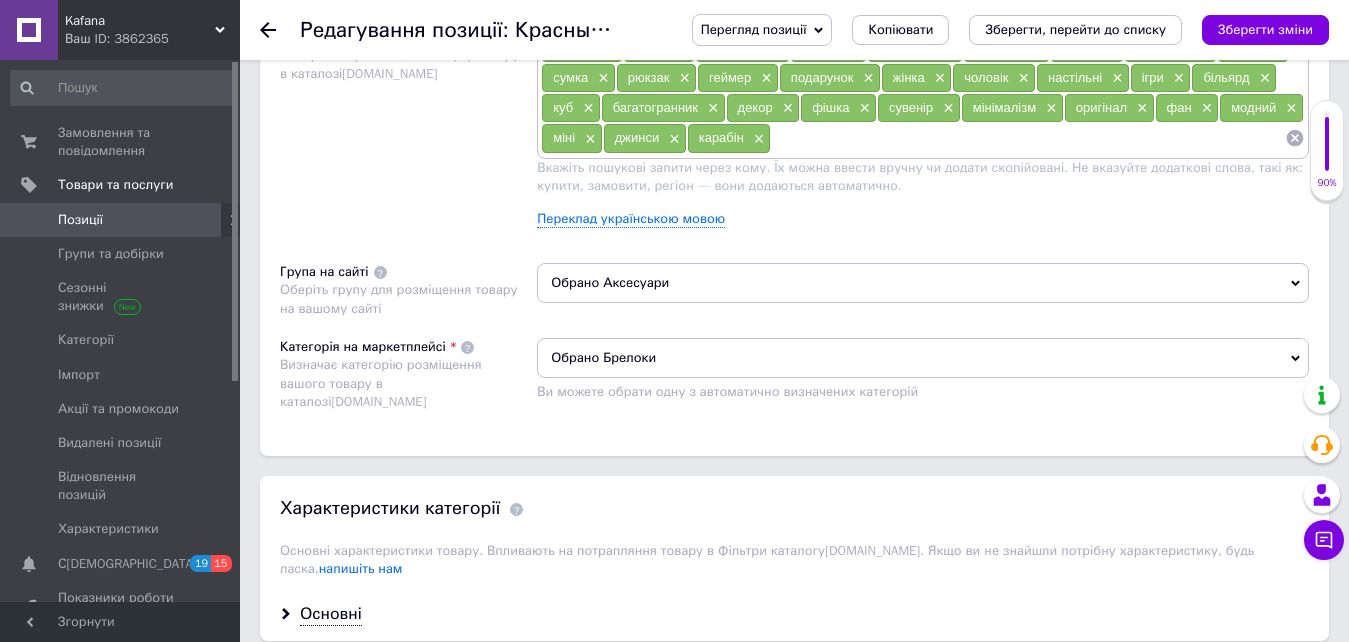scroll, scrollTop: 1000, scrollLeft: 0, axis: vertical 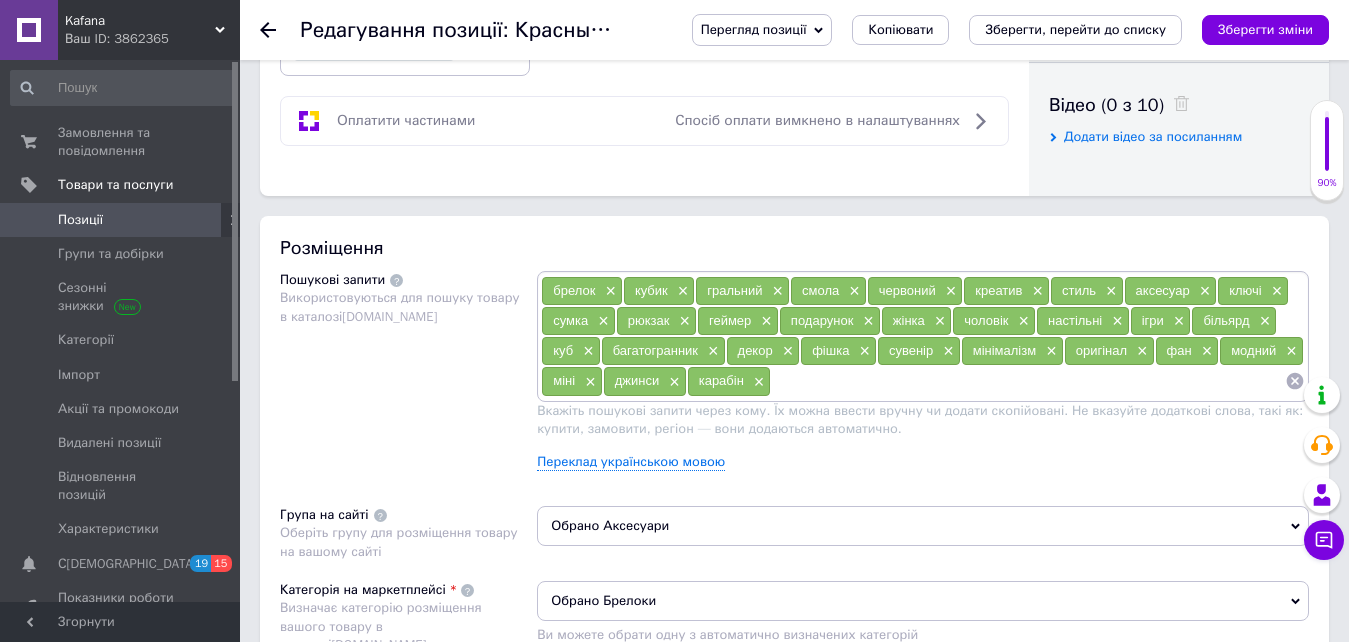 click at bounding box center [1028, 381] 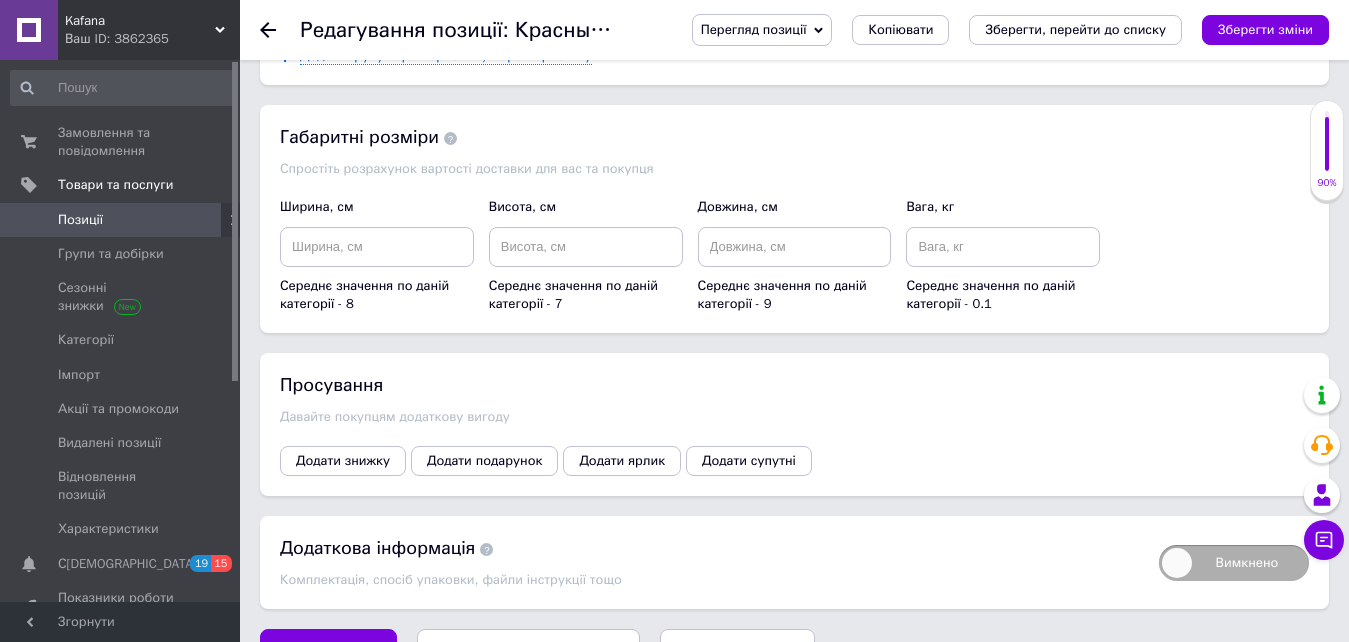 scroll, scrollTop: 2000, scrollLeft: 0, axis: vertical 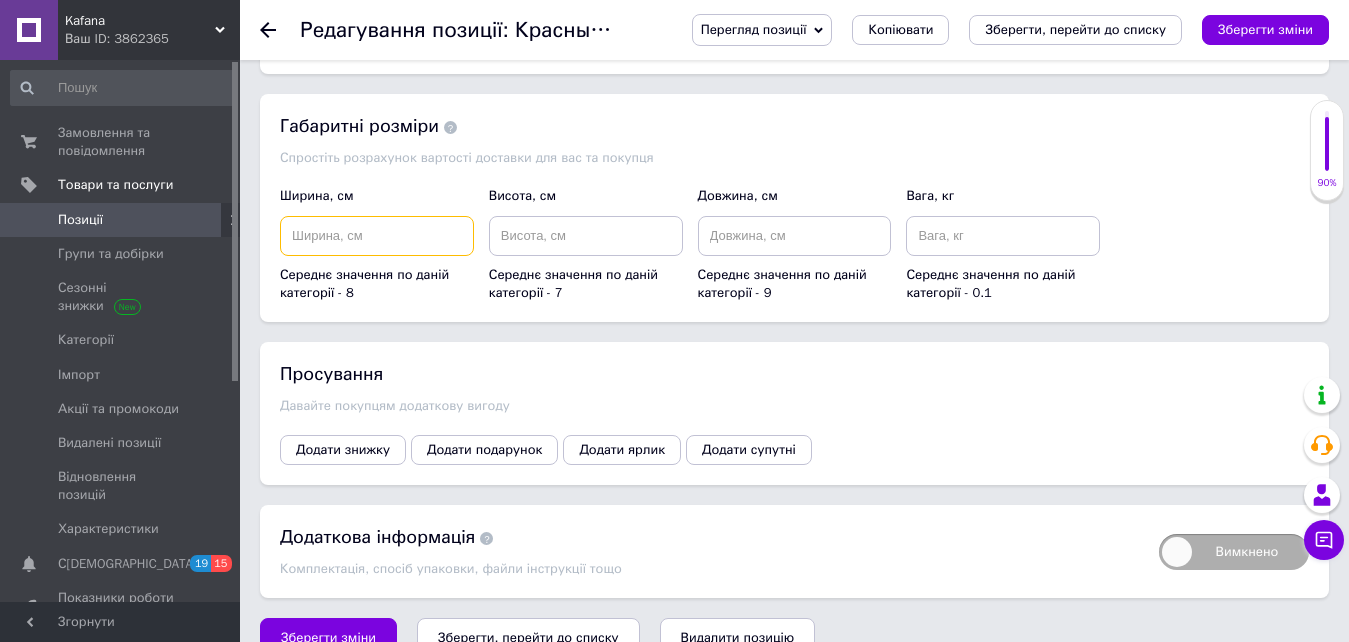 click at bounding box center (377, 236) 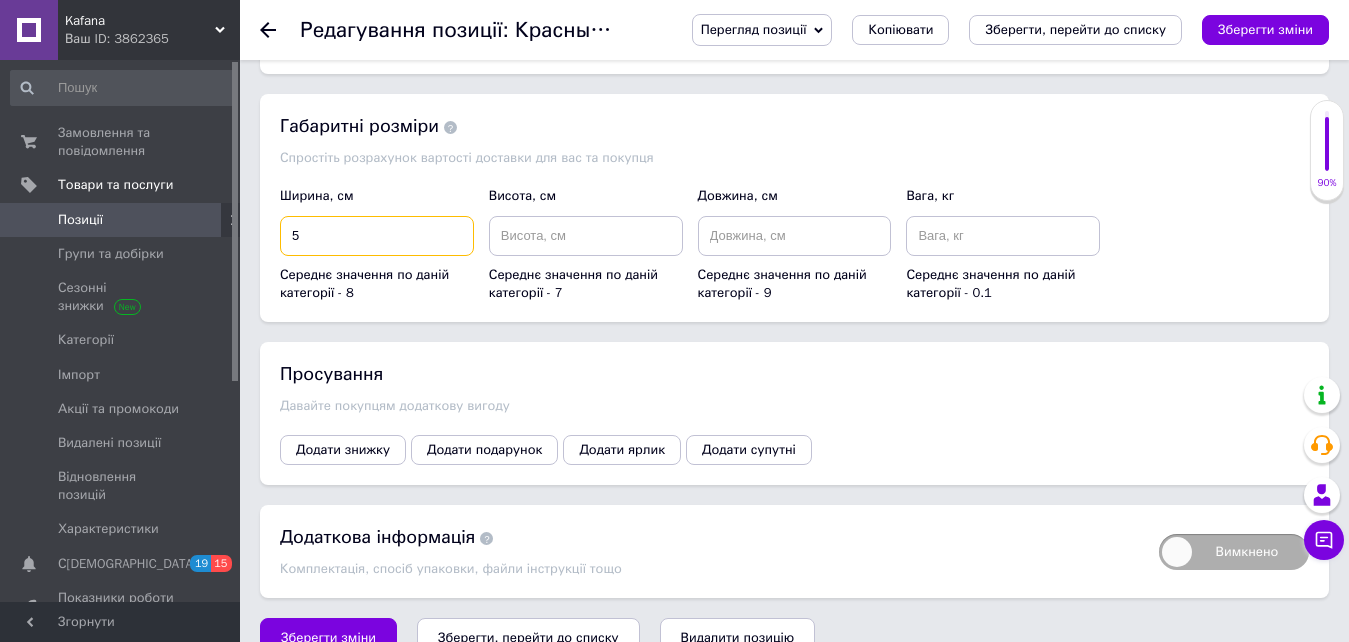 type on "5" 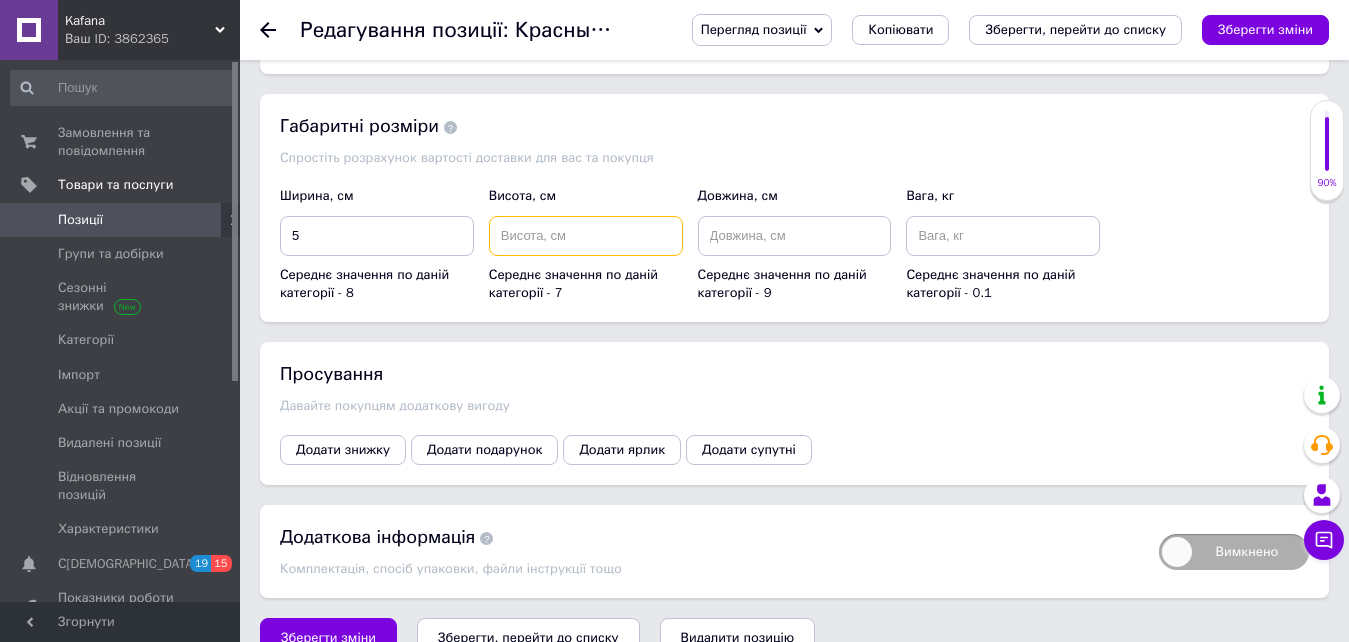 click at bounding box center [586, 236] 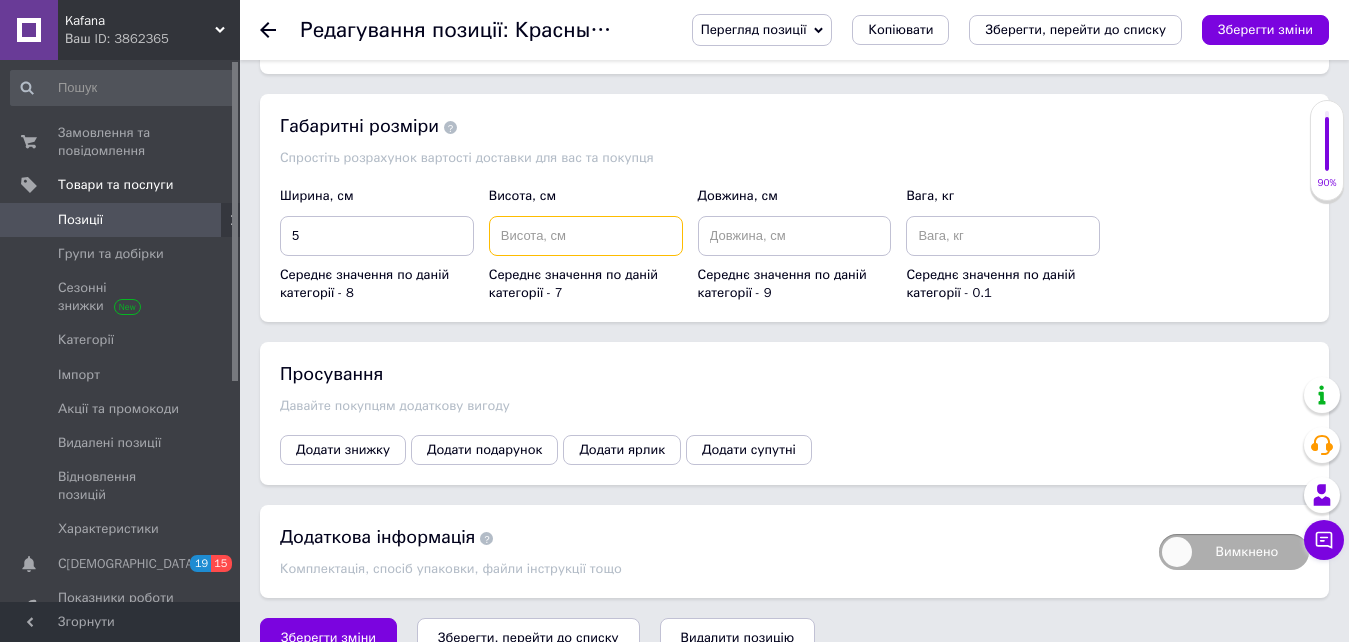 type on "2" 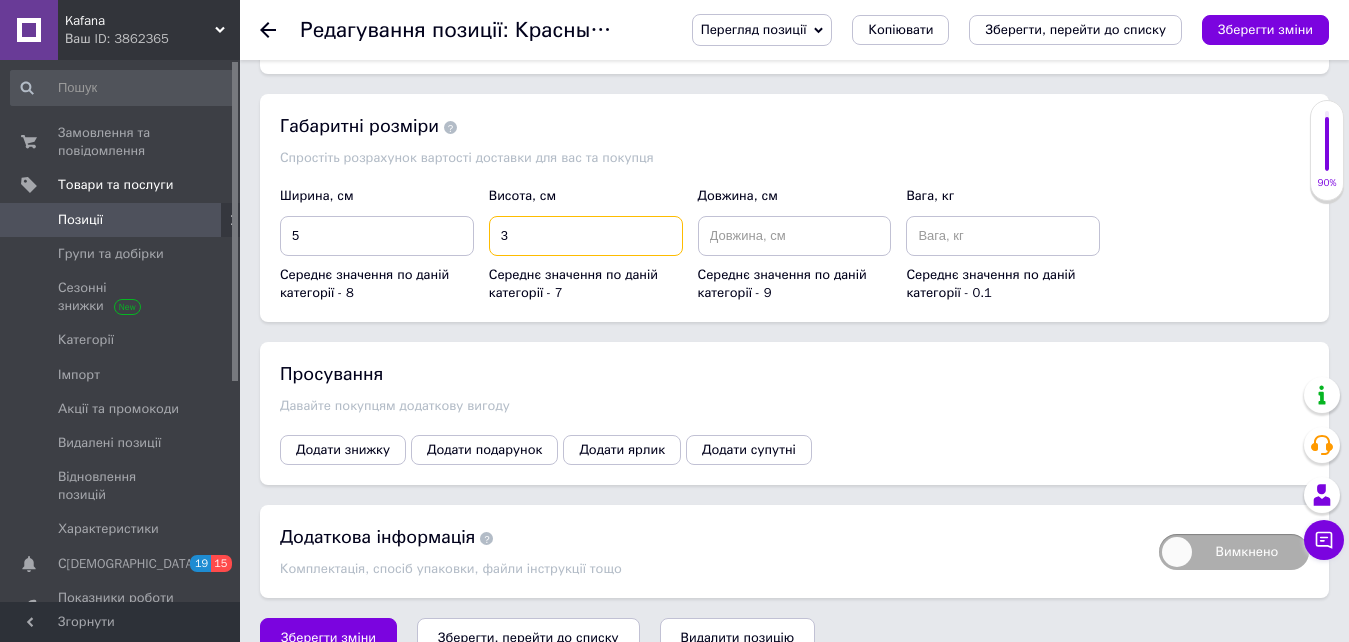type on "3" 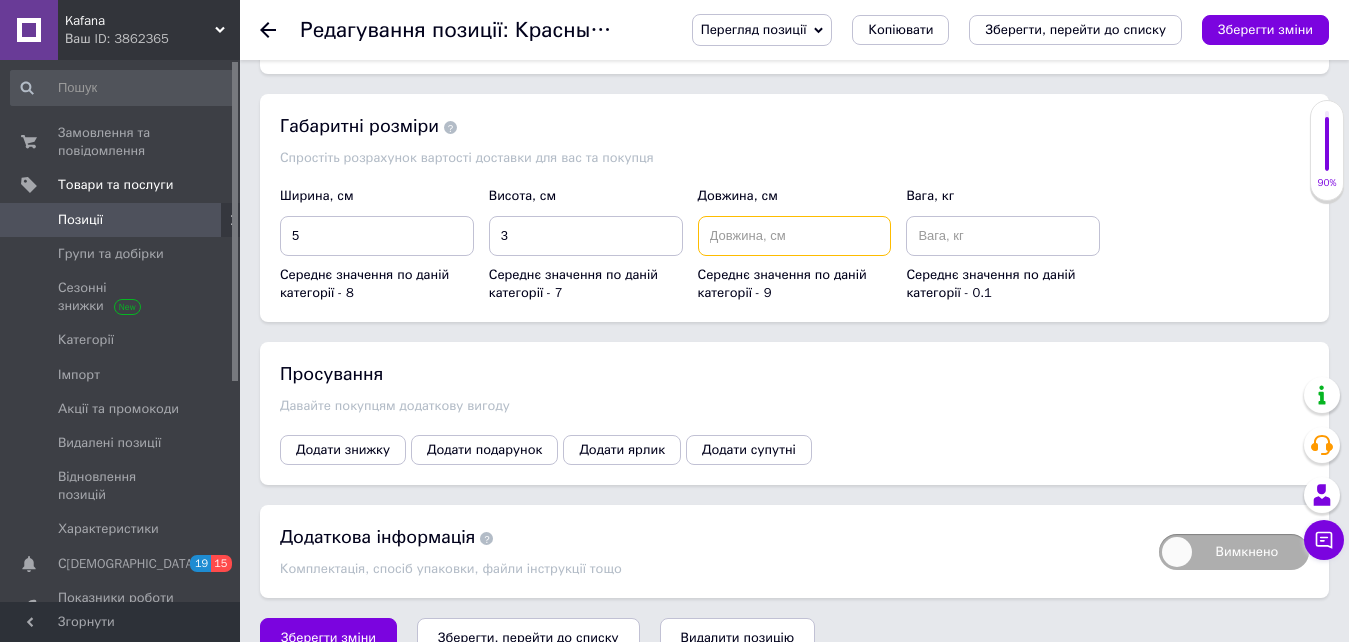 click at bounding box center (795, 236) 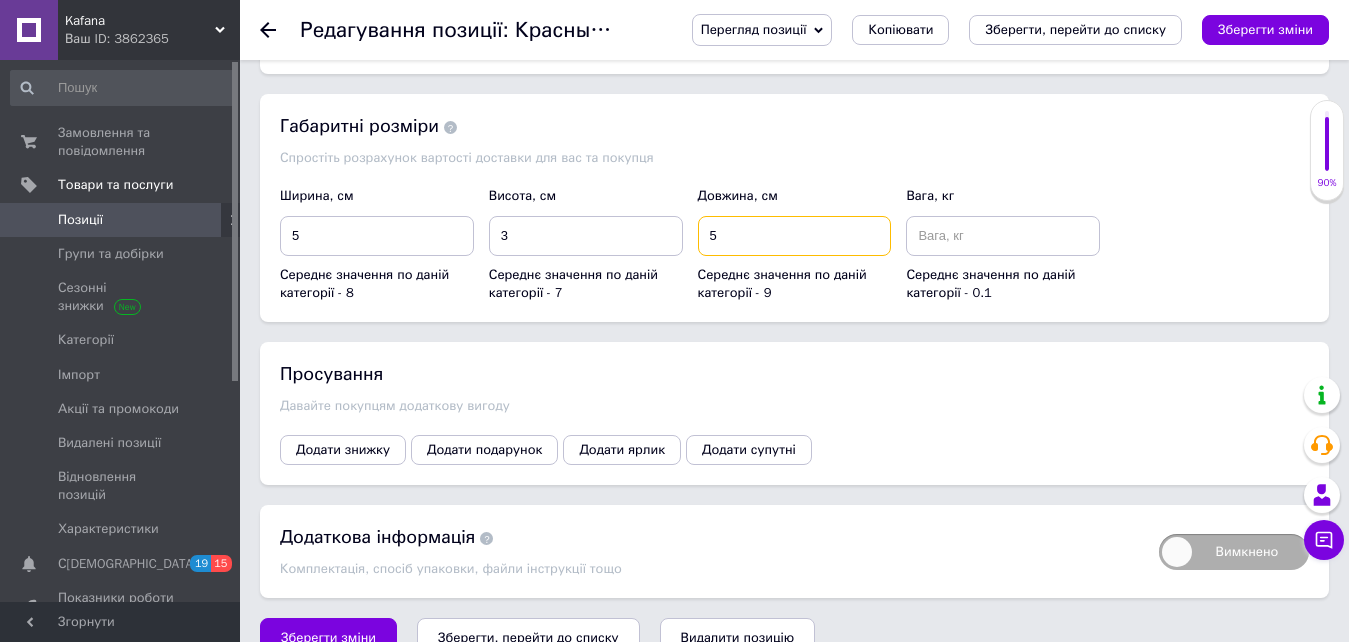 type on "5" 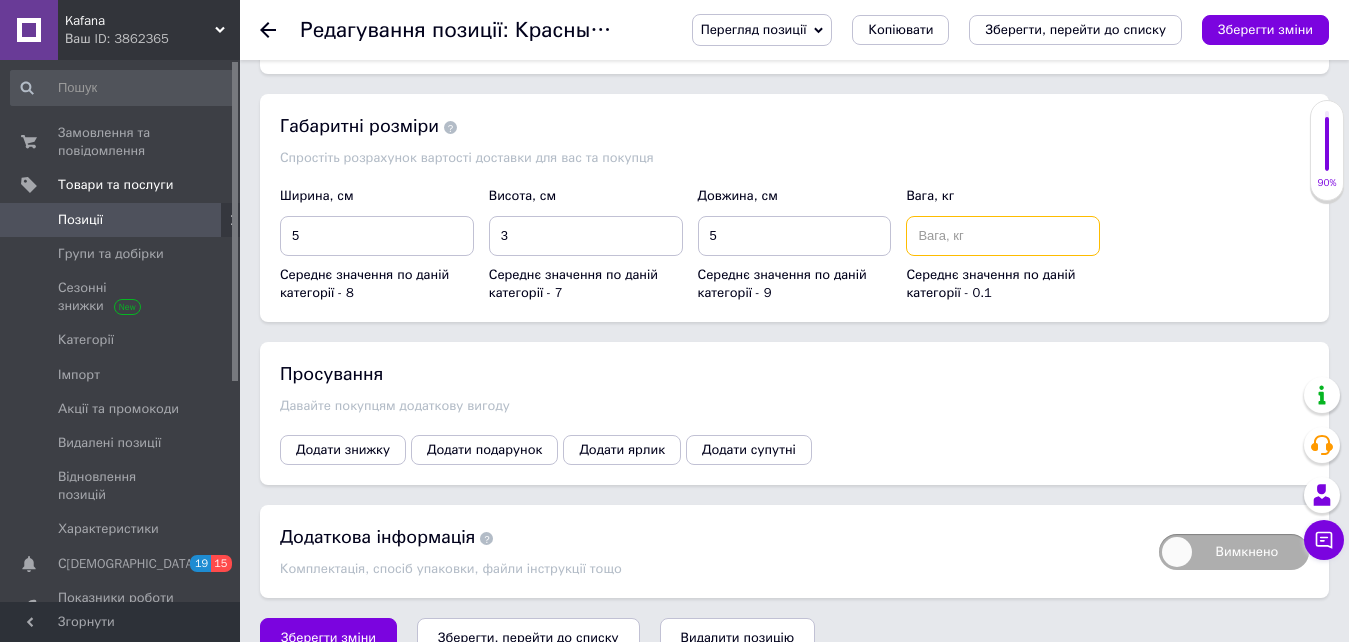 click at bounding box center [1003, 236] 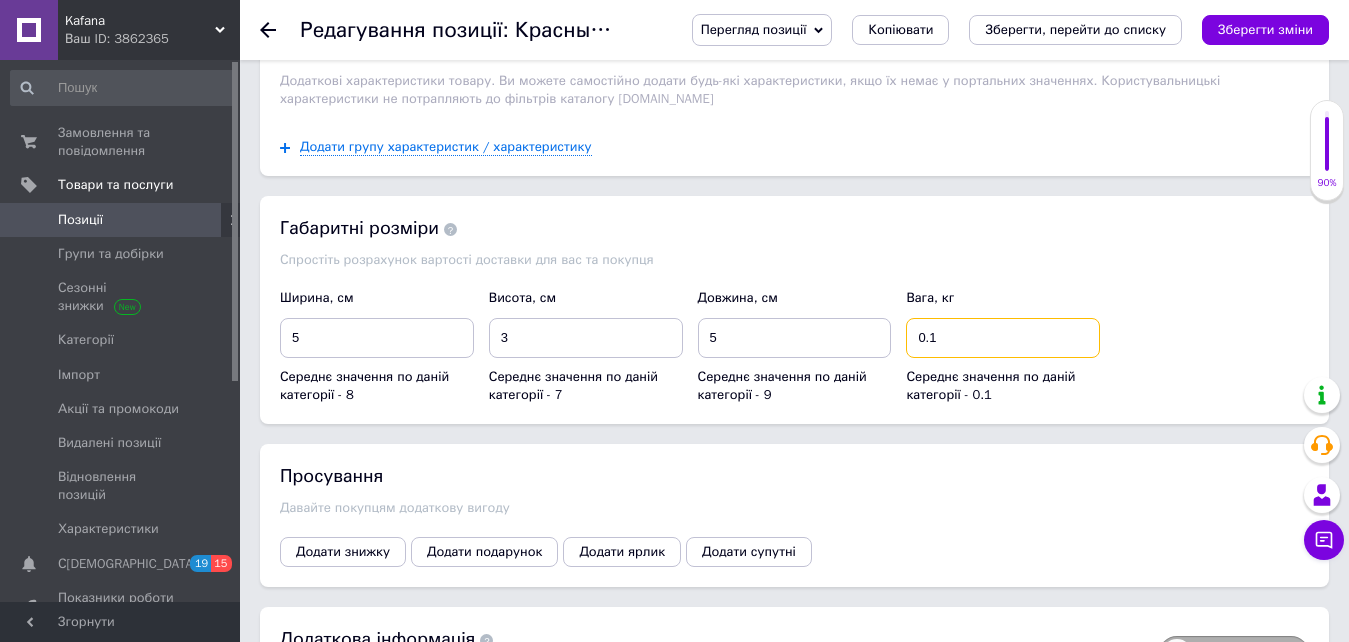 scroll, scrollTop: 2015, scrollLeft: 0, axis: vertical 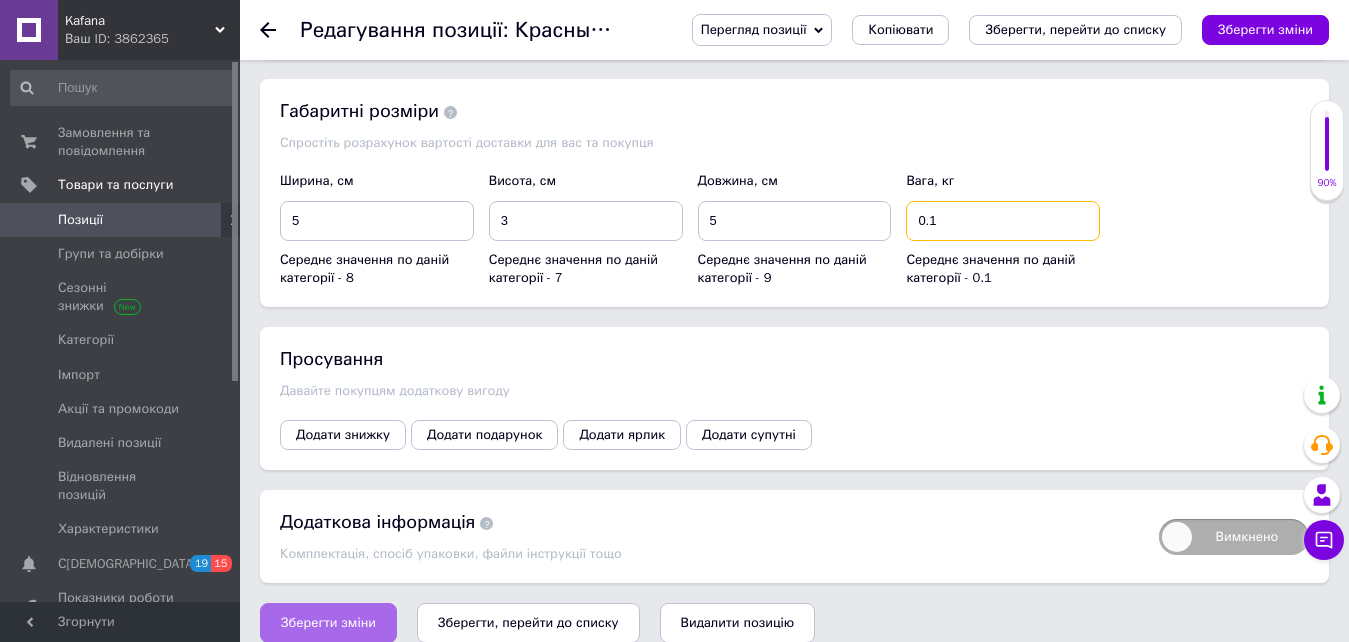 type on "0.1" 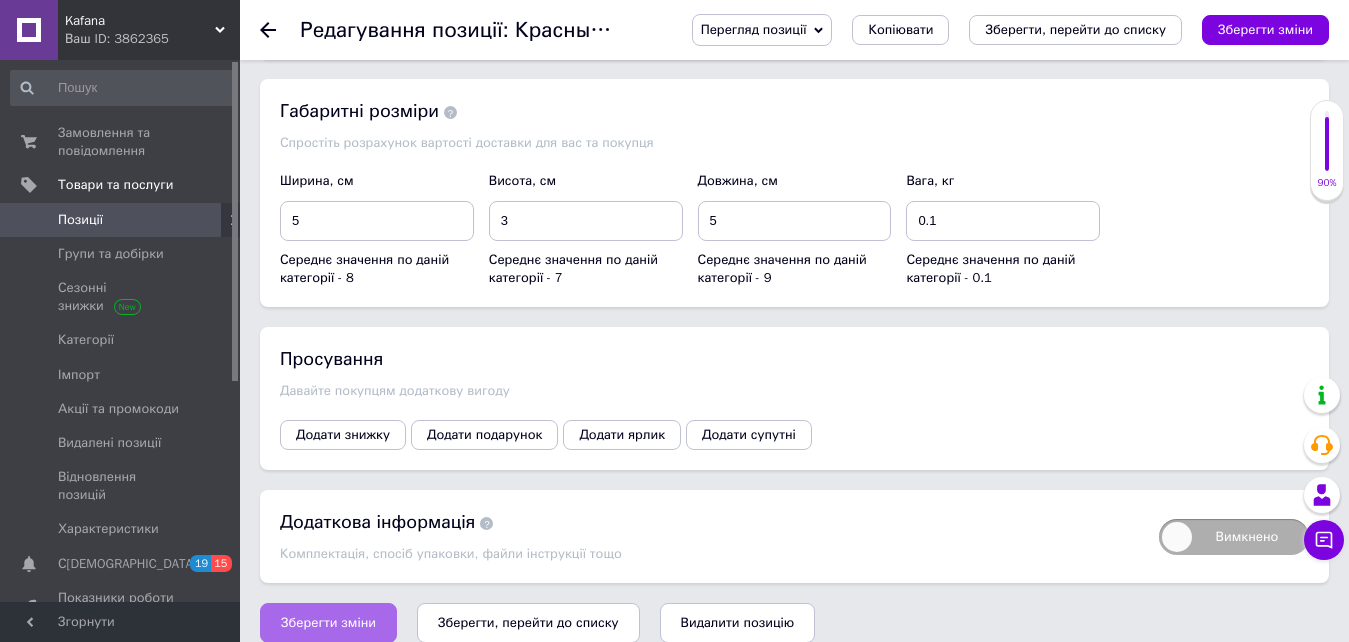 click on "Зберегти зміни" at bounding box center (328, 623) 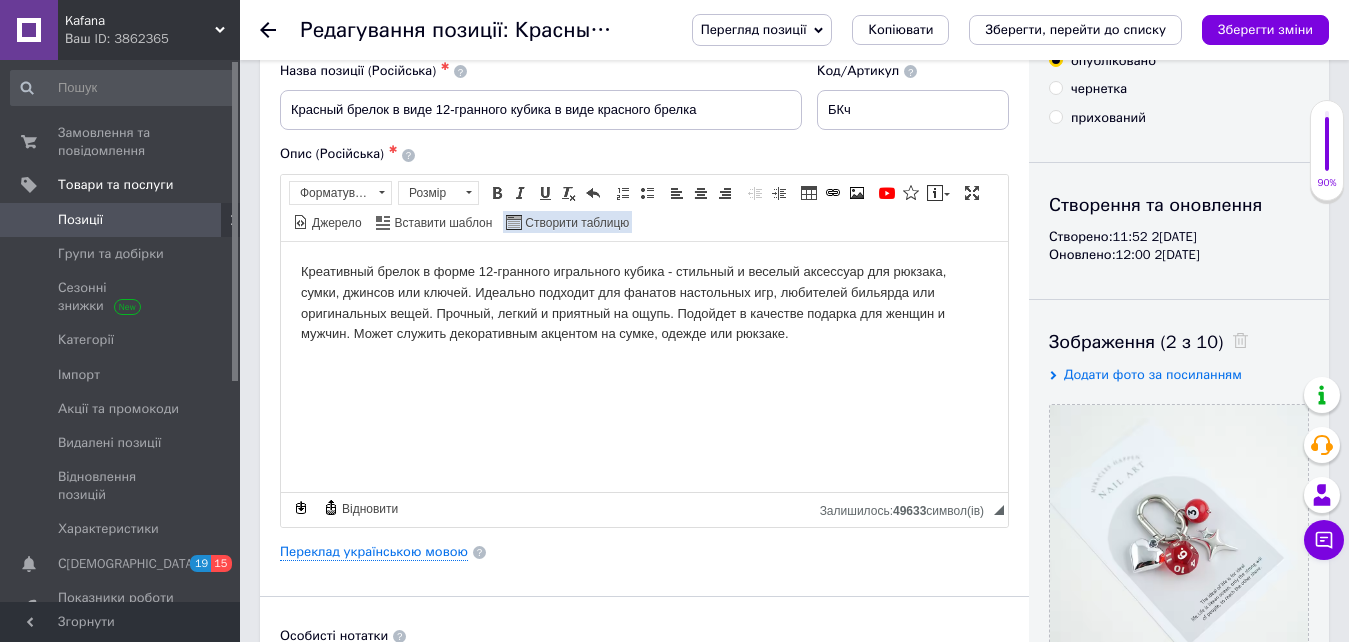 scroll, scrollTop: 200, scrollLeft: 0, axis: vertical 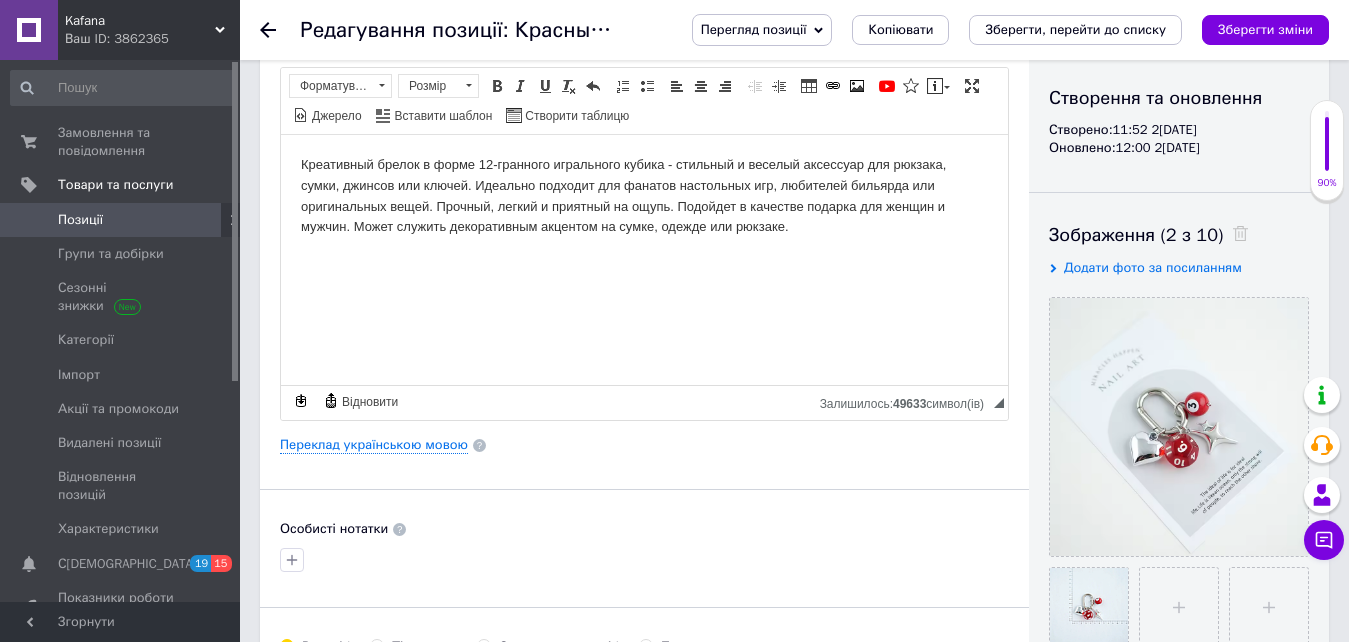 click on "Основна інформація Назва позиції (Російська) ✱ Красный брелок в виде 12-гранного кубика в виде красного брелка Код/Артикул БКч Опис (Російська) ✱ Креативный брелок в форме 12-гранного игрального кубика - стильный и веселый аксессуар для рюкзака, сумки, джинсов или ключей. Идеально подходит для фанатов настольных игр, любителей бильярда или оригинальных вещей. Прочный, легкий и приятный на ощупь. Подойдет в качестве подарка для женщин и мужчин. Может служить декоративным акцентом на сумке, одежде или рюкзаке.
Панель інструментів редактора Форматування" at bounding box center (644, 438) 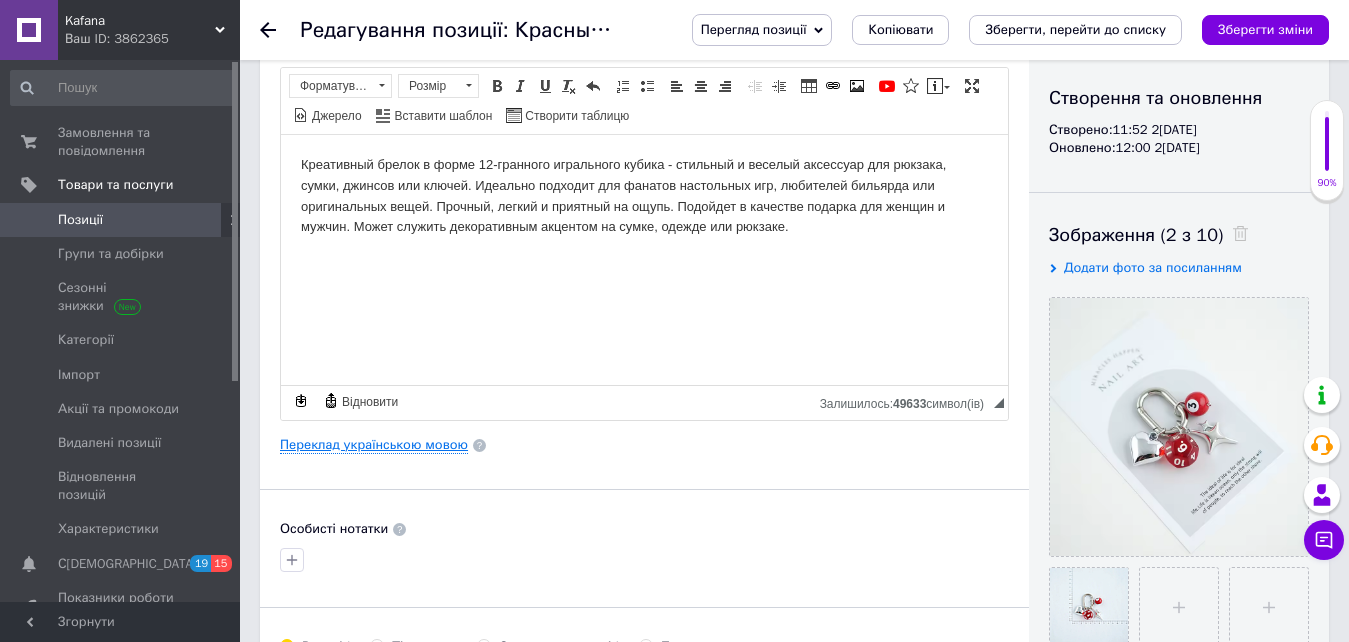 click on "Переклад українською мовою" at bounding box center (374, 445) 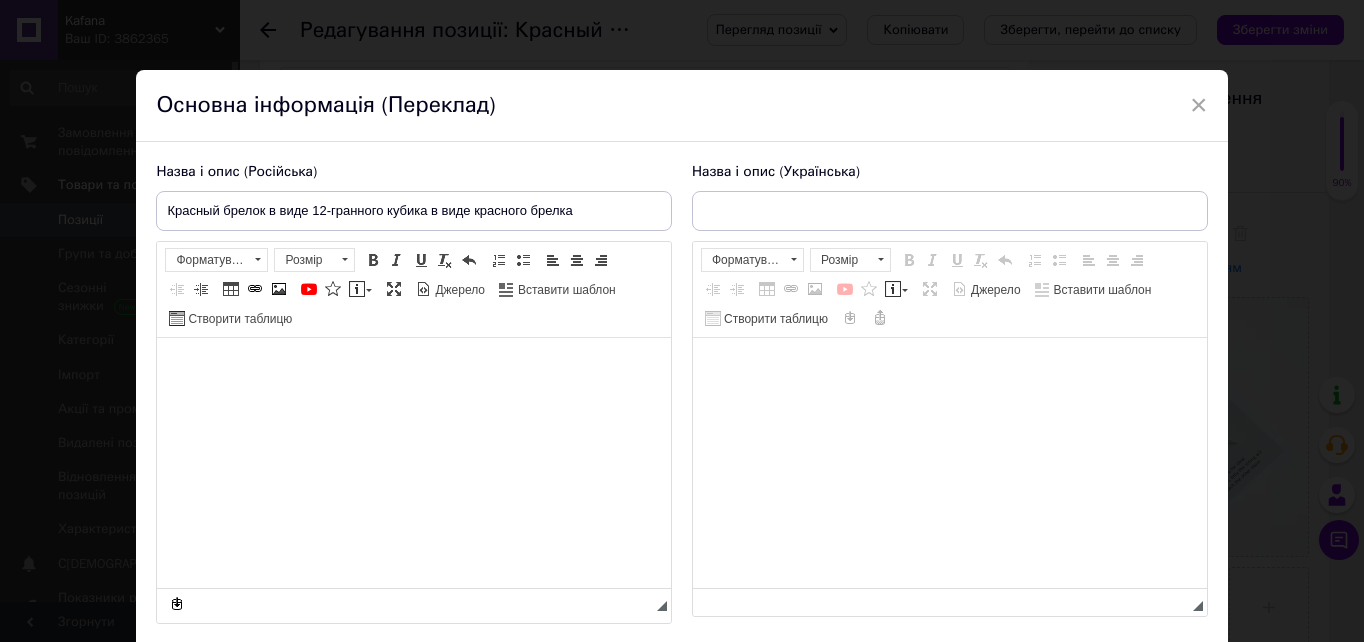 type on "Червоний брелок у вигляді 12-гранного кубика" 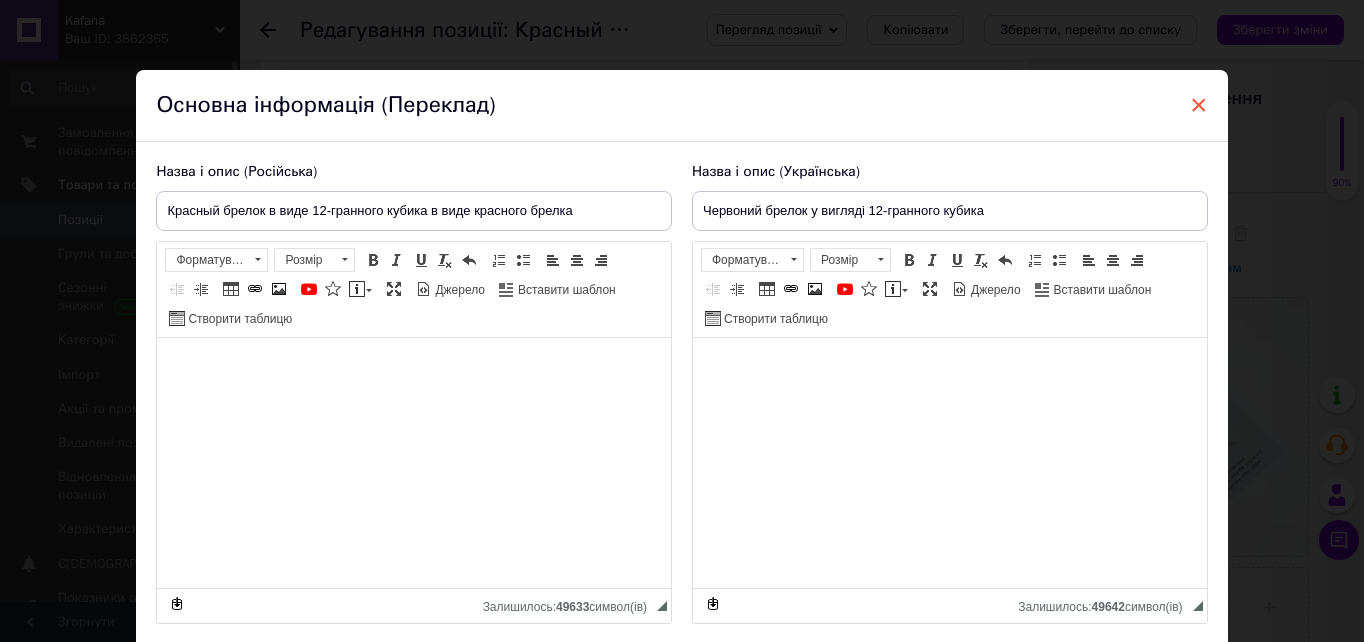 click on "×" at bounding box center [1199, 105] 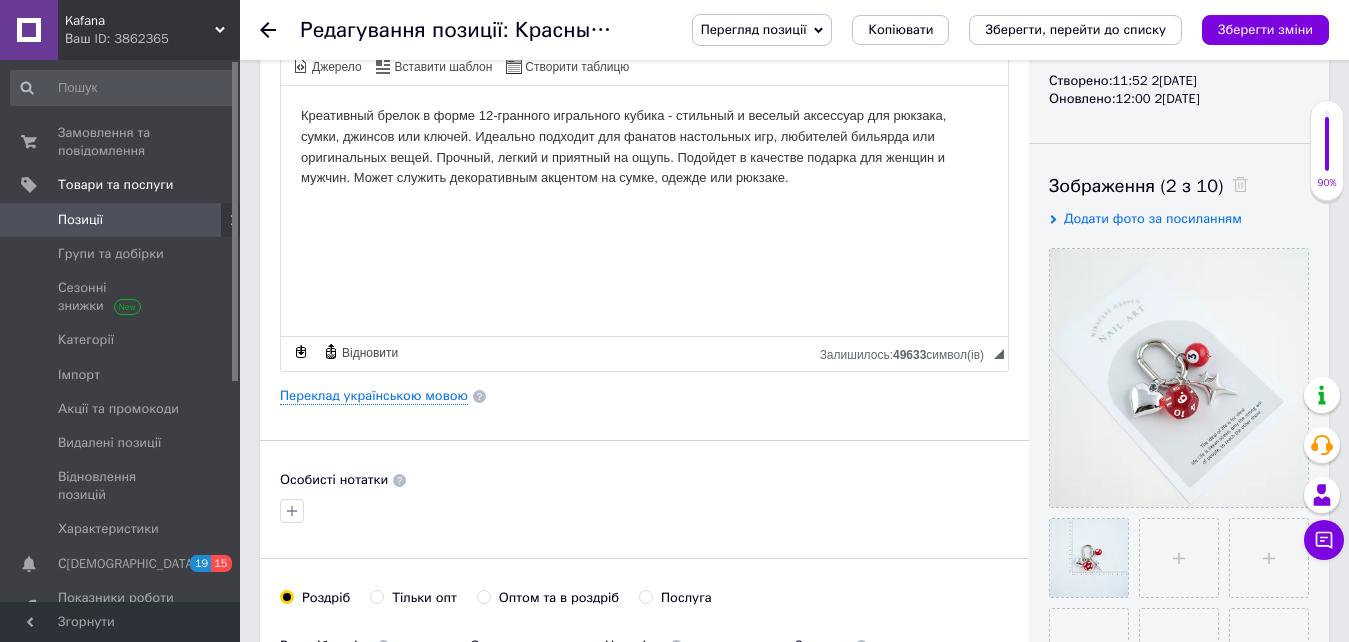 scroll, scrollTop: 0, scrollLeft: 0, axis: both 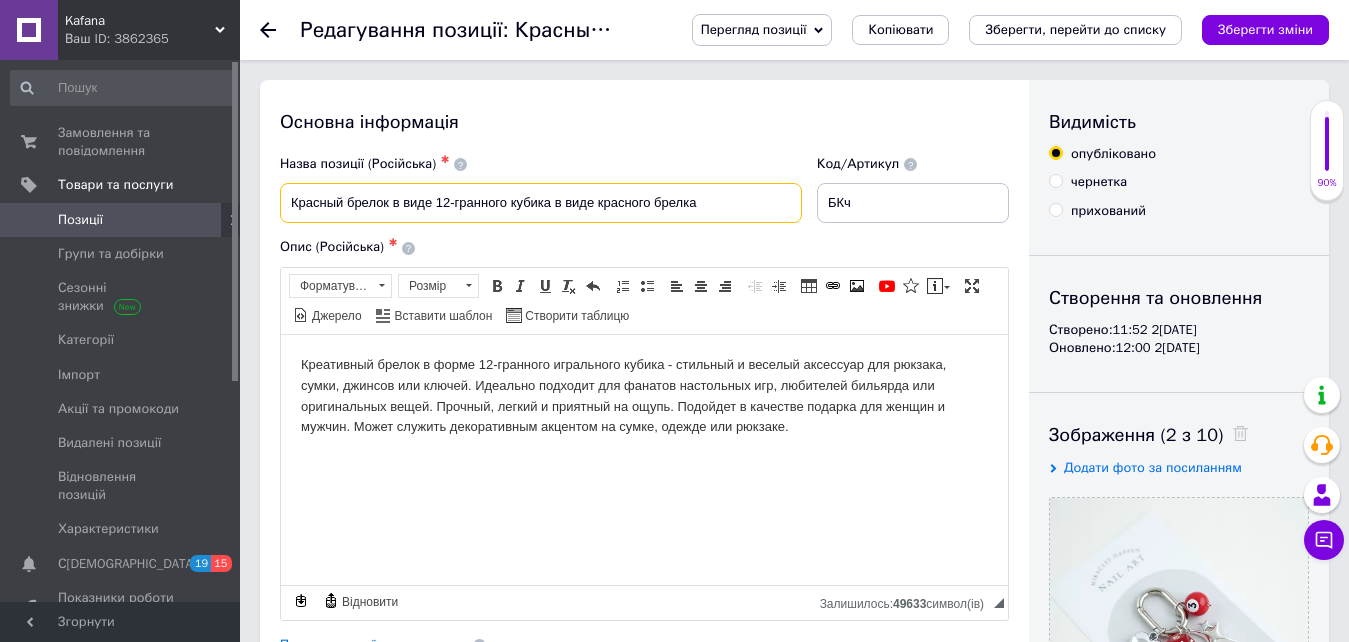 drag, startPoint x: 704, startPoint y: 210, endPoint x: 553, endPoint y: 202, distance: 151.21178 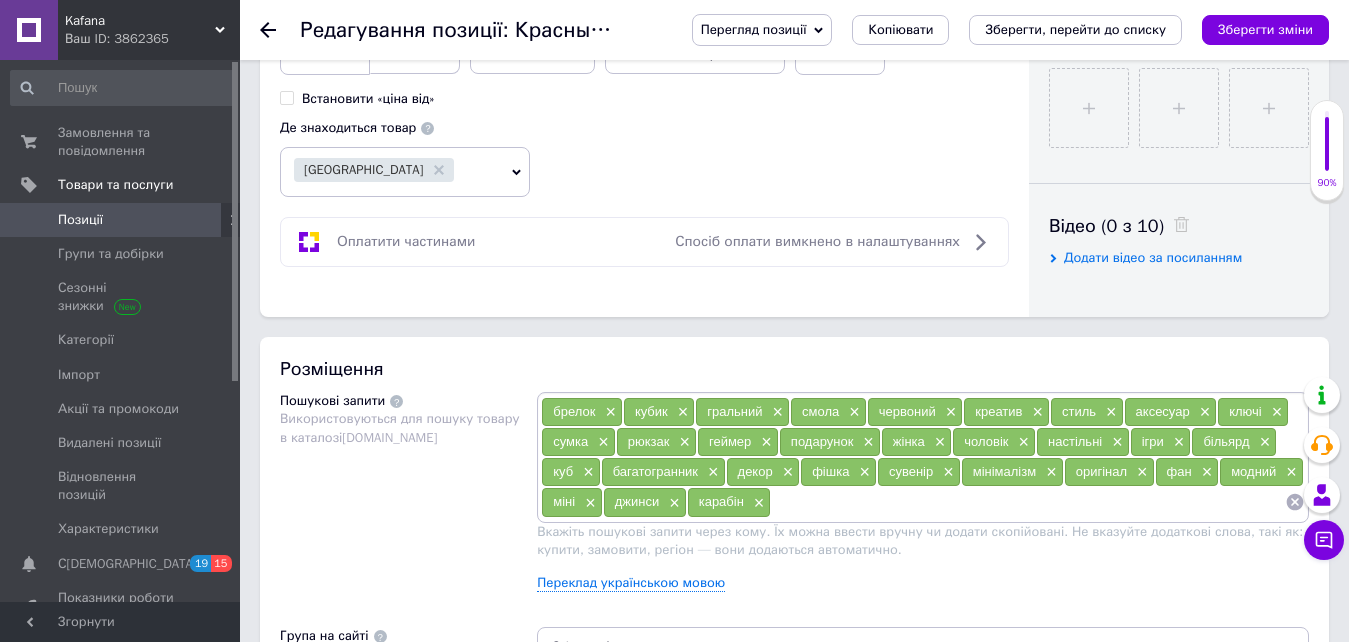 scroll, scrollTop: 1000, scrollLeft: 0, axis: vertical 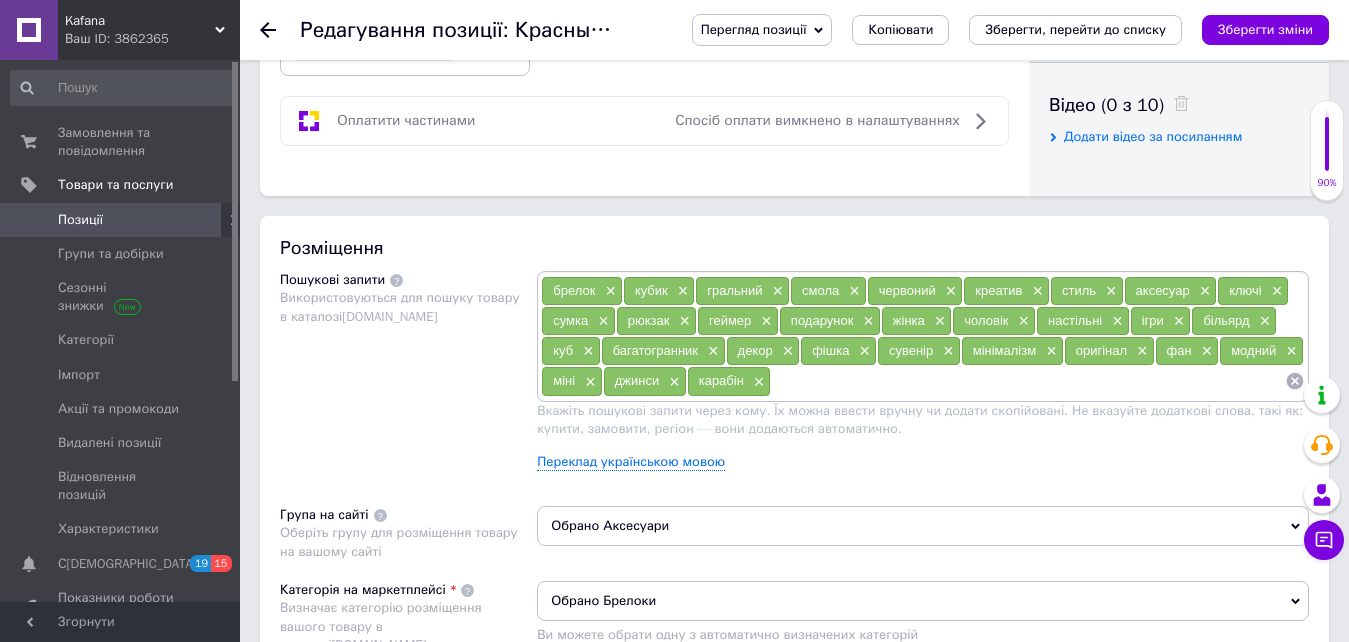 type on "Красный брелок в виде 12-гранного кубика" 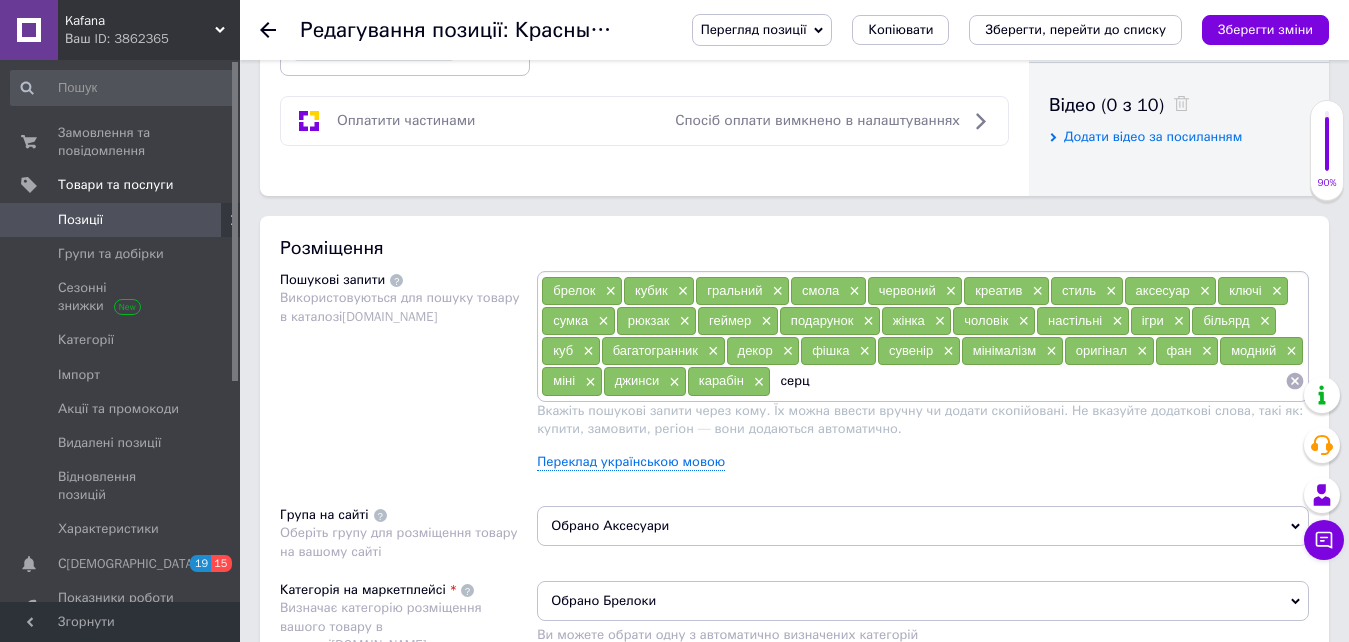 type on "серце" 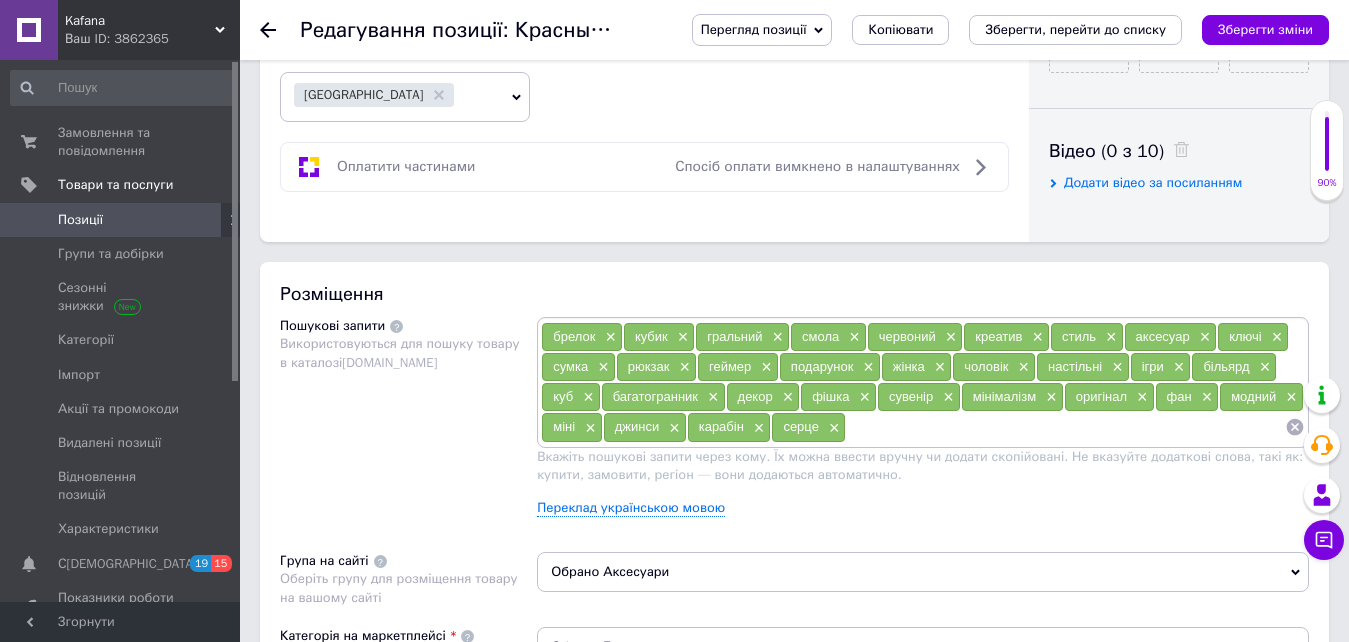 scroll, scrollTop: 1000, scrollLeft: 0, axis: vertical 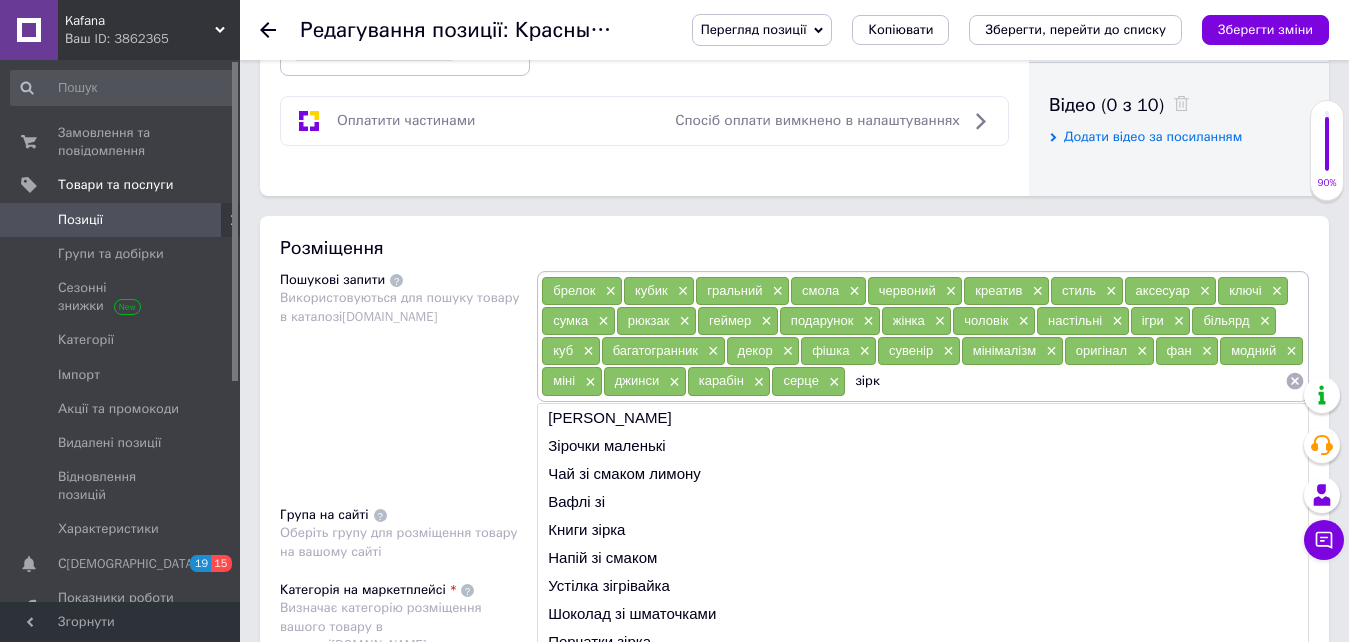 type on "зірка" 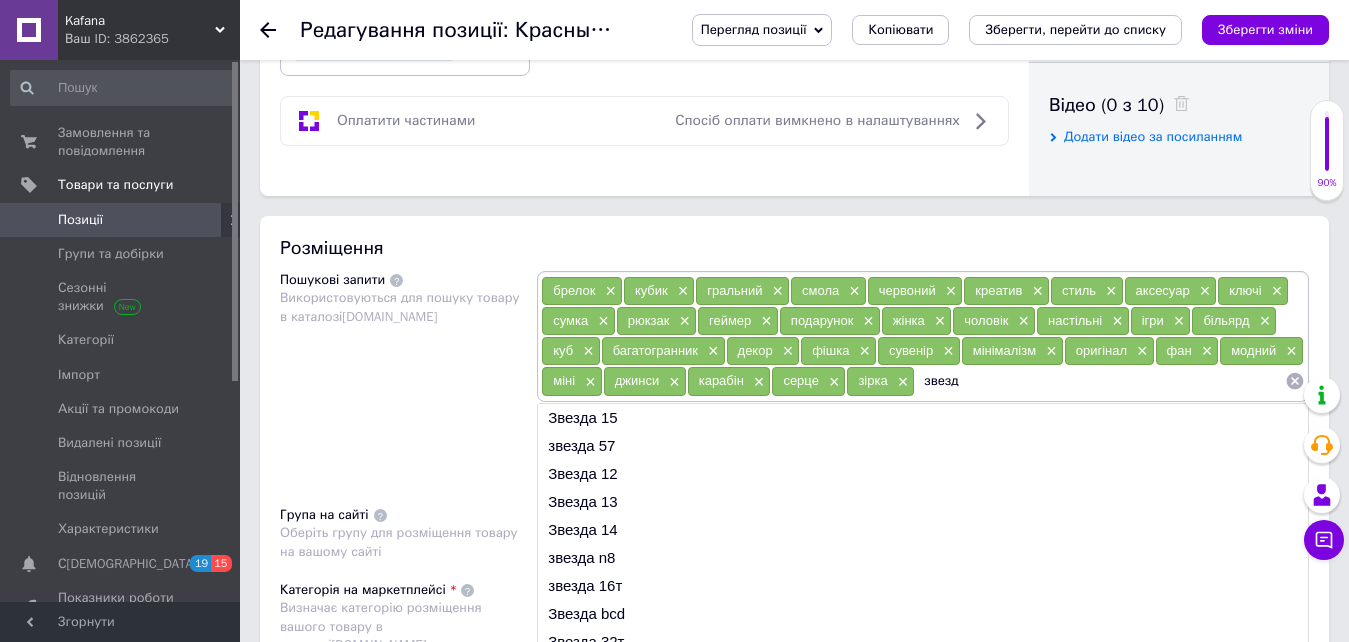 type on "звезда" 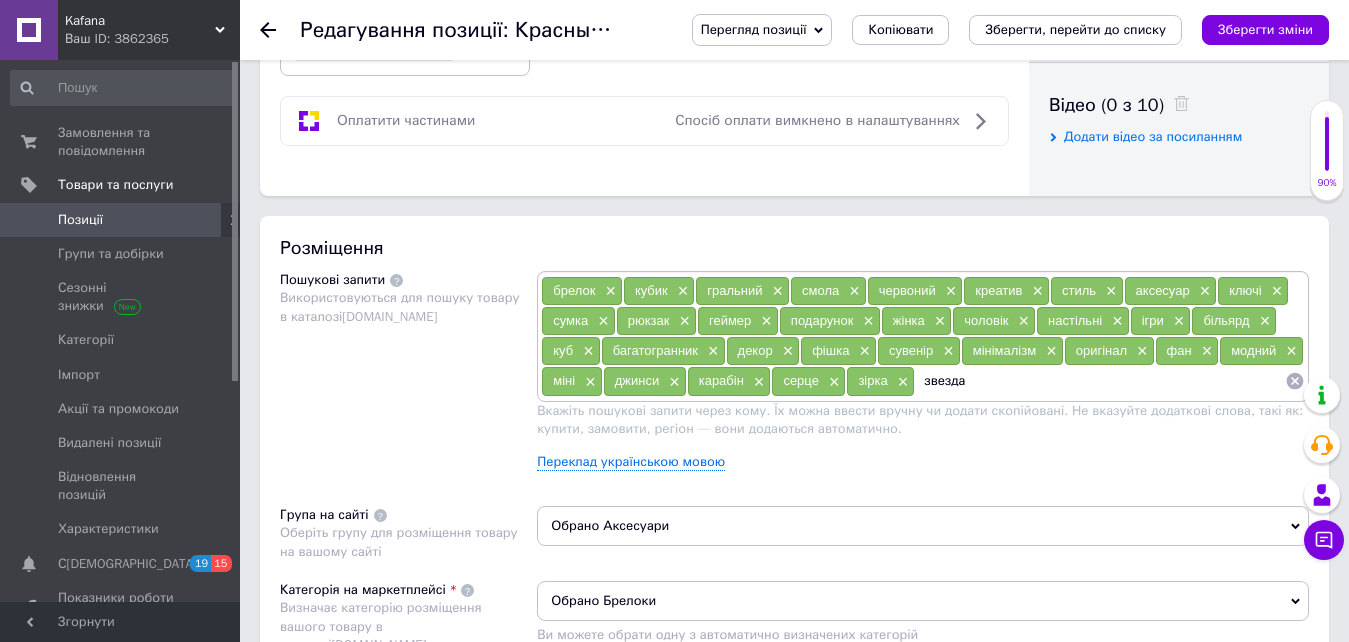 type 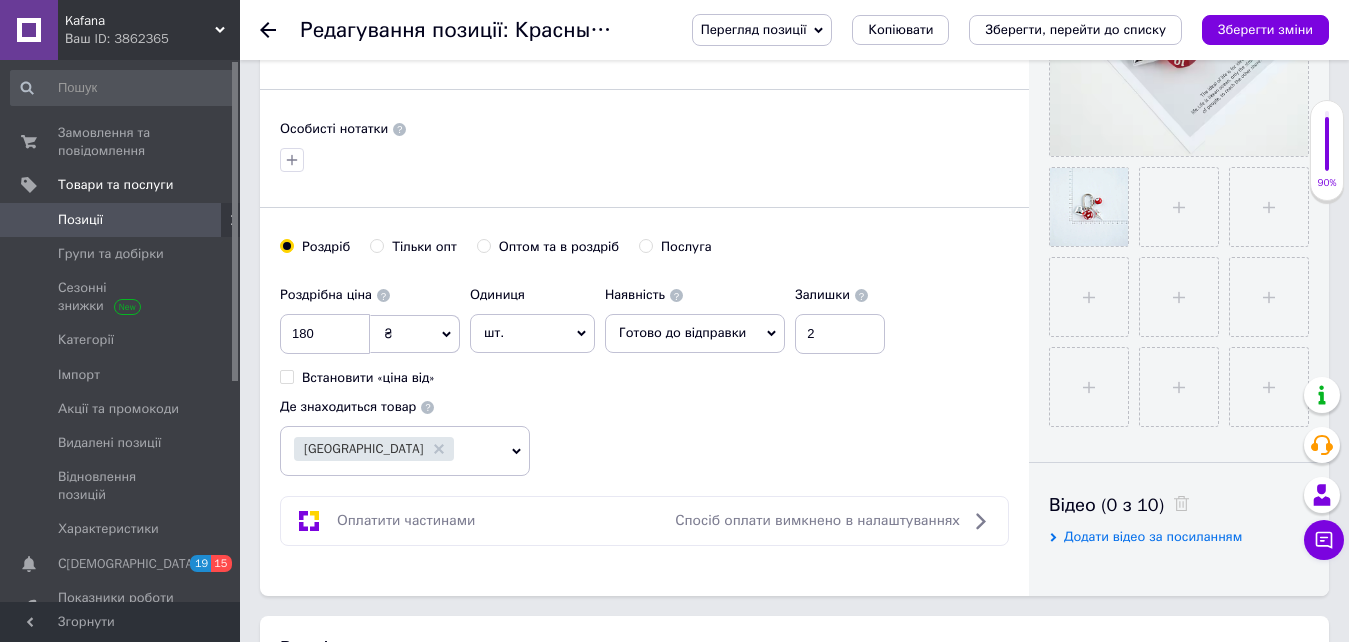 scroll, scrollTop: 400, scrollLeft: 0, axis: vertical 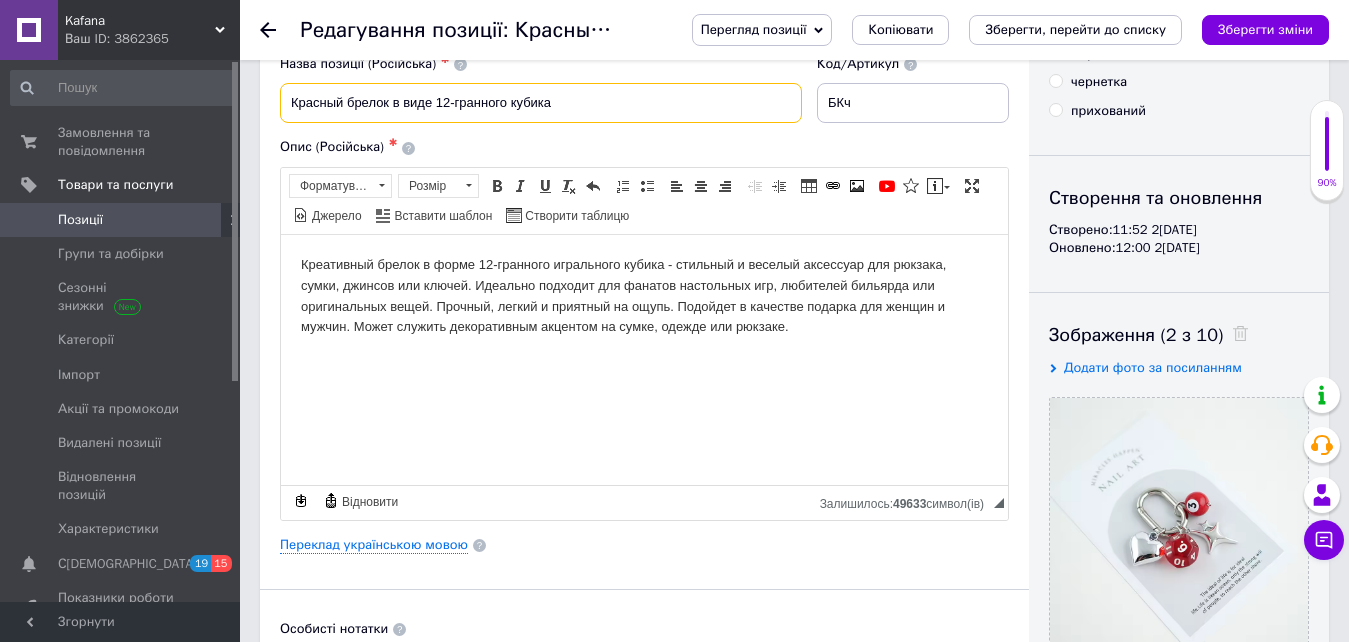 drag, startPoint x: 593, startPoint y: 100, endPoint x: 158, endPoint y: 104, distance: 435.0184 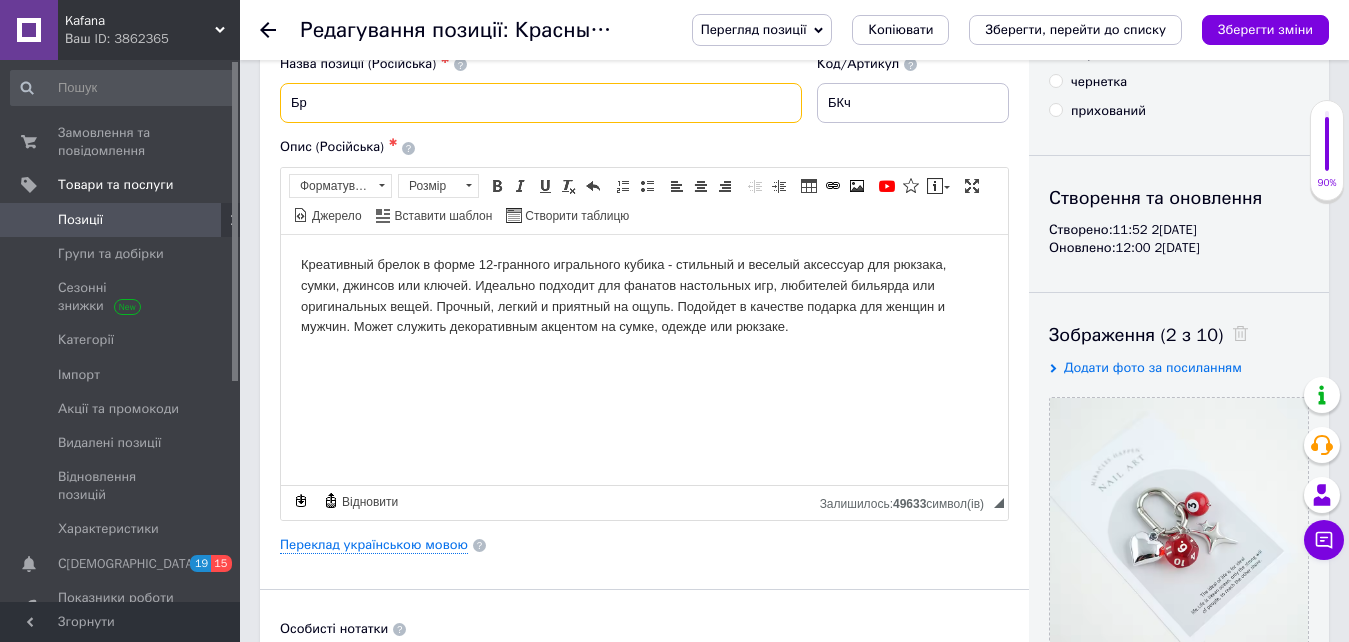 type on "Б" 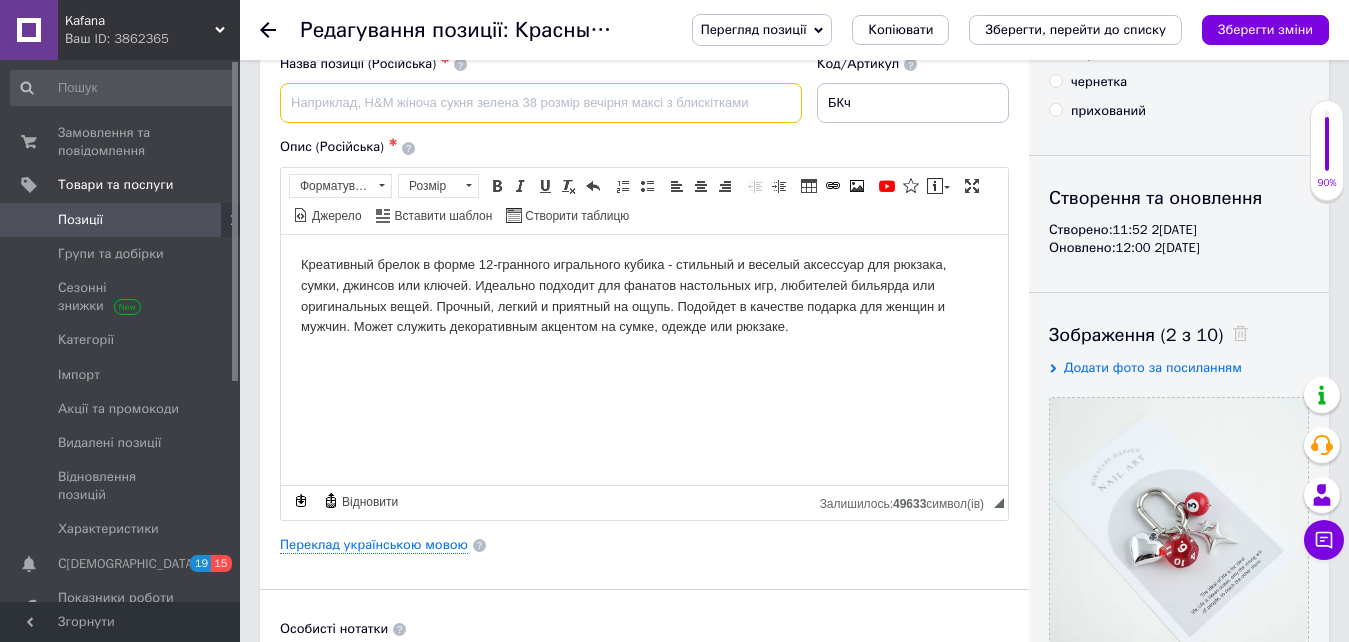 type 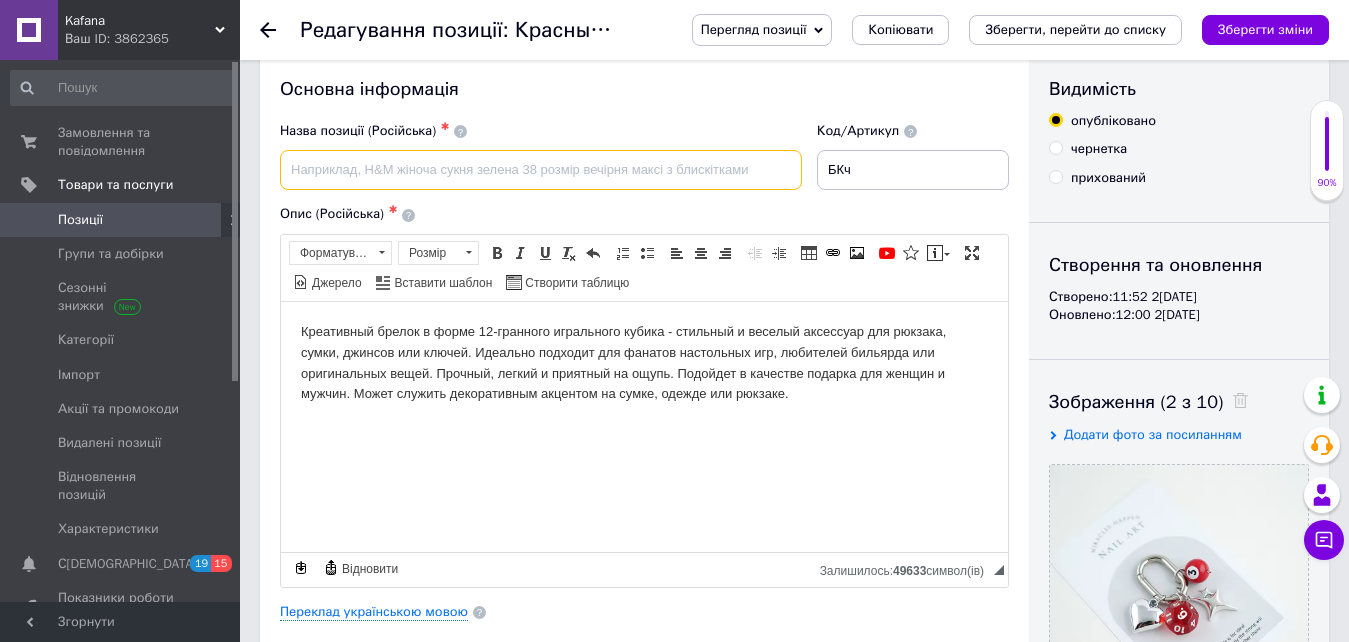 scroll, scrollTop: 0, scrollLeft: 0, axis: both 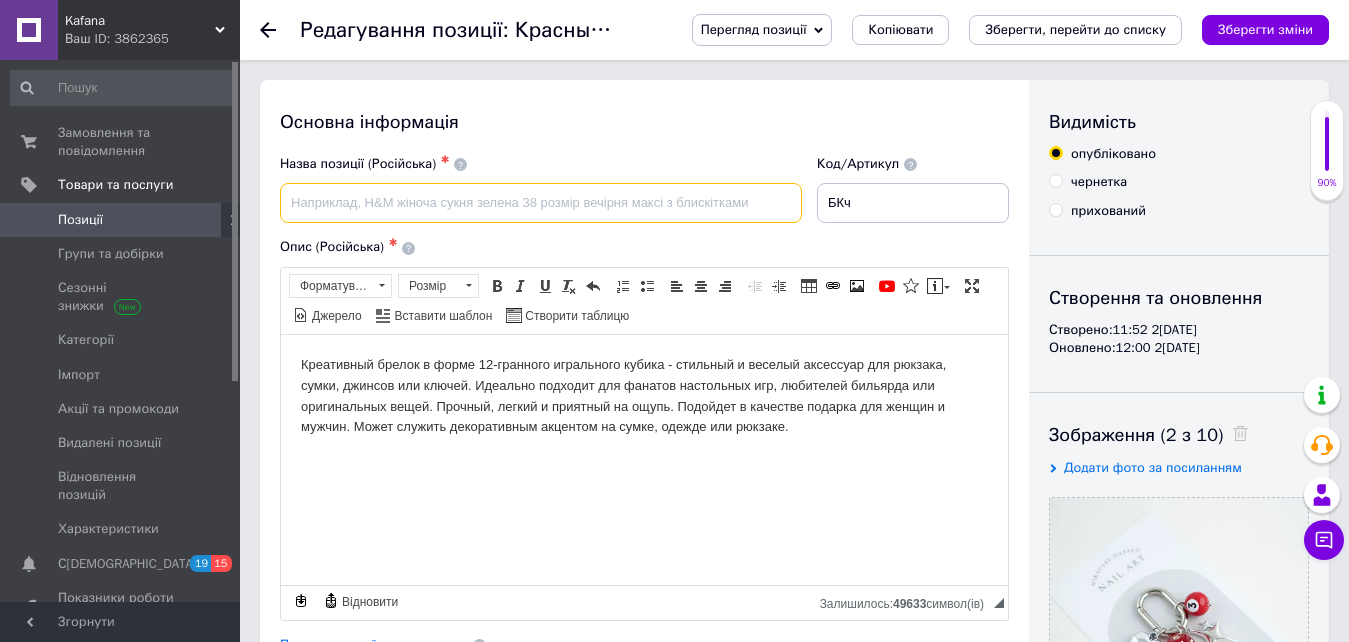 click at bounding box center [541, 203] 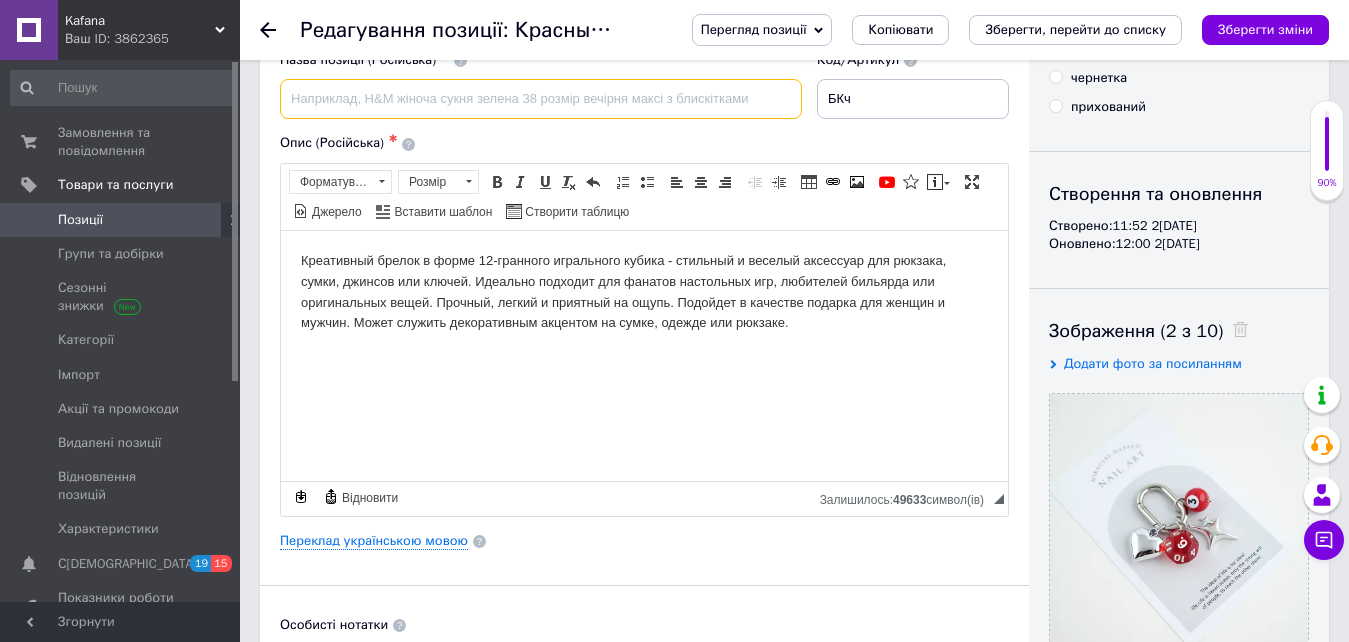 scroll, scrollTop: 200, scrollLeft: 0, axis: vertical 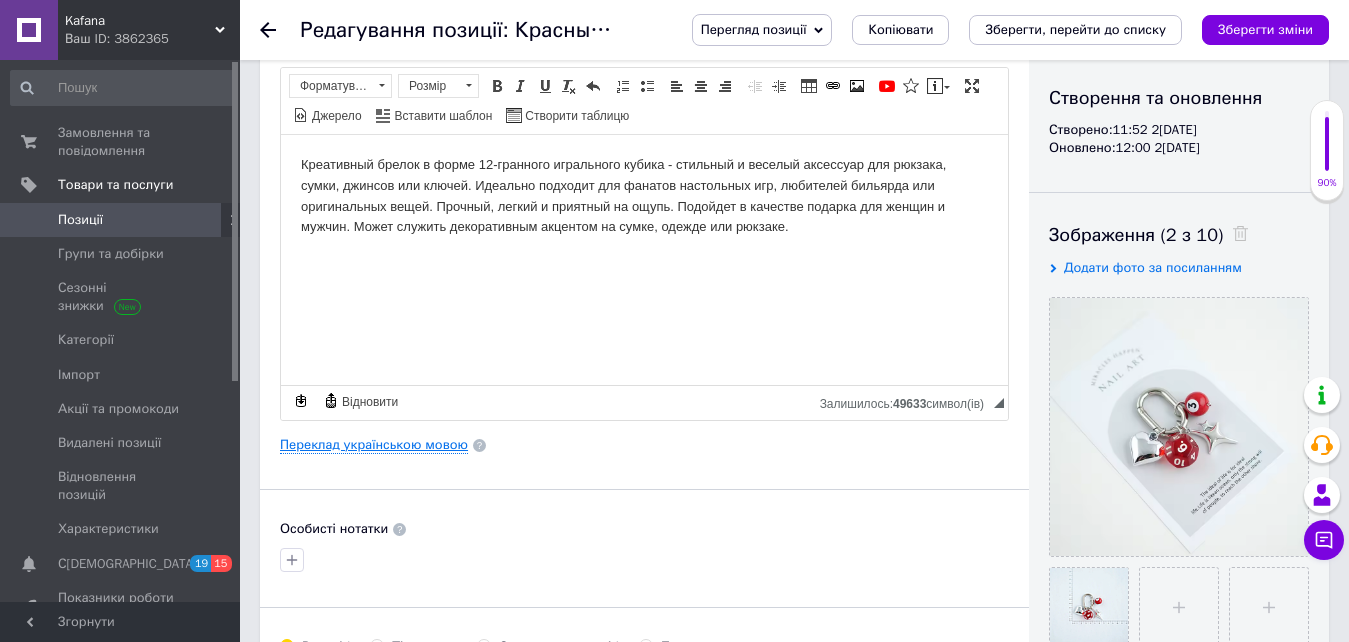 click on "Переклад українською мовою" at bounding box center (374, 445) 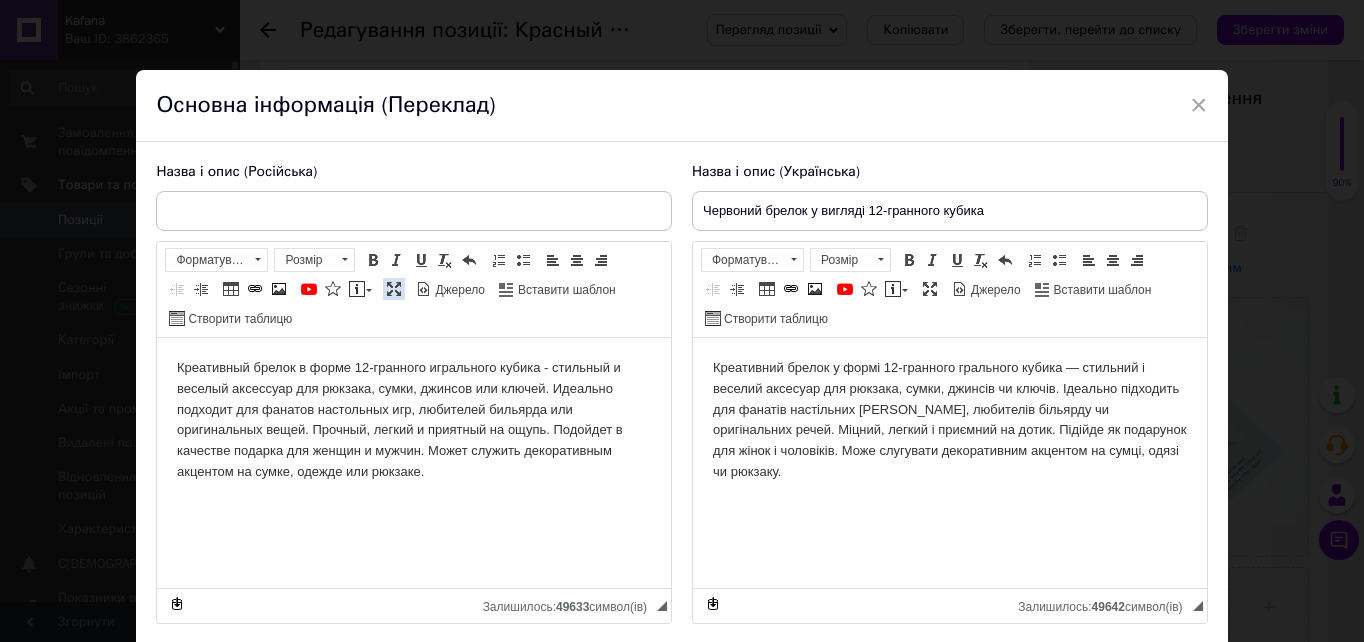 scroll, scrollTop: 0, scrollLeft: 0, axis: both 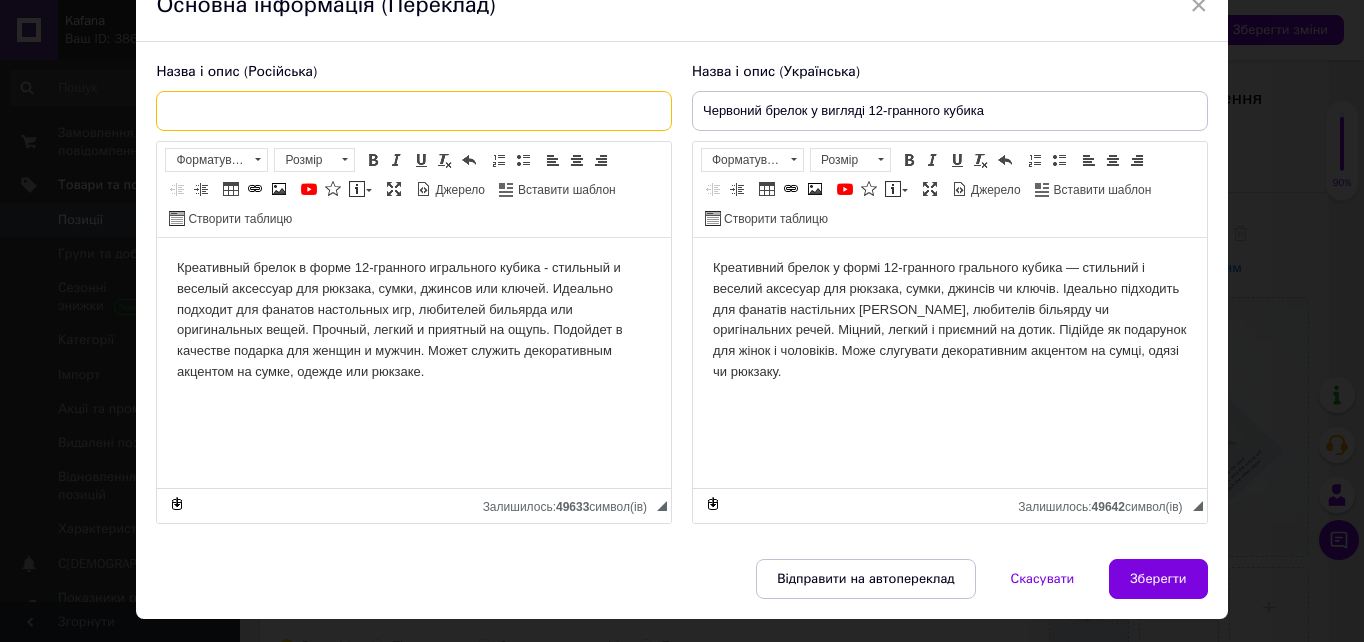 click at bounding box center [414, 111] 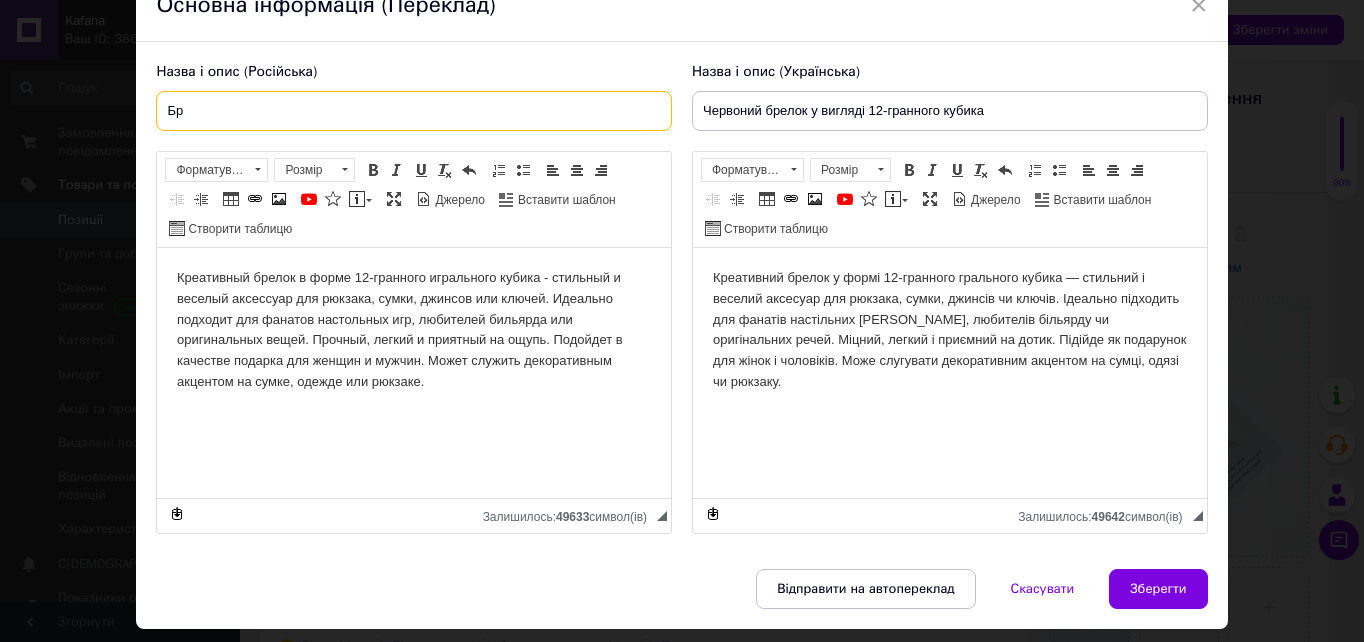 type on "Б" 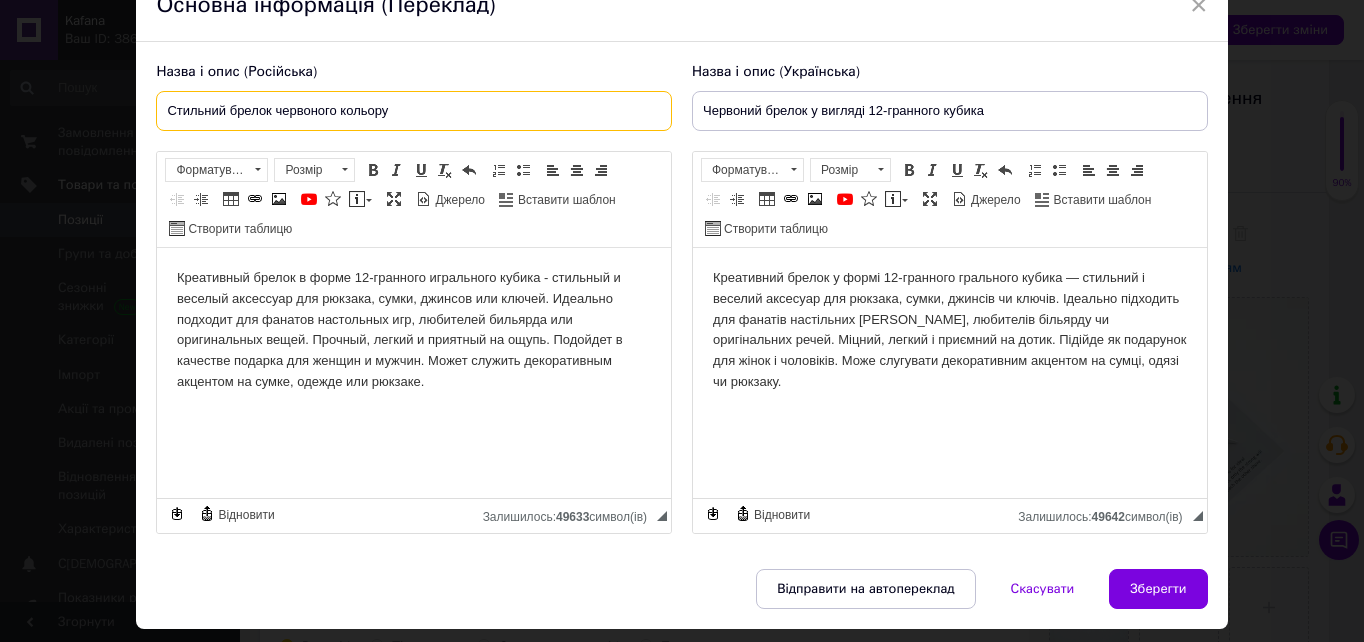 click on "Стильний брелок червоного кольору" at bounding box center [414, 111] 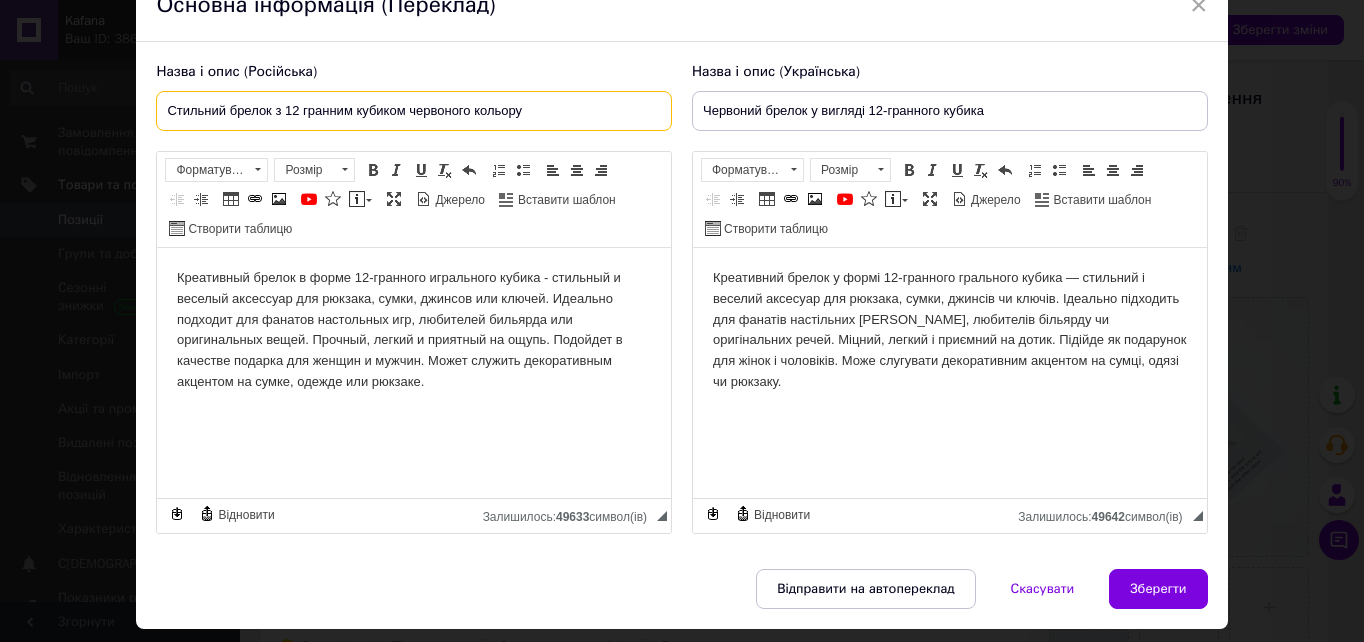 drag, startPoint x: 283, startPoint y: 106, endPoint x: 403, endPoint y: 105, distance: 120.004166 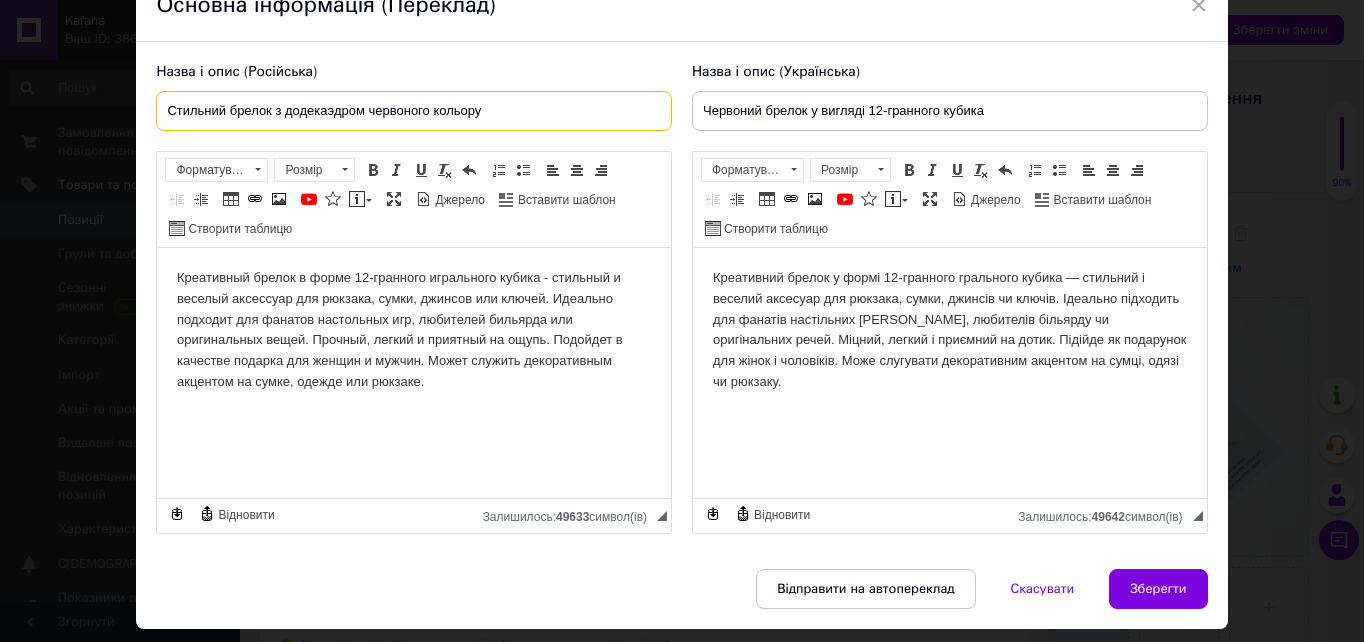 drag, startPoint x: 499, startPoint y: 115, endPoint x: 96, endPoint y: 73, distance: 405.18268 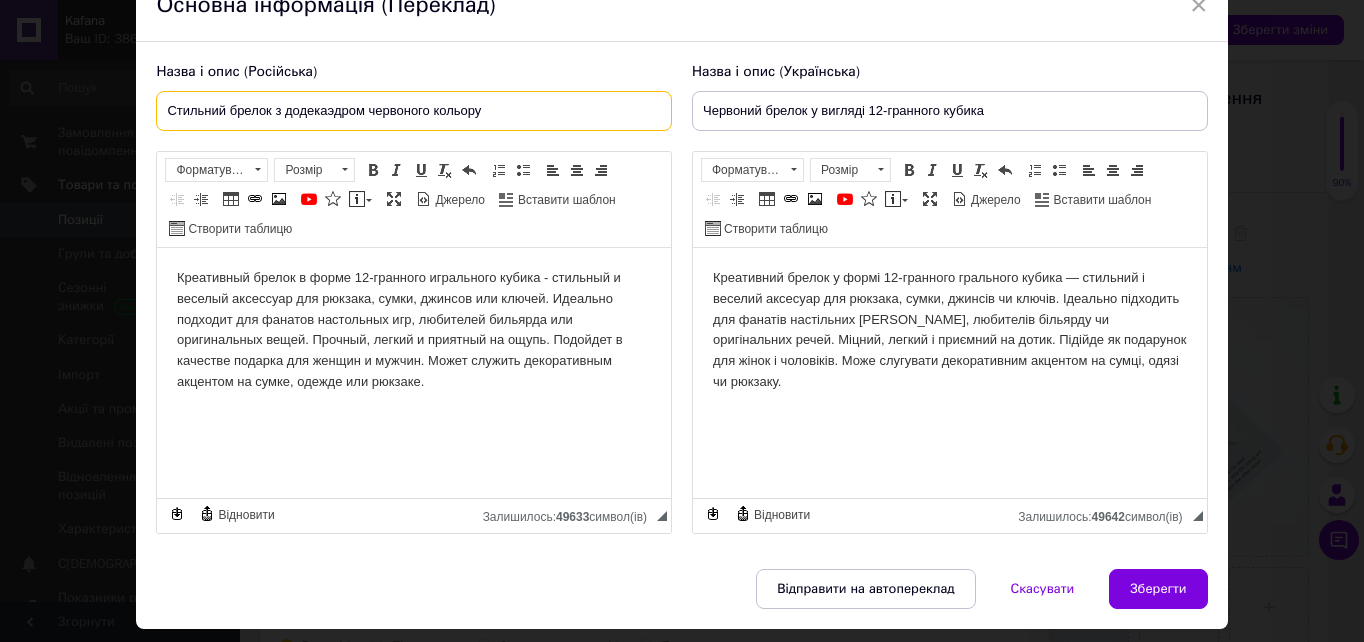 paste on "Стильный брелок с додекаэдром красного цвета" 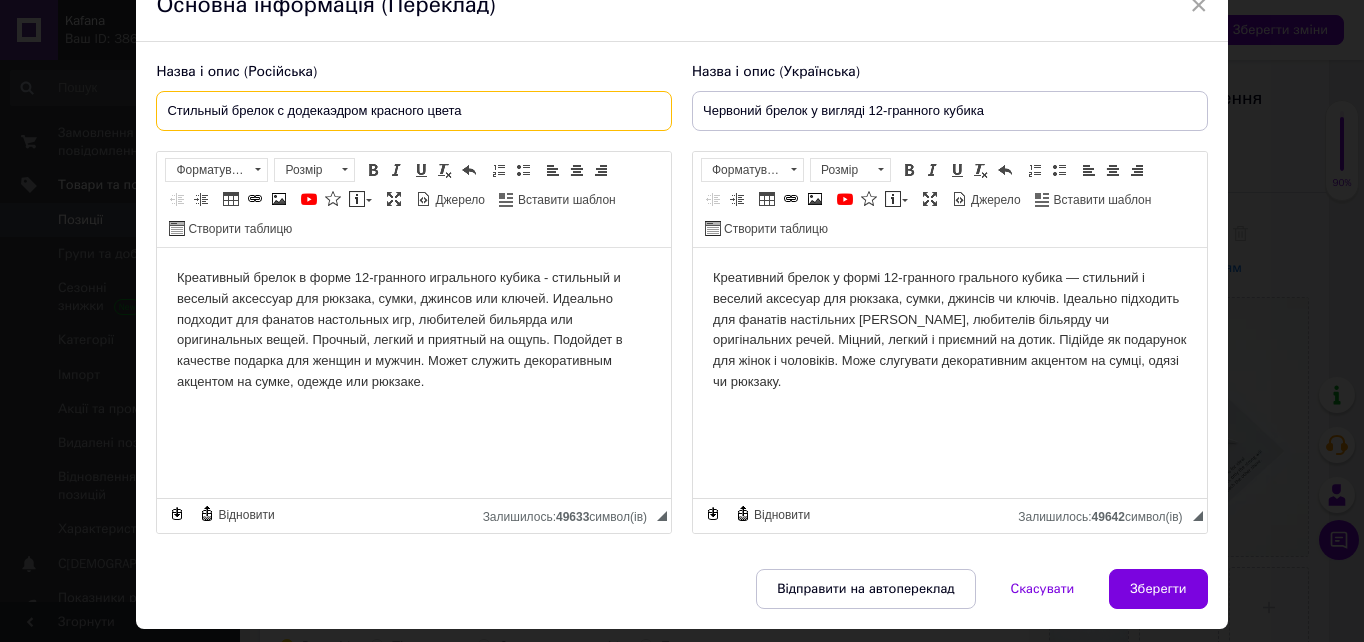type on "Стильный брелок с додекаэдром красного цвета" 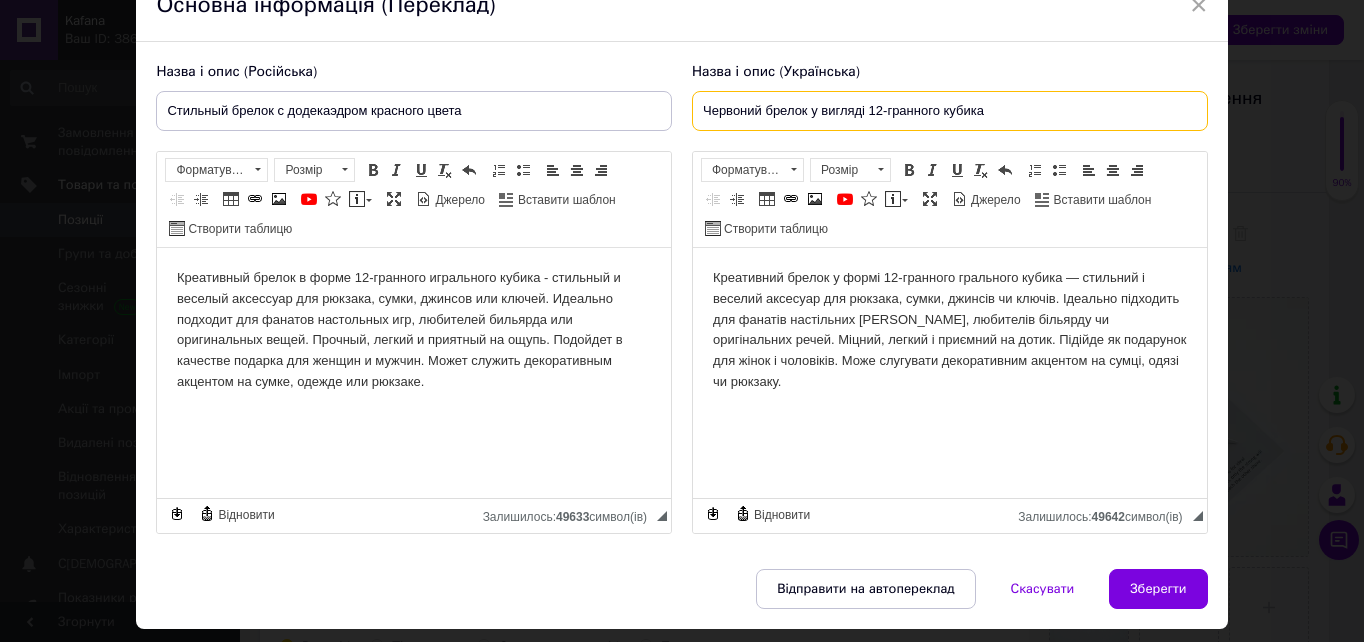 drag, startPoint x: 1002, startPoint y: 122, endPoint x: 622, endPoint y: 111, distance: 380.15918 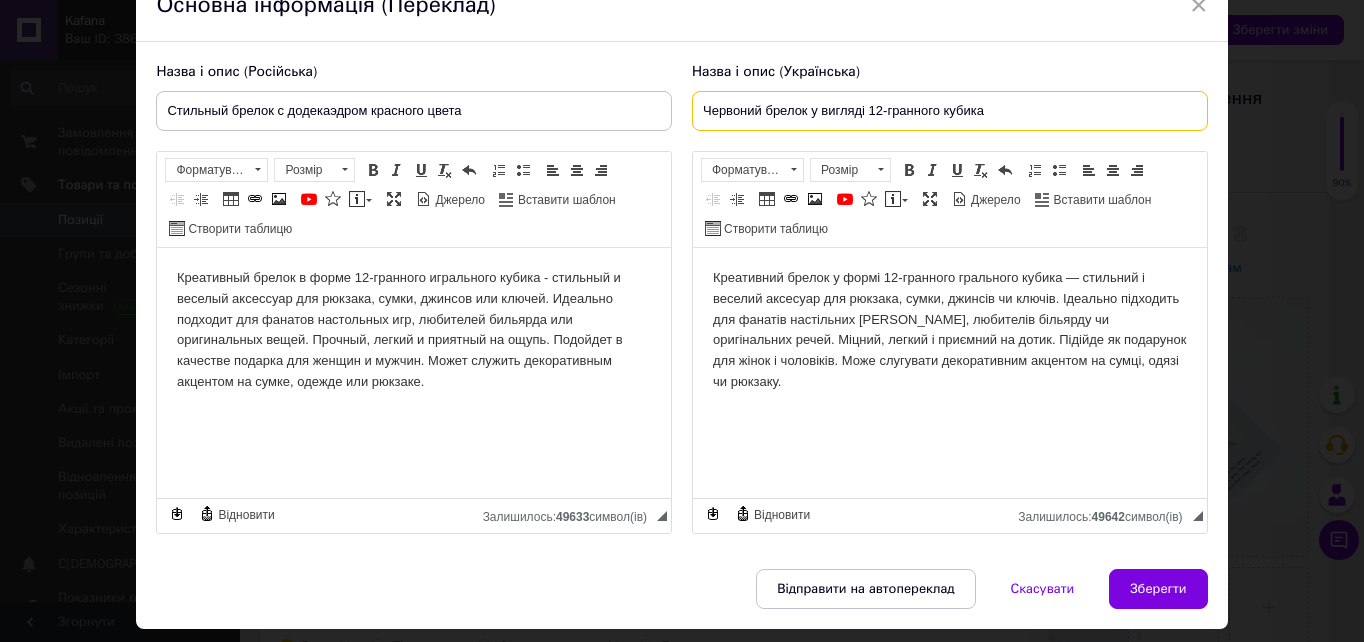 paste on "тильний брелок із додекаедром червоного кольору" 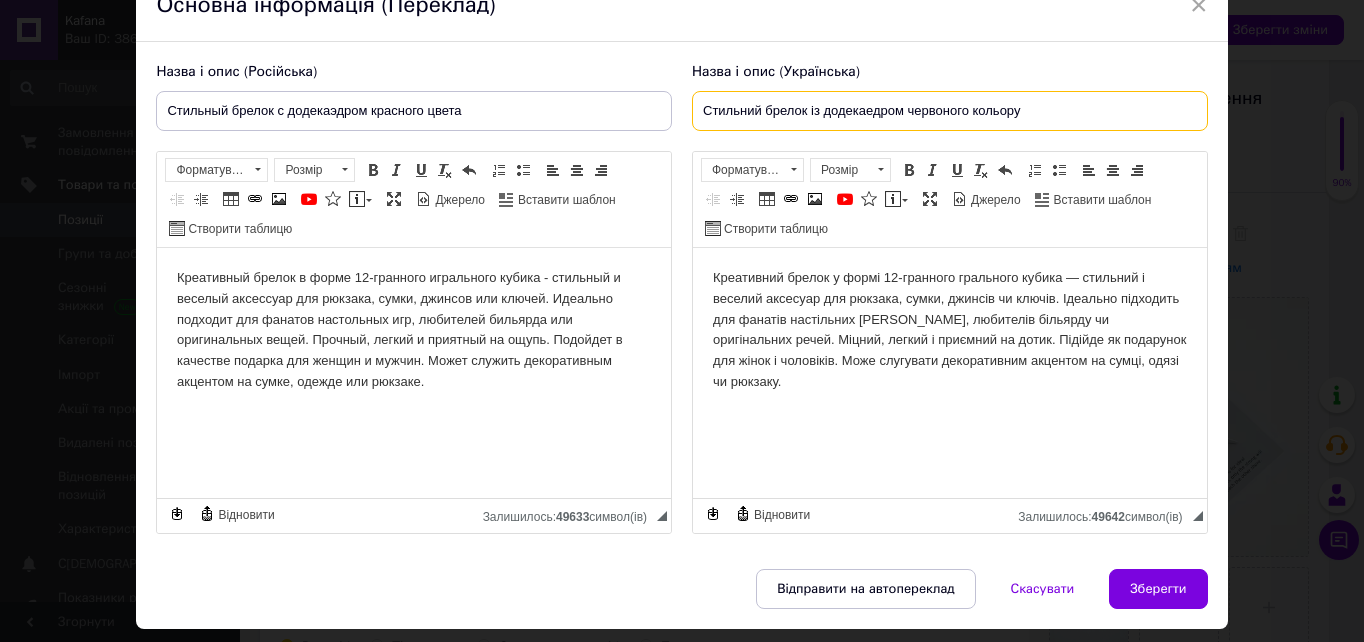 drag, startPoint x: 820, startPoint y: 113, endPoint x: 901, endPoint y: 117, distance: 81.09871 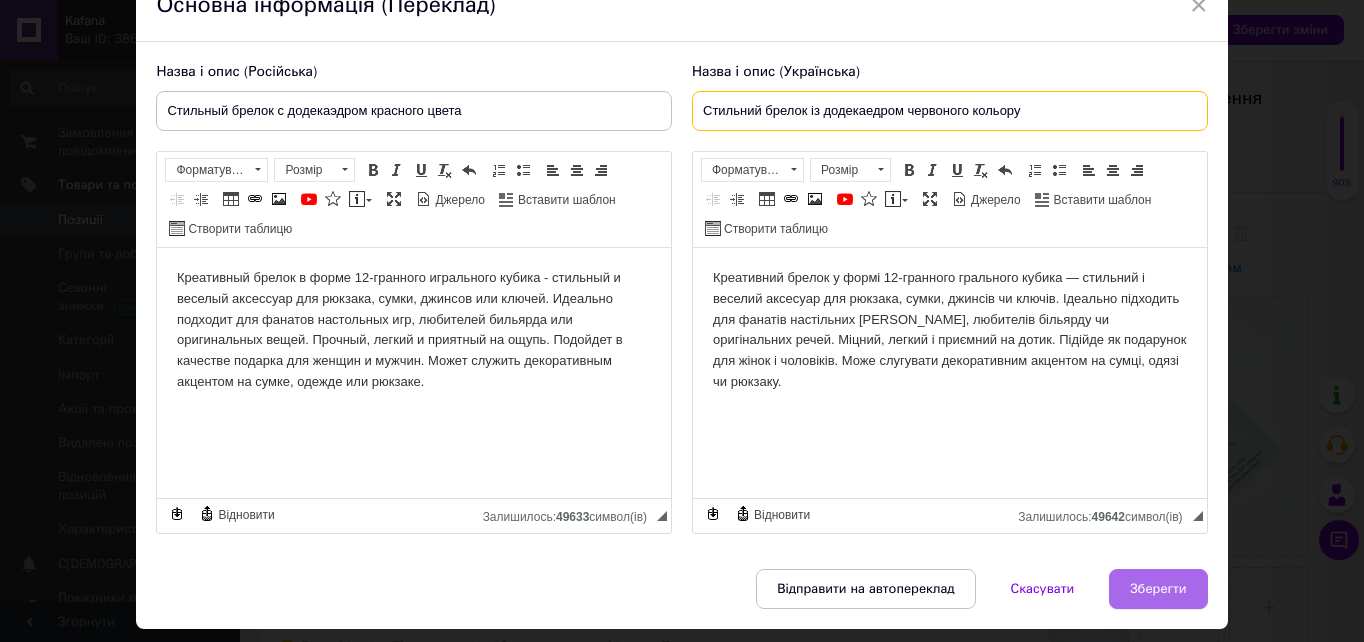 type on "Стильний брелок із додекаедром червоного кольору" 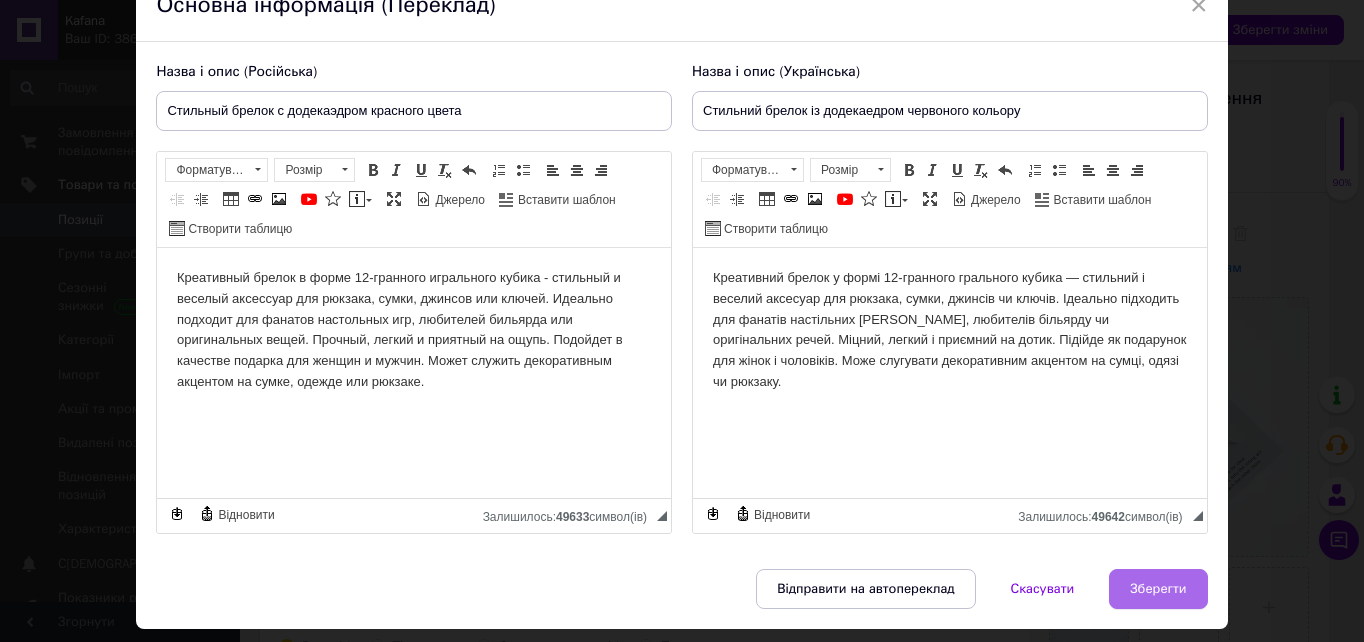 click on "Зберегти" at bounding box center [1158, 589] 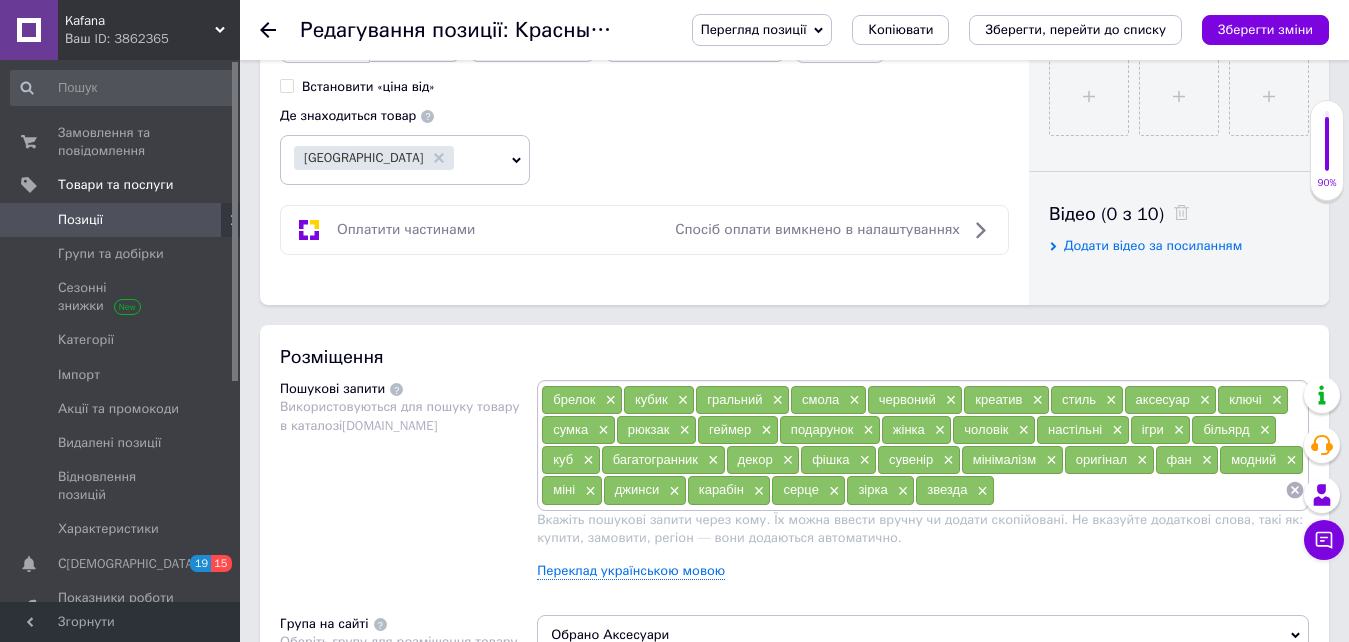 scroll, scrollTop: 900, scrollLeft: 0, axis: vertical 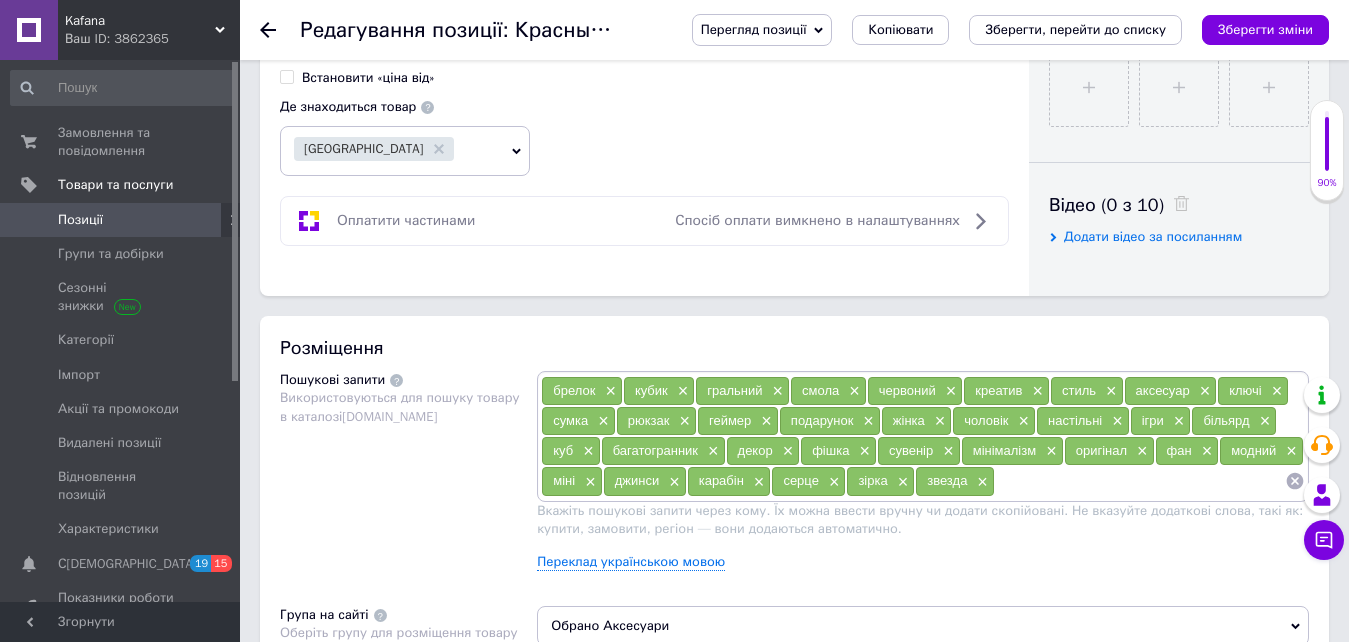 click at bounding box center (1140, 481) 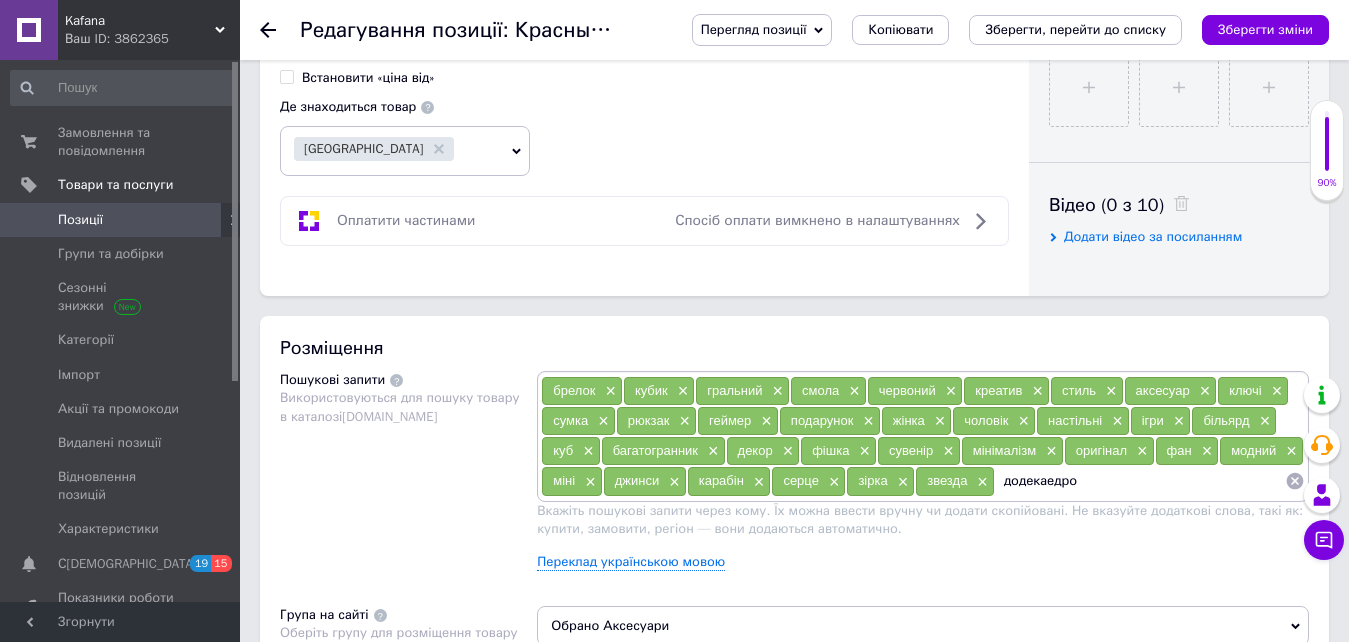 type on "додекаедр" 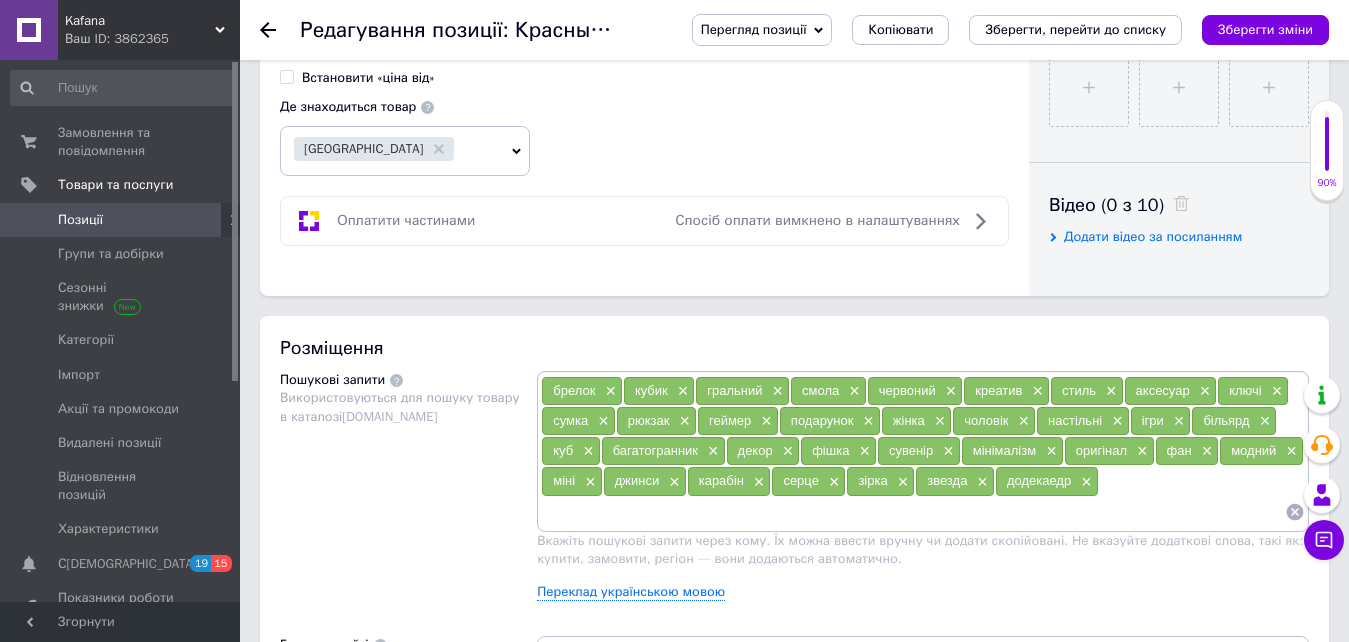 paste on "додекаедром" 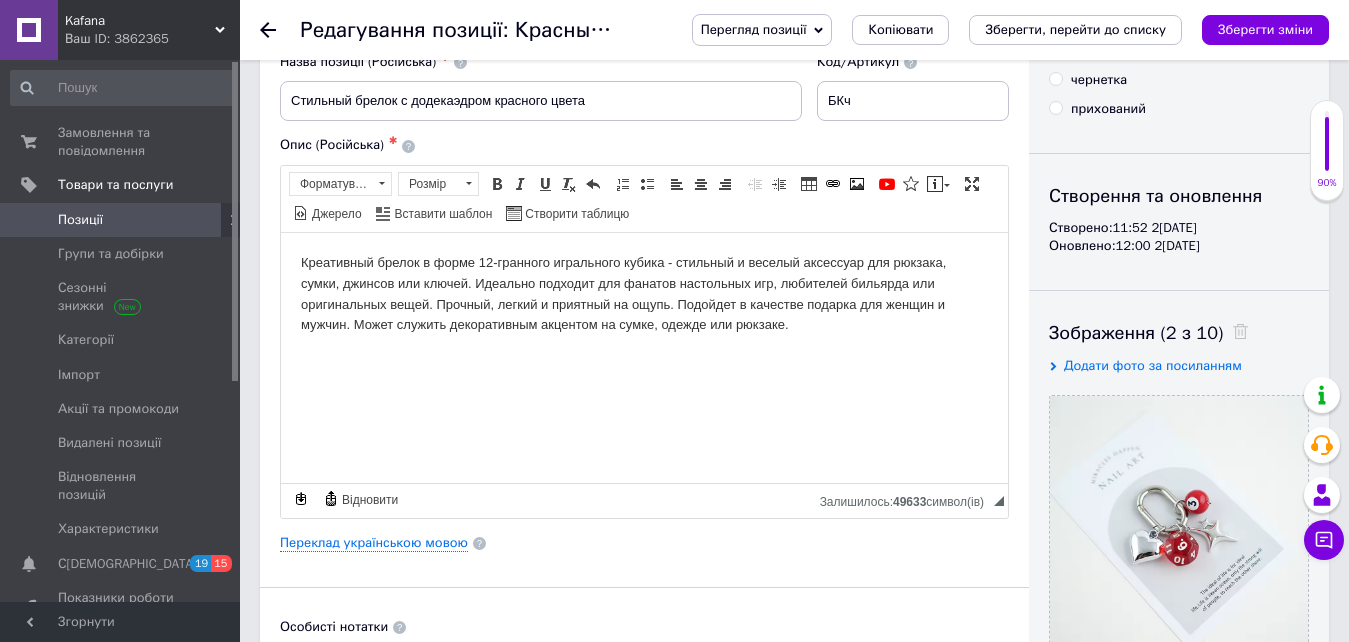 scroll, scrollTop: 100, scrollLeft: 0, axis: vertical 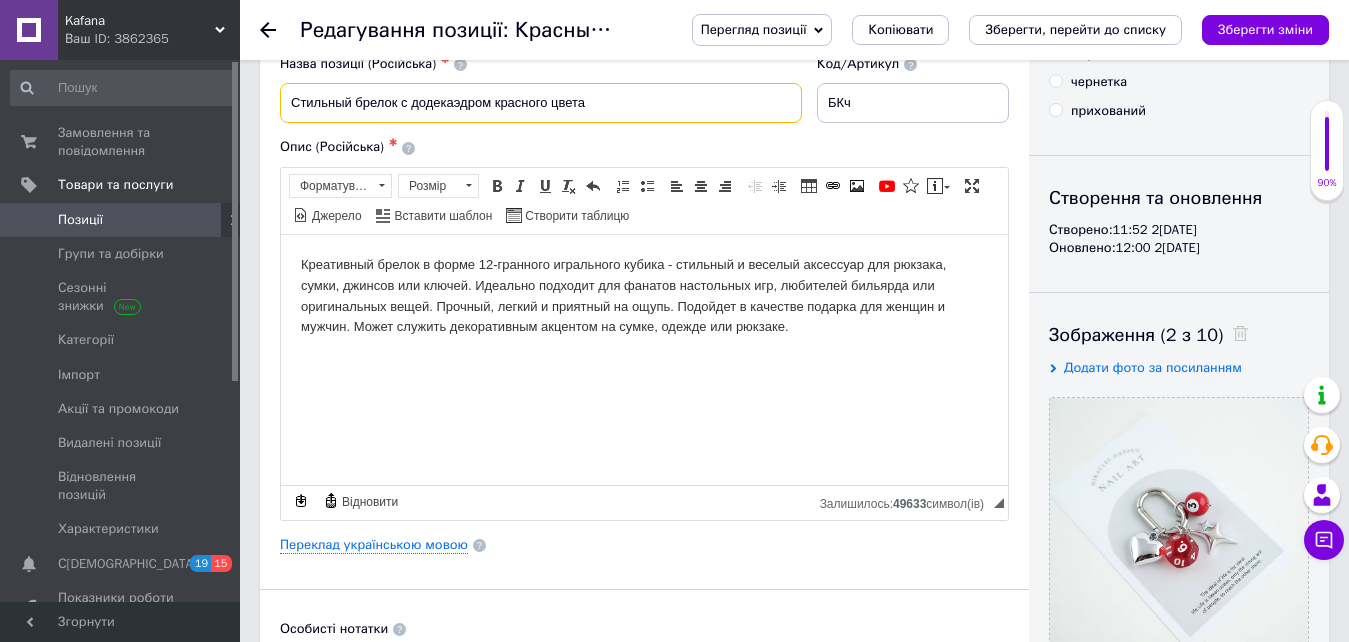 drag, startPoint x: 416, startPoint y: 96, endPoint x: 493, endPoint y: 101, distance: 77.16217 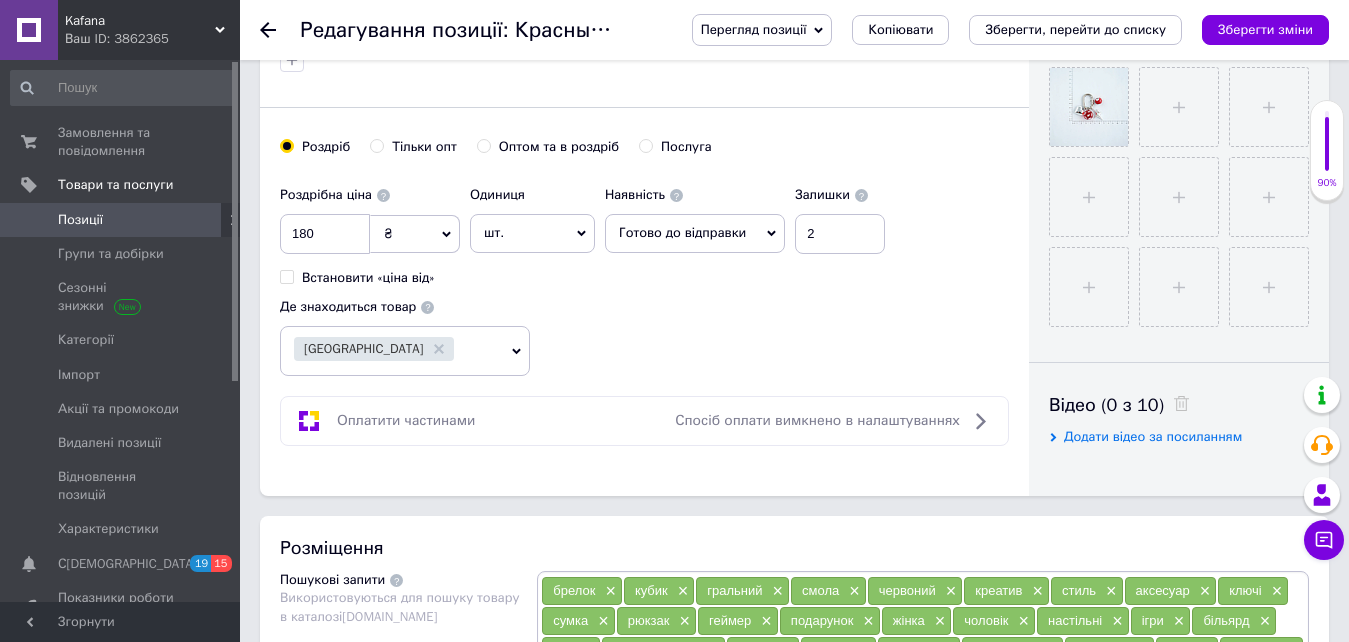 scroll, scrollTop: 1100, scrollLeft: 0, axis: vertical 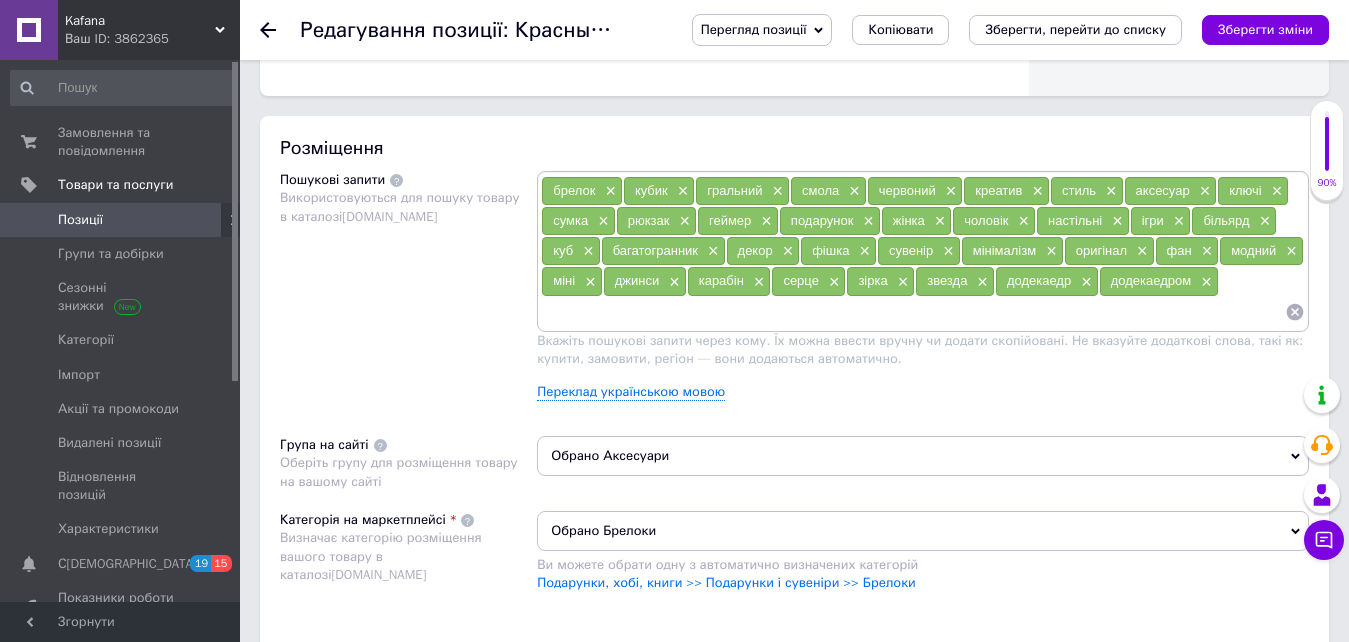 click at bounding box center [913, 312] 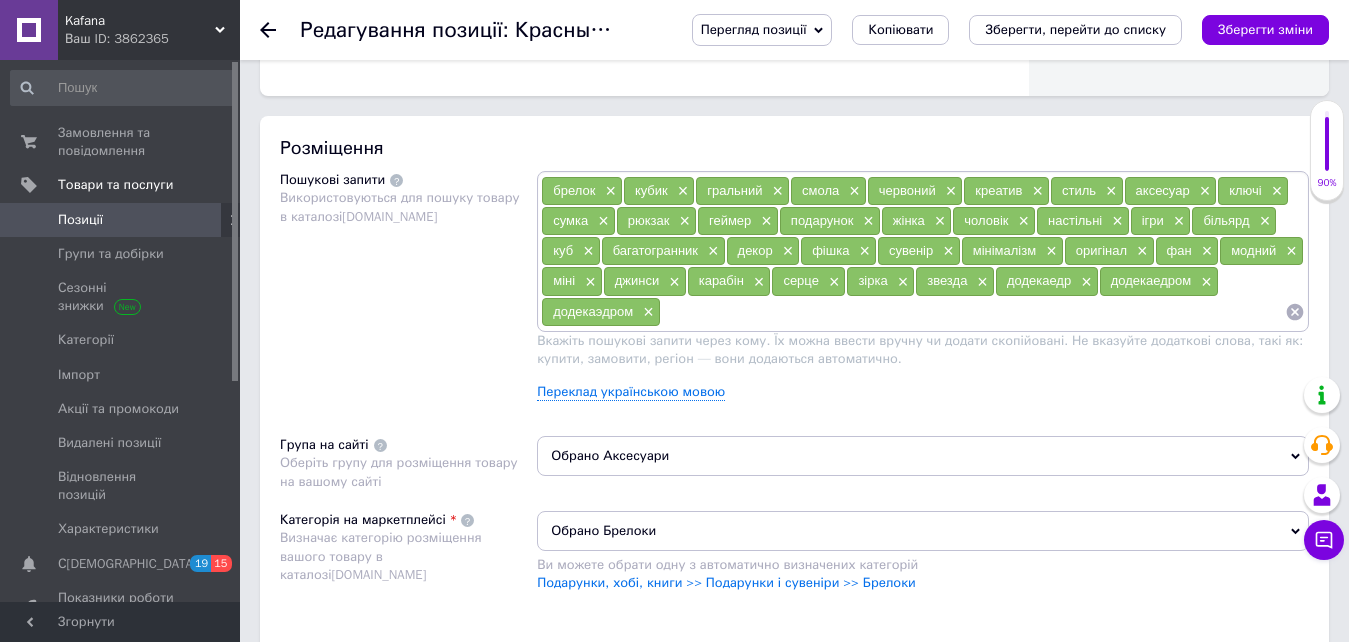 paste on "додекаэдром" 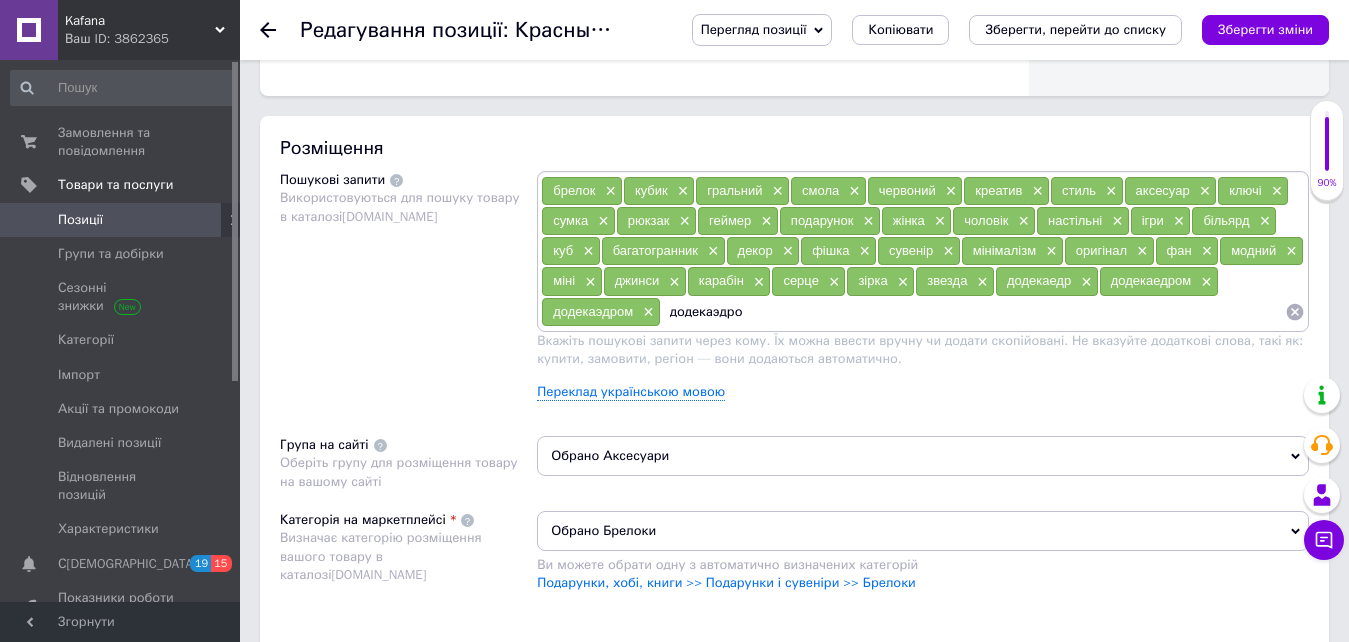 type on "додекаэдр" 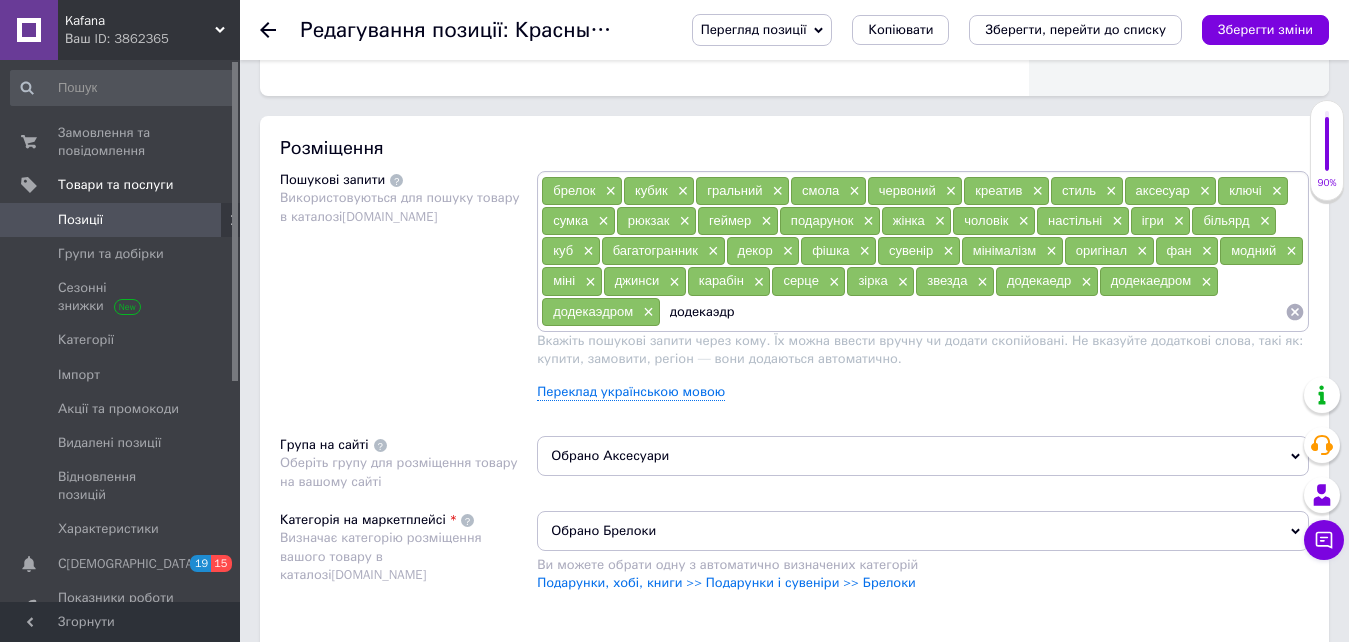 type 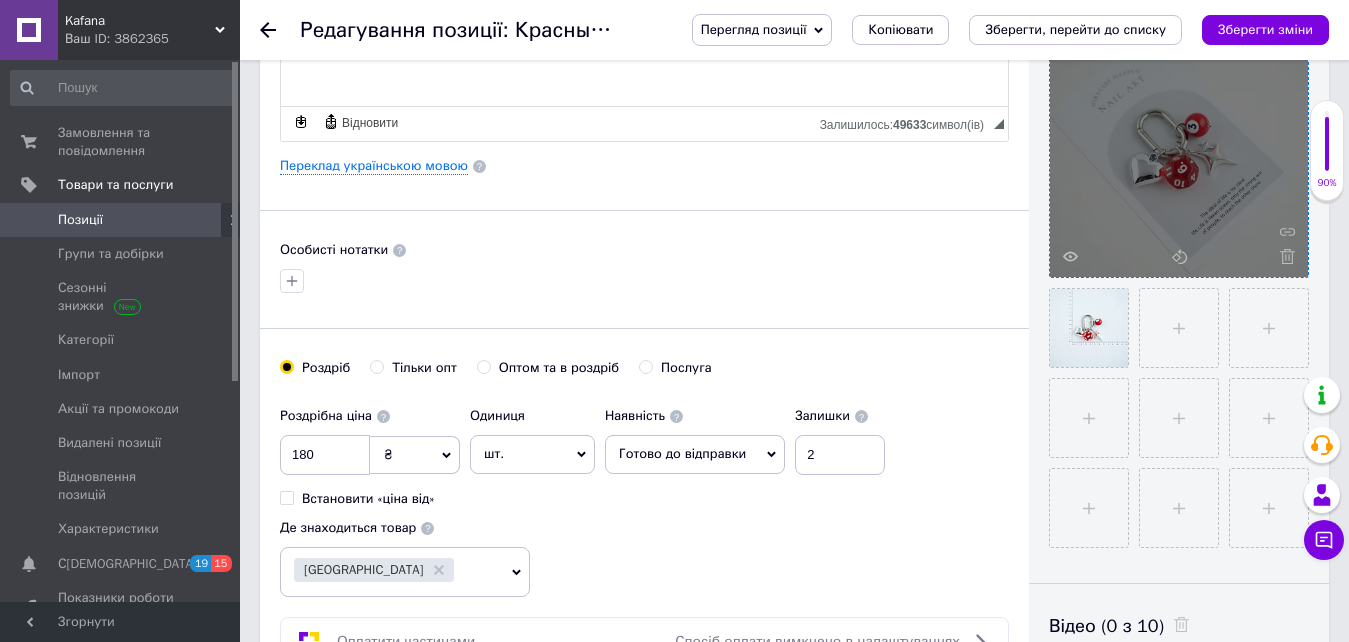 scroll, scrollTop: 300, scrollLeft: 0, axis: vertical 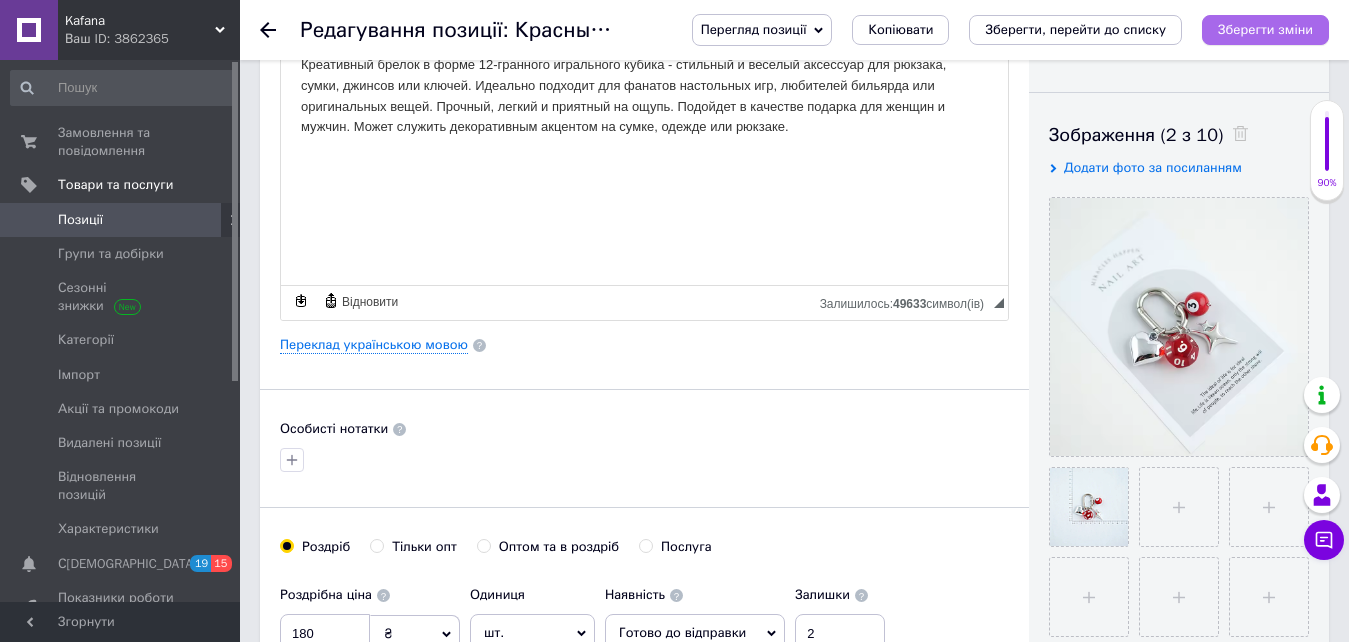 click on "Зберегти зміни" at bounding box center (1265, 29) 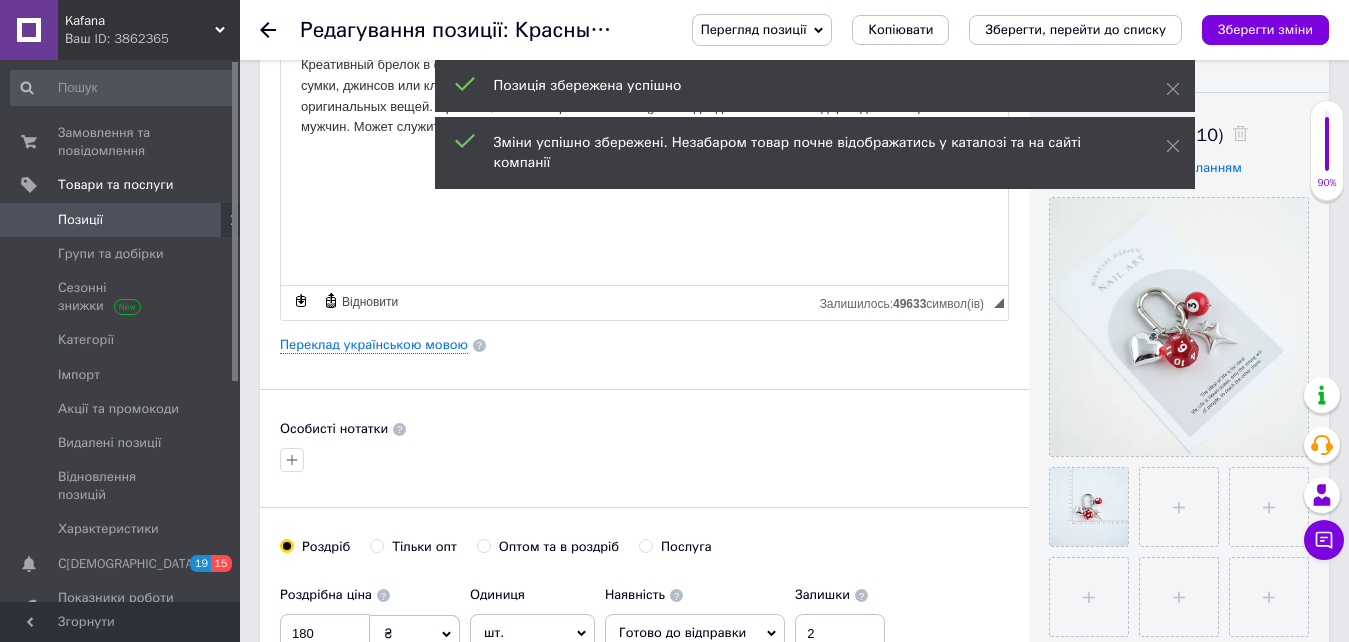 scroll, scrollTop: 0, scrollLeft: 0, axis: both 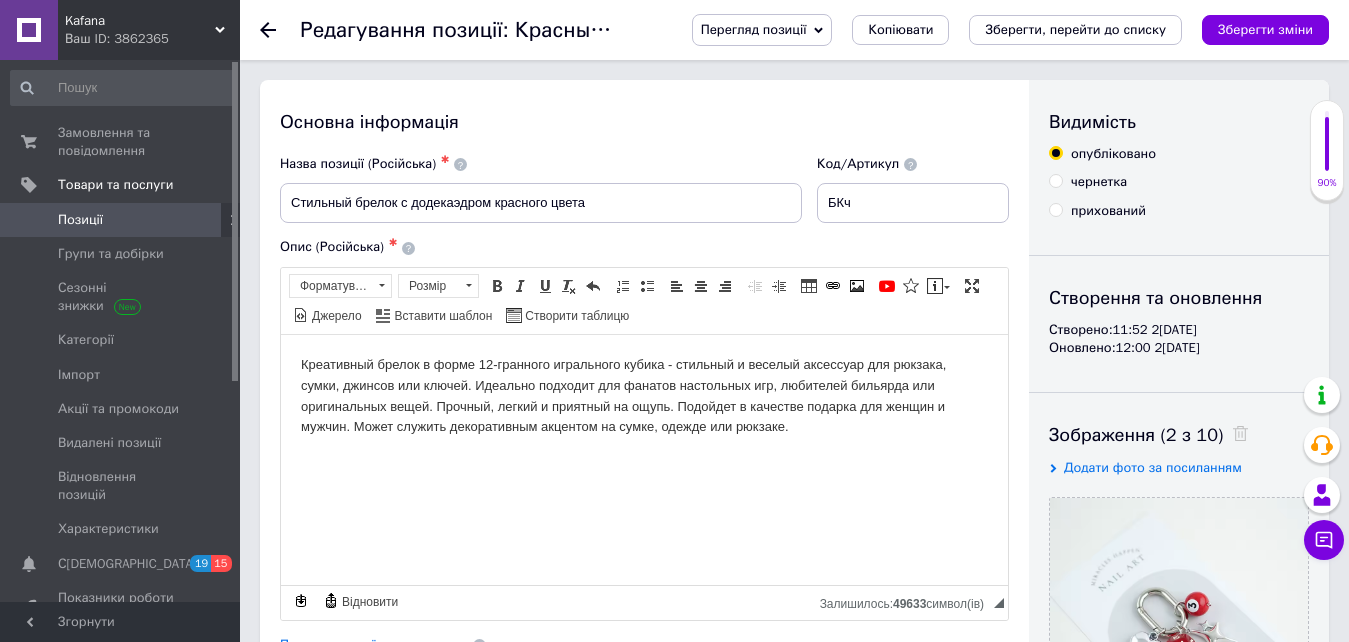click on "Позиції" at bounding box center [121, 220] 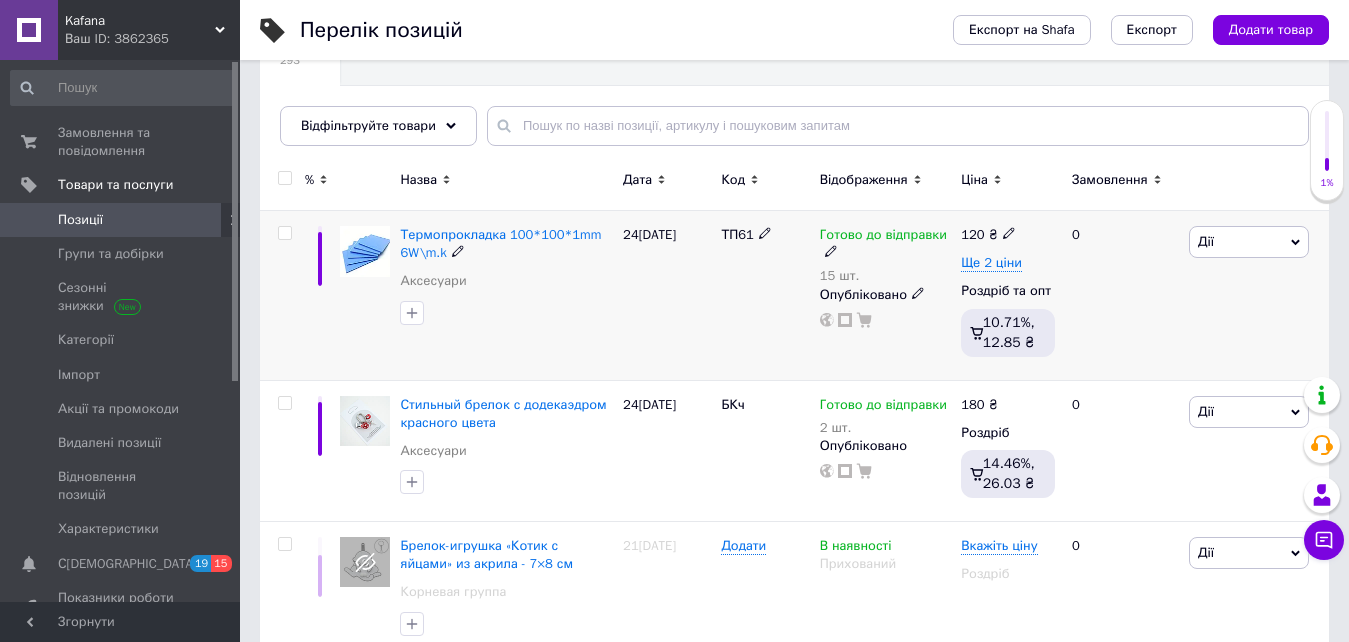 scroll, scrollTop: 400, scrollLeft: 0, axis: vertical 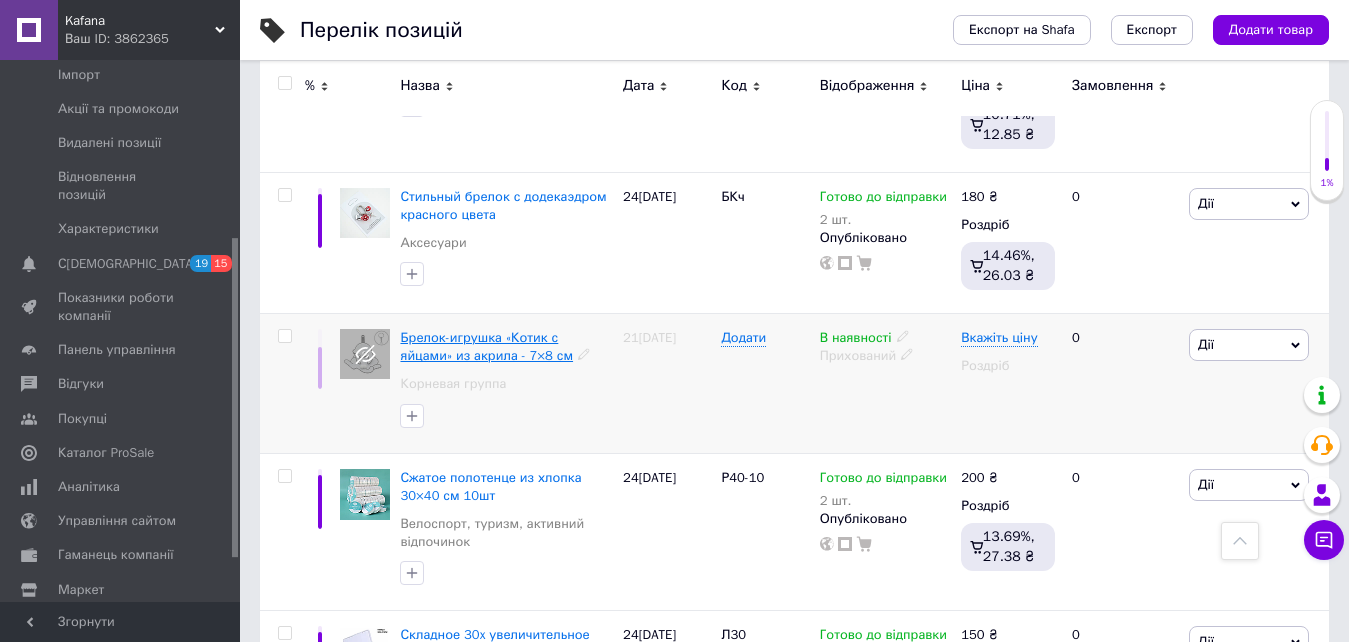 click on "Брелок-игрушка «Котик с яйцами» из акрила - 7×8 см" at bounding box center (486, 346) 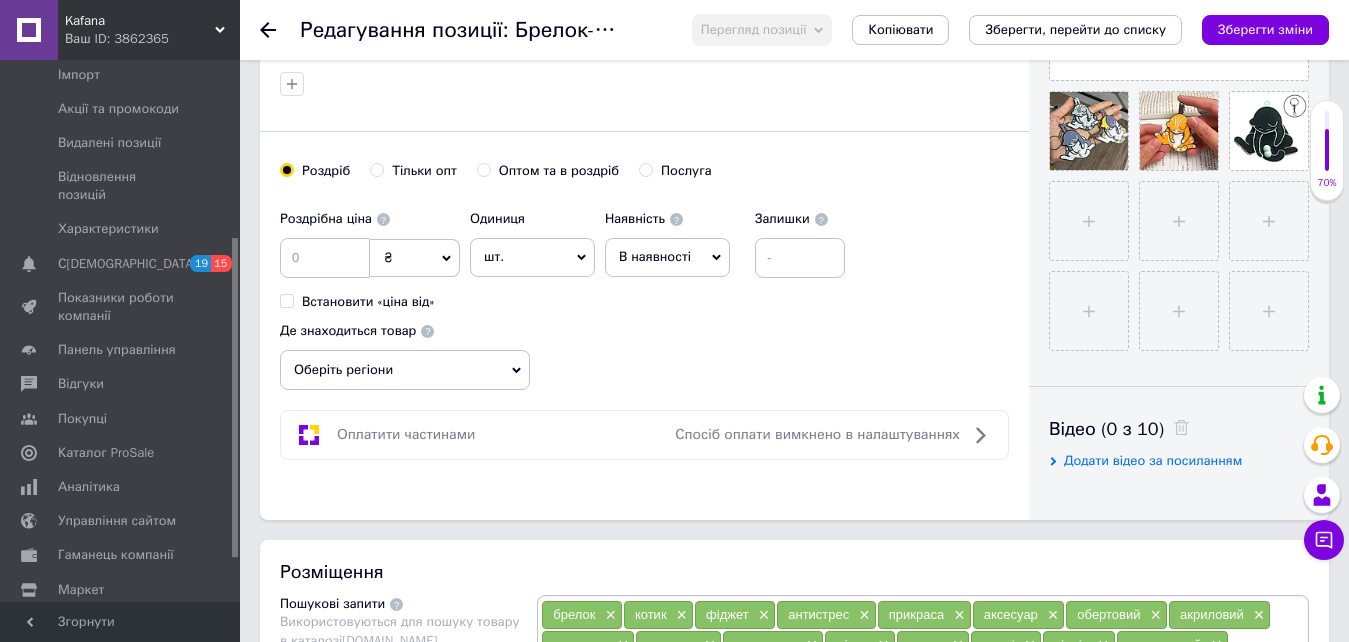 scroll, scrollTop: 900, scrollLeft: 0, axis: vertical 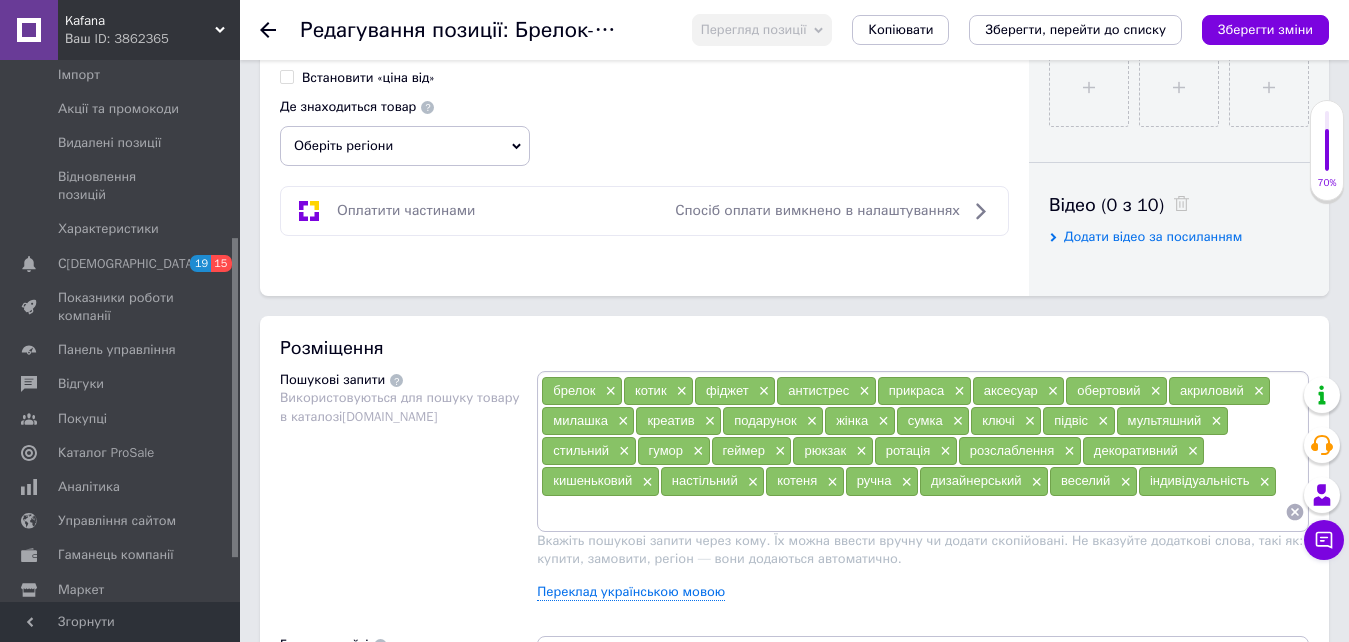 click at bounding box center (913, 512) 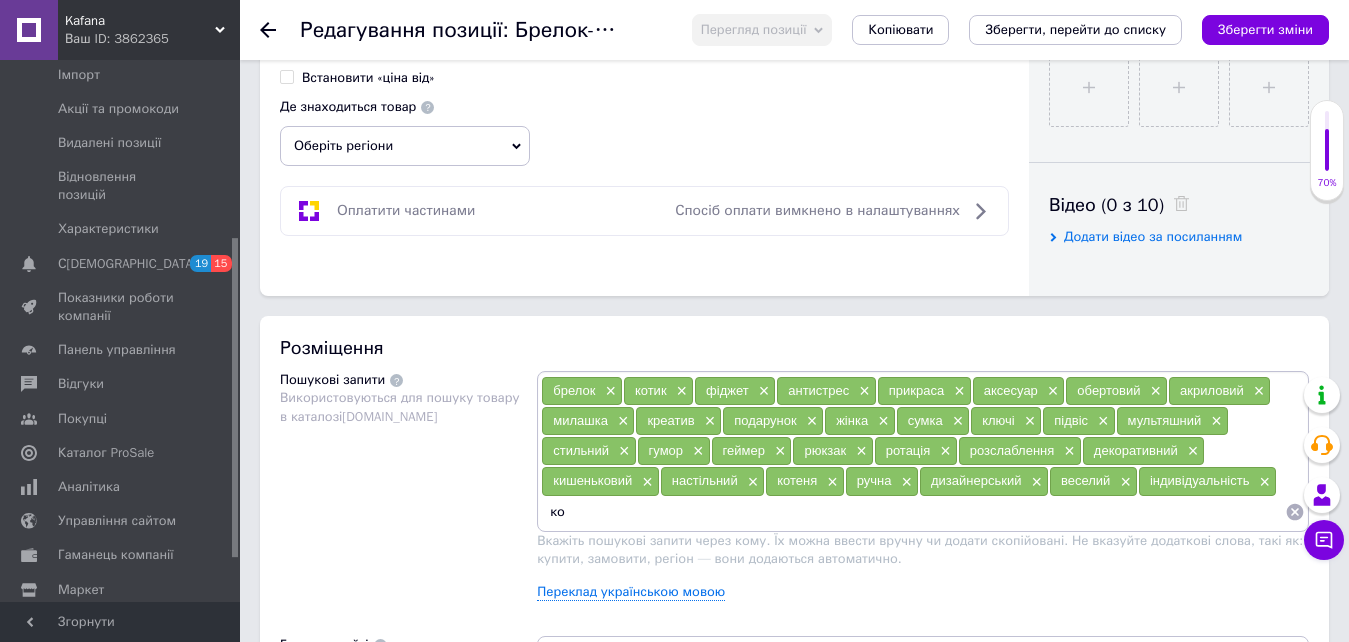 type on "кот" 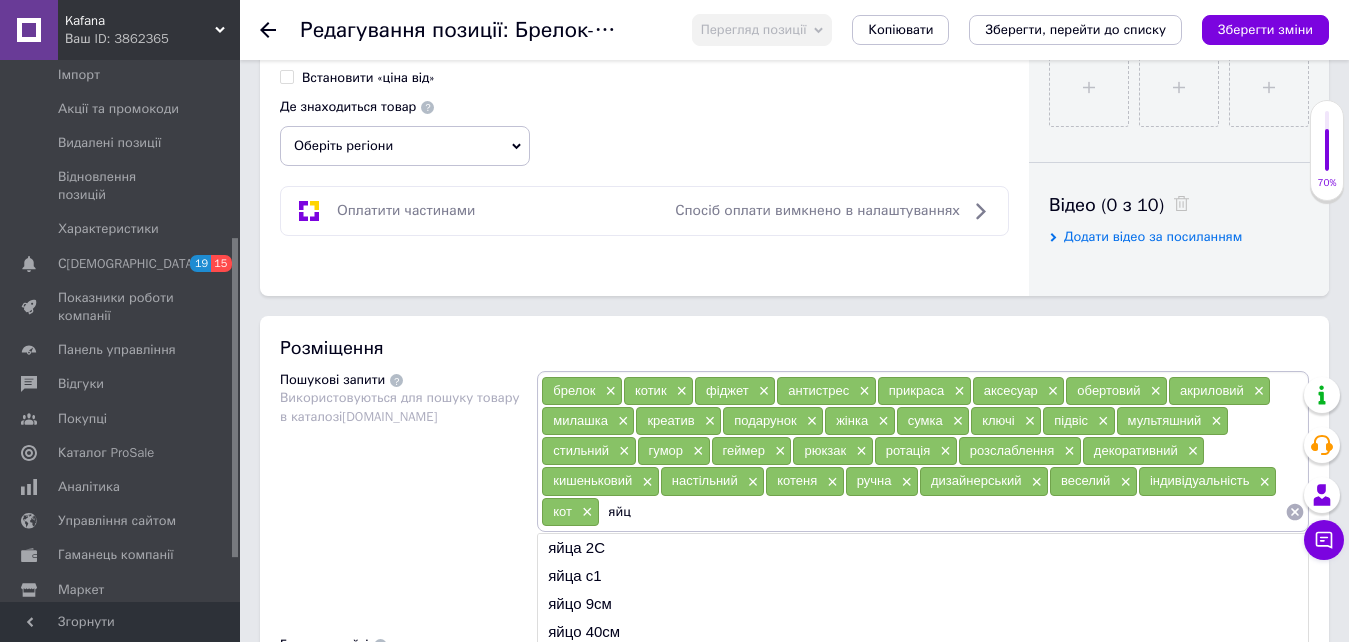 type on "яйца" 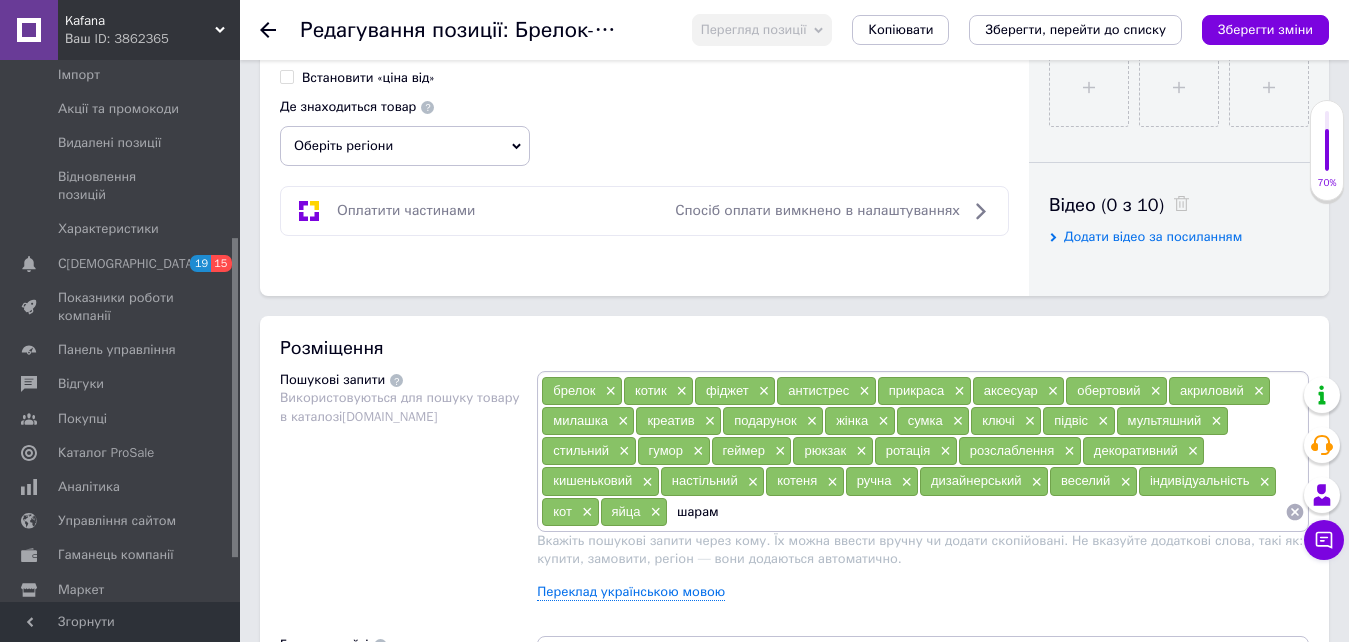 type on "шарами" 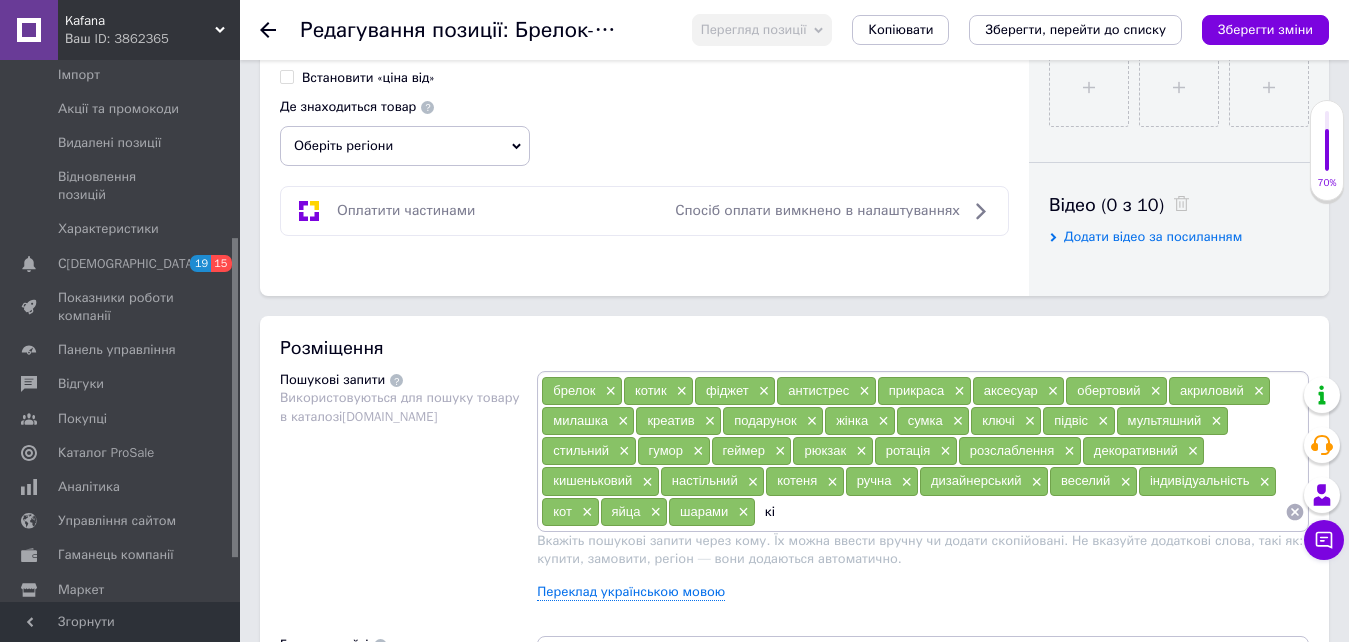 type on "кіт" 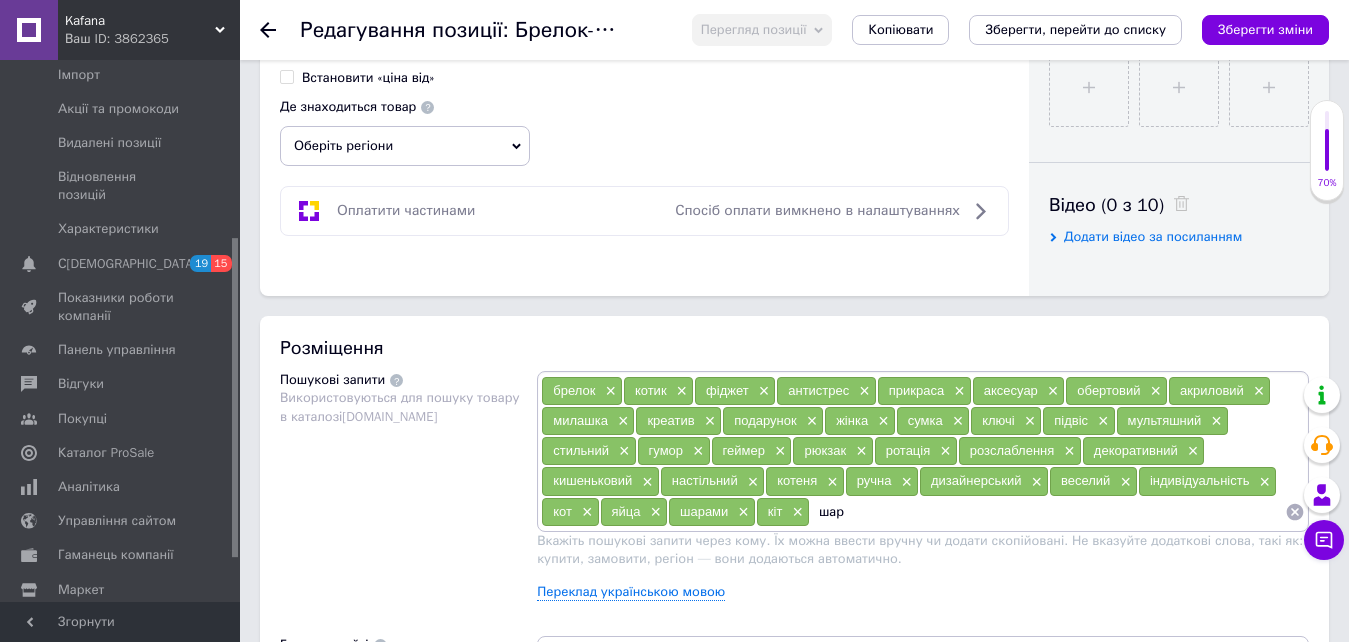 type on "шари" 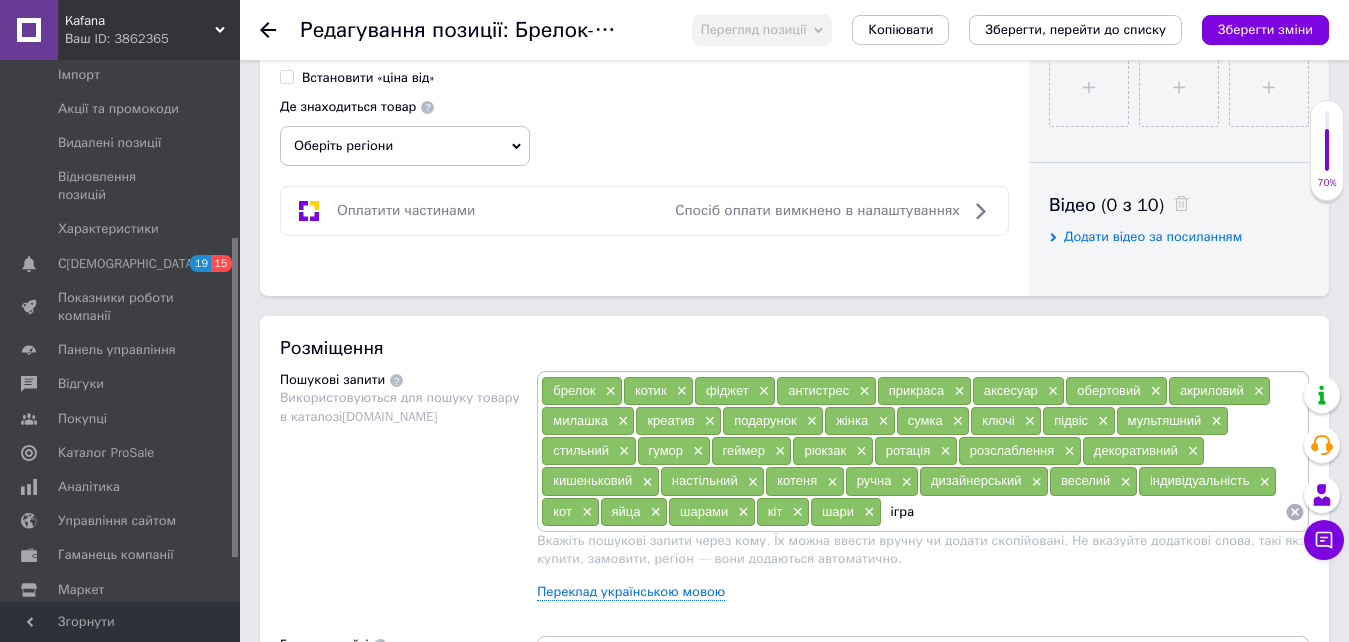 type on "іграє" 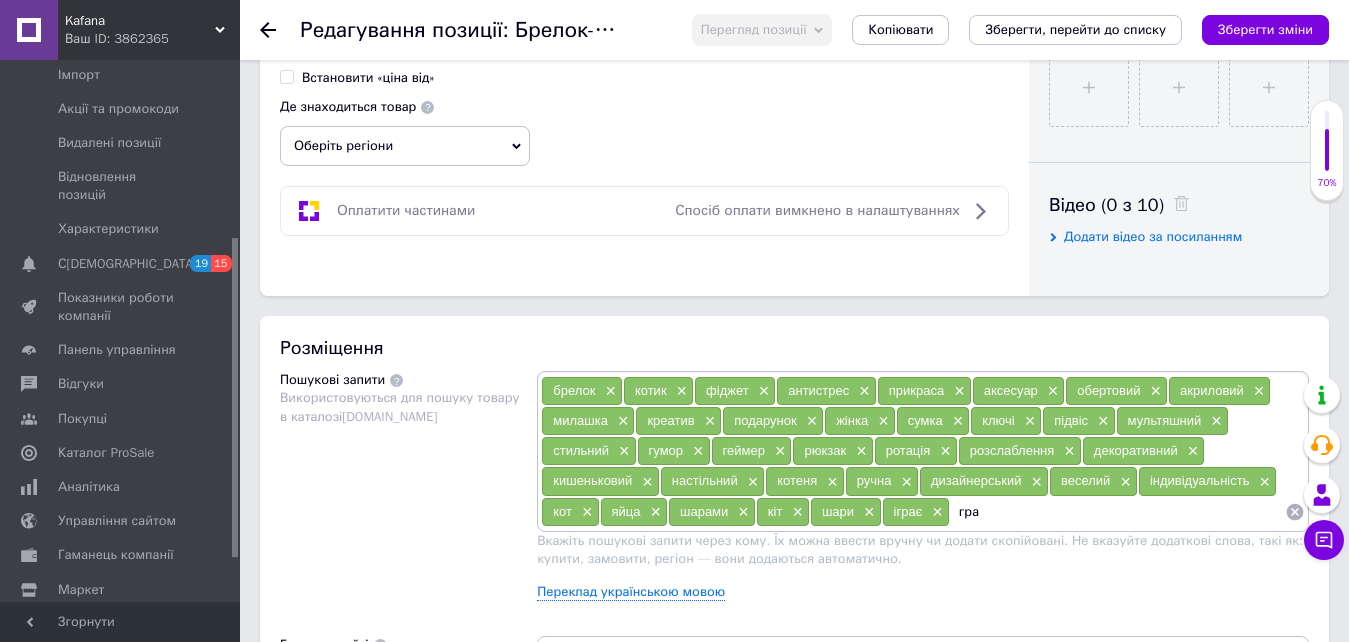 type on "грає" 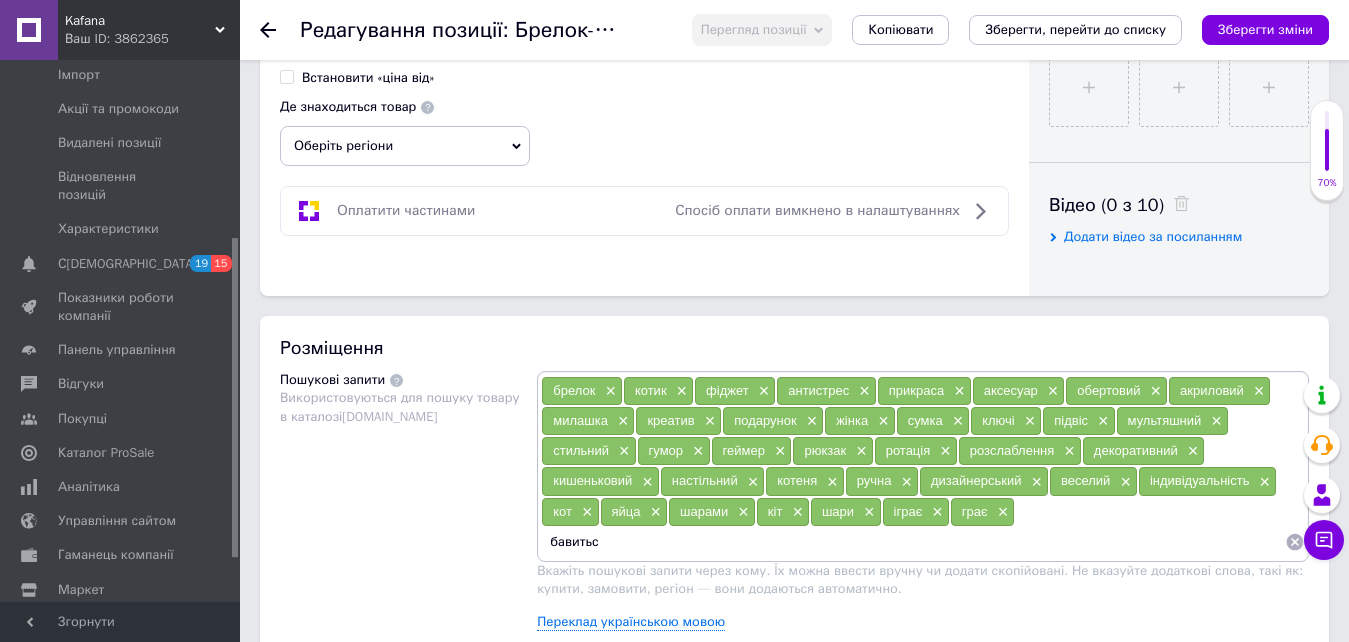 type on "бавиться" 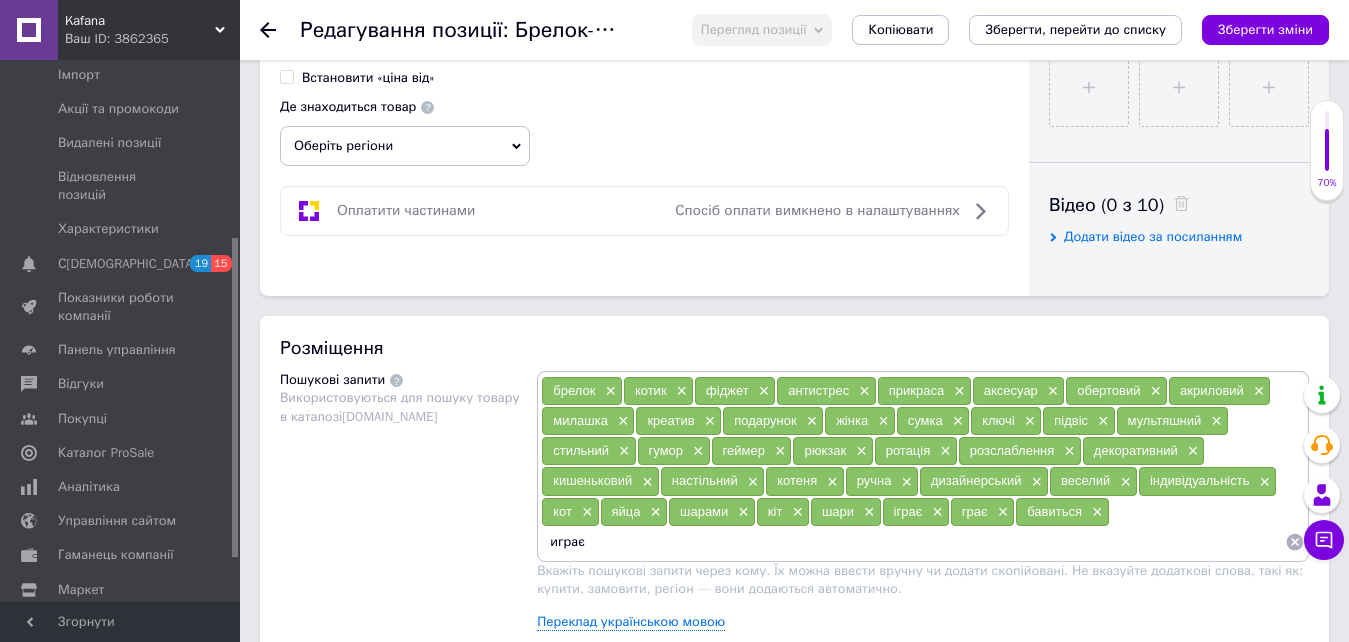 type on "играєт" 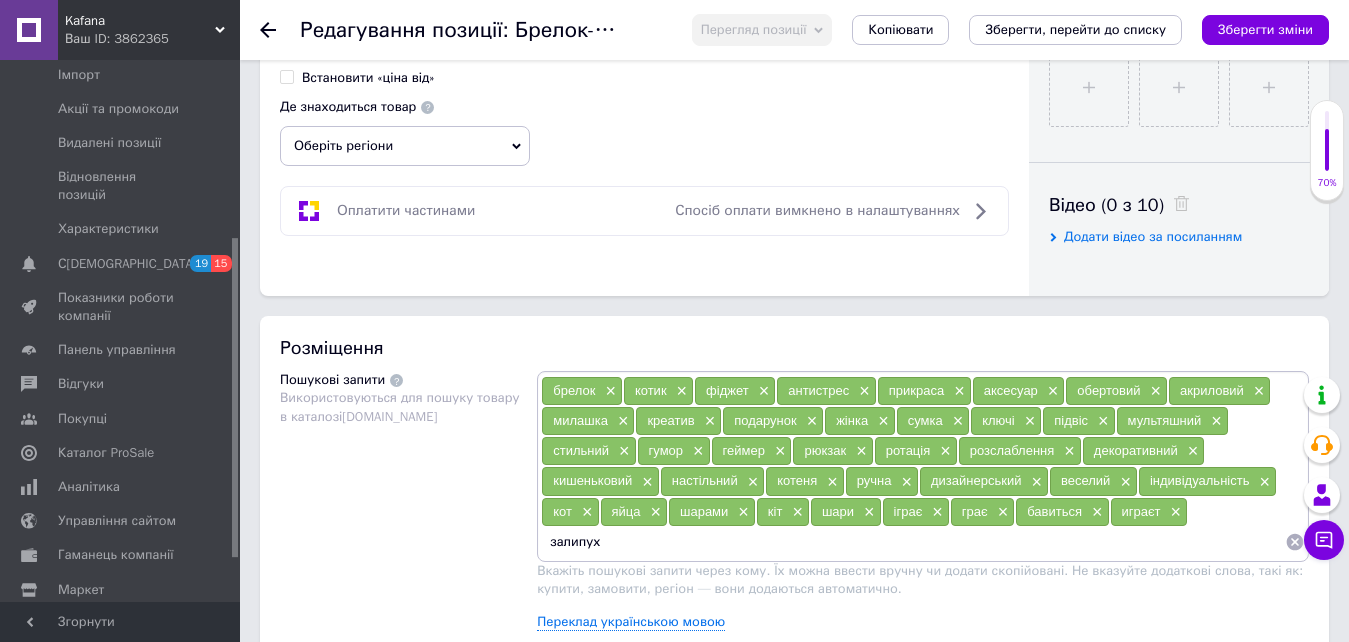 type on "залипуха" 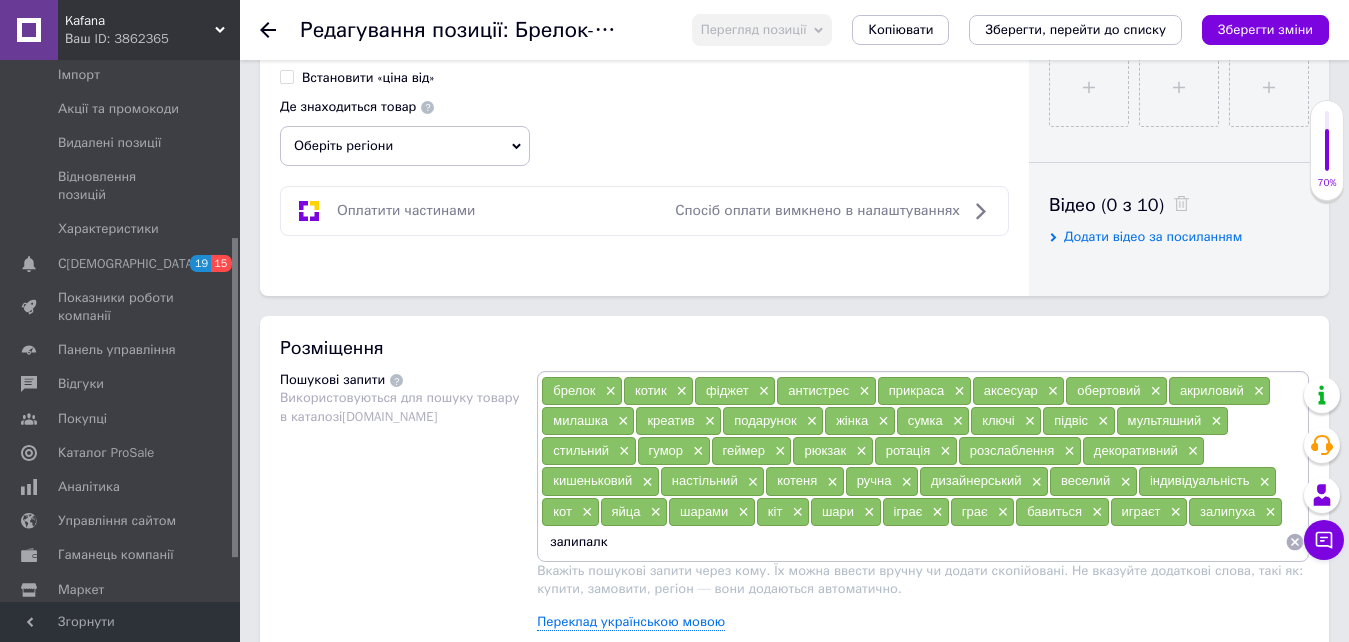 type on "залипалка" 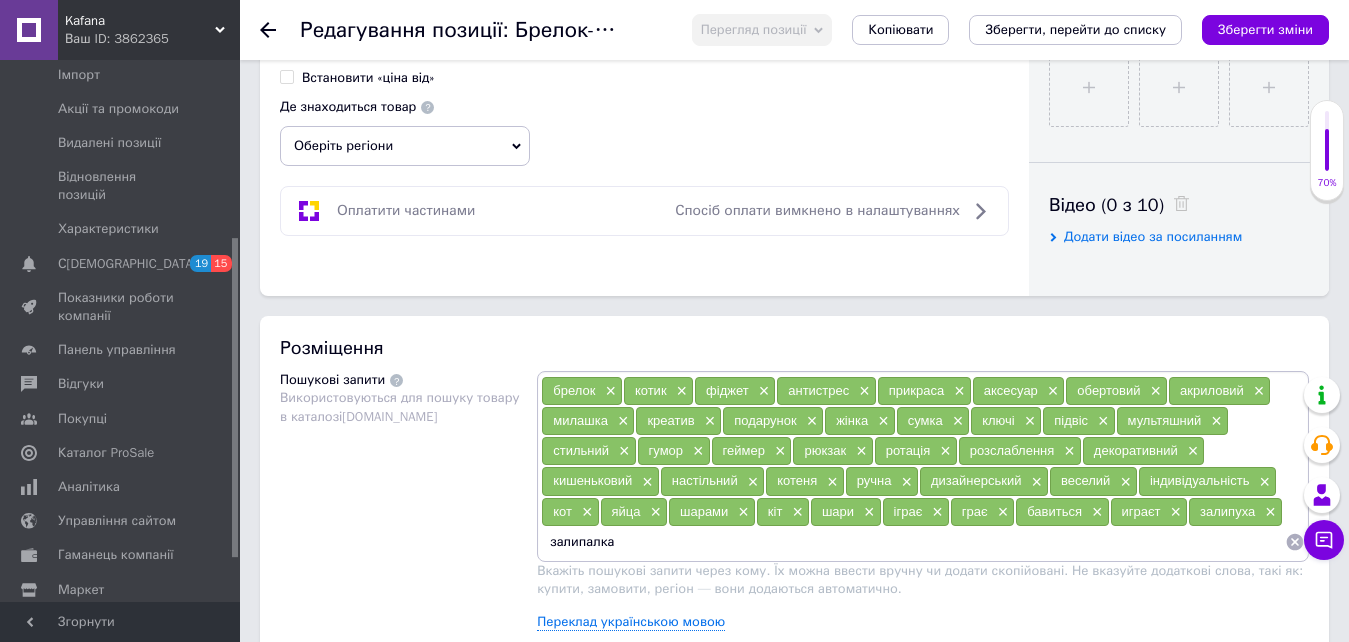 type 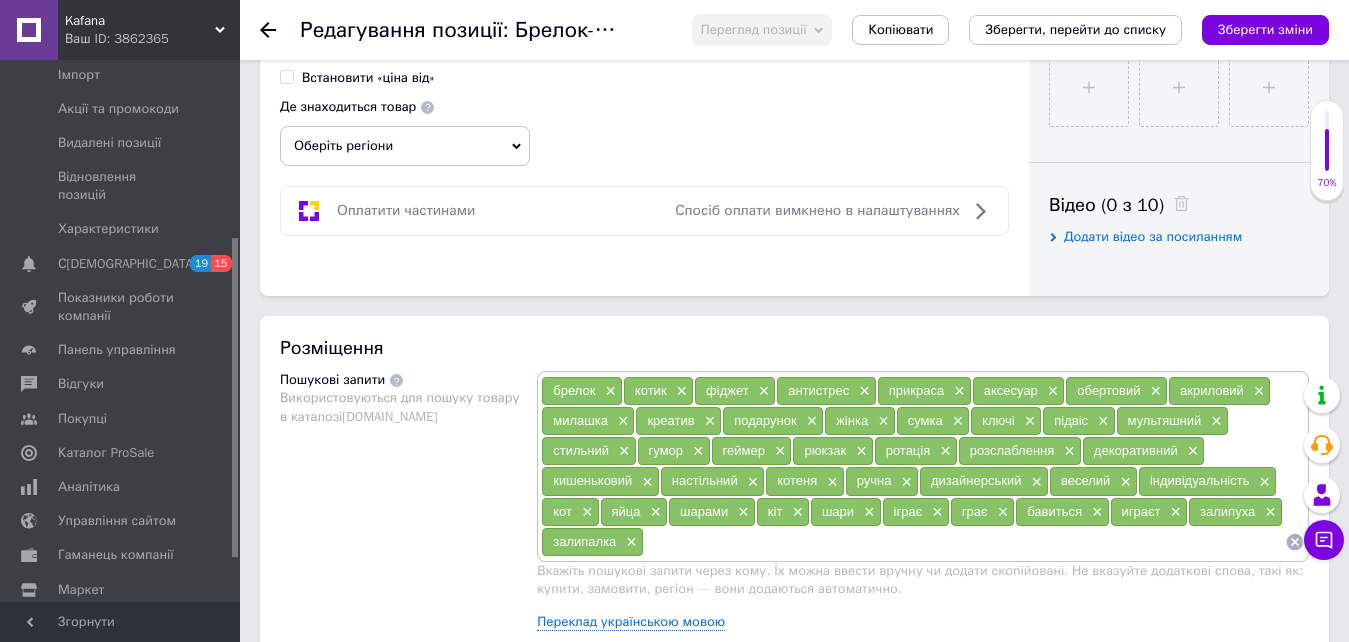 click on "Зберегти зміни" at bounding box center [1265, 29] 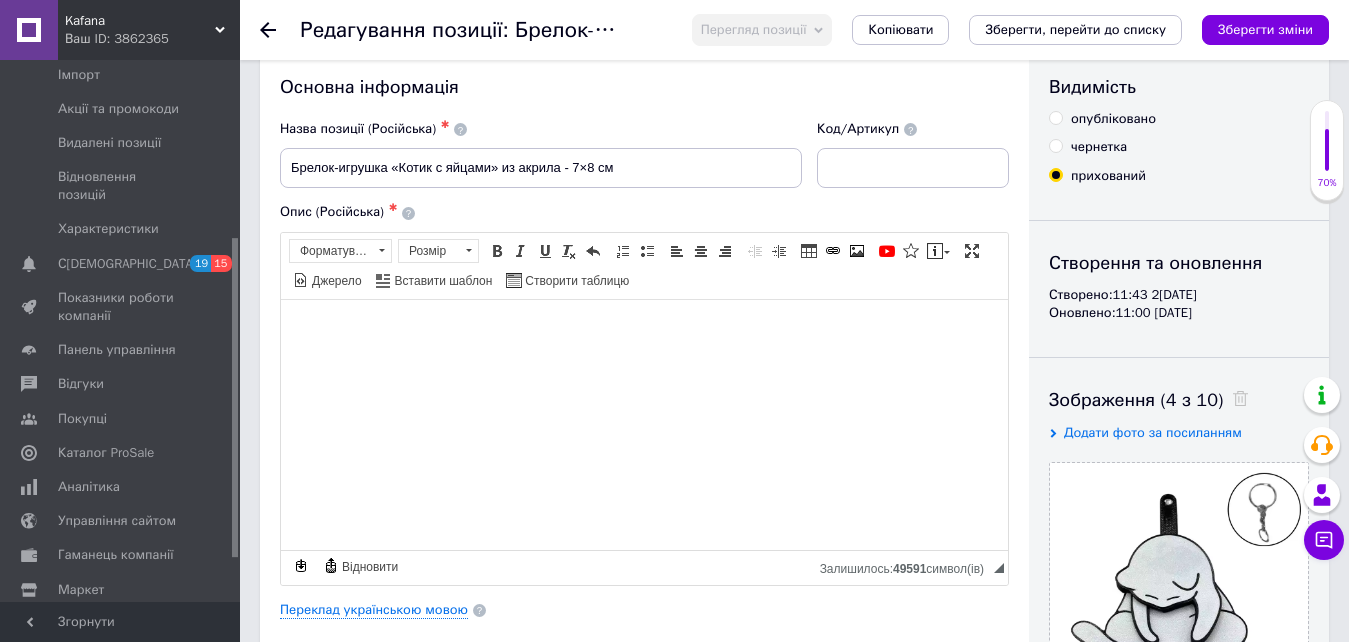 scroll, scrollTop: 0, scrollLeft: 0, axis: both 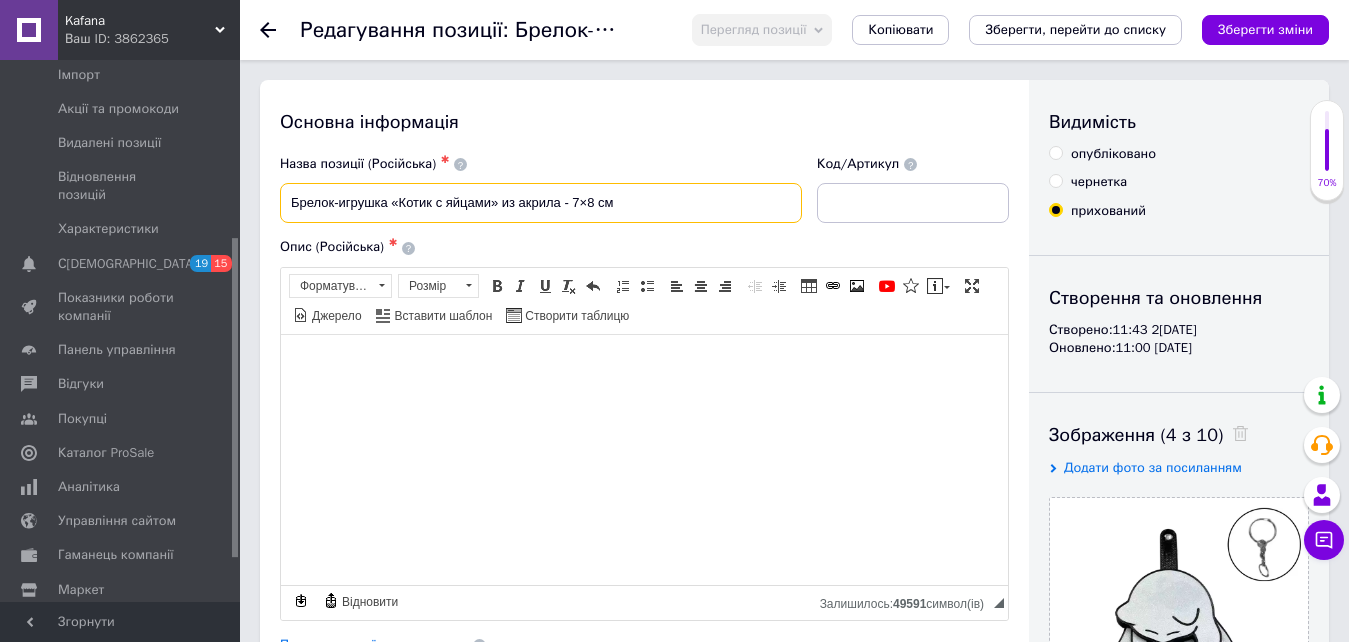 drag, startPoint x: 489, startPoint y: 210, endPoint x: 442, endPoint y: 220, distance: 48.052055 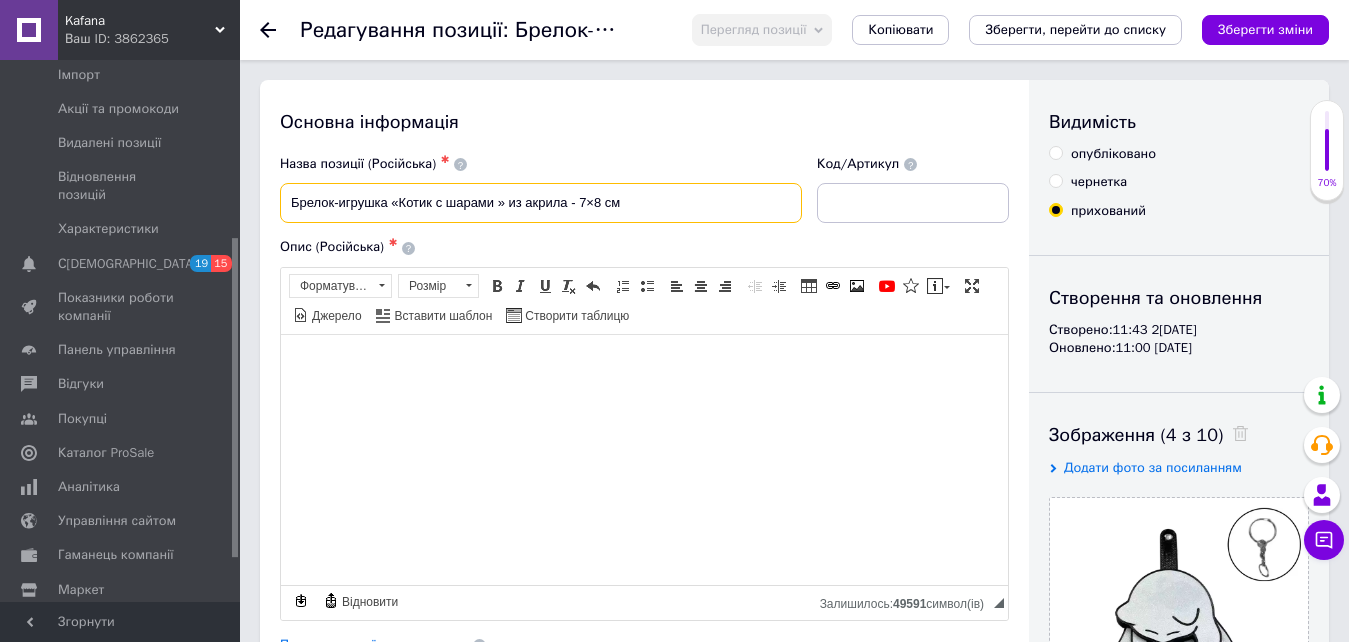 type on "Брелок-игрушка «Котик с шарами » из акрила - 7×8 см" 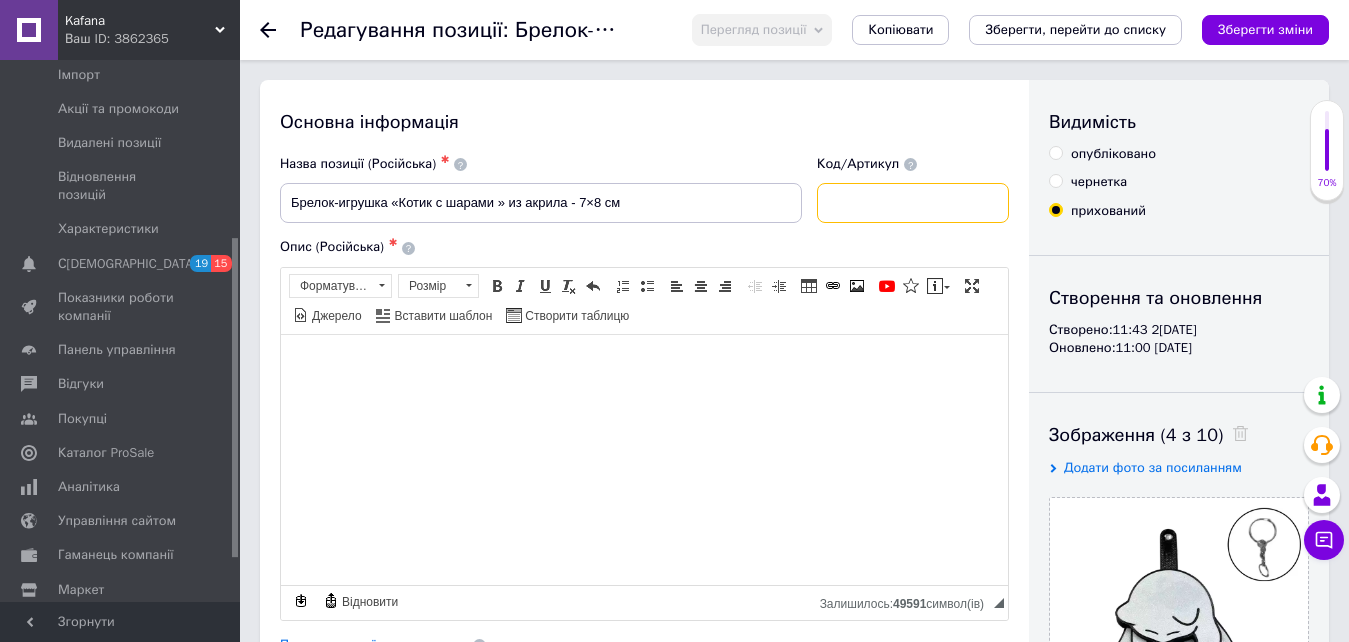 click at bounding box center [913, 203] 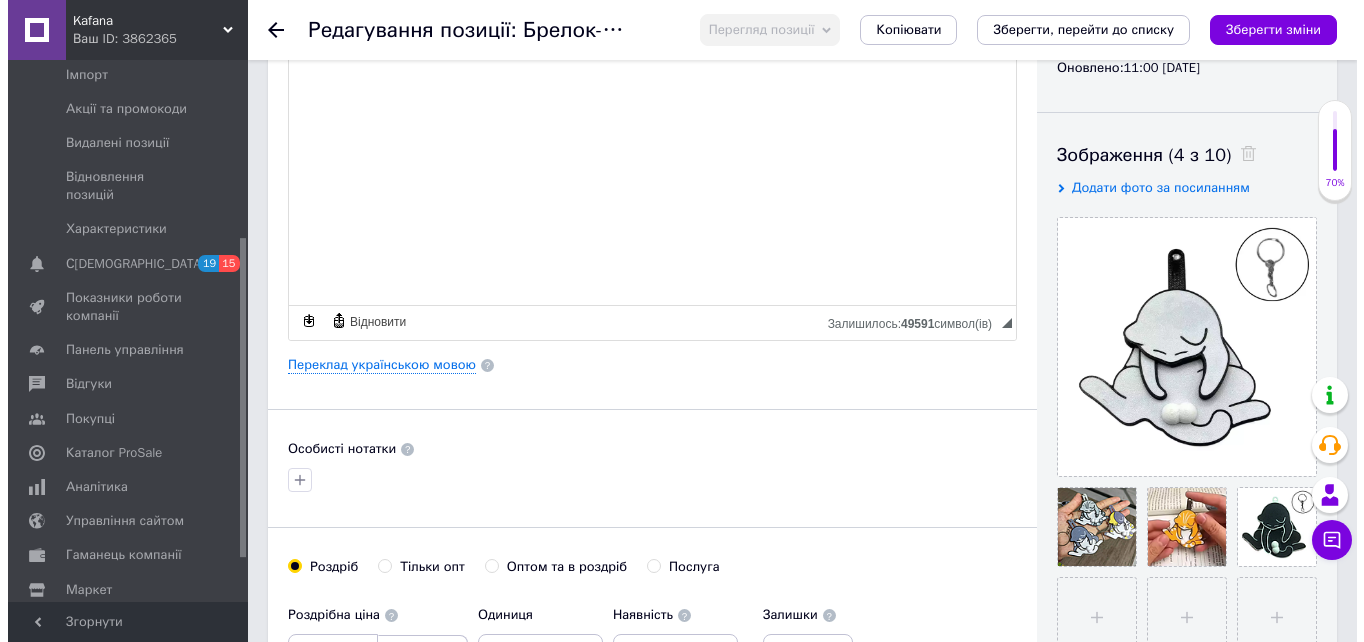 scroll, scrollTop: 300, scrollLeft: 0, axis: vertical 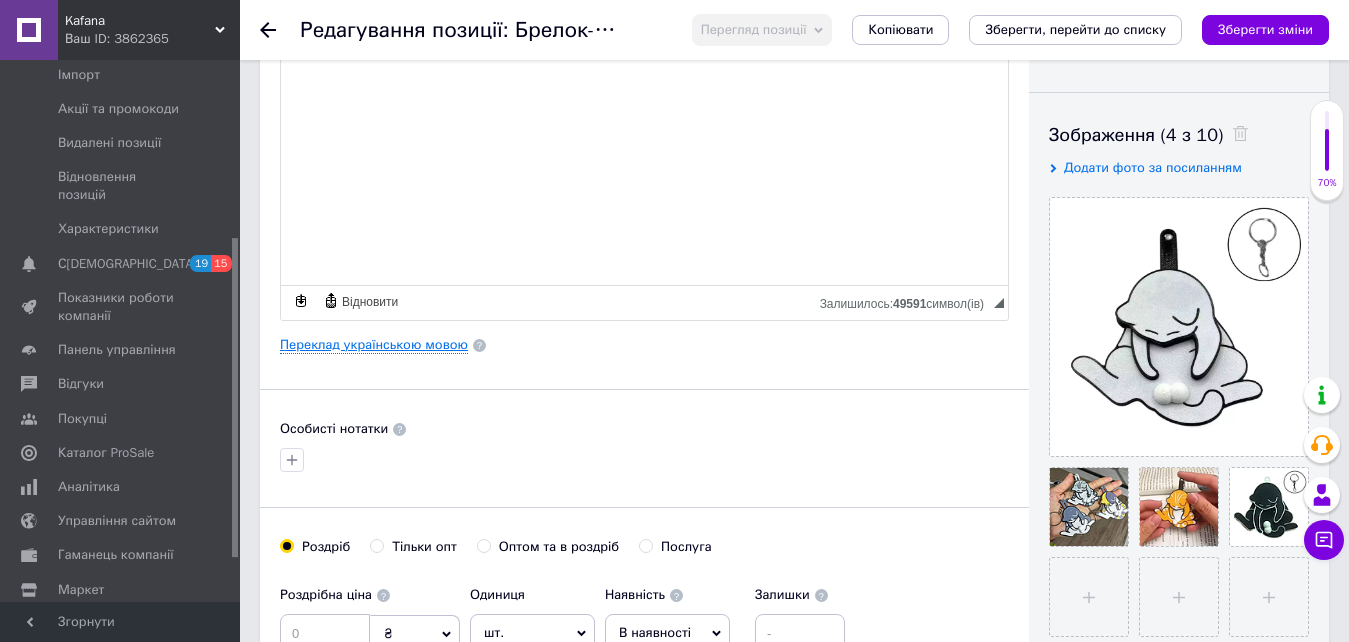 type on "БК" 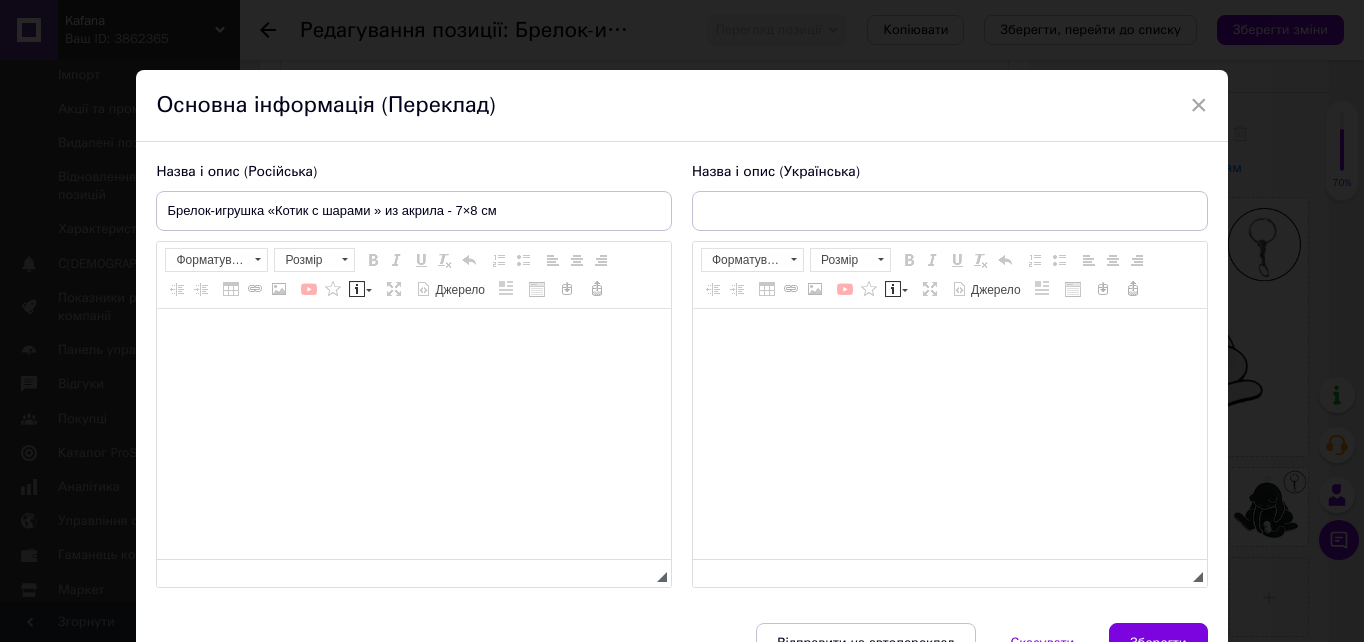 type on "Брелок-іграшка «Котик з яйцями» з акрилу – 7×8 см" 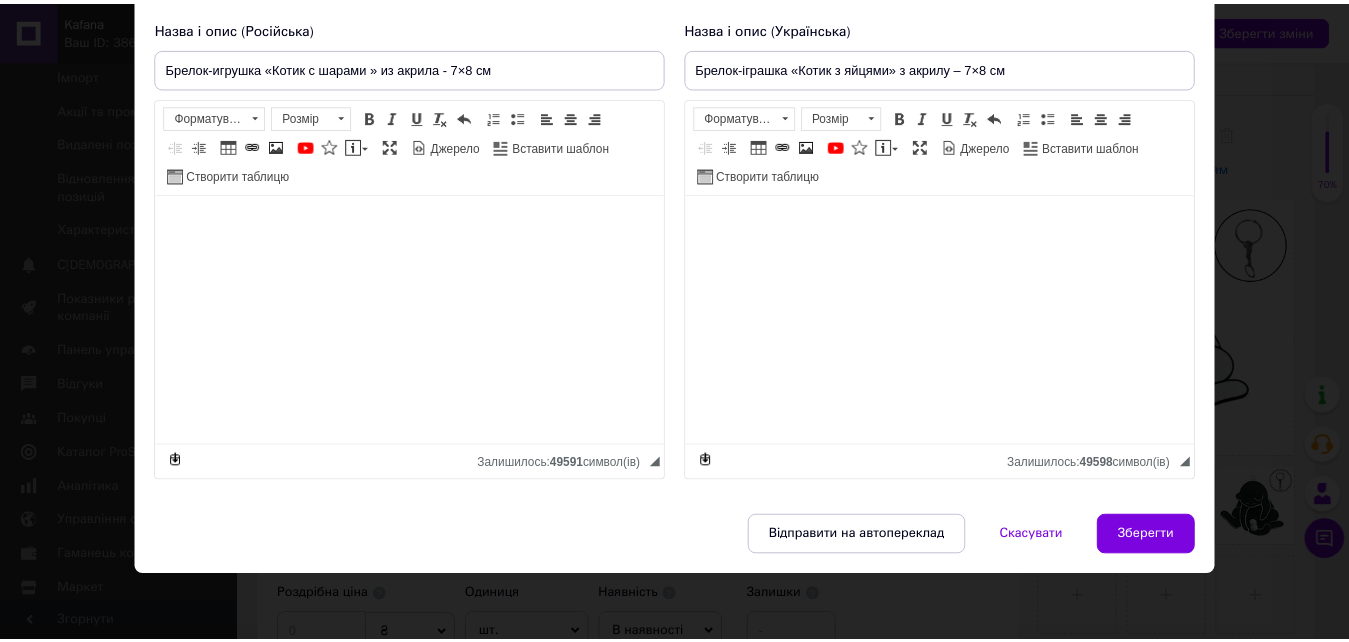 scroll, scrollTop: 147, scrollLeft: 0, axis: vertical 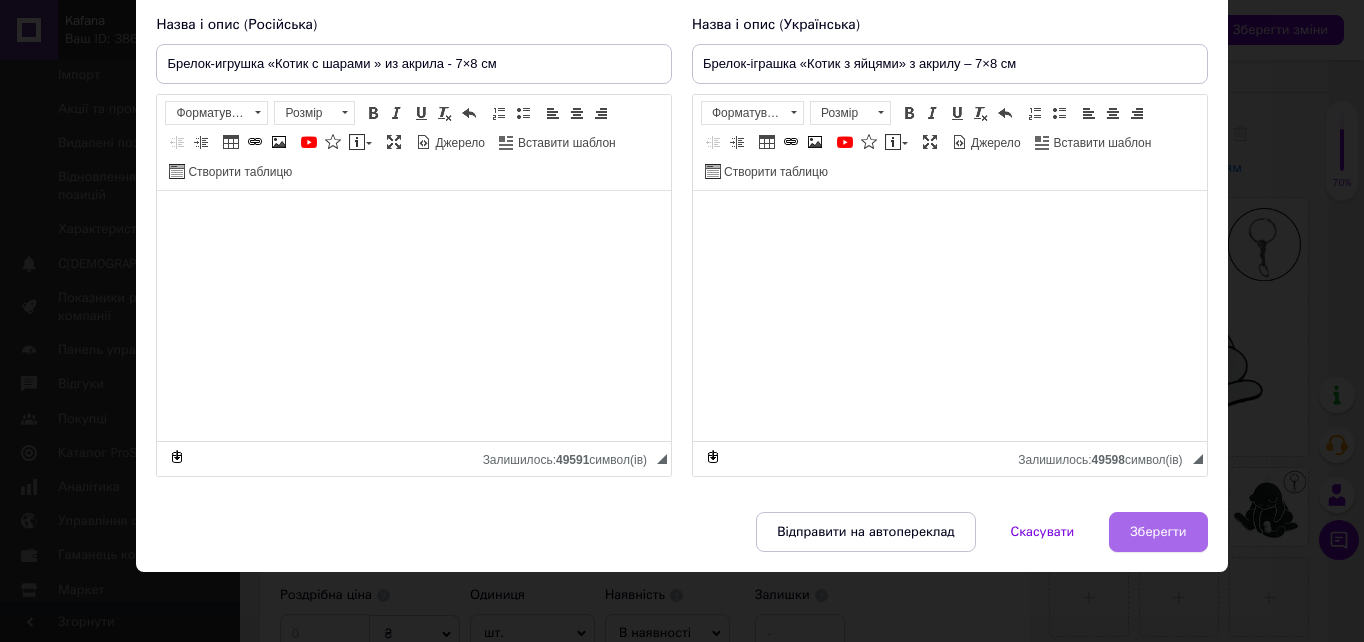 click on "Зберегти" at bounding box center (1158, 532) 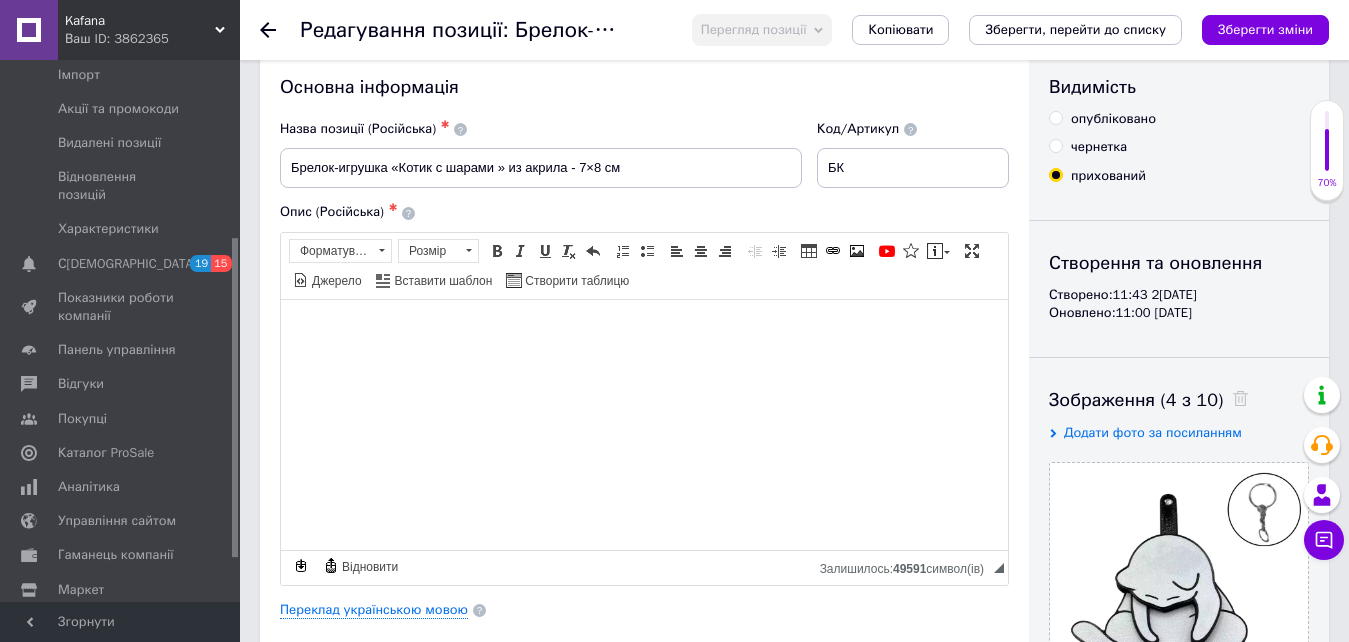 scroll, scrollTop: 0, scrollLeft: 0, axis: both 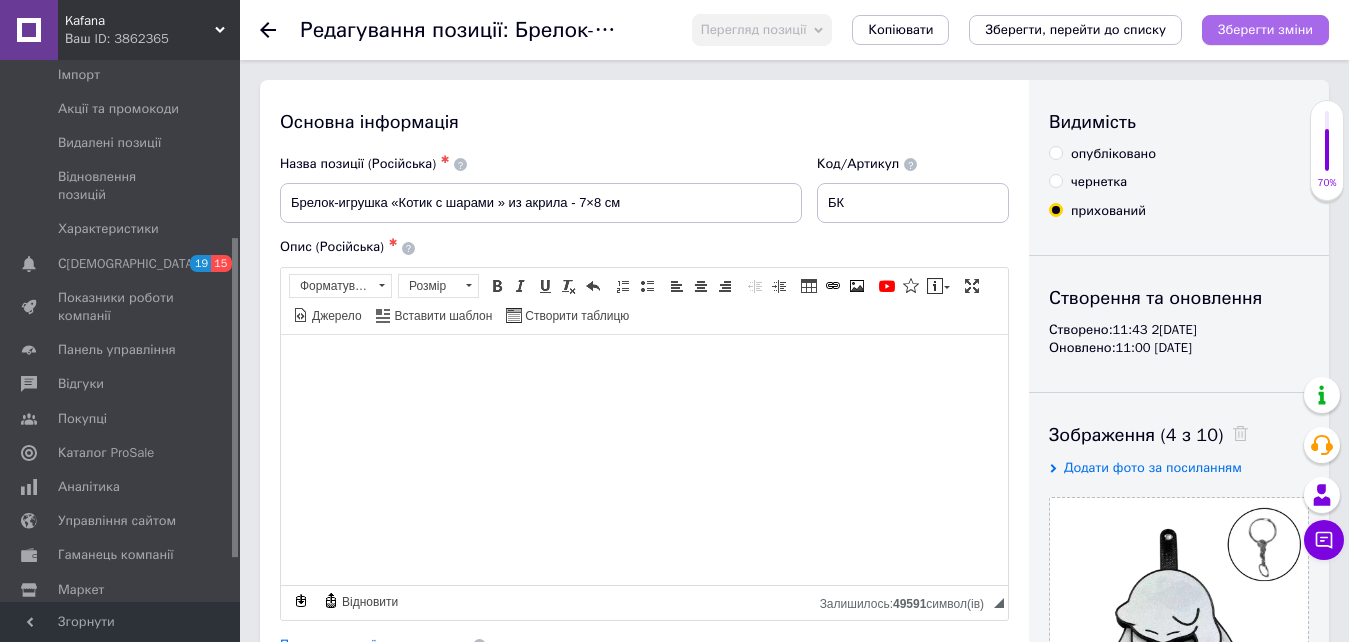 click on "Зберегти зміни" at bounding box center (1265, 30) 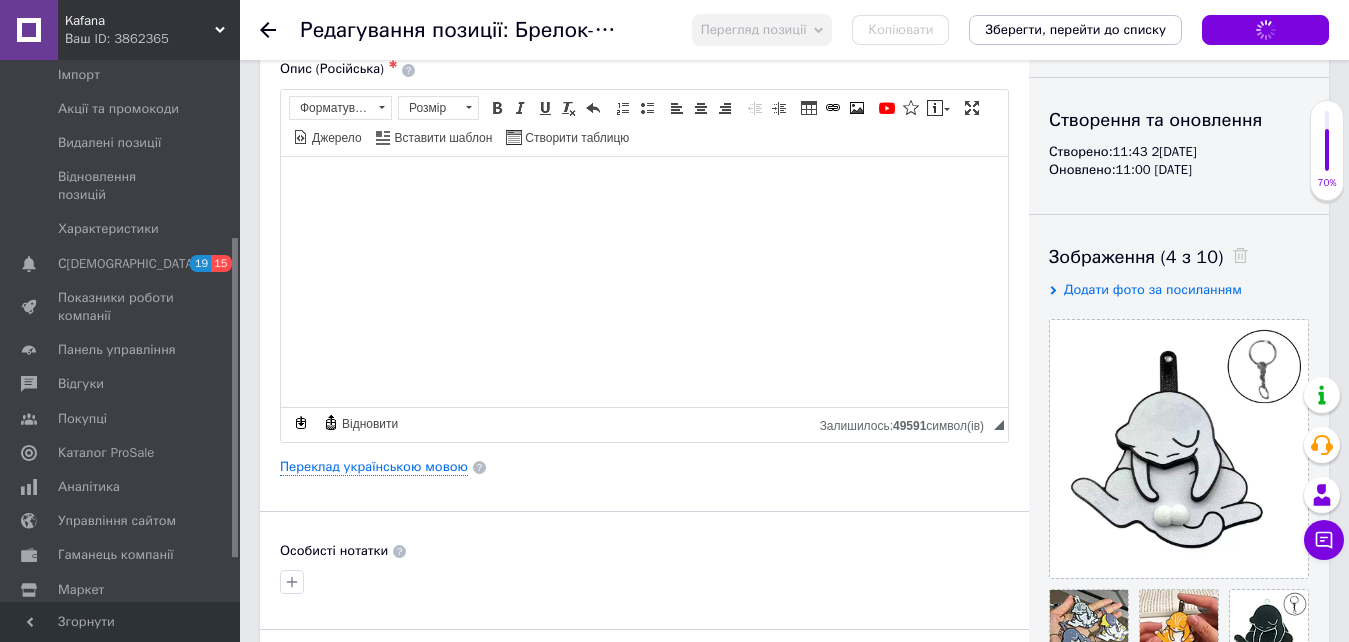 scroll, scrollTop: 400, scrollLeft: 0, axis: vertical 